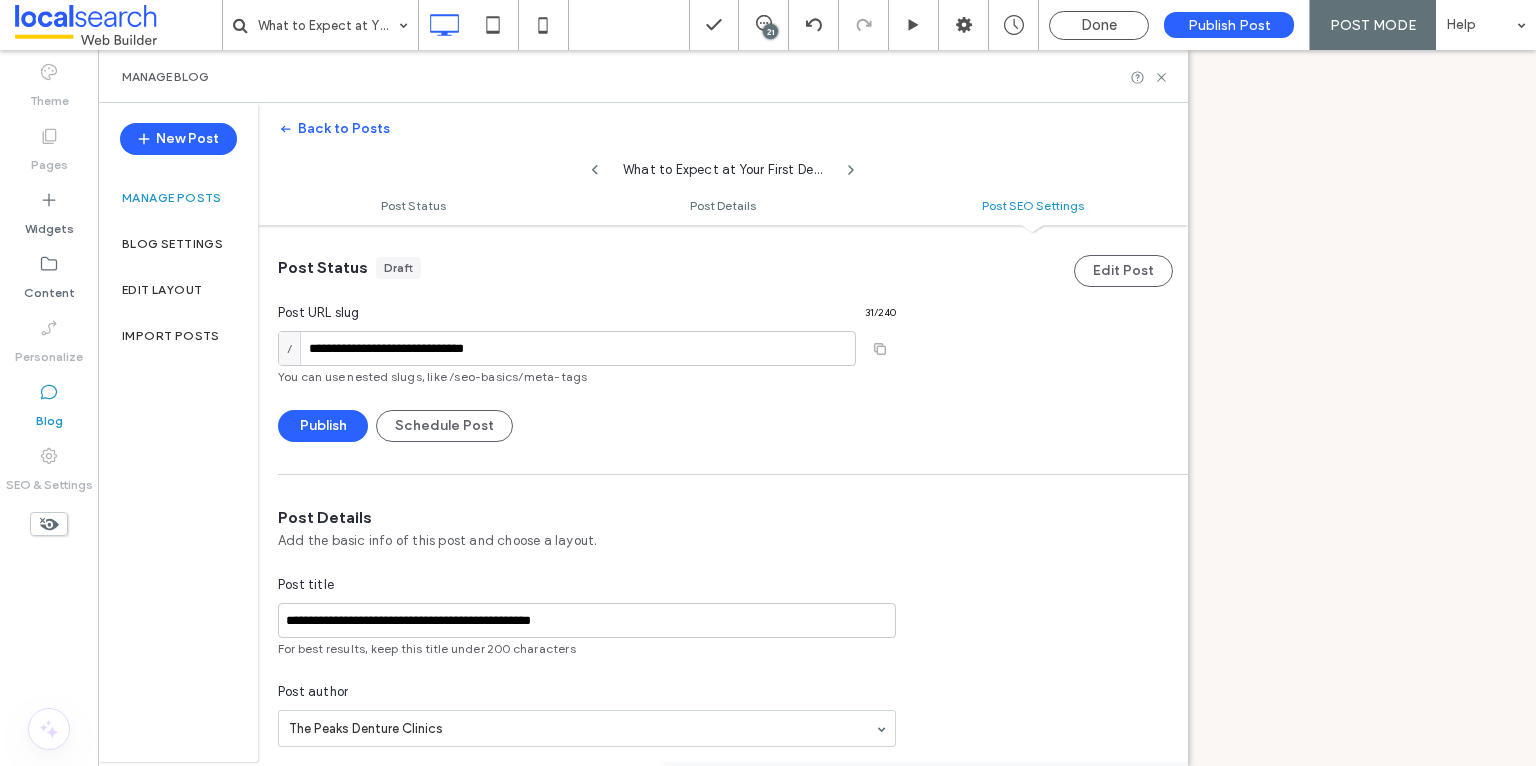 scroll, scrollTop: 0, scrollLeft: 0, axis: both 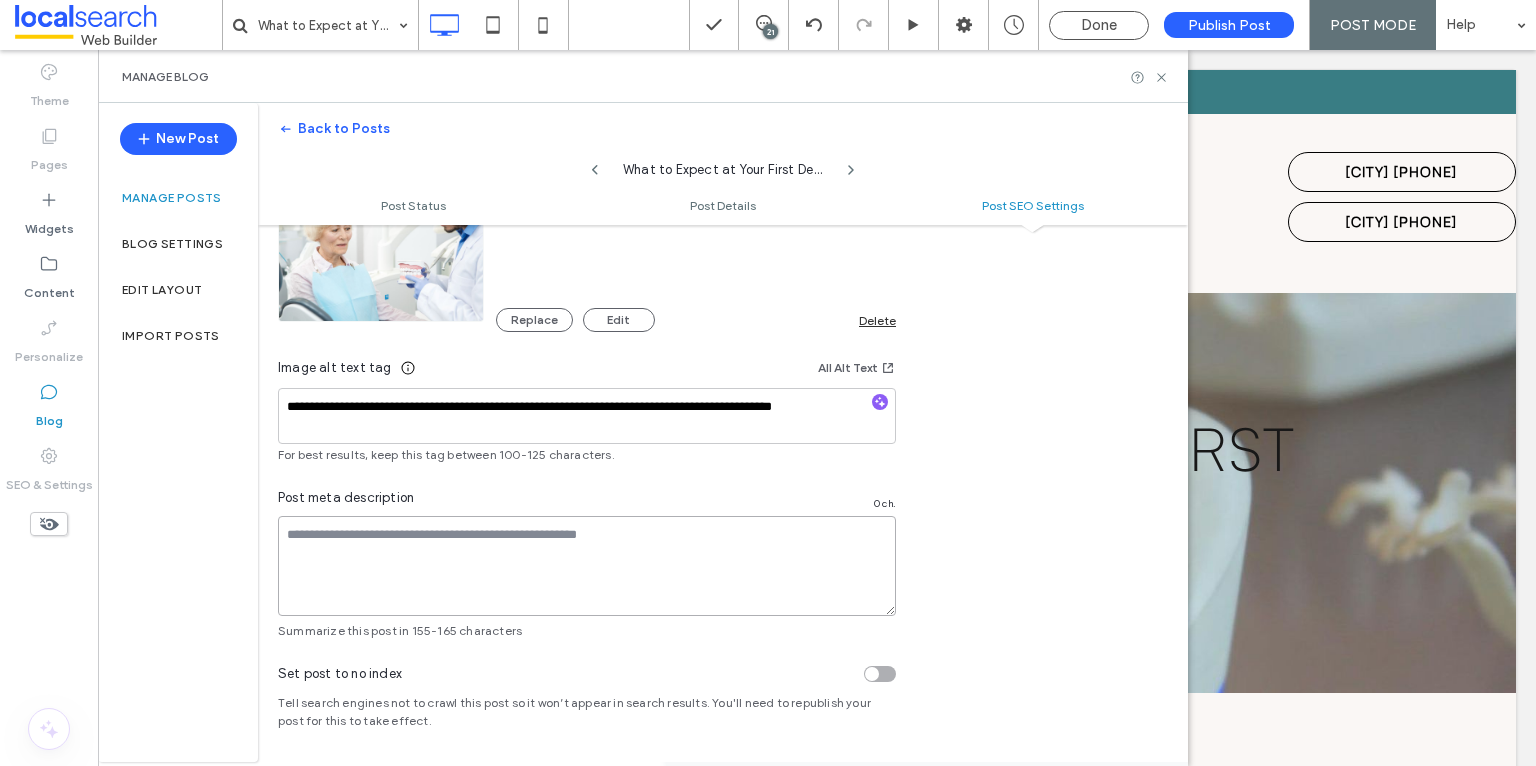 click at bounding box center (587, 566) 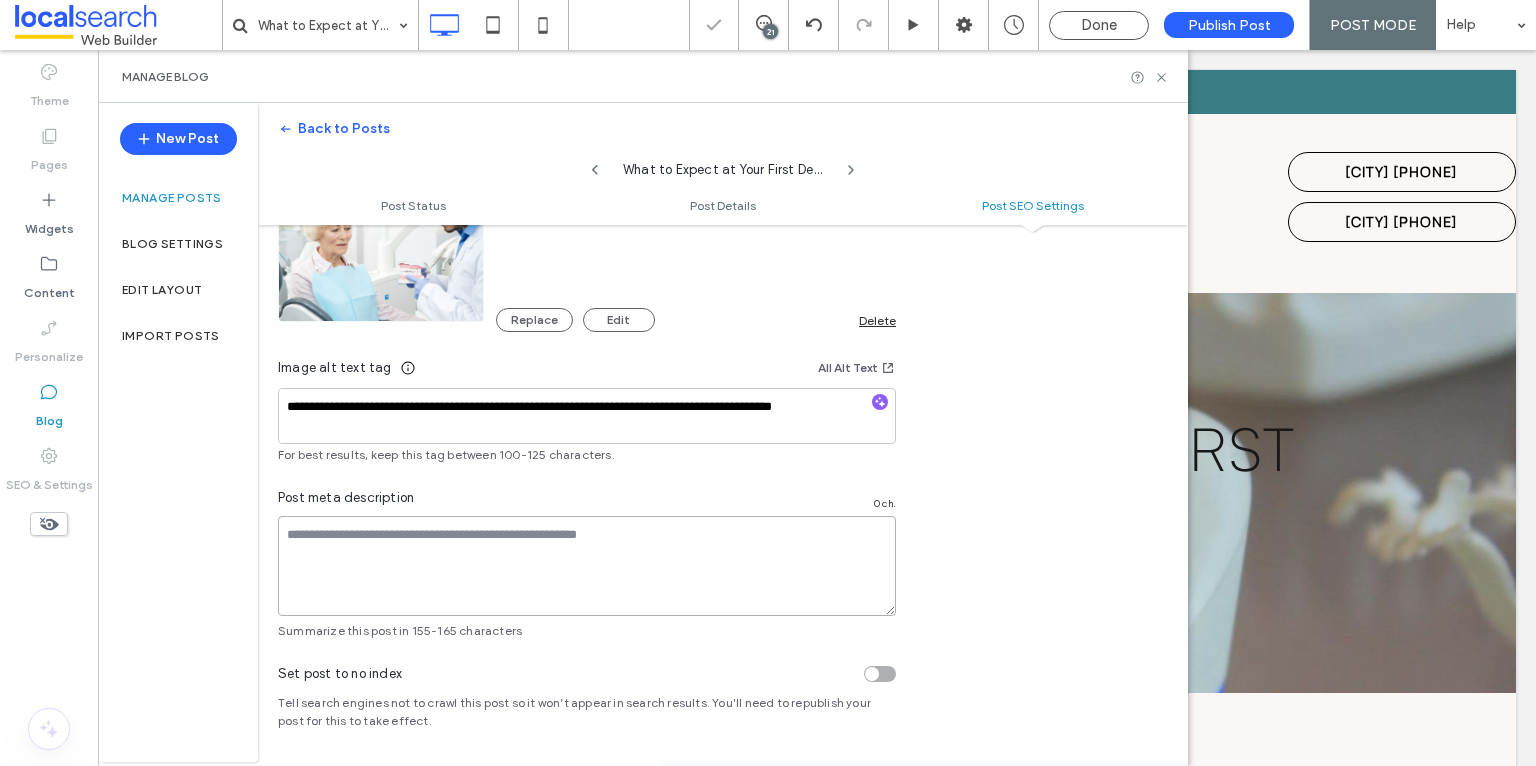 paste on "**********" 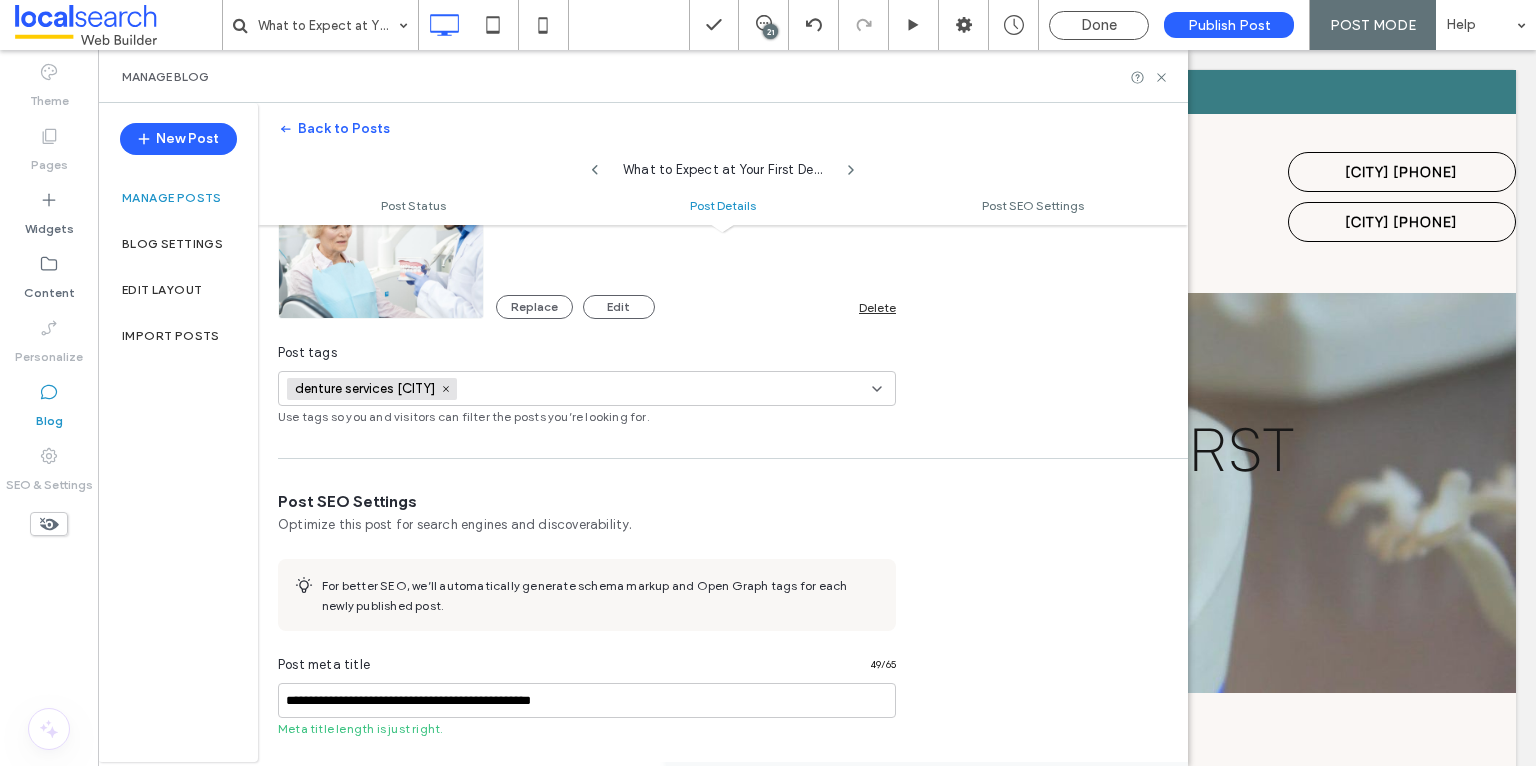 scroll, scrollTop: 611, scrollLeft: 0, axis: vertical 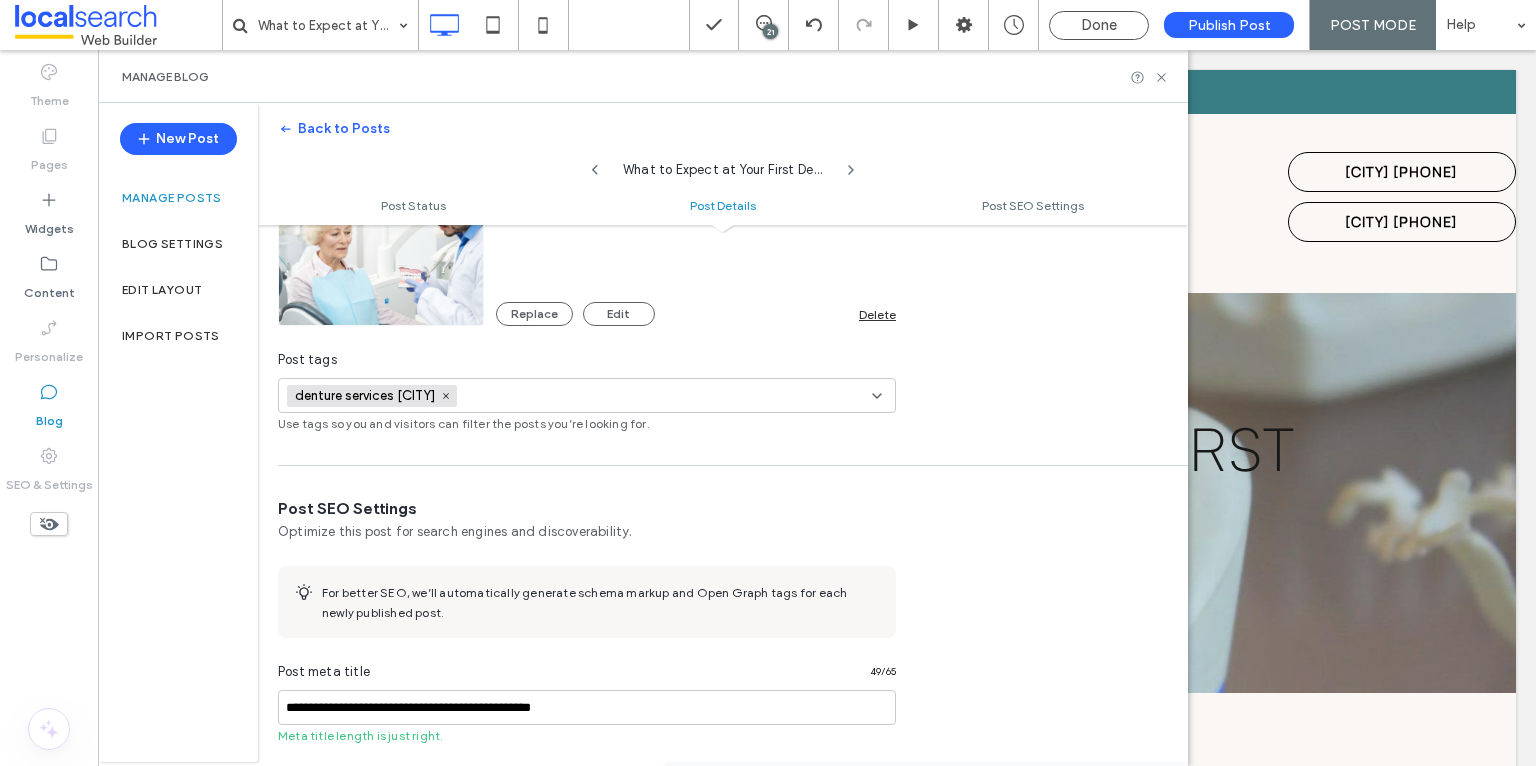 type on "**********" 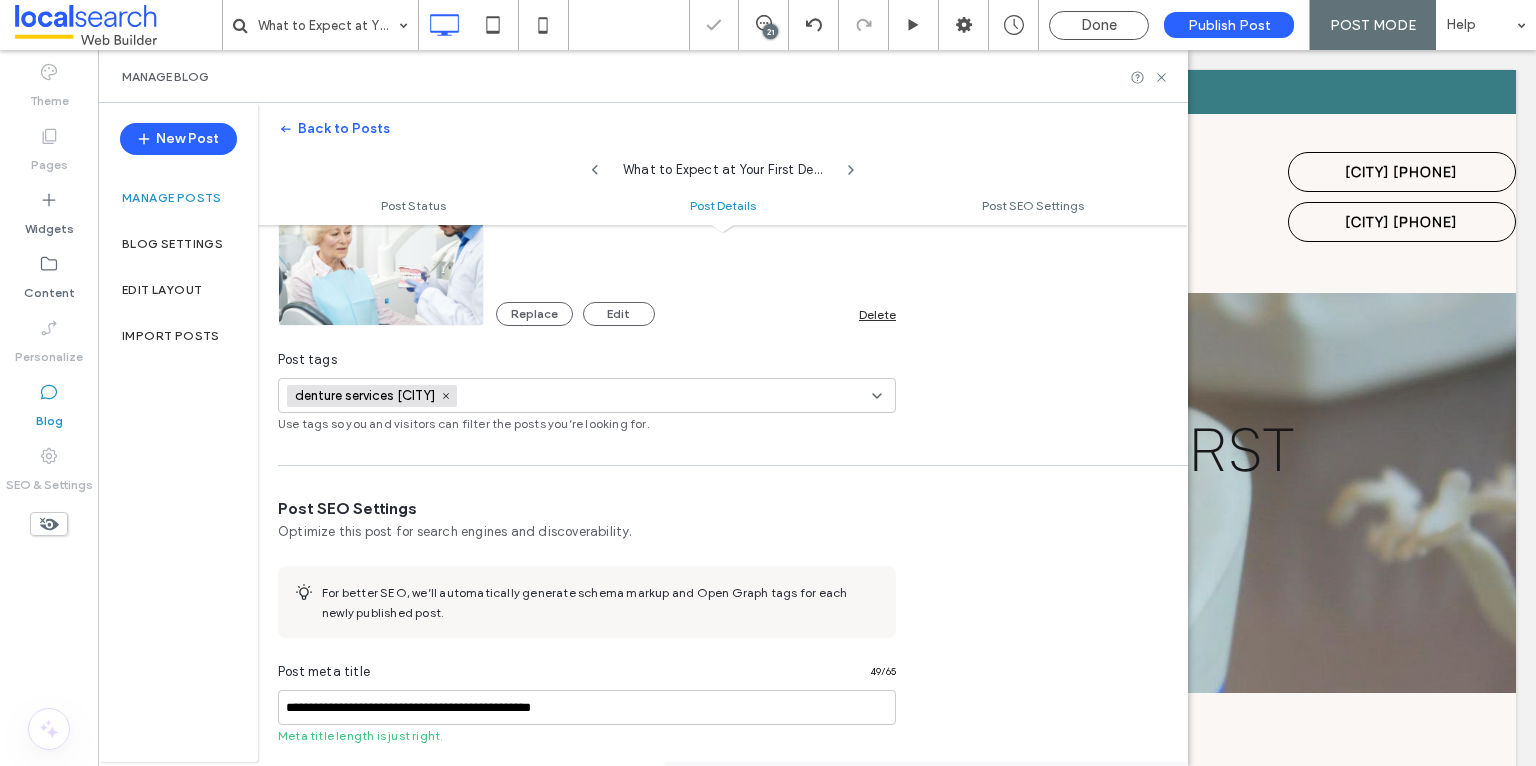 click on "denture services katoomba" at bounding box center (367, 396) 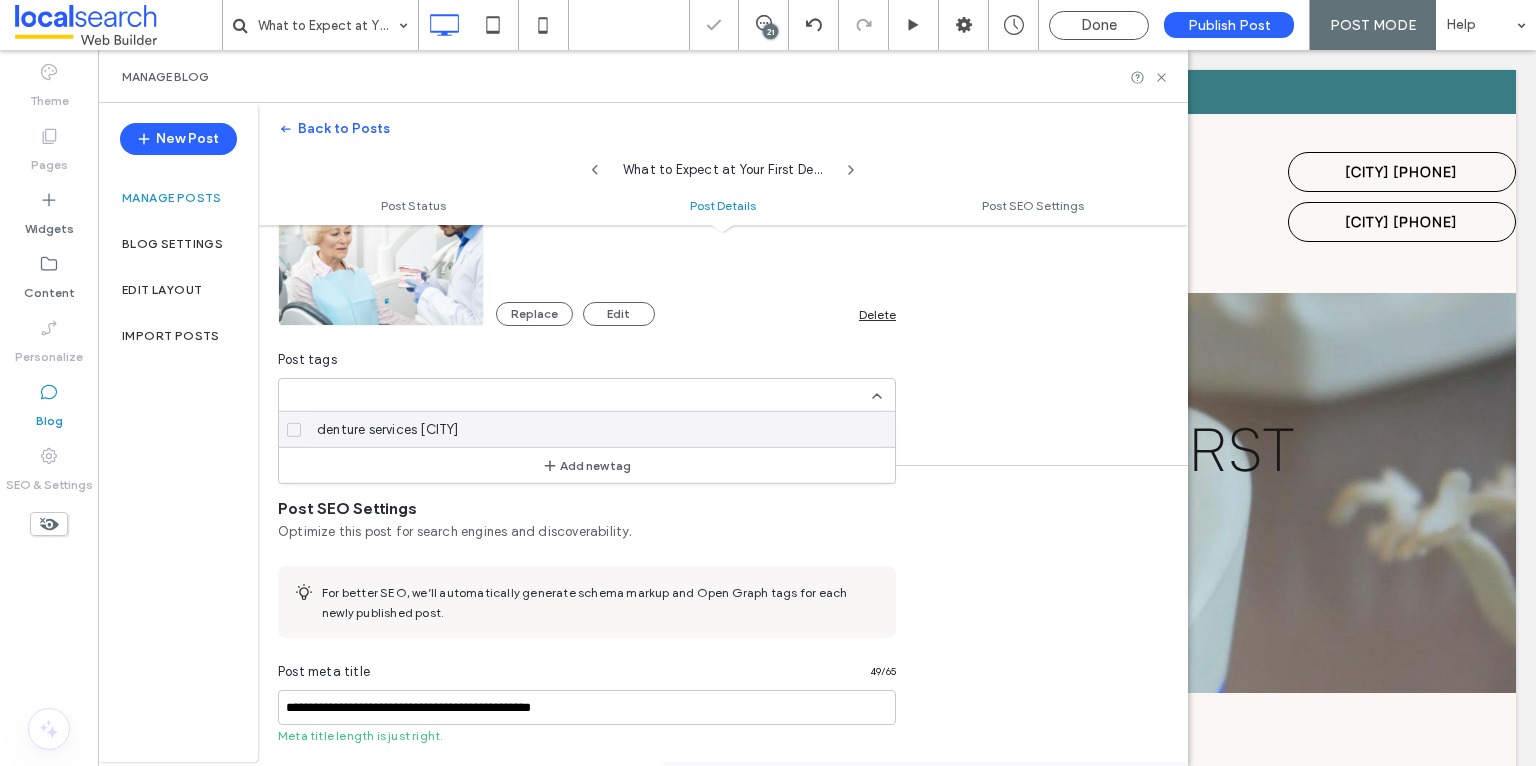 click on "denture services katoomba" at bounding box center (594, 429) 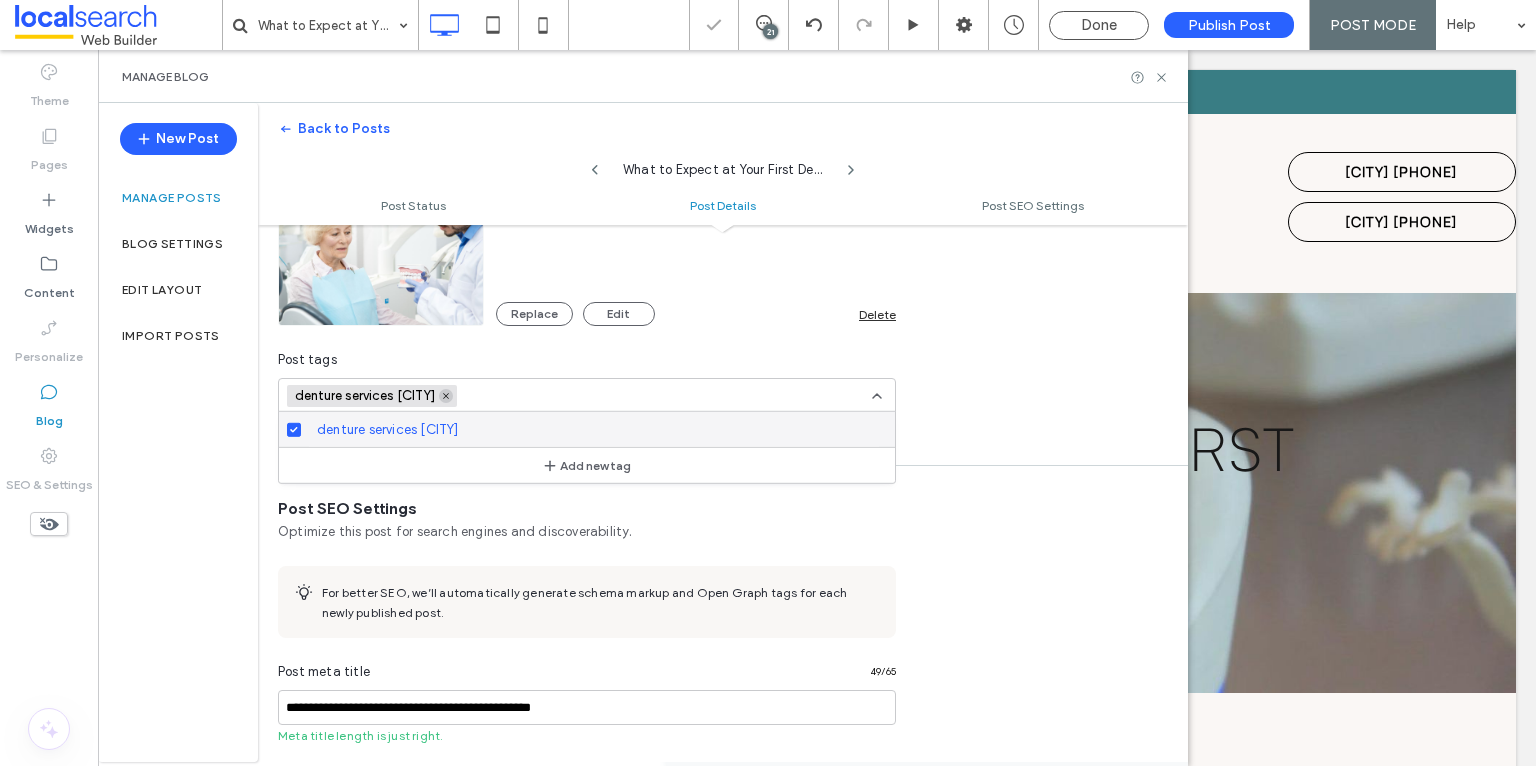 click 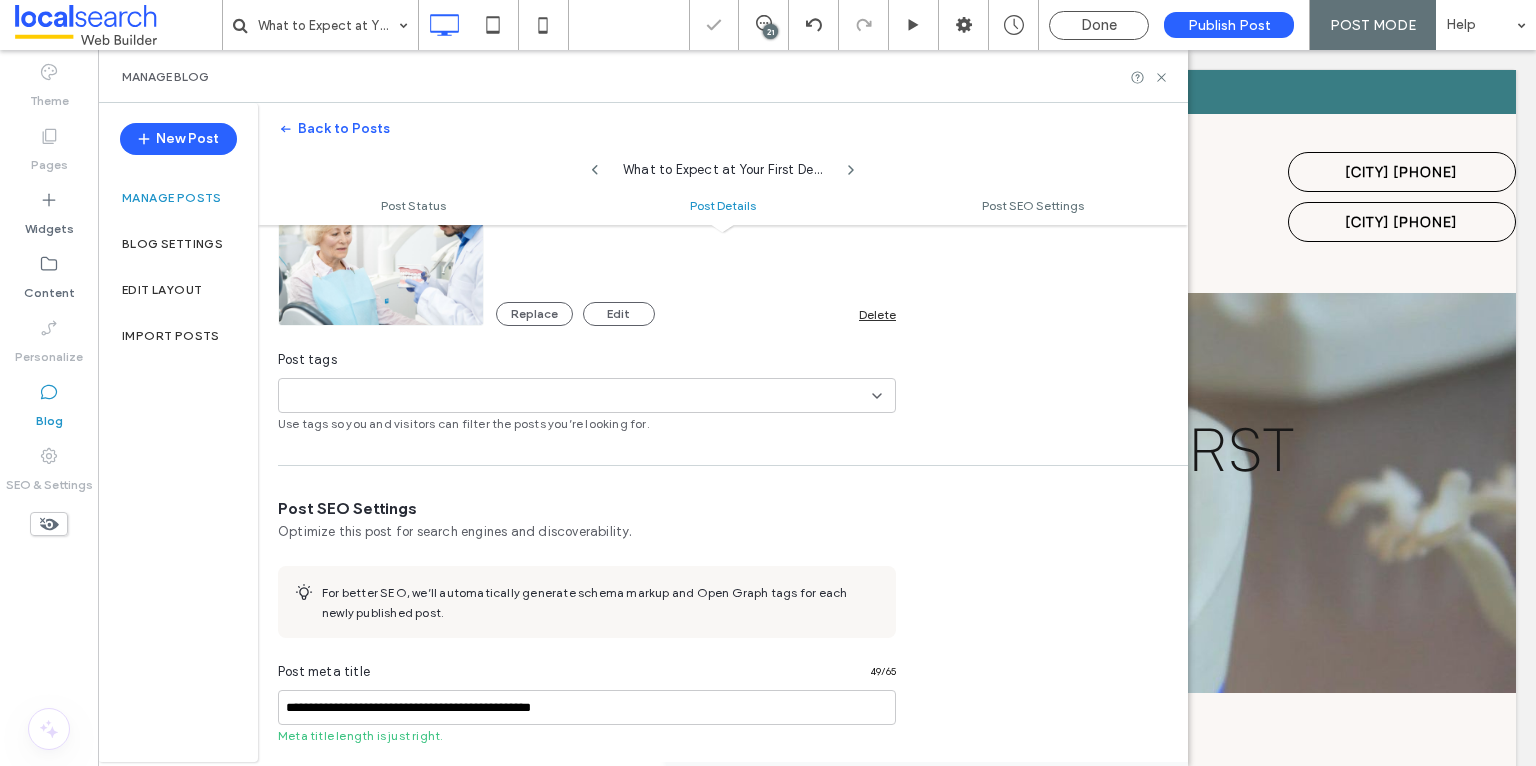 click at bounding box center [356, 396] 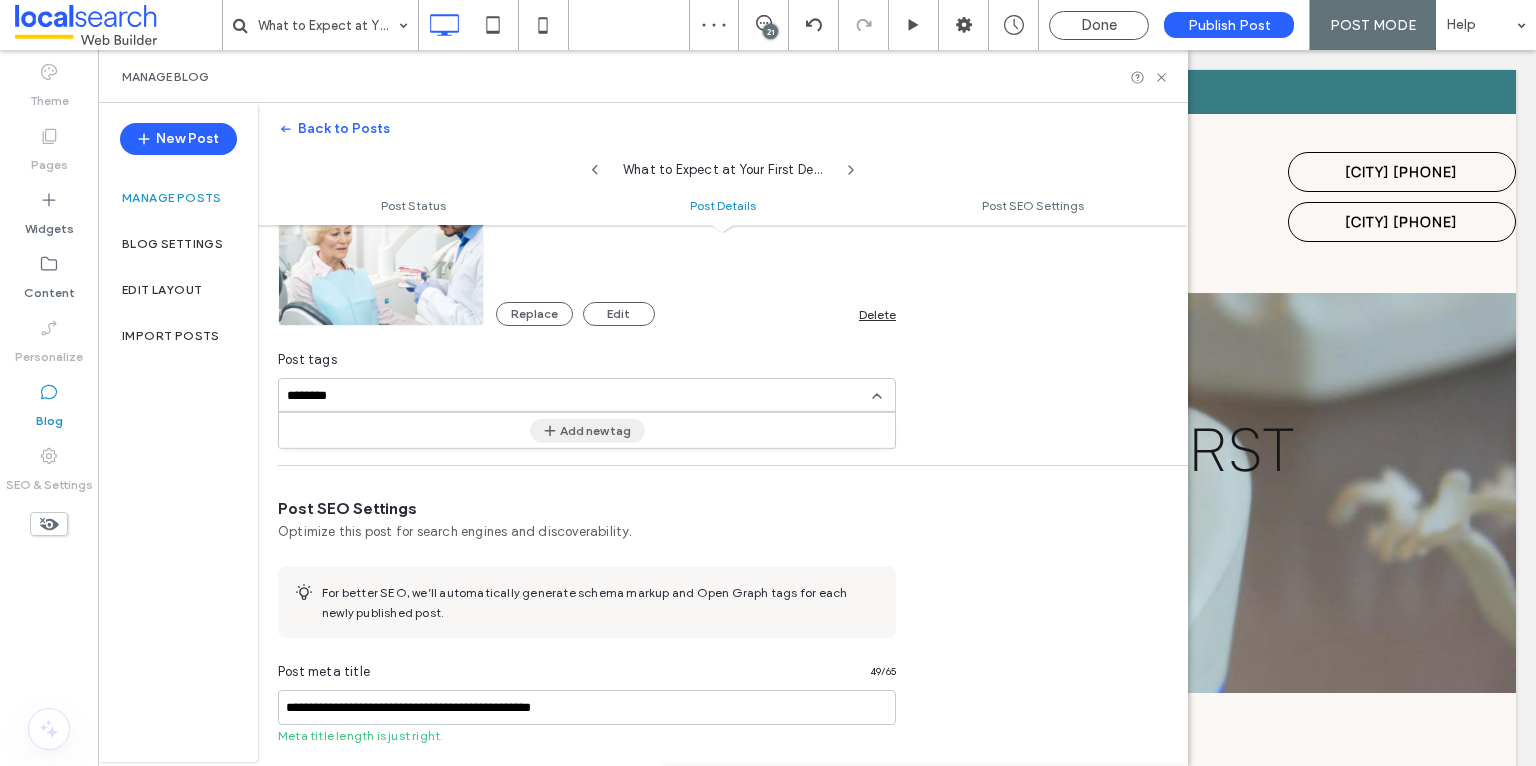 type on "********" 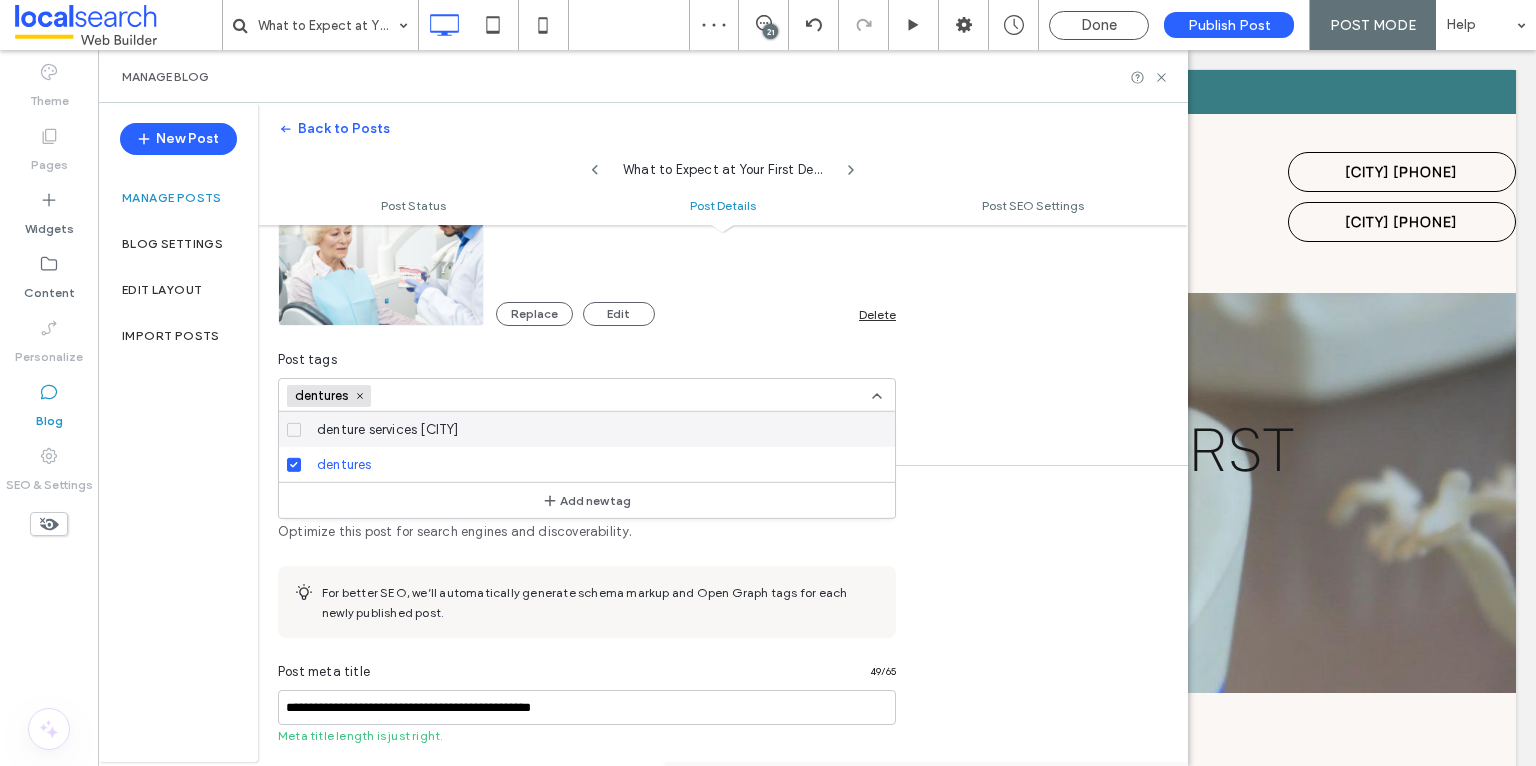 click on "**********" at bounding box center [723, 164] 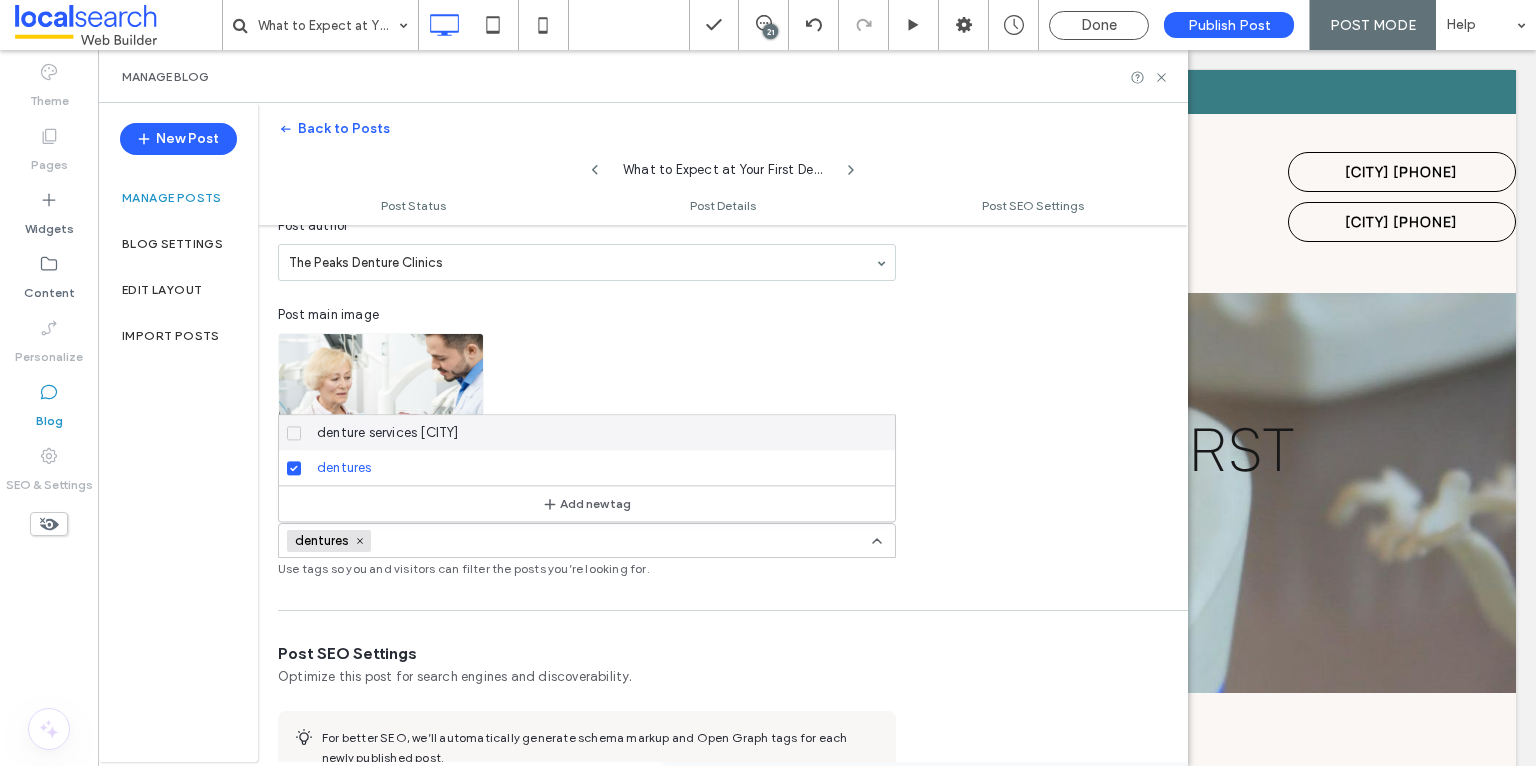 scroll, scrollTop: 0, scrollLeft: 0, axis: both 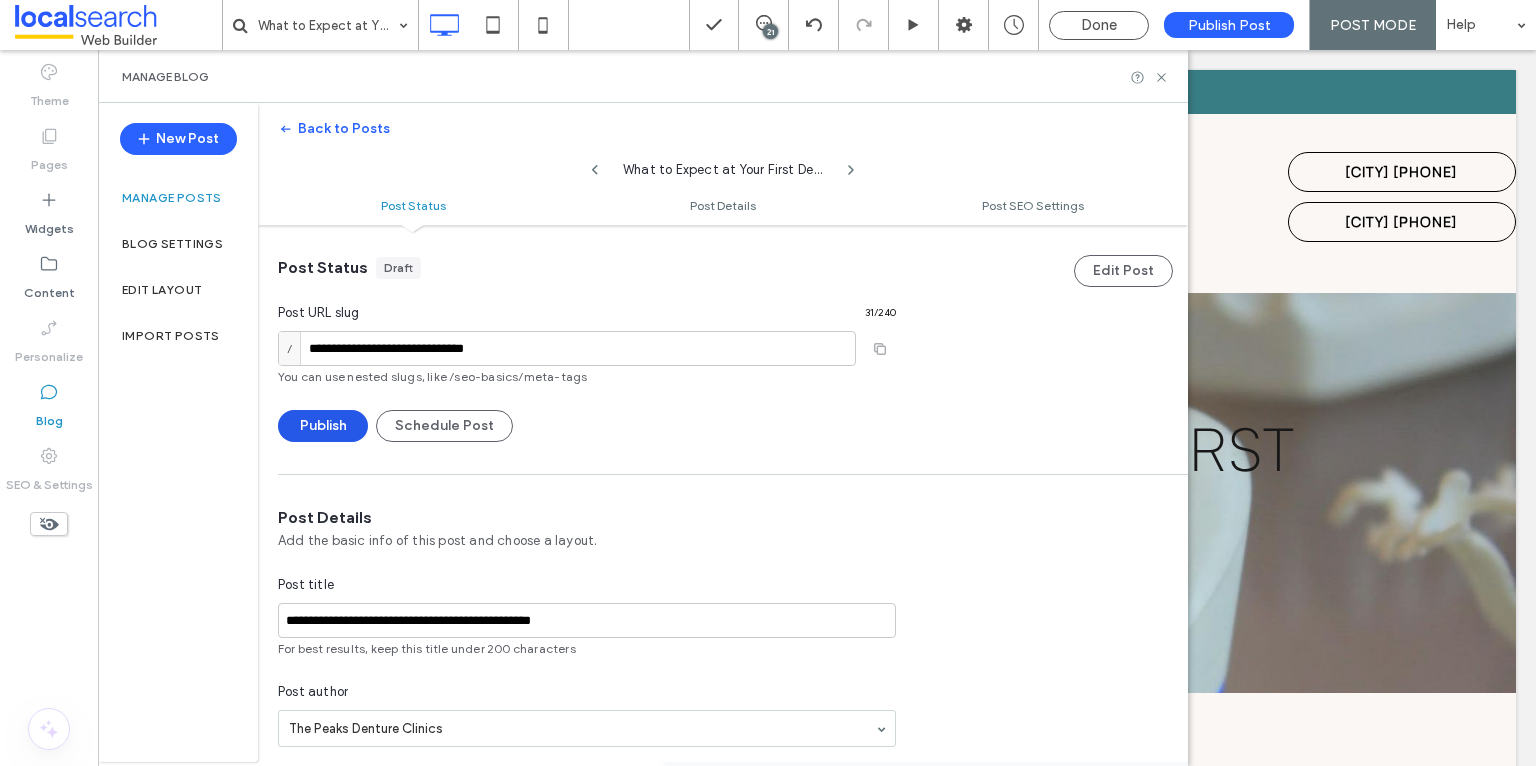 click on "Publish" at bounding box center [323, 426] 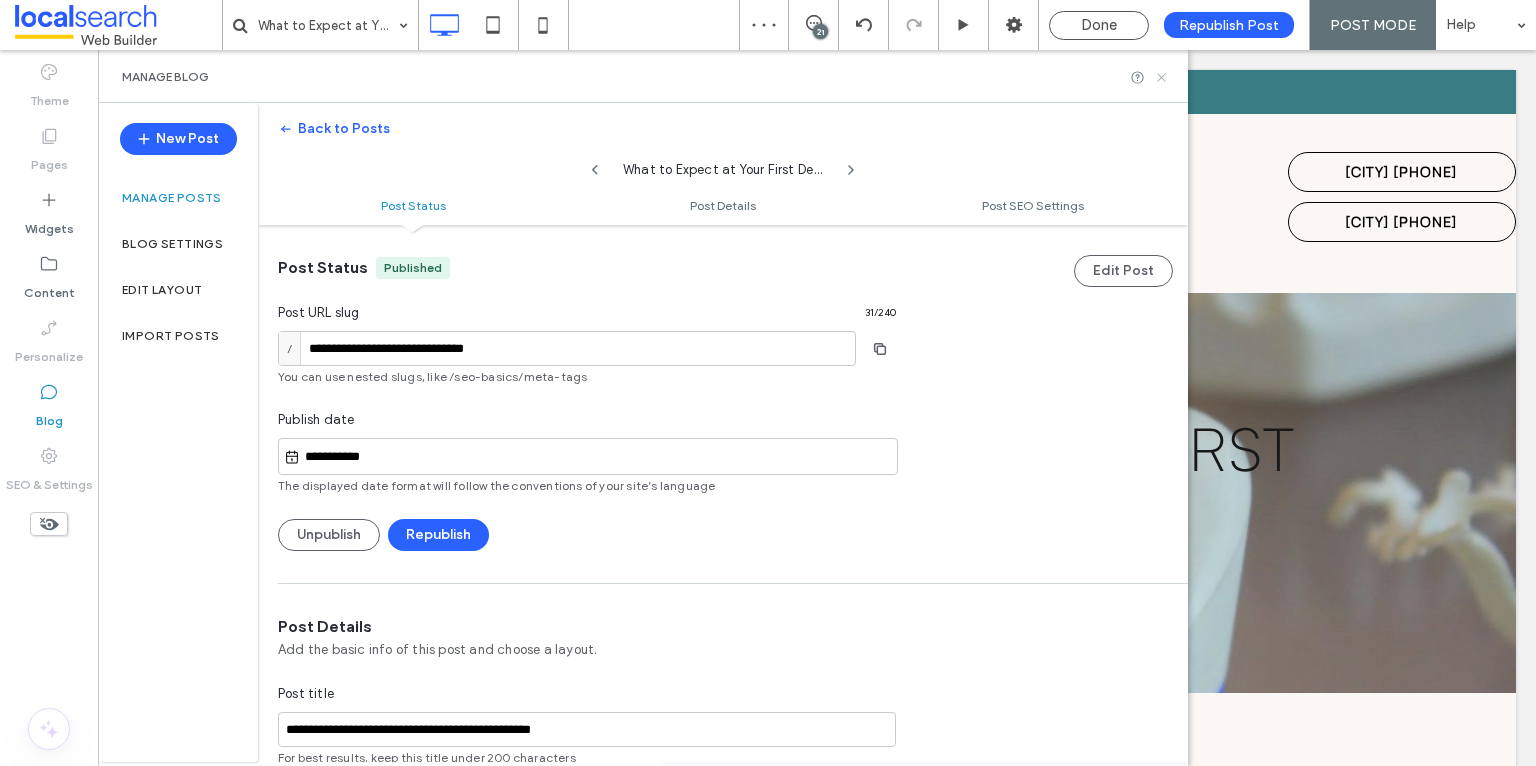 click 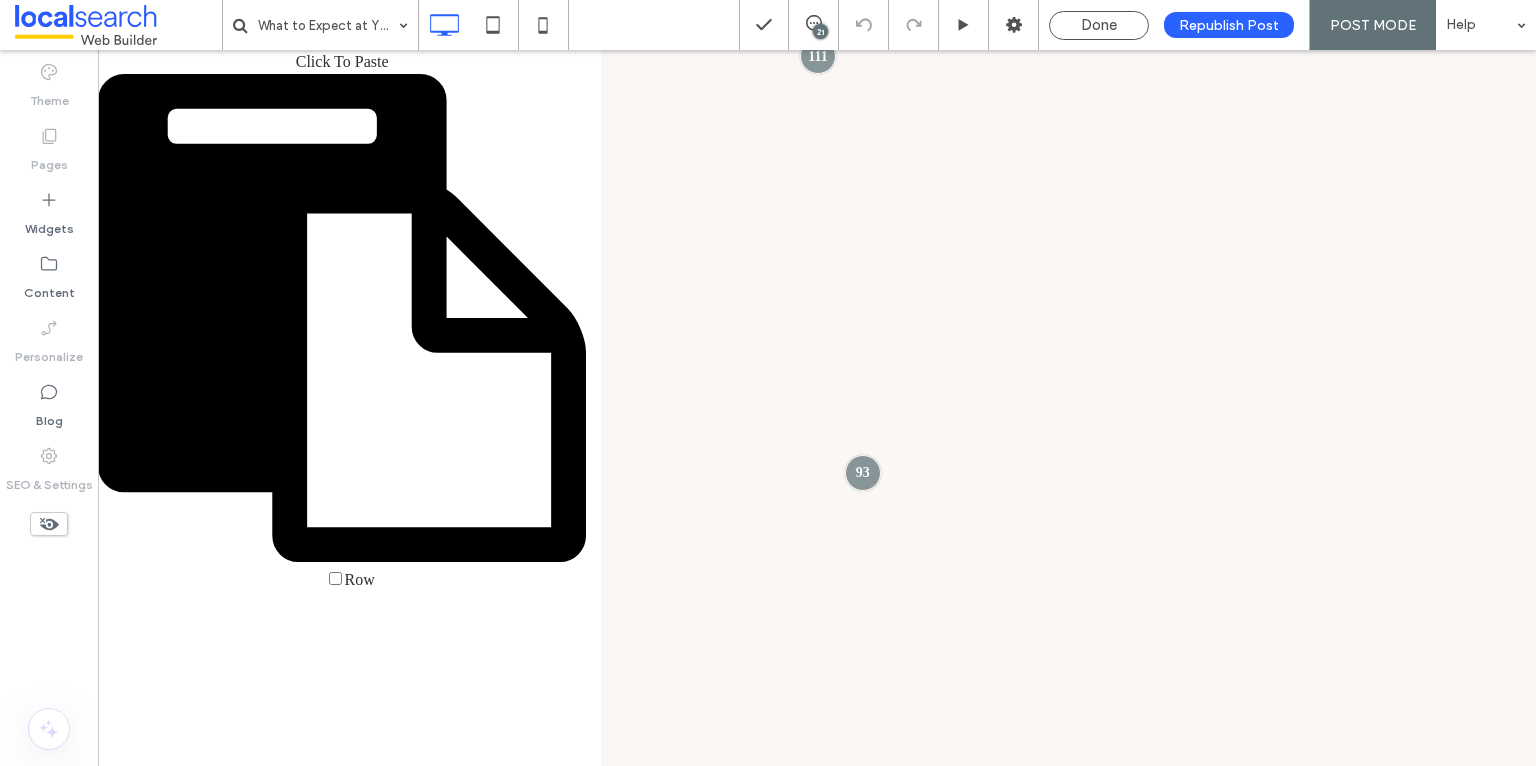 scroll, scrollTop: 0, scrollLeft: 0, axis: both 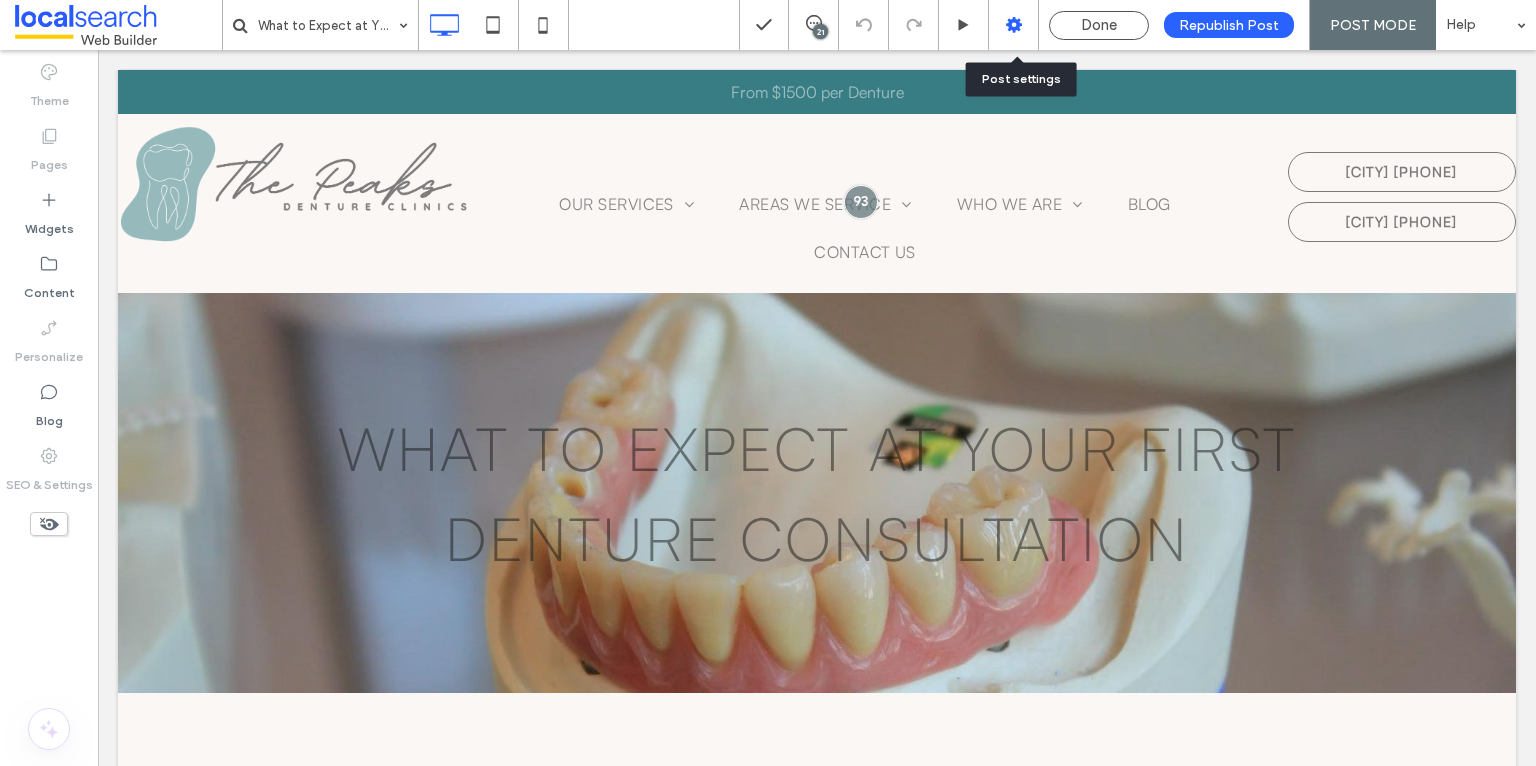 click 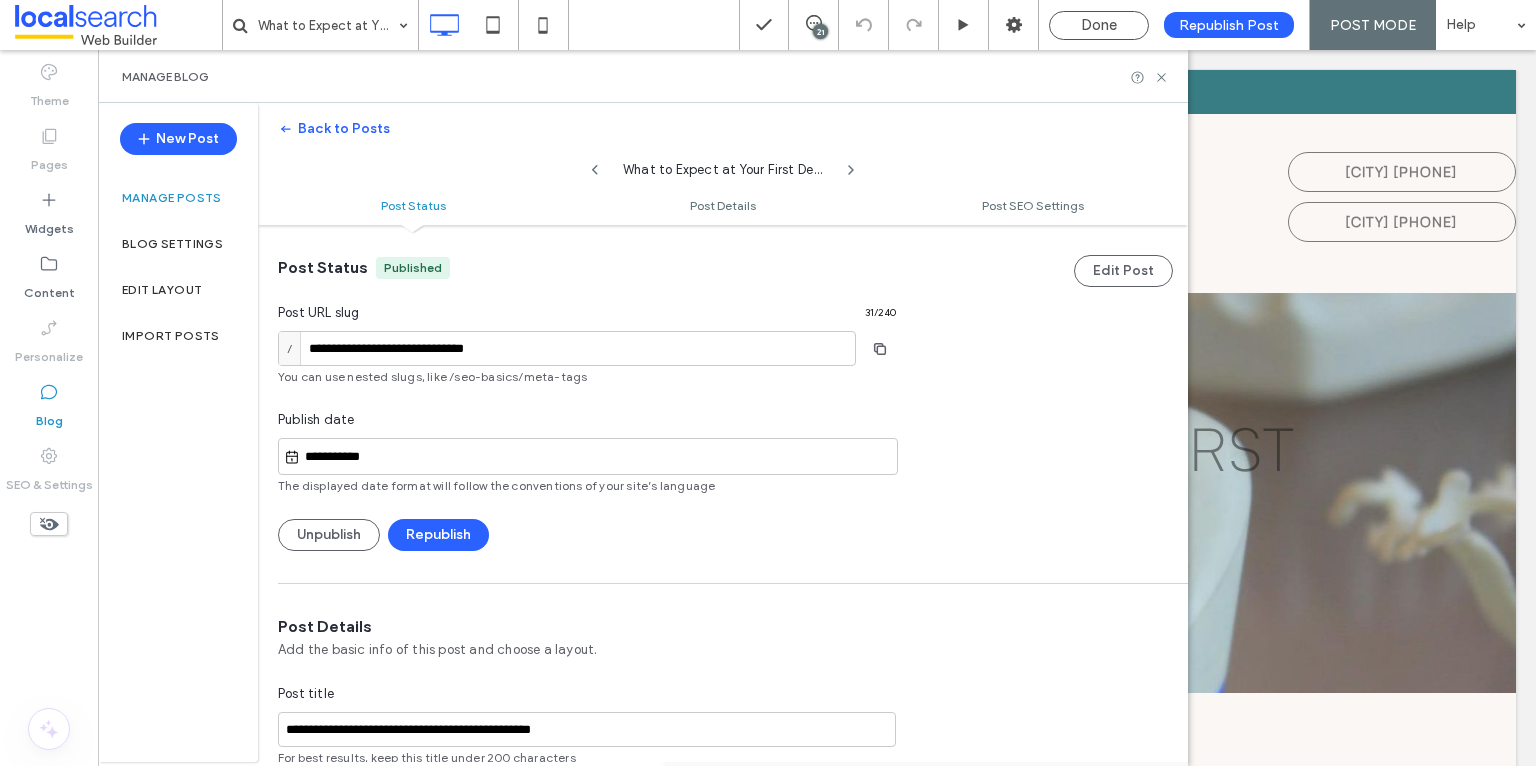 scroll, scrollTop: 323, scrollLeft: 0, axis: vertical 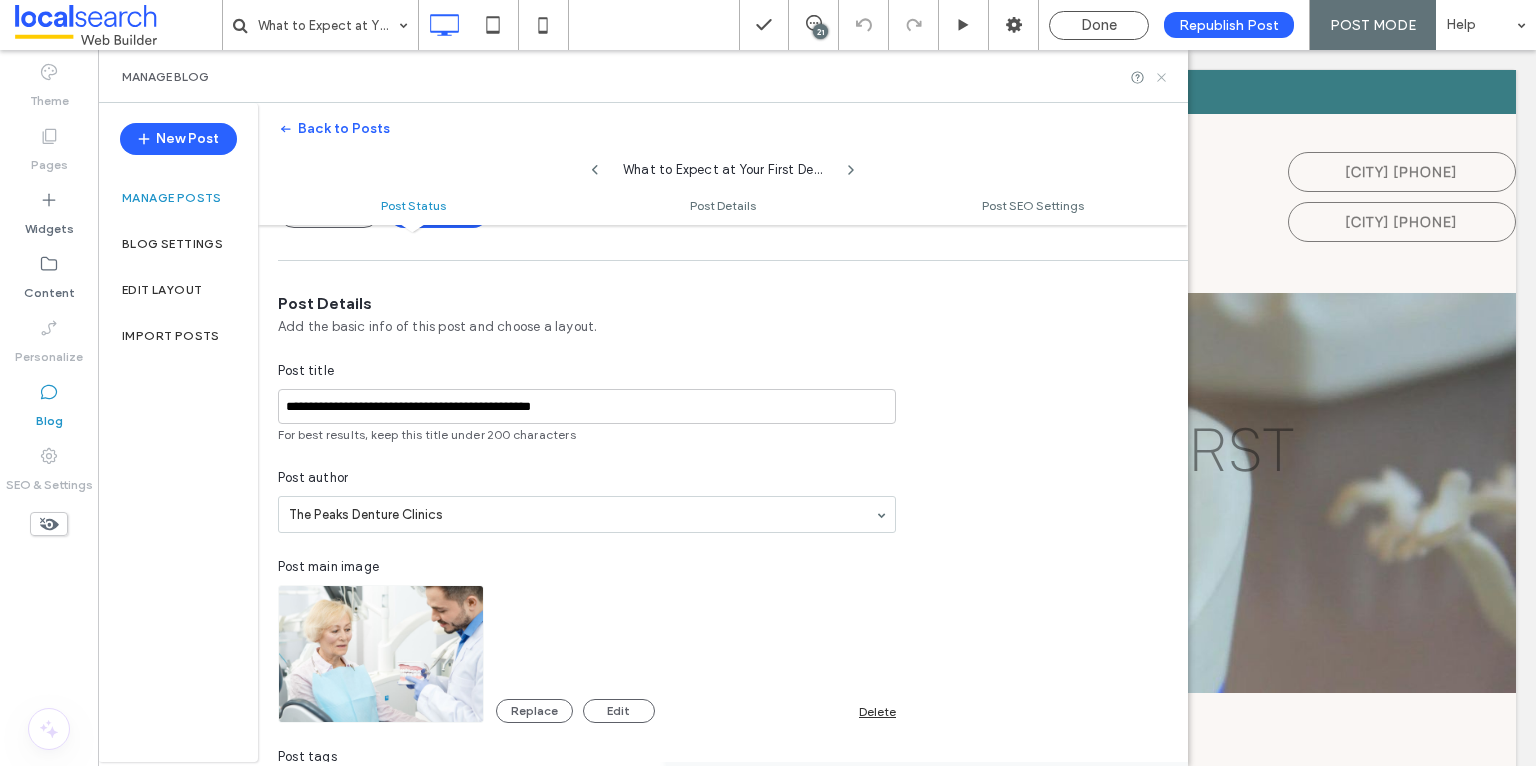 drag, startPoint x: 1164, startPoint y: 76, endPoint x: 810, endPoint y: 6, distance: 360.85455 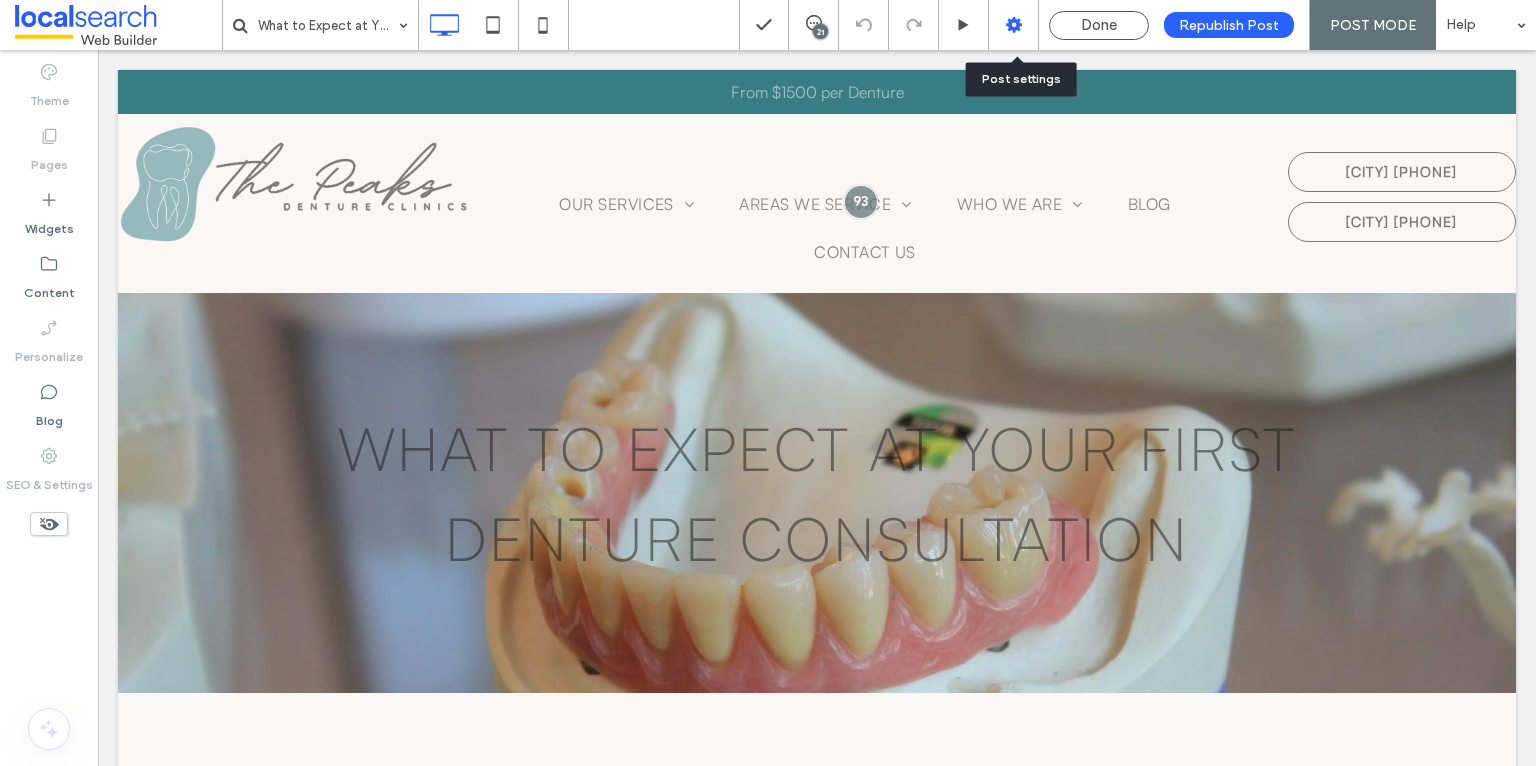 click 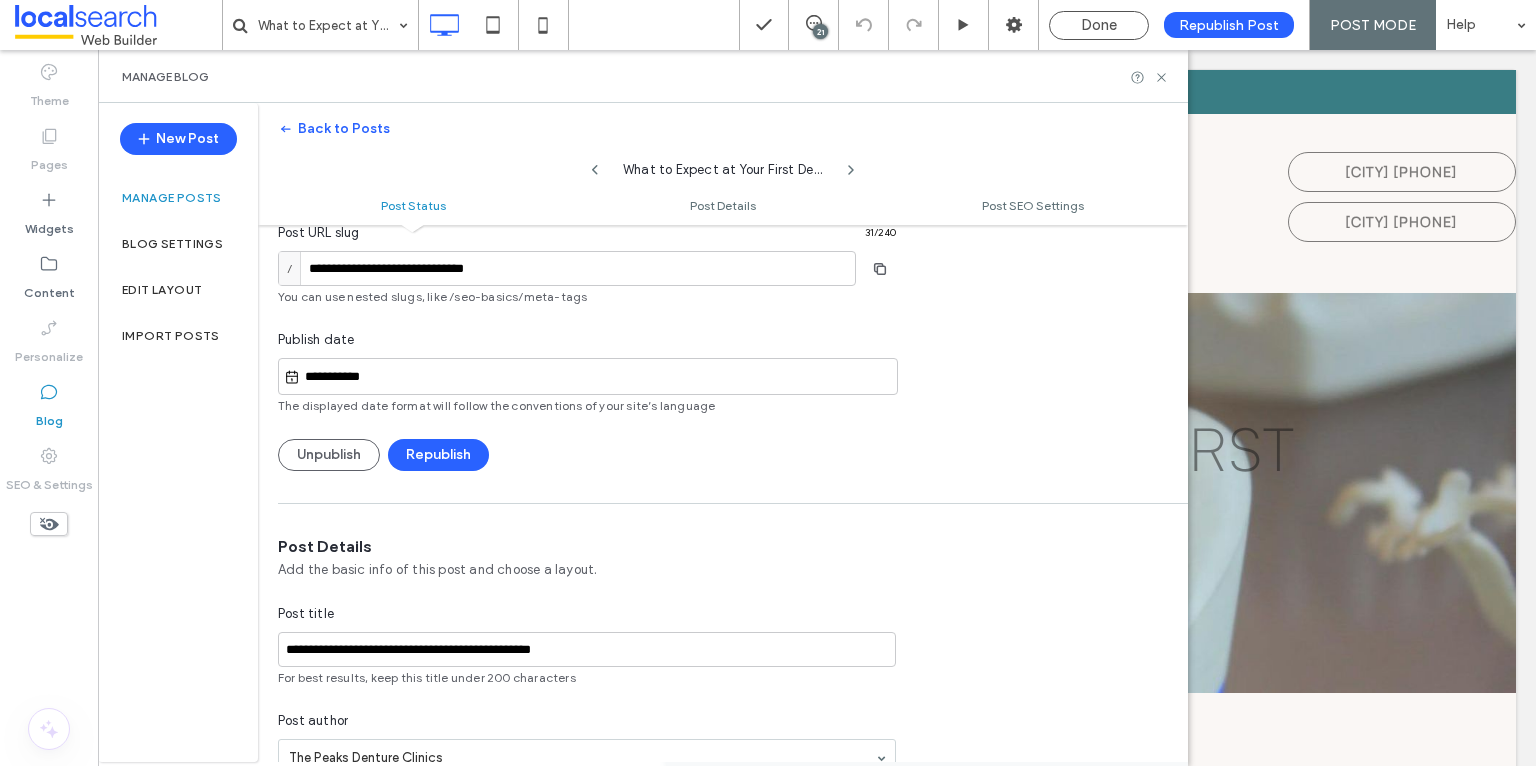 scroll, scrollTop: 0, scrollLeft: 0, axis: both 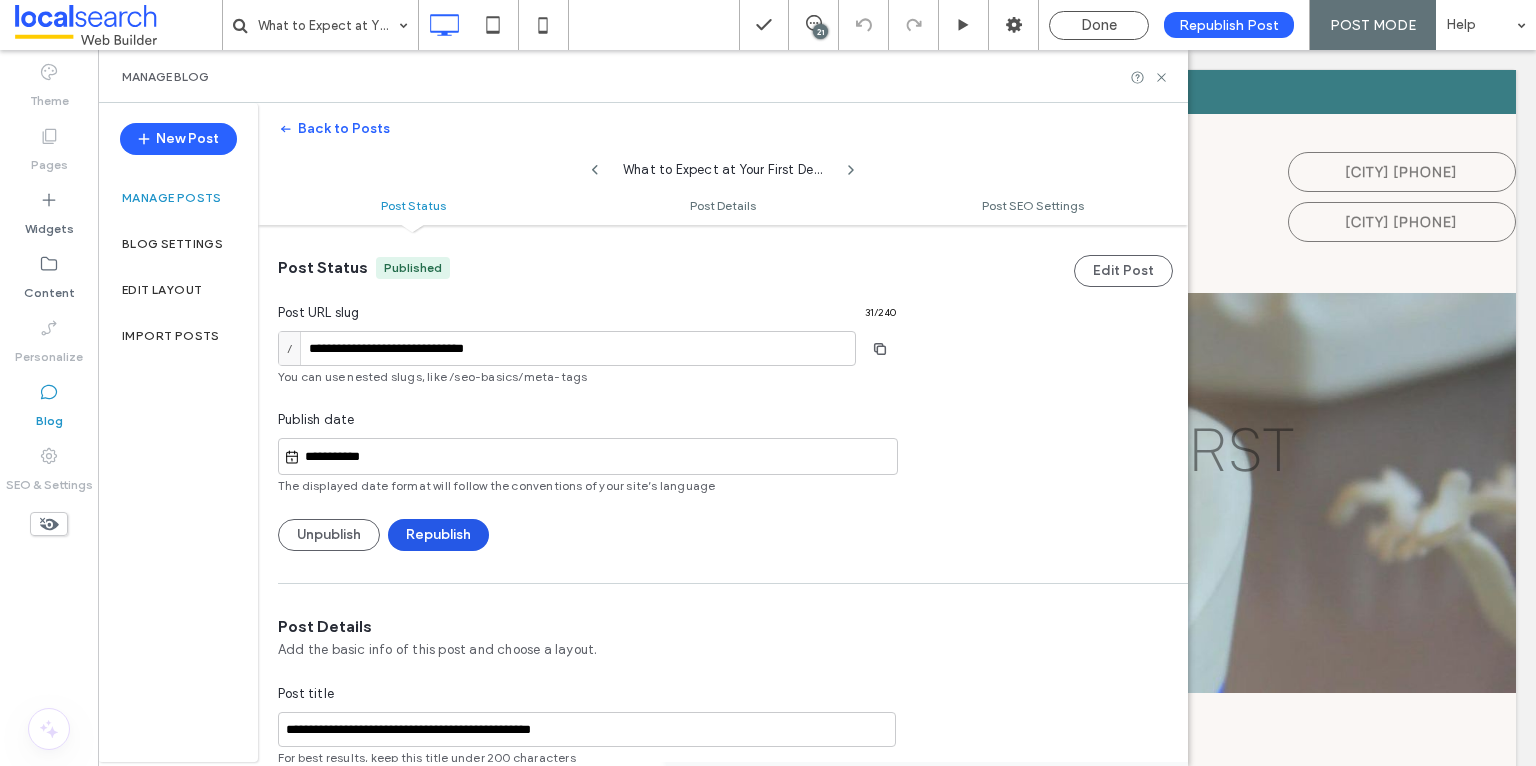 click on "Republish" at bounding box center [438, 535] 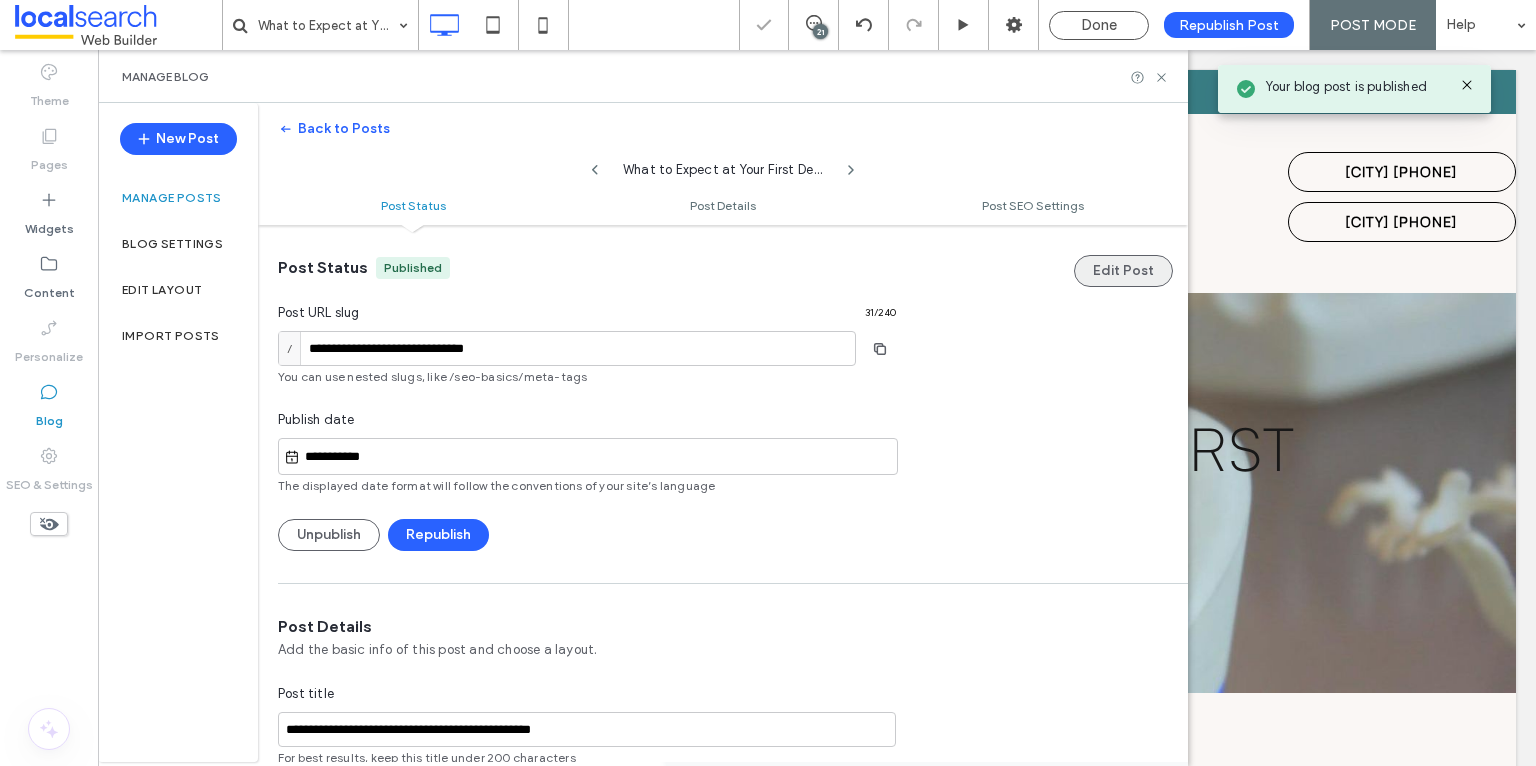 scroll, scrollTop: 0, scrollLeft: 0, axis: both 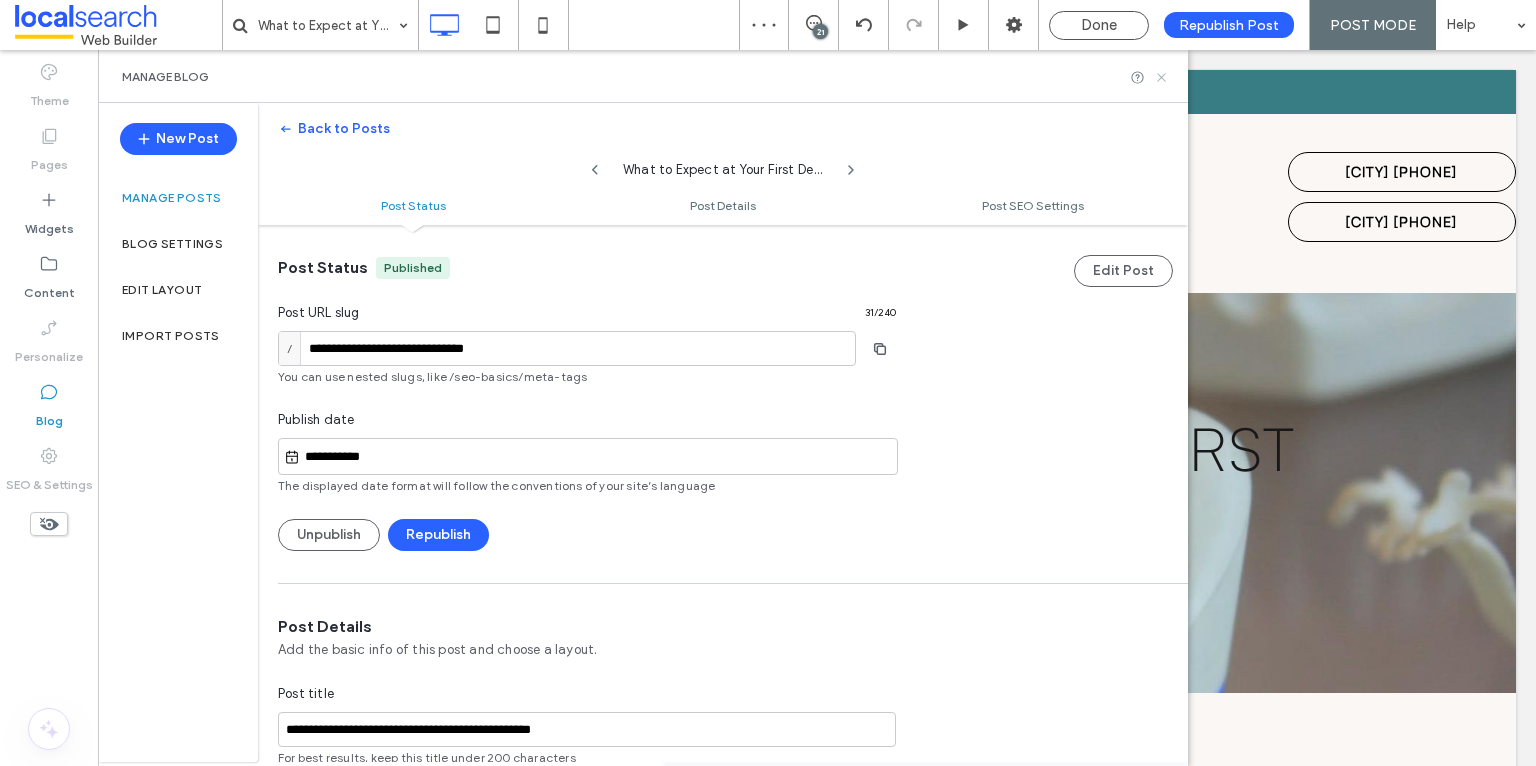 click 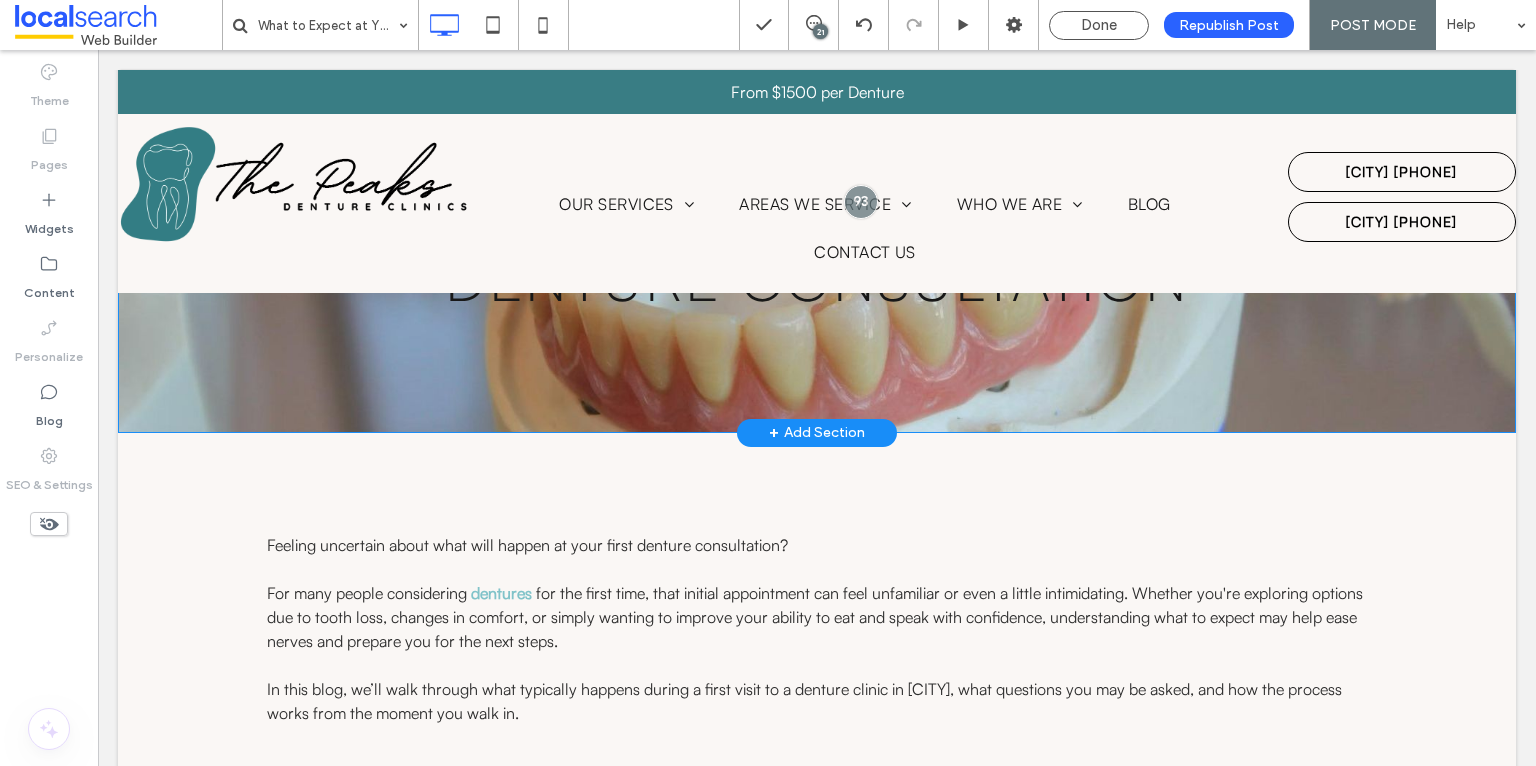 scroll, scrollTop: 0, scrollLeft: 0, axis: both 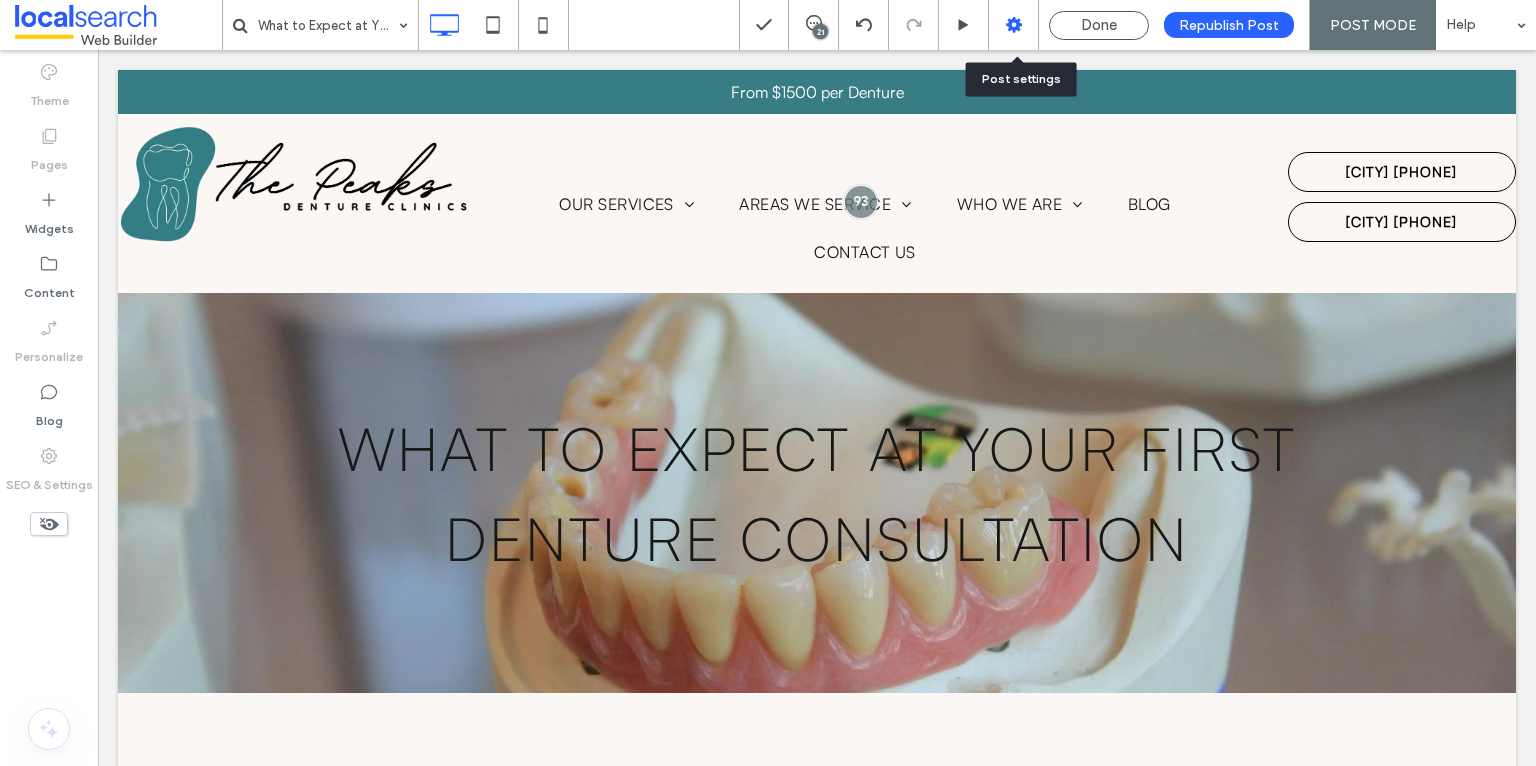 click 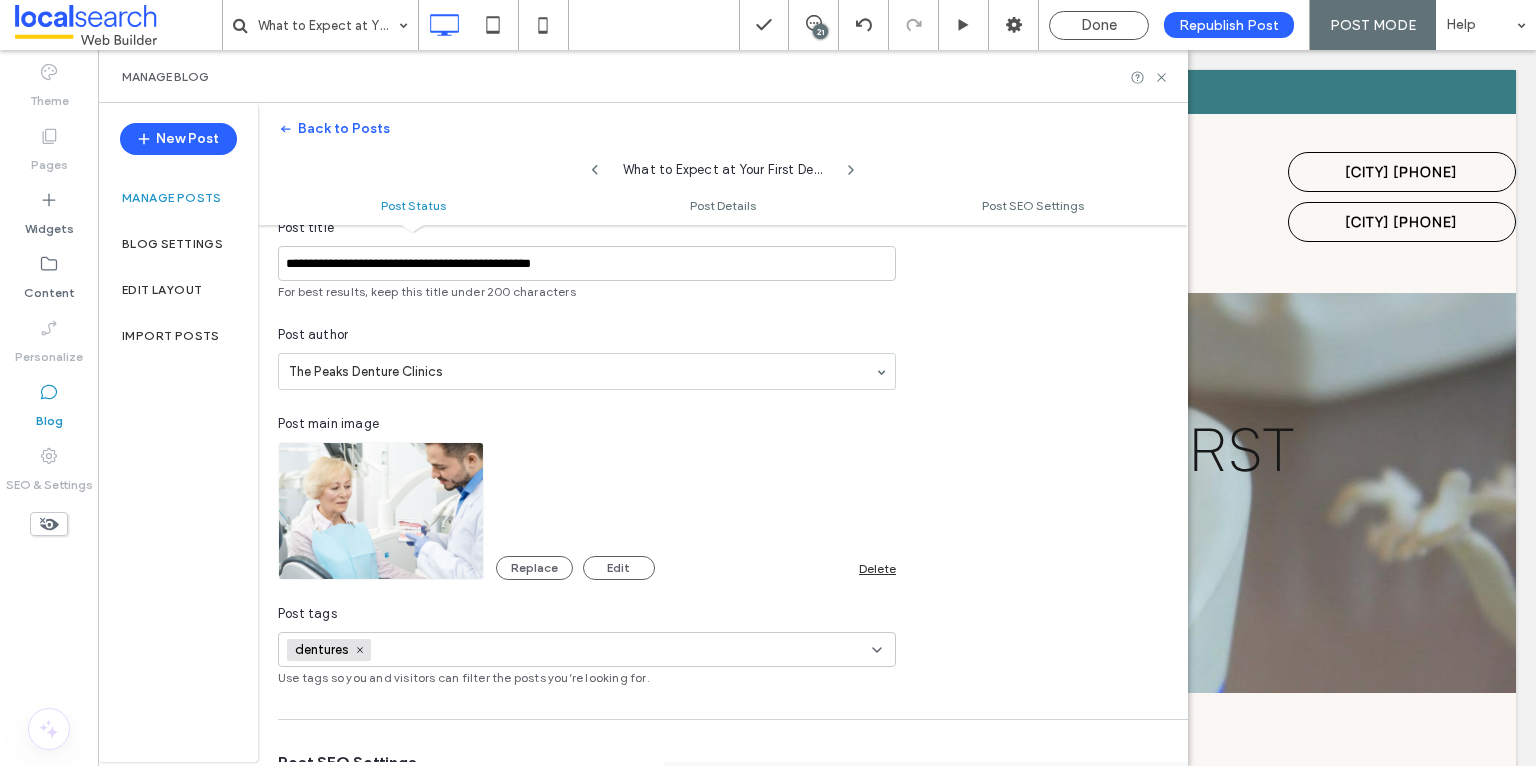 scroll, scrollTop: 50, scrollLeft: 0, axis: vertical 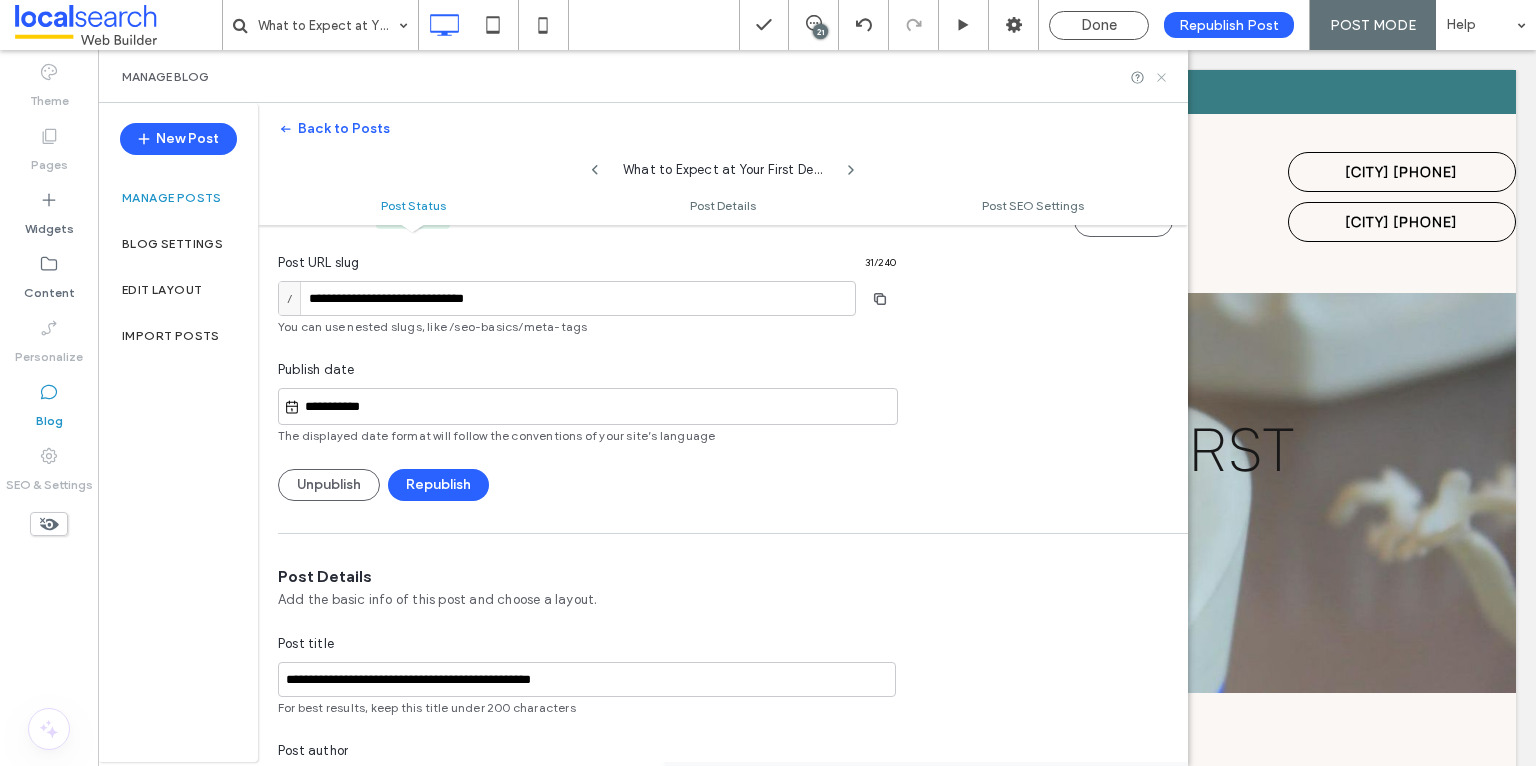 click 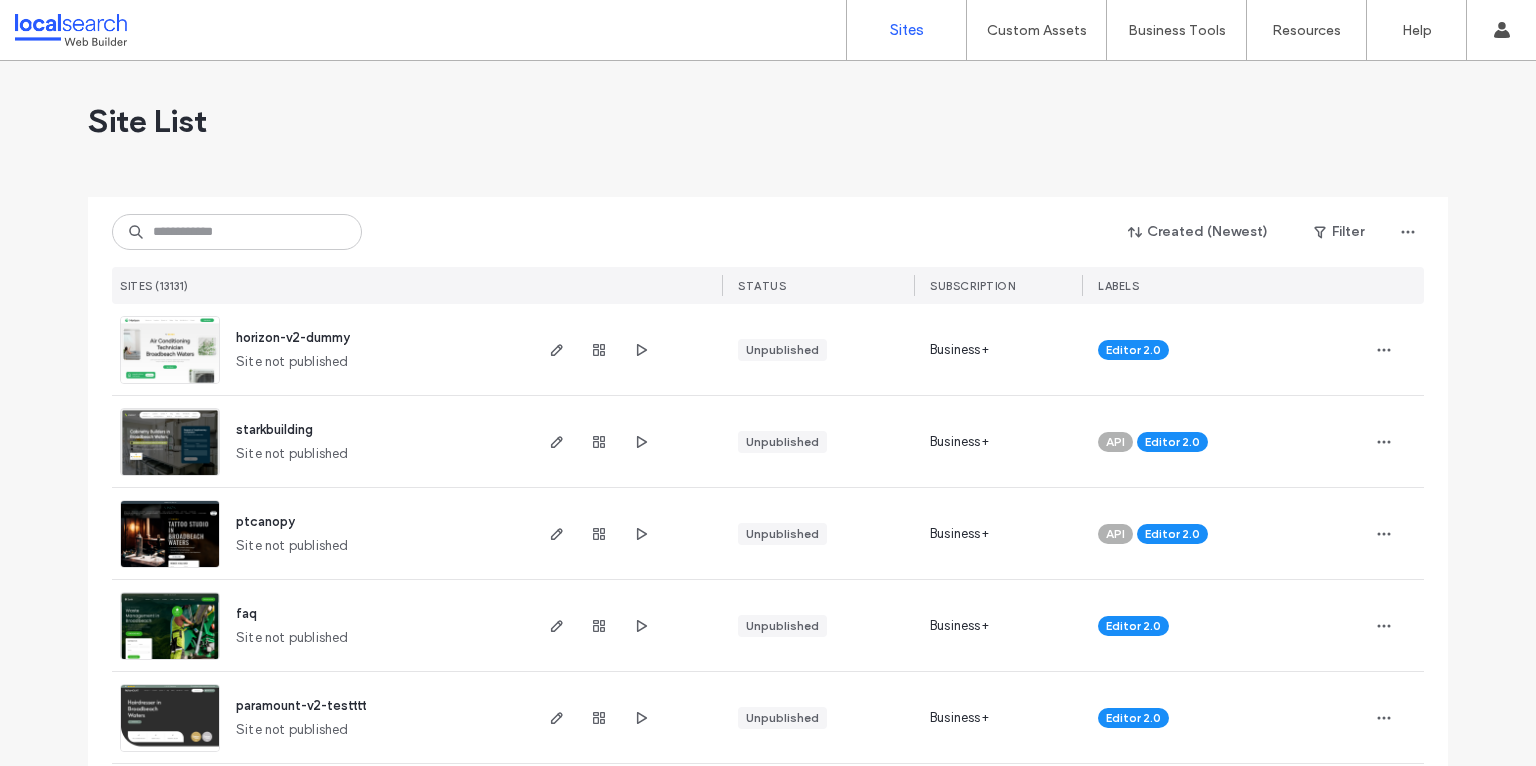 scroll, scrollTop: 0, scrollLeft: 0, axis: both 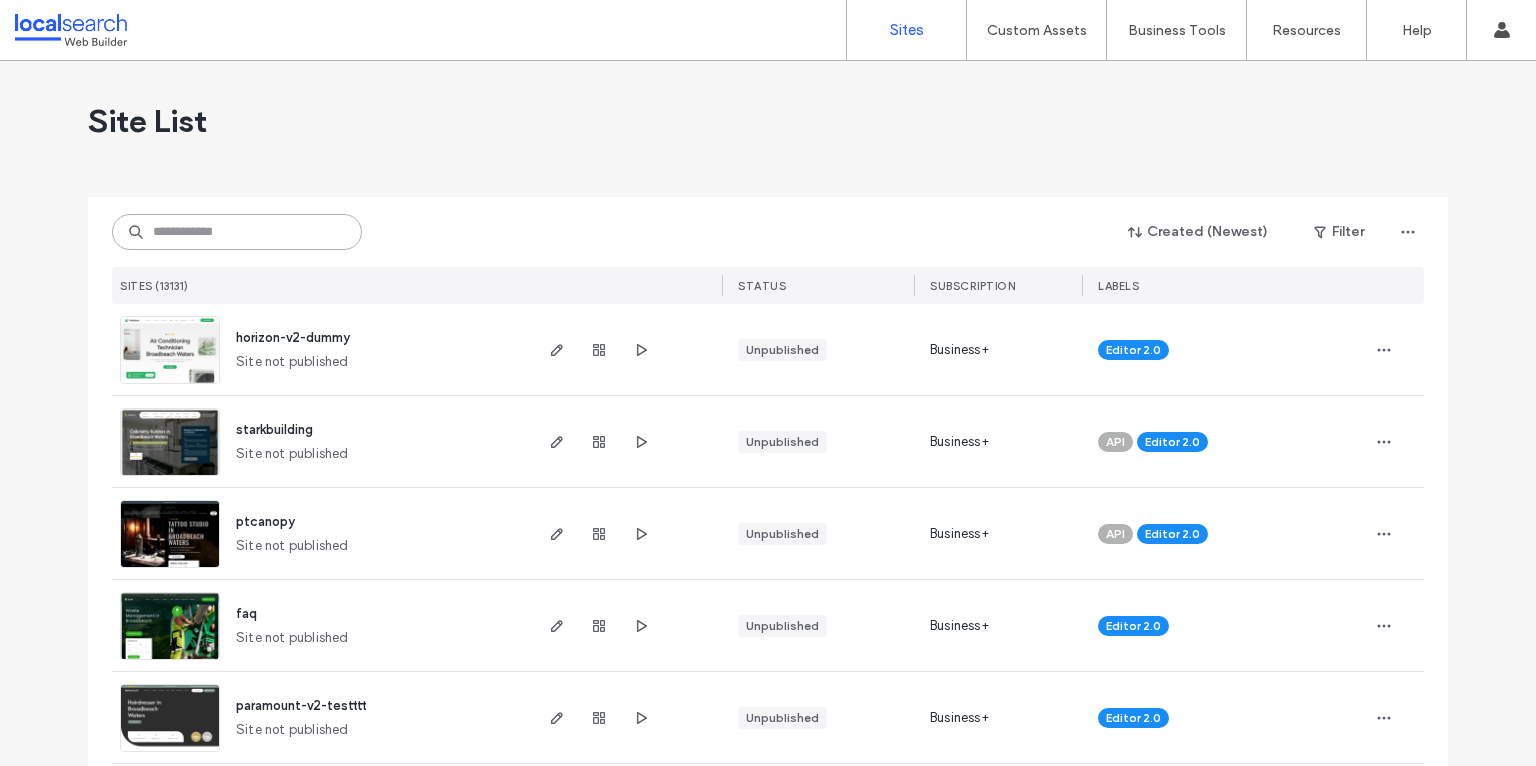 click at bounding box center [237, 232] 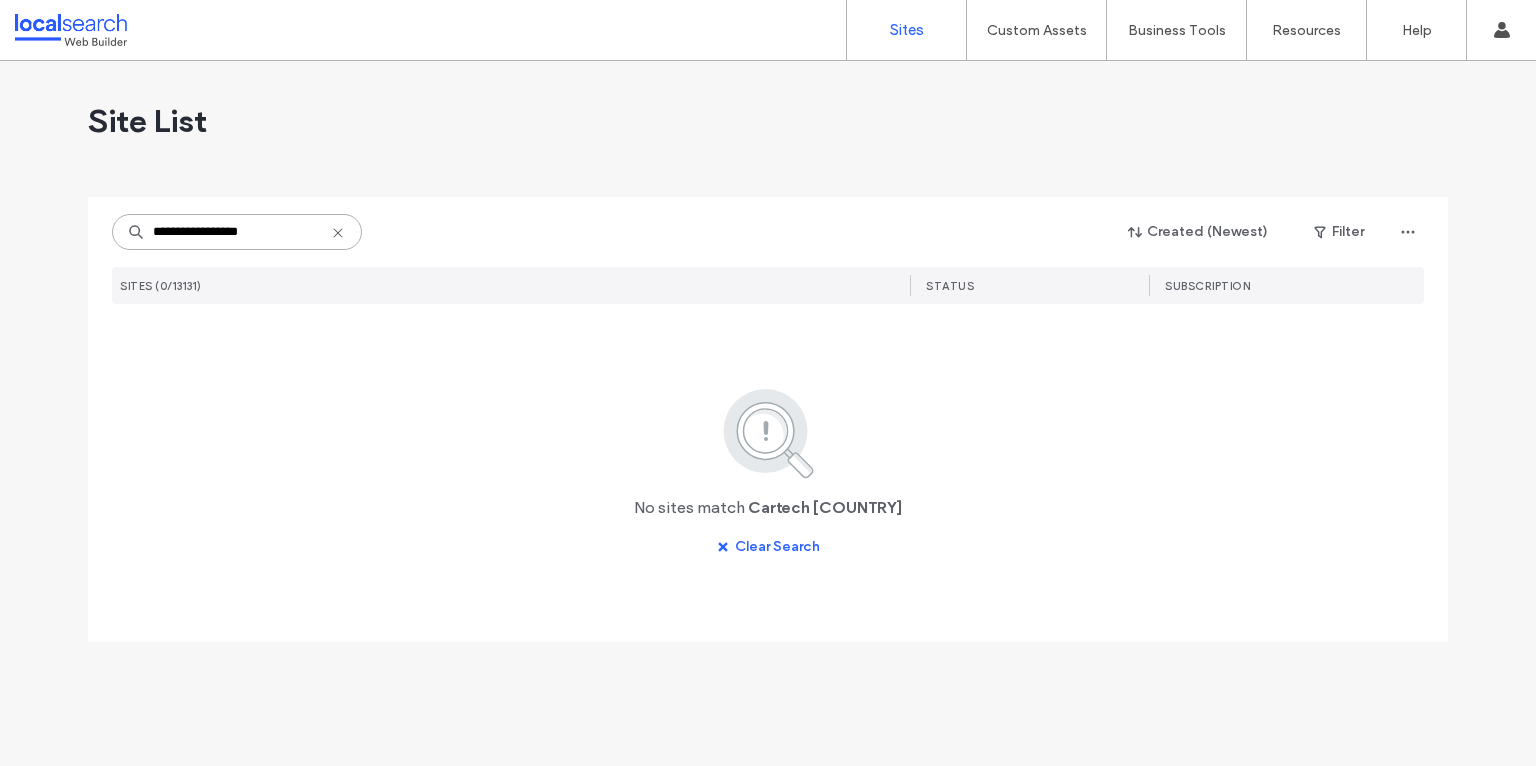 click on "**********" at bounding box center [237, 232] 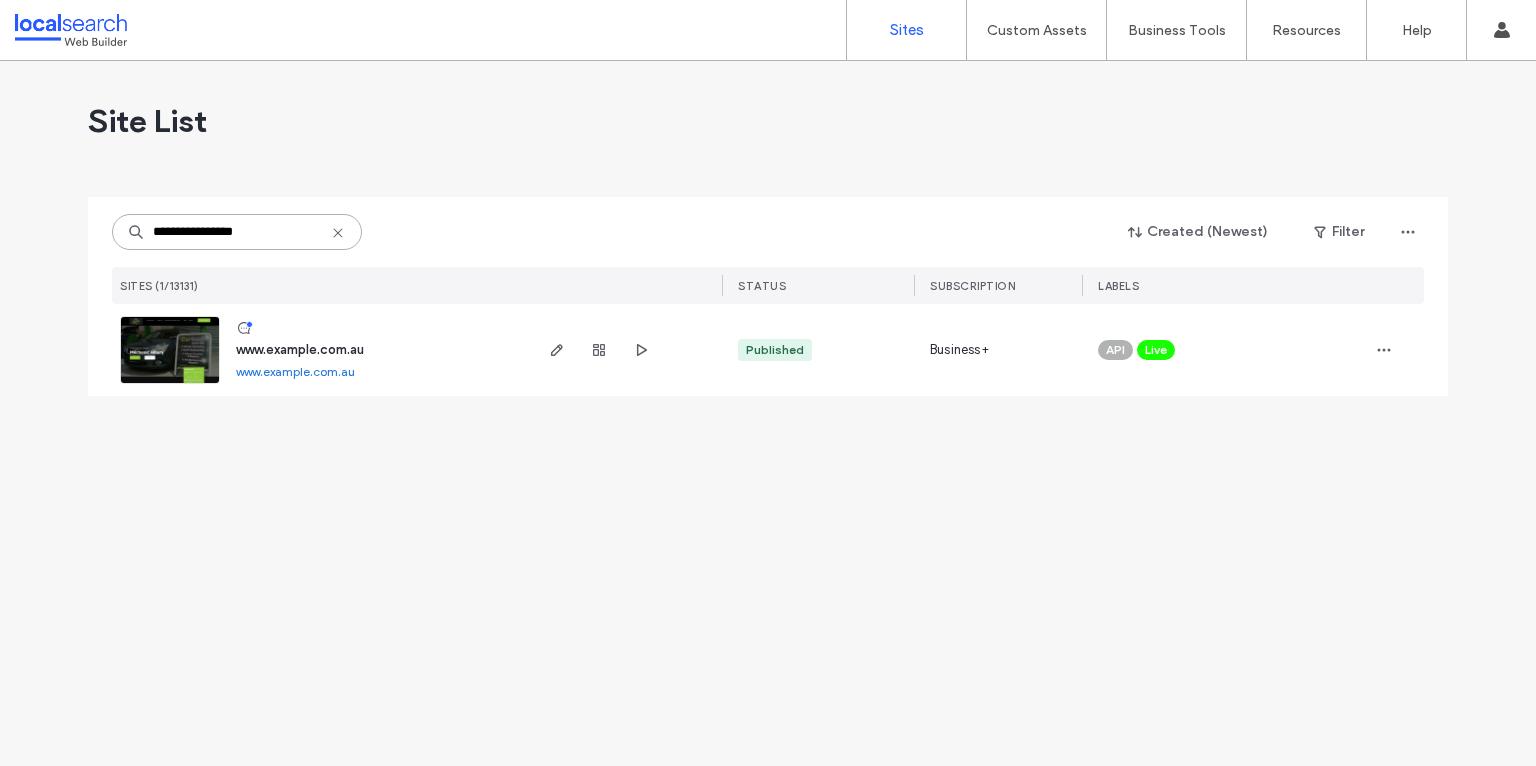 type on "**********" 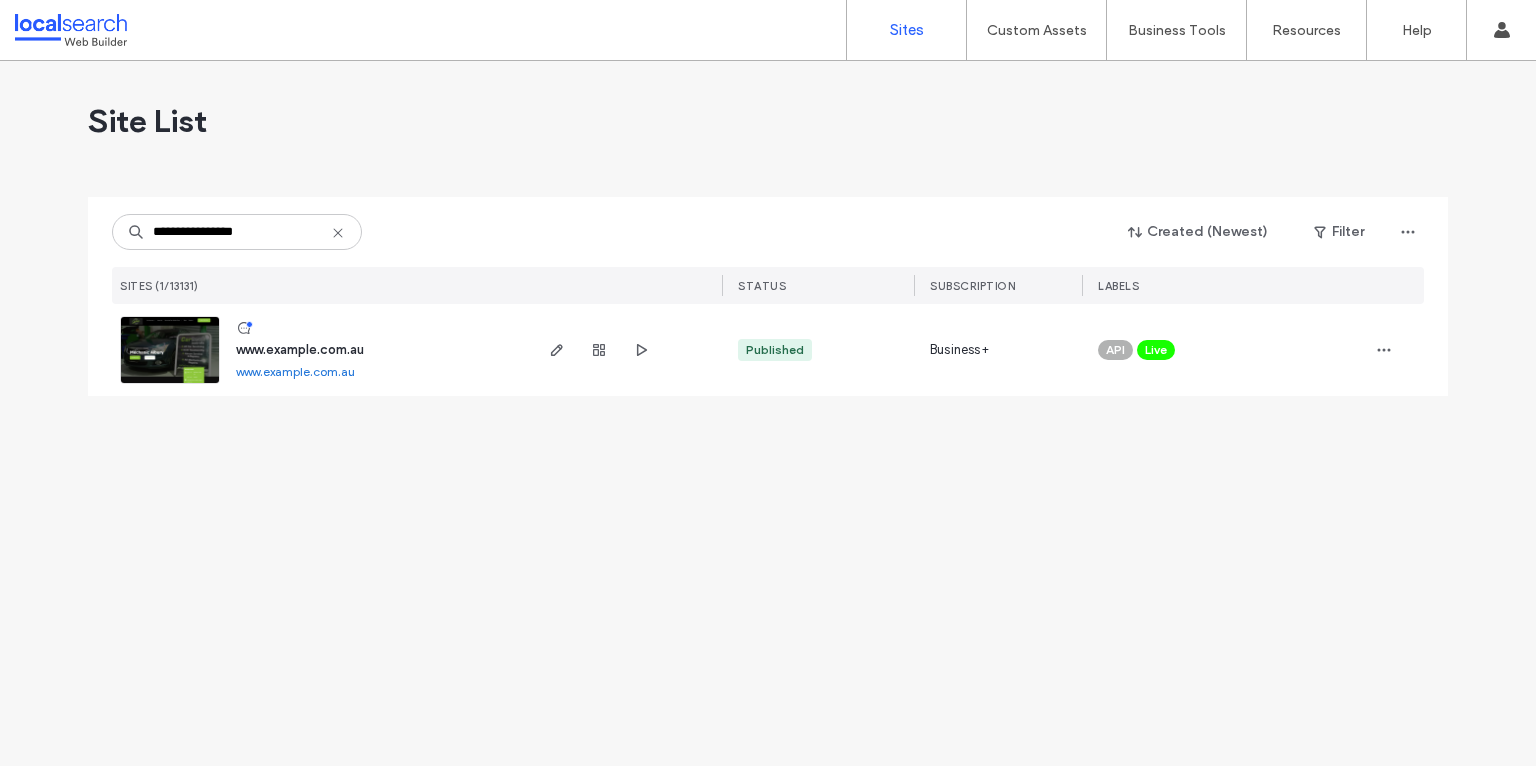 click at bounding box center (170, 385) 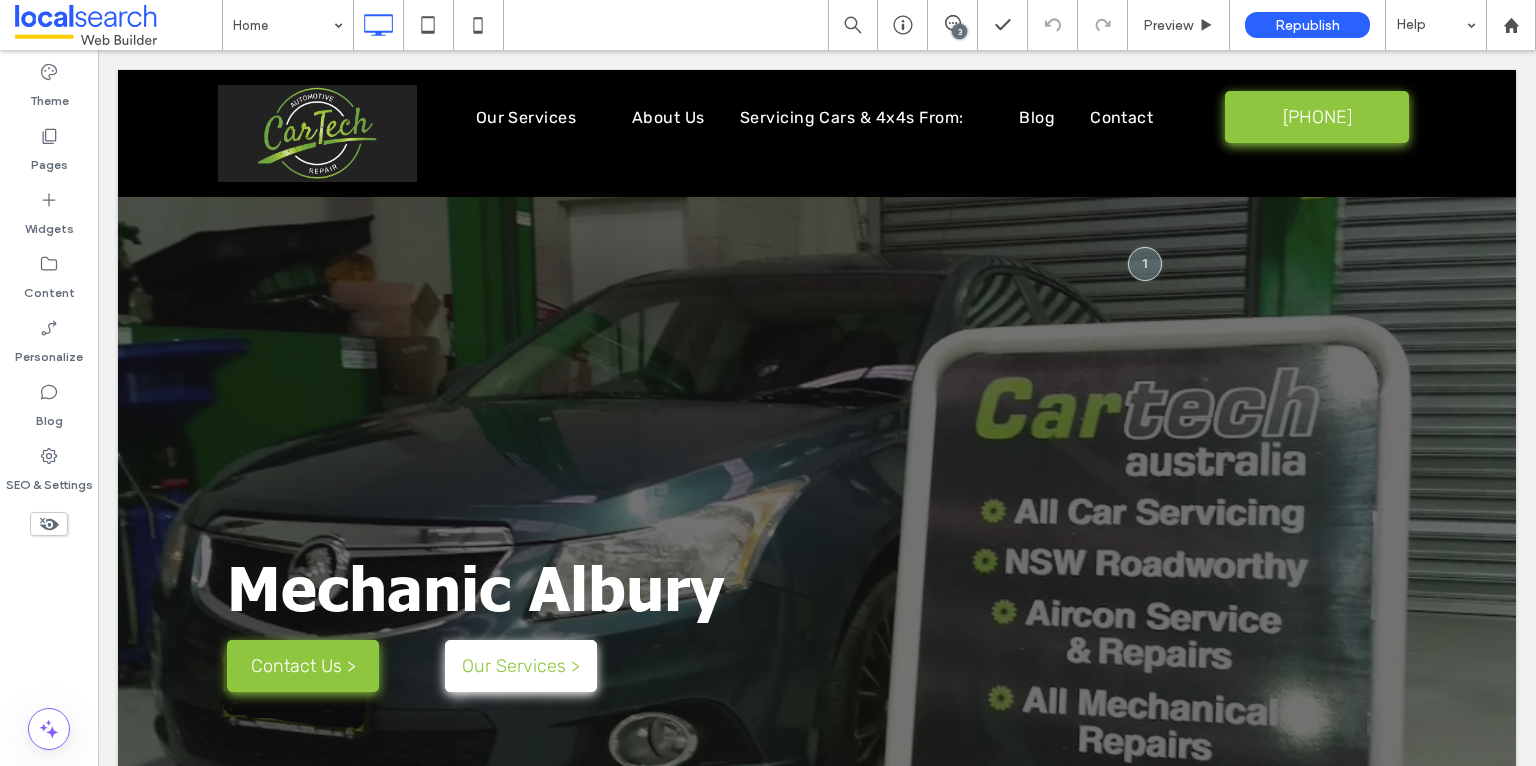 scroll, scrollTop: 0, scrollLeft: 0, axis: both 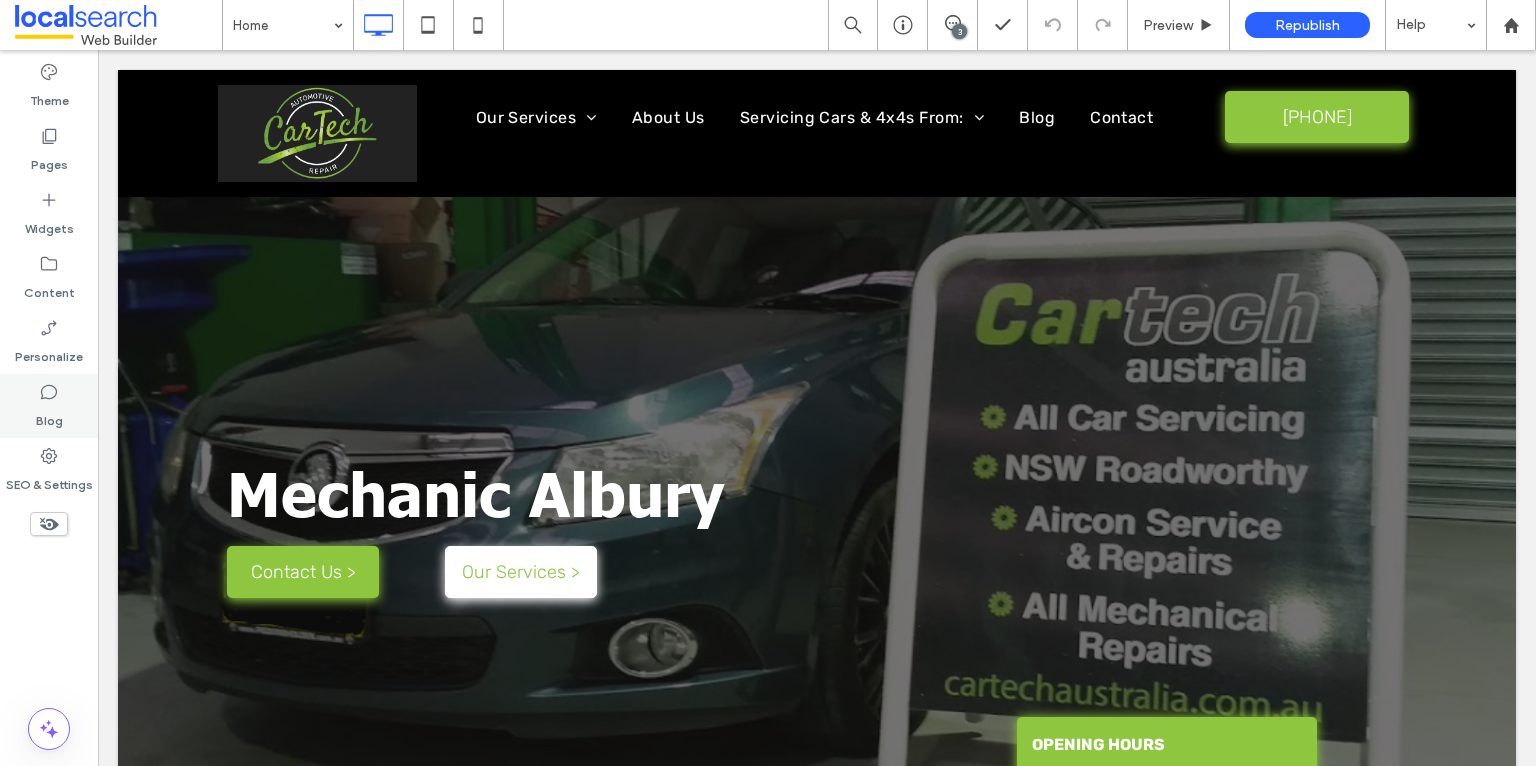 click 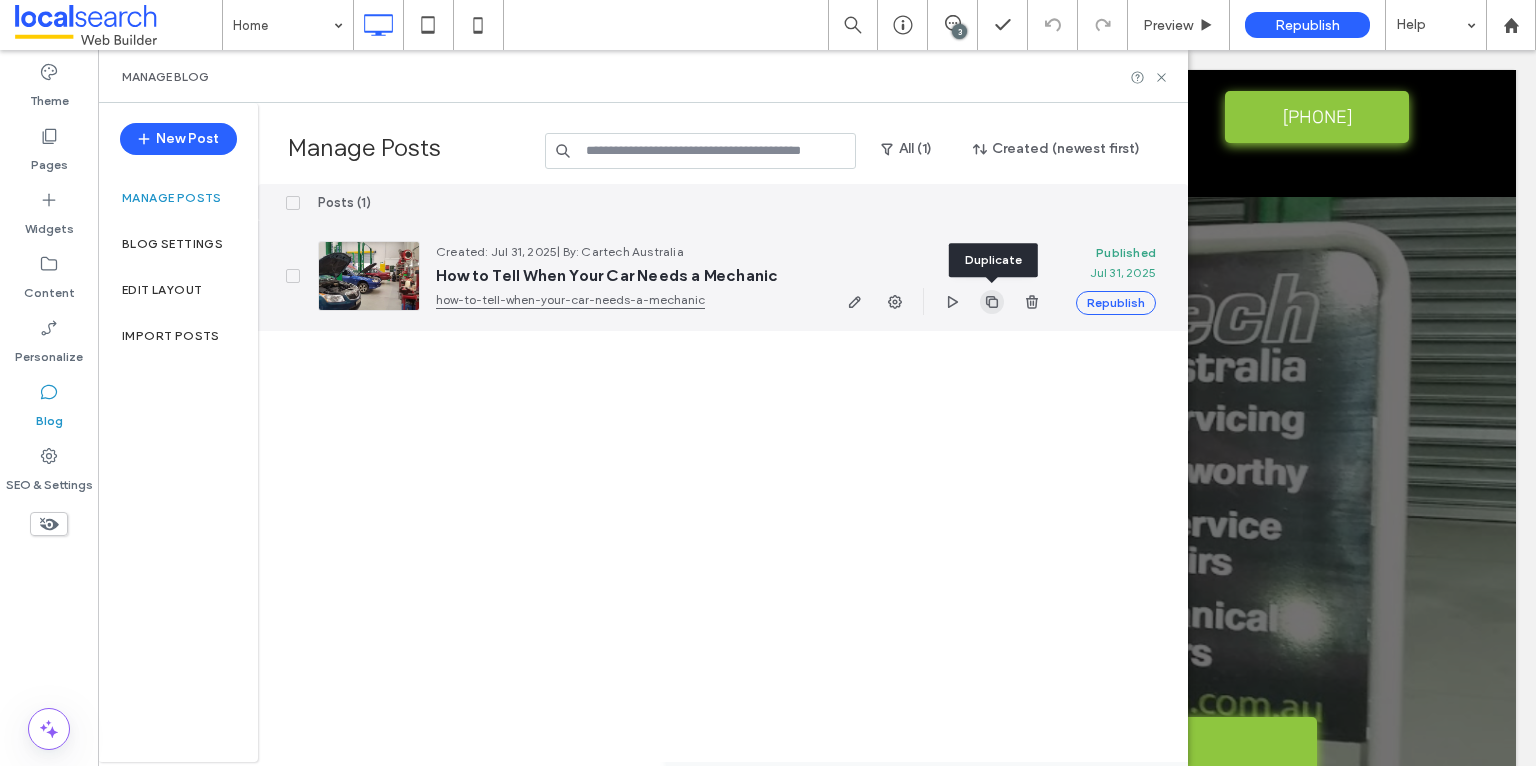 click 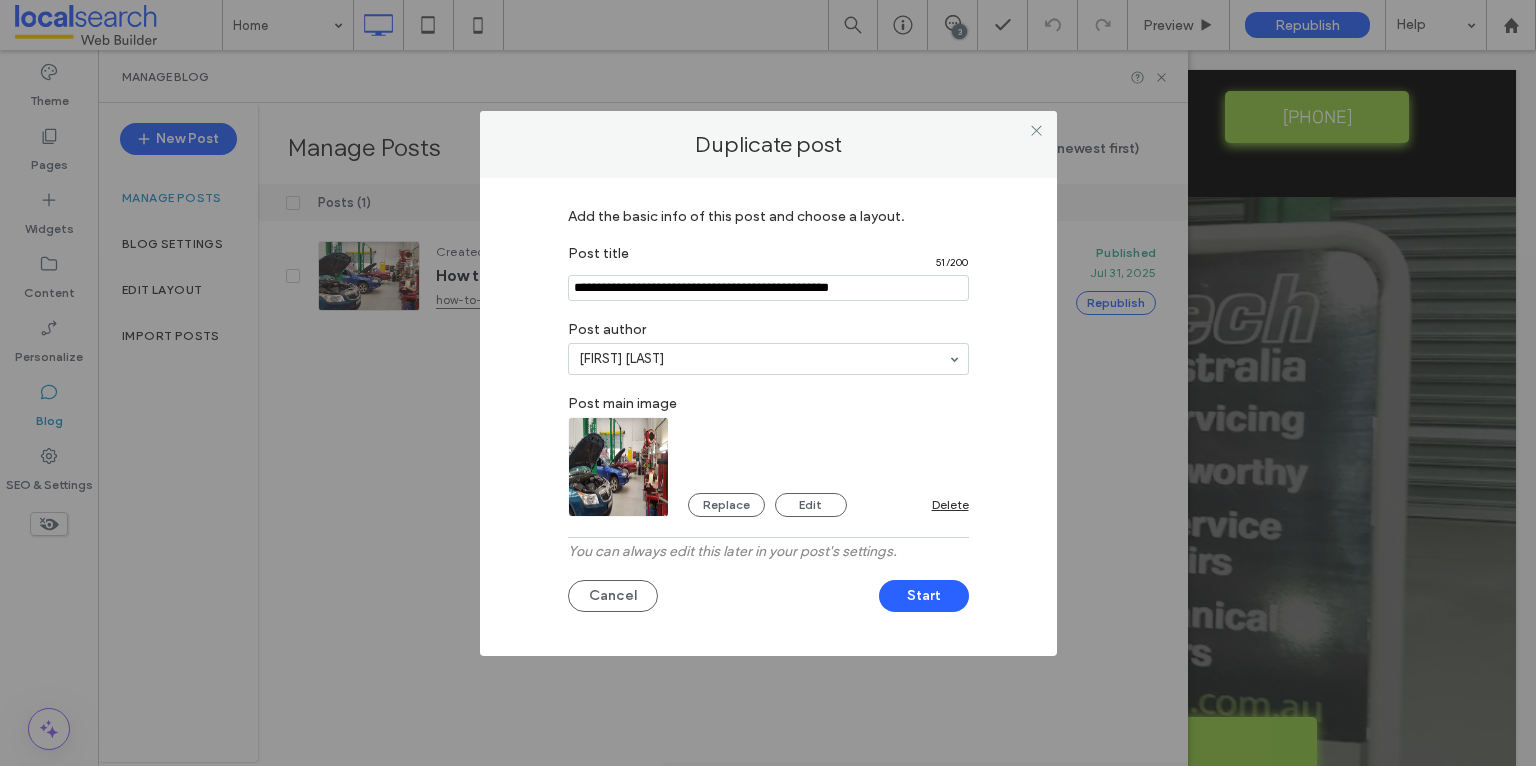 drag, startPoint x: 573, startPoint y: 286, endPoint x: 947, endPoint y: 299, distance: 374.22586 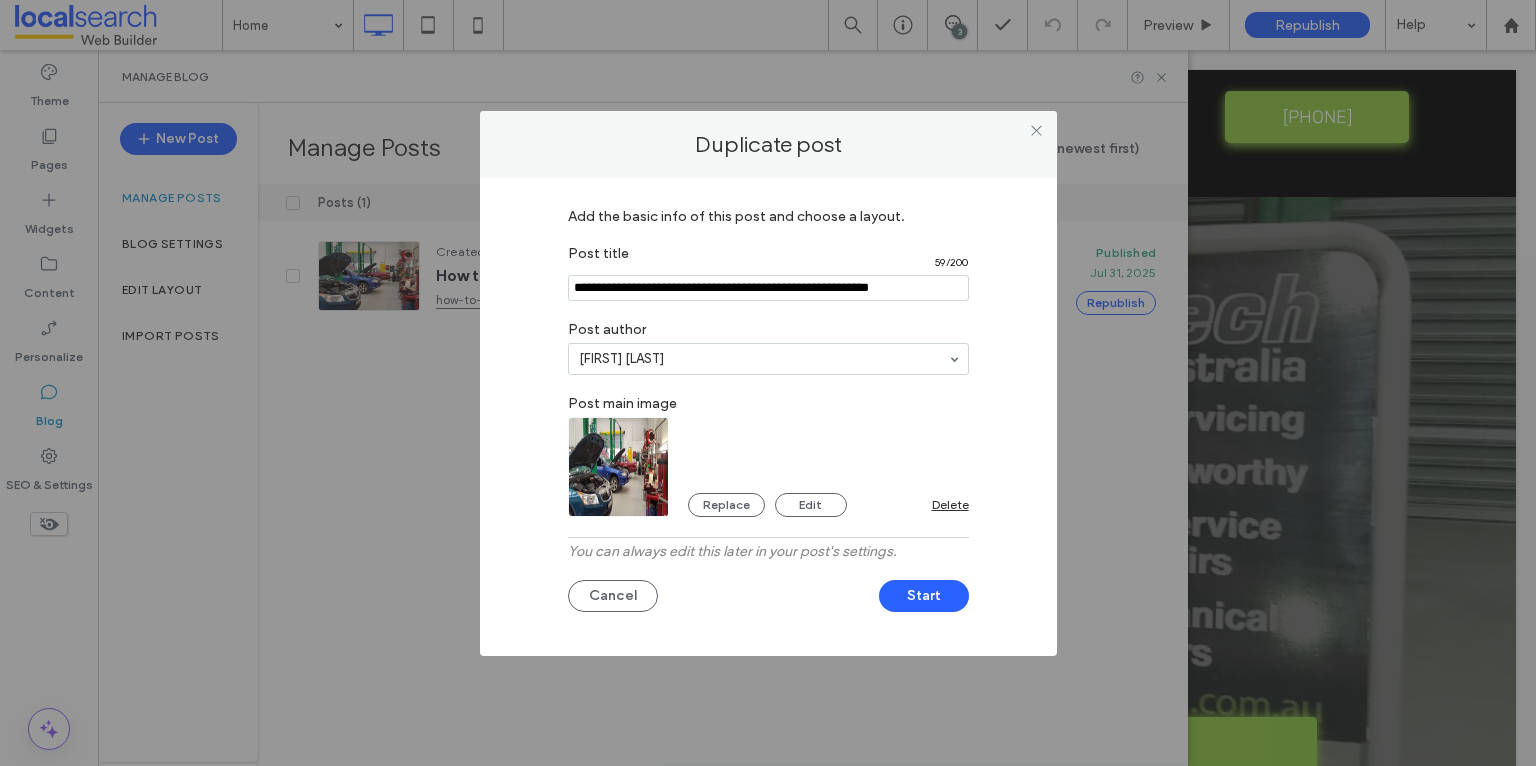 type on "**********" 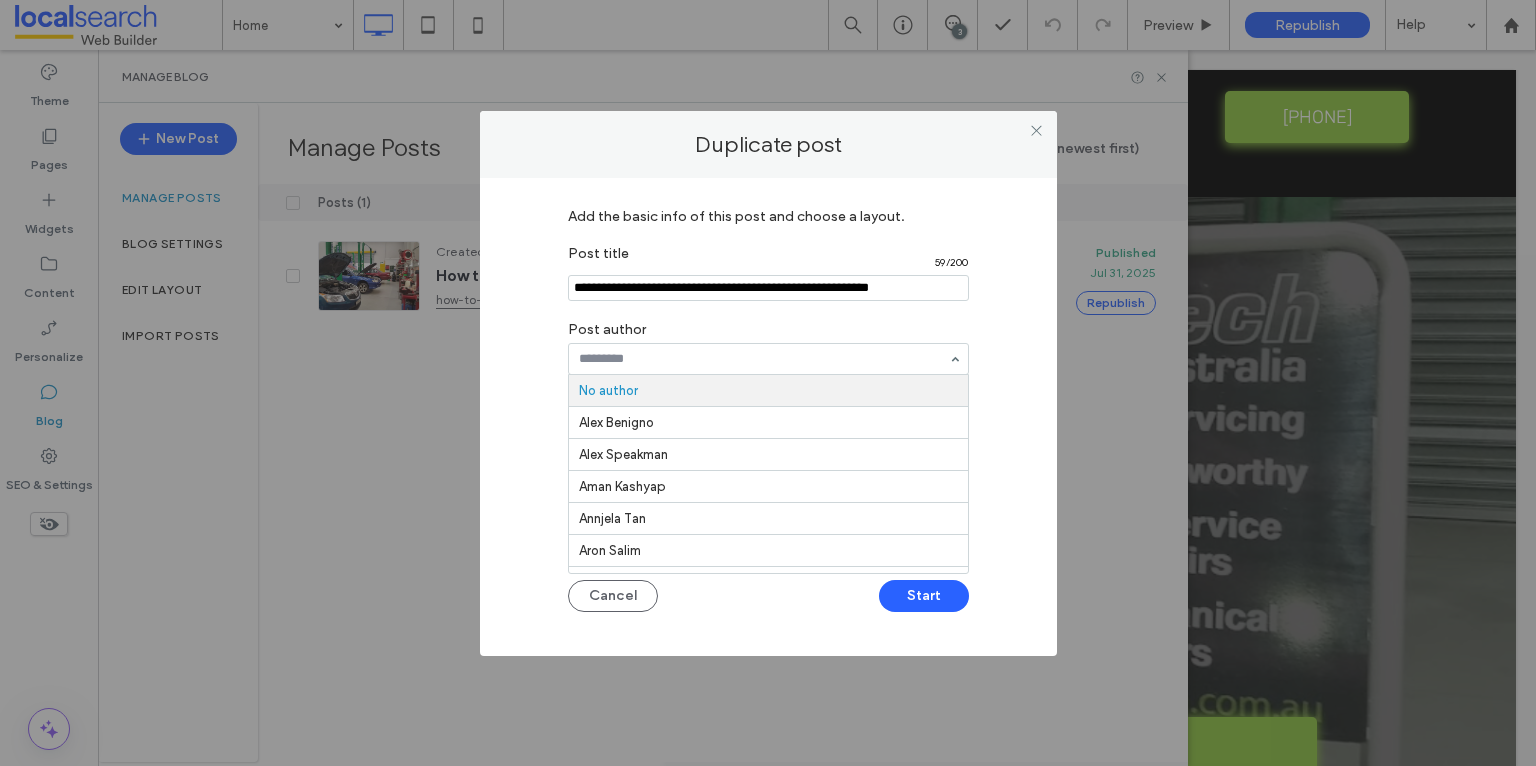paste on "**********" 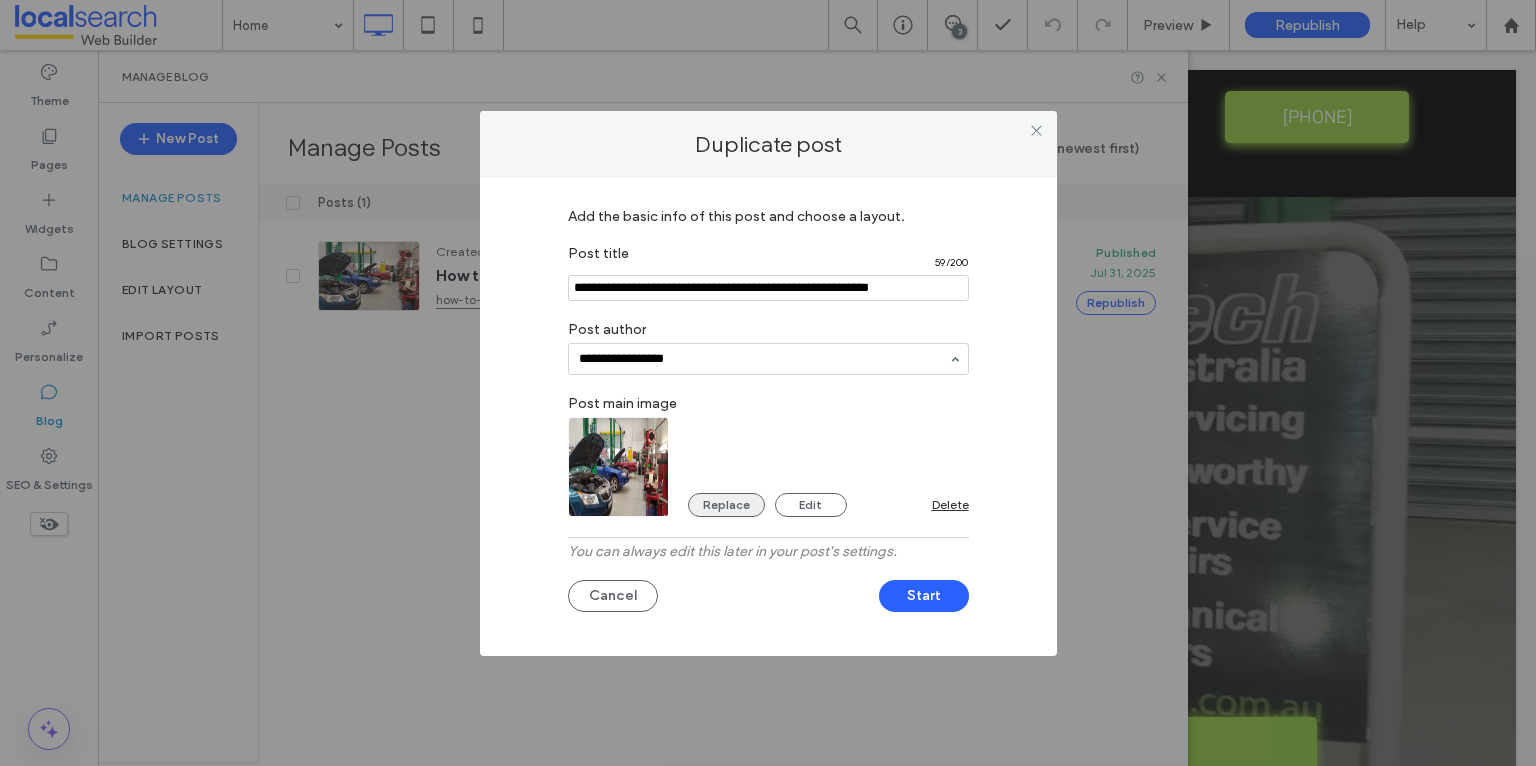 type on "**********" 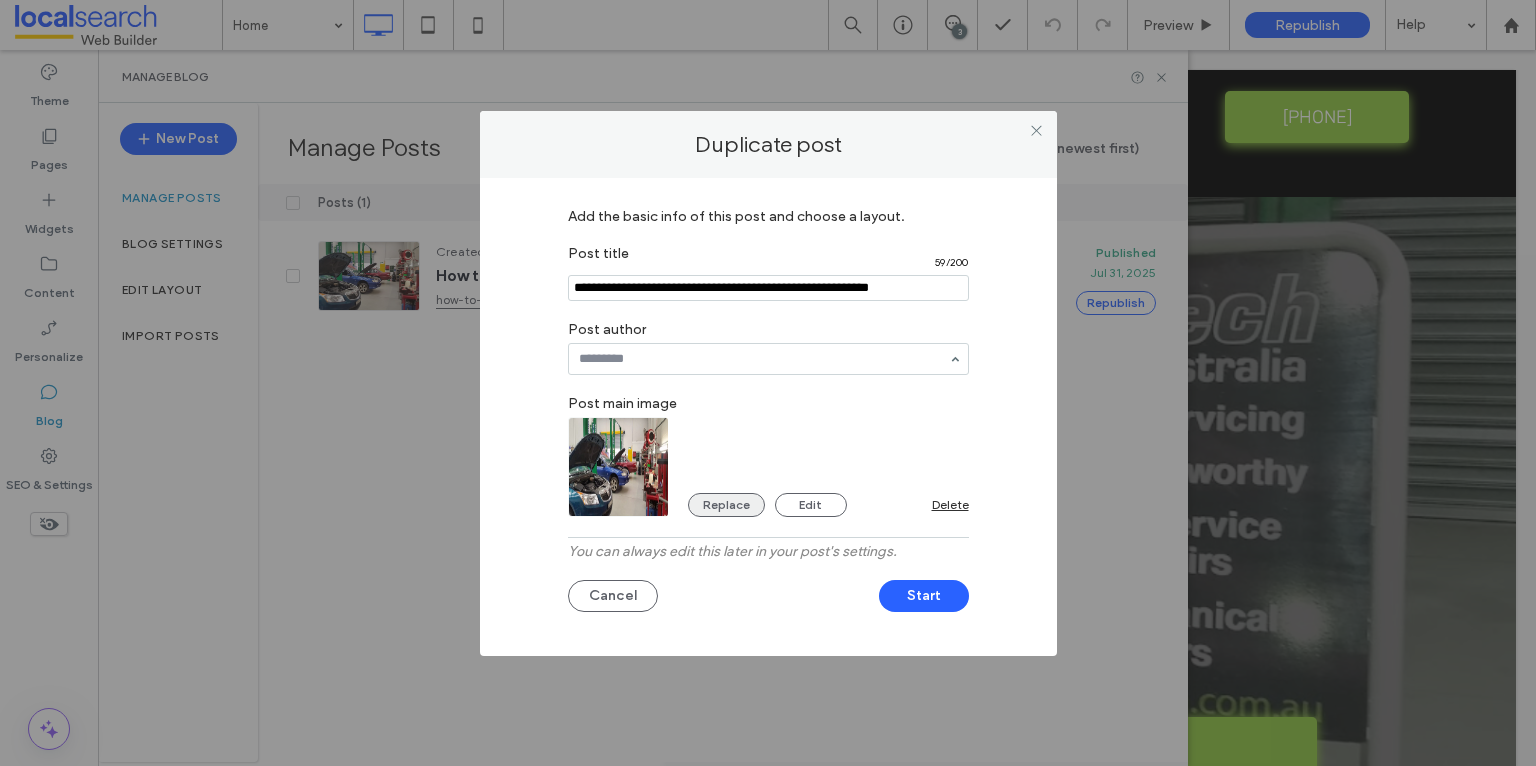 click on "Replace" at bounding box center (726, 505) 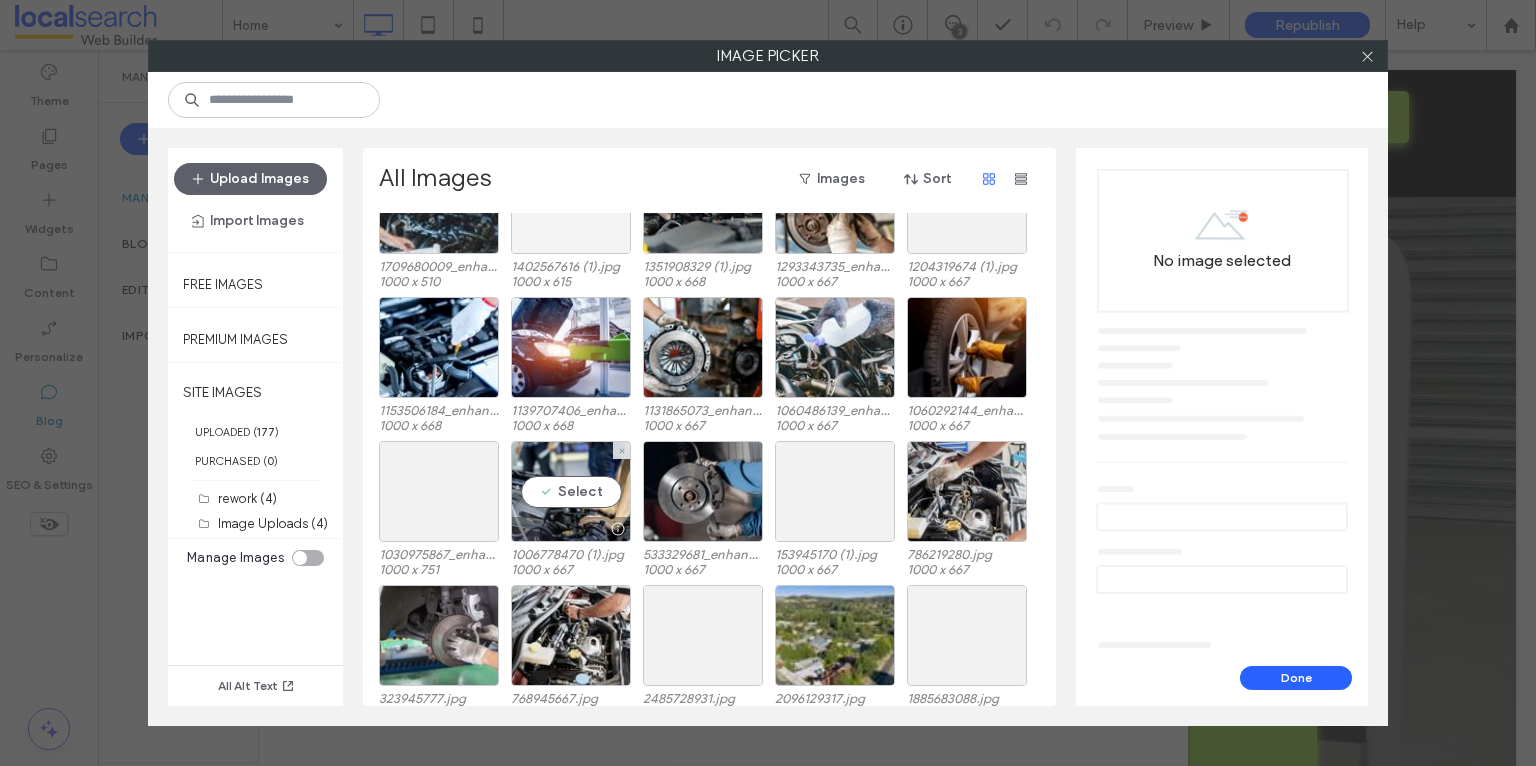 scroll, scrollTop: 394, scrollLeft: 0, axis: vertical 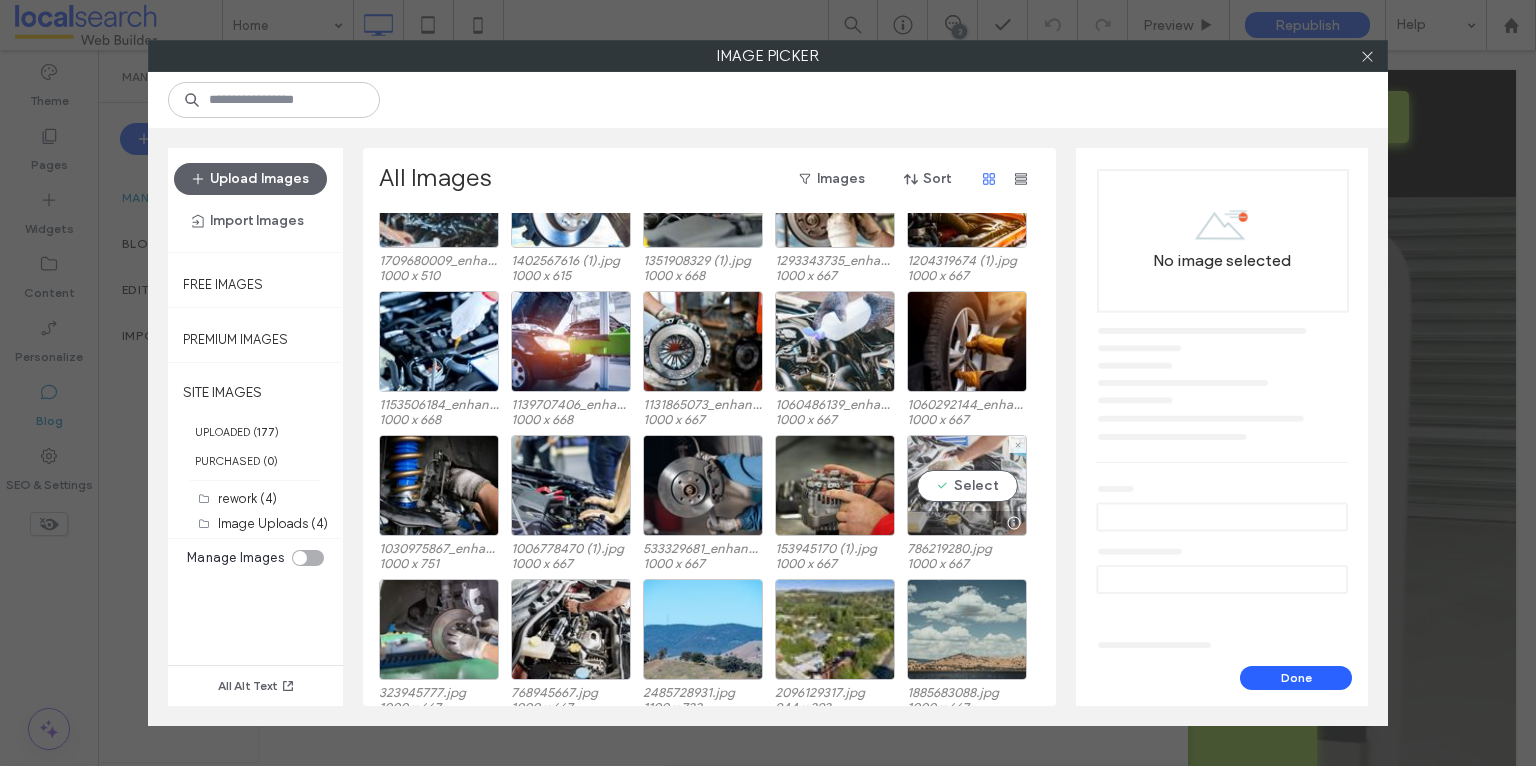 click on "Select" at bounding box center (967, 485) 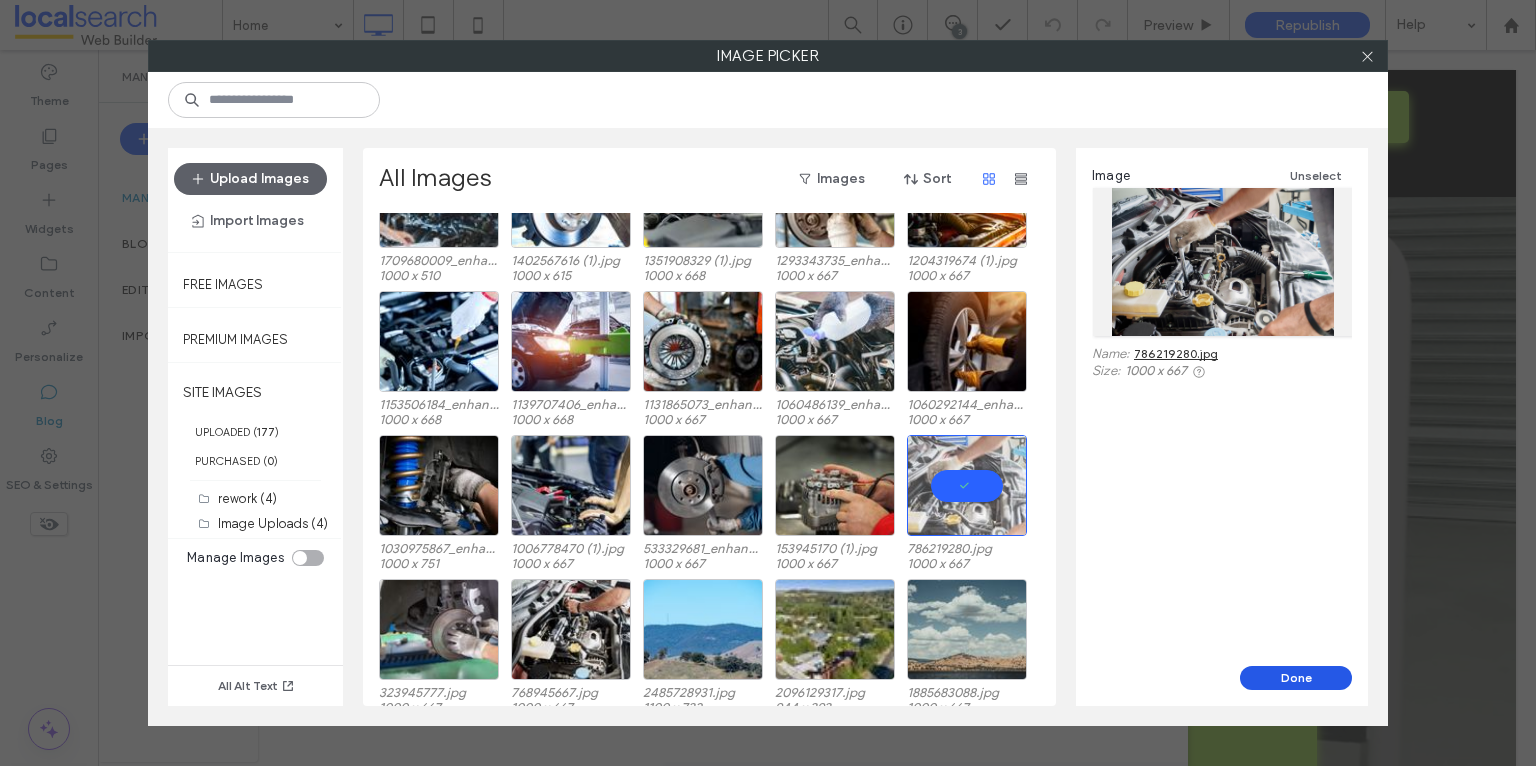 click on "Done" at bounding box center (1296, 678) 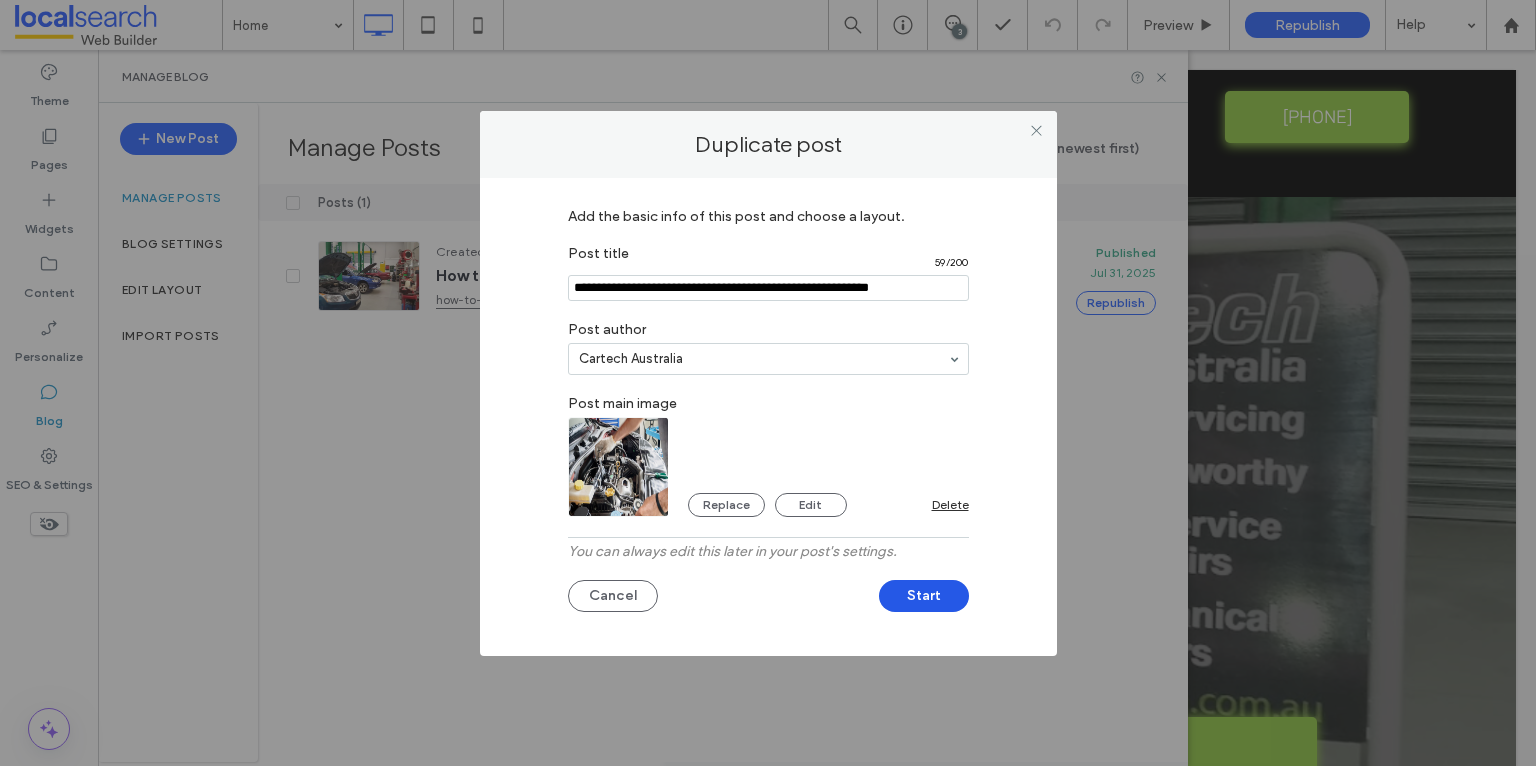 click on "Start" at bounding box center [924, 596] 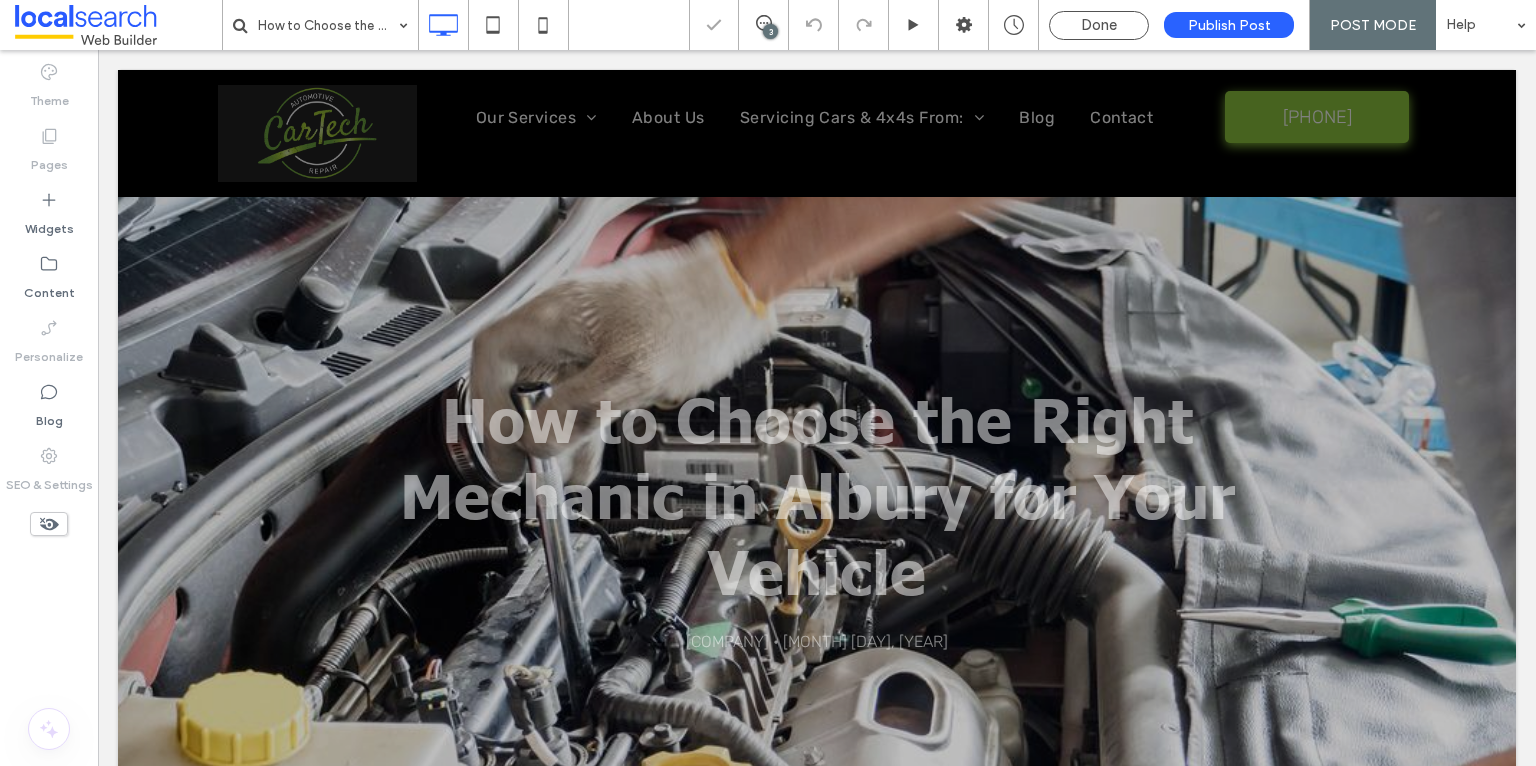 scroll, scrollTop: 0, scrollLeft: 0, axis: both 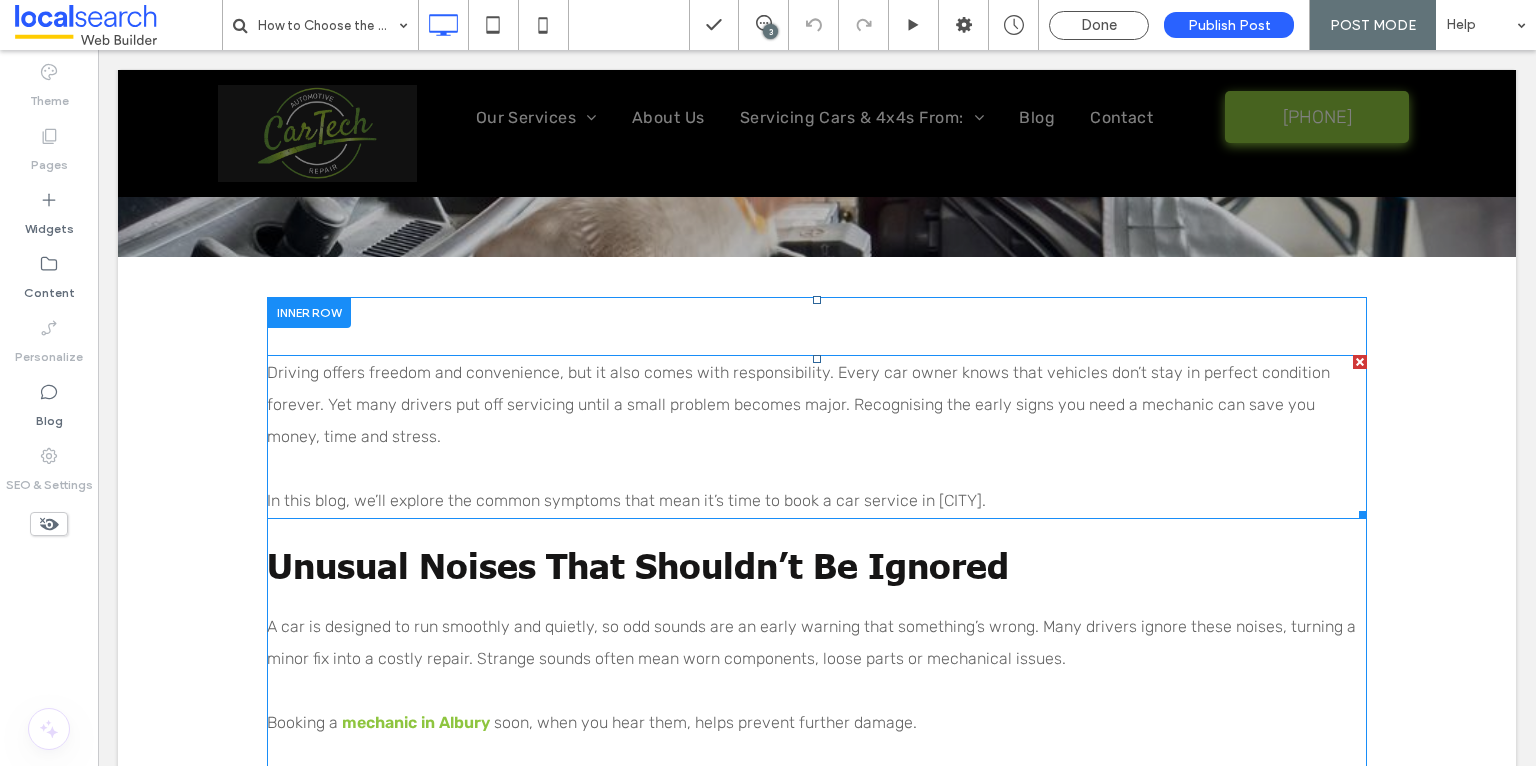 click at bounding box center [1360, 362] 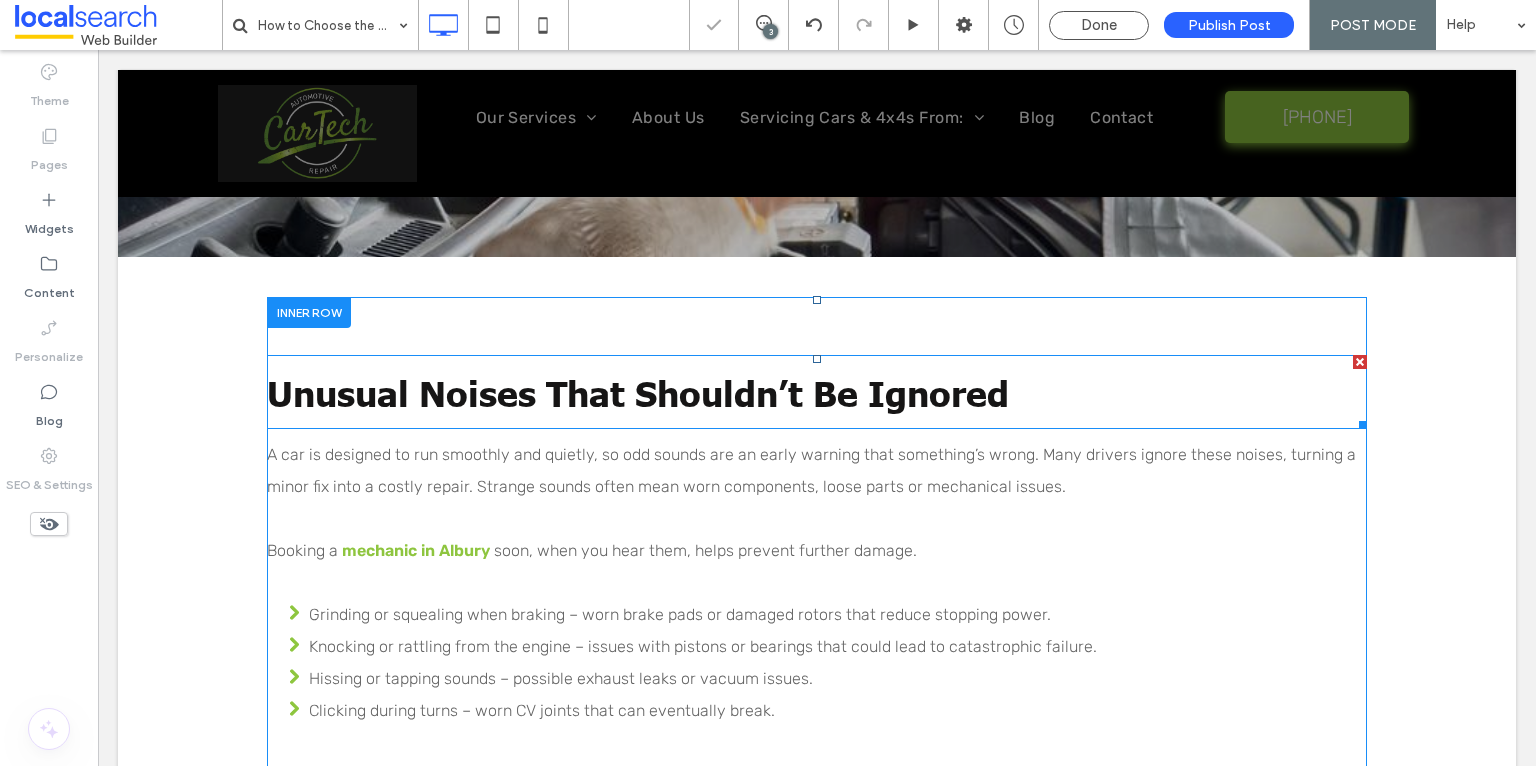 click at bounding box center (1360, 362) 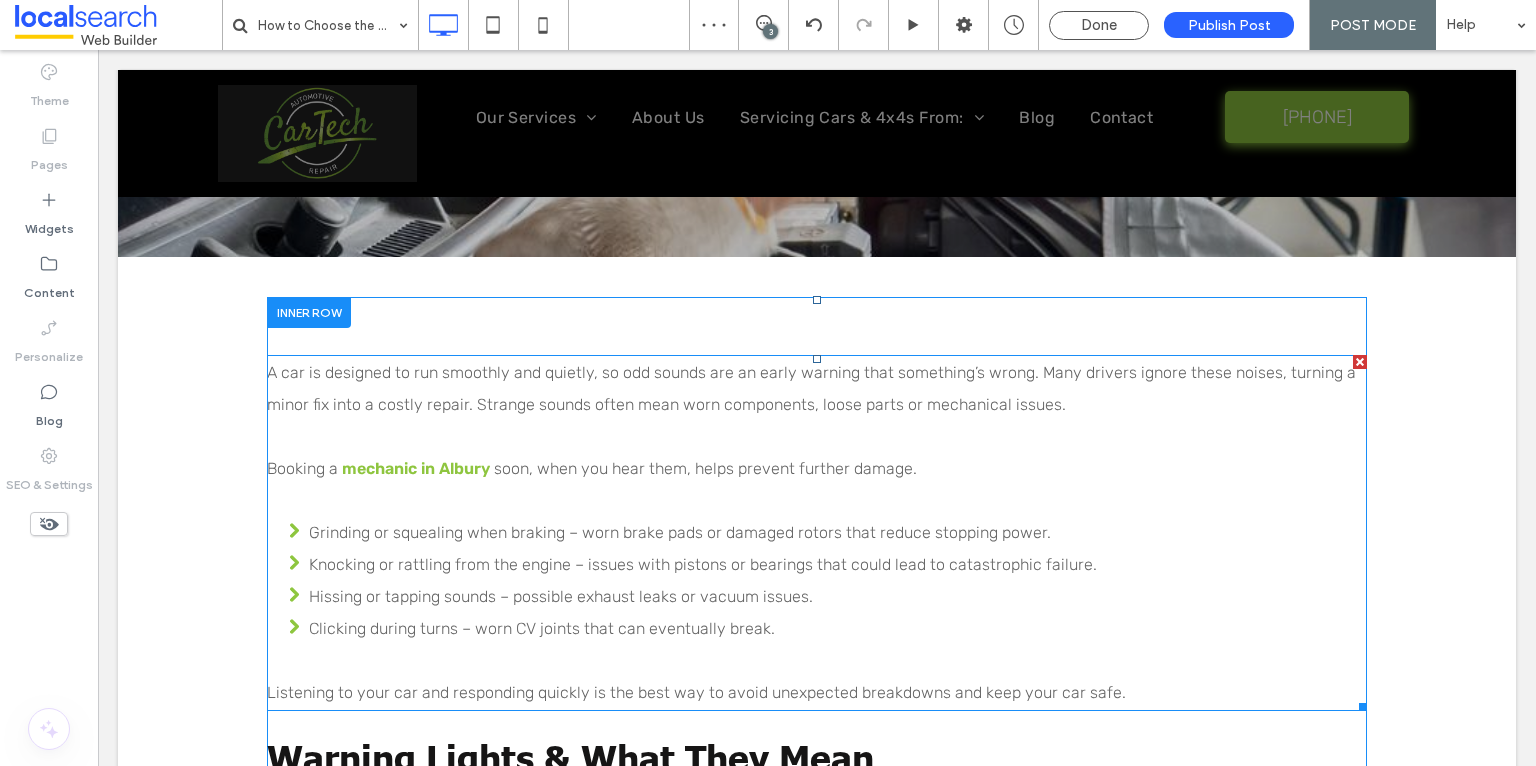 click on "A car is designed to run smoothly and quietly, so odd sounds are an early warning that something’s wrong. Many drivers ignore these noises, turning a minor fix into a costly repair. Strange sounds often mean worn components, loose parts or mechanical issues." at bounding box center (817, 389) 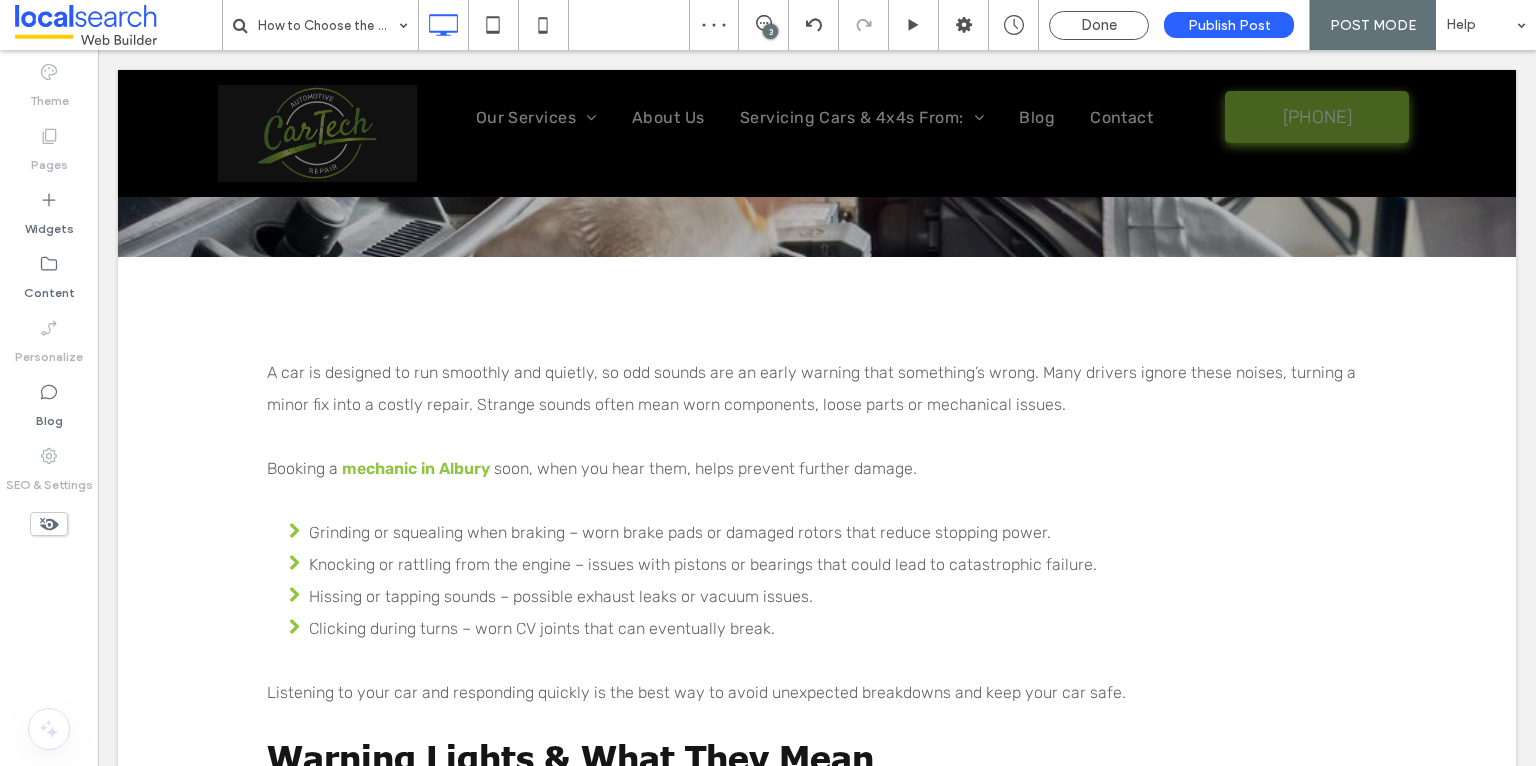 click on "A car is designed to run smoothly and quietly, so odd sounds are an early warning that something’s wrong. Many drivers ignore these noises, turning a minor fix into a costly repair. Strange sounds often mean worn components, loose parts or mechanical issues." at bounding box center (817, 389) 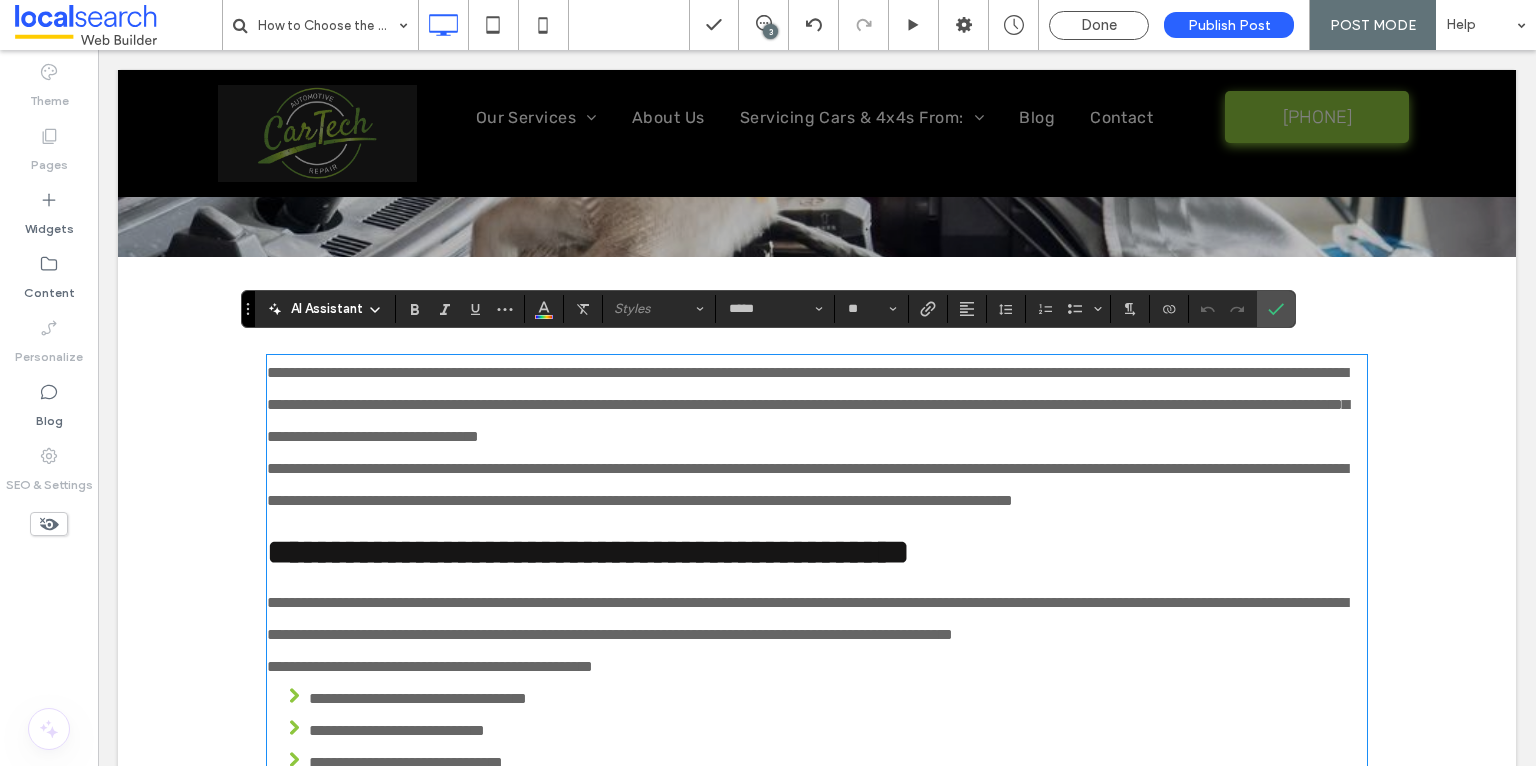 scroll, scrollTop: 3968, scrollLeft: 0, axis: vertical 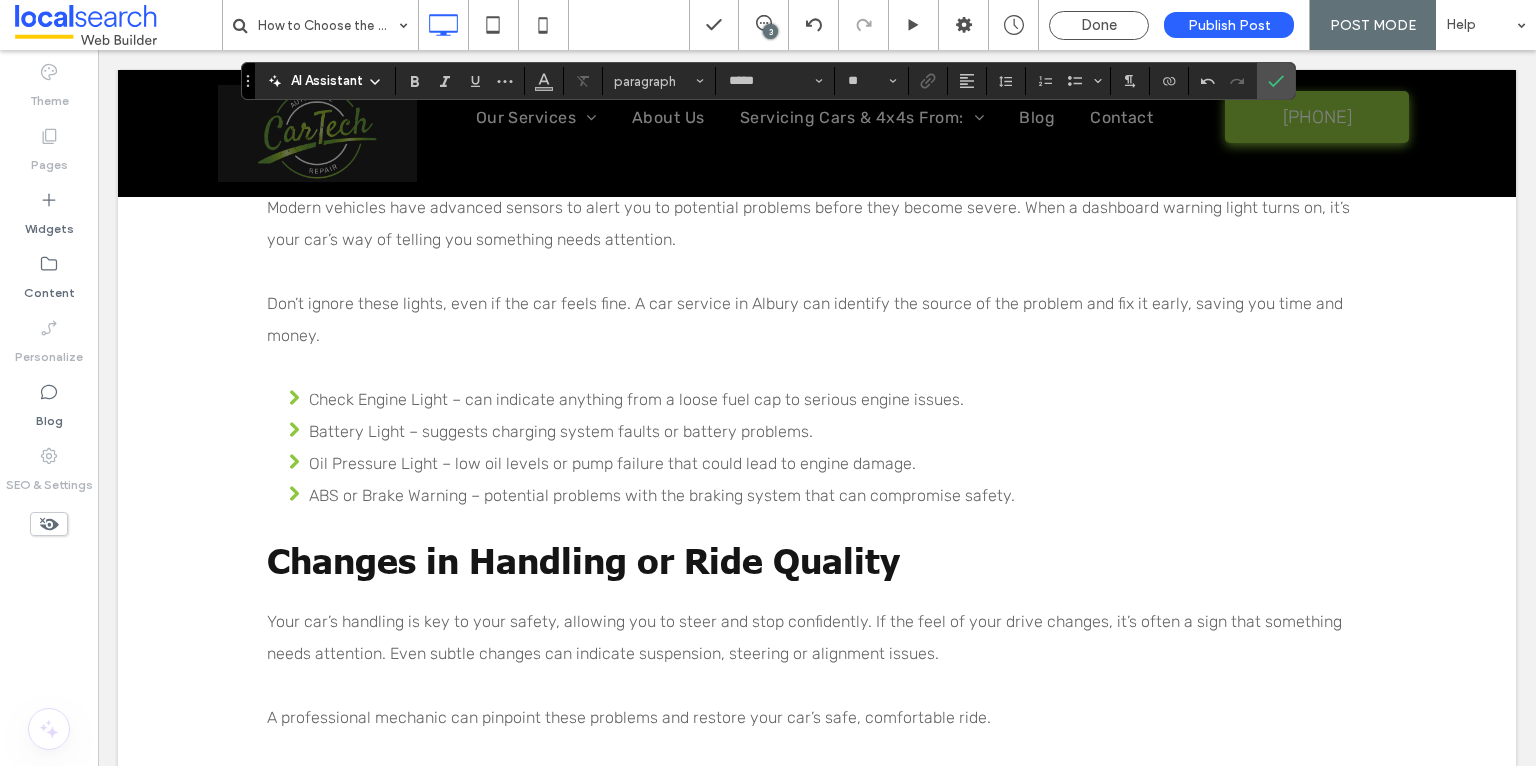 click on "Warning Lights & What They Mean" at bounding box center [817, 145] 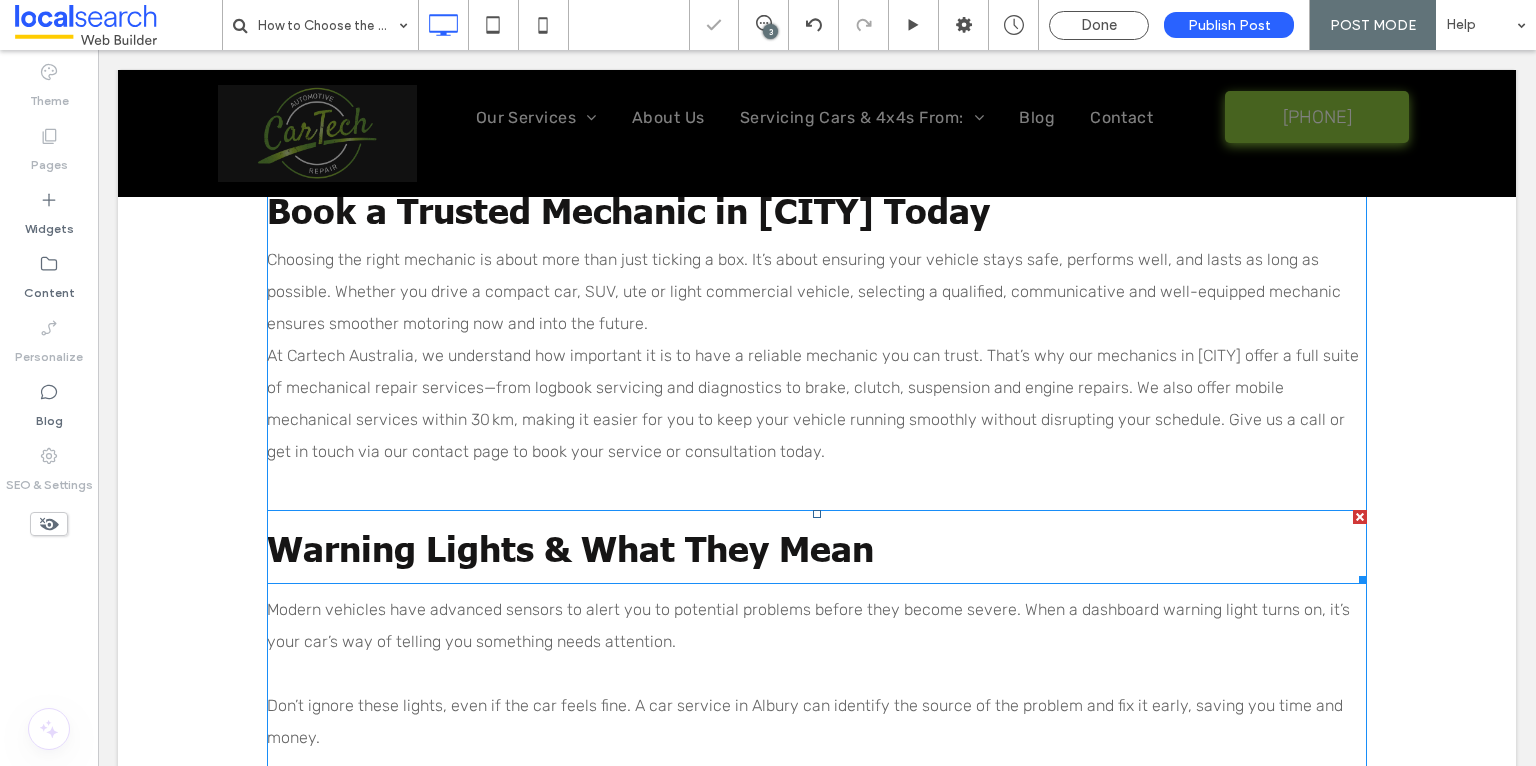 click at bounding box center (1360, 517) 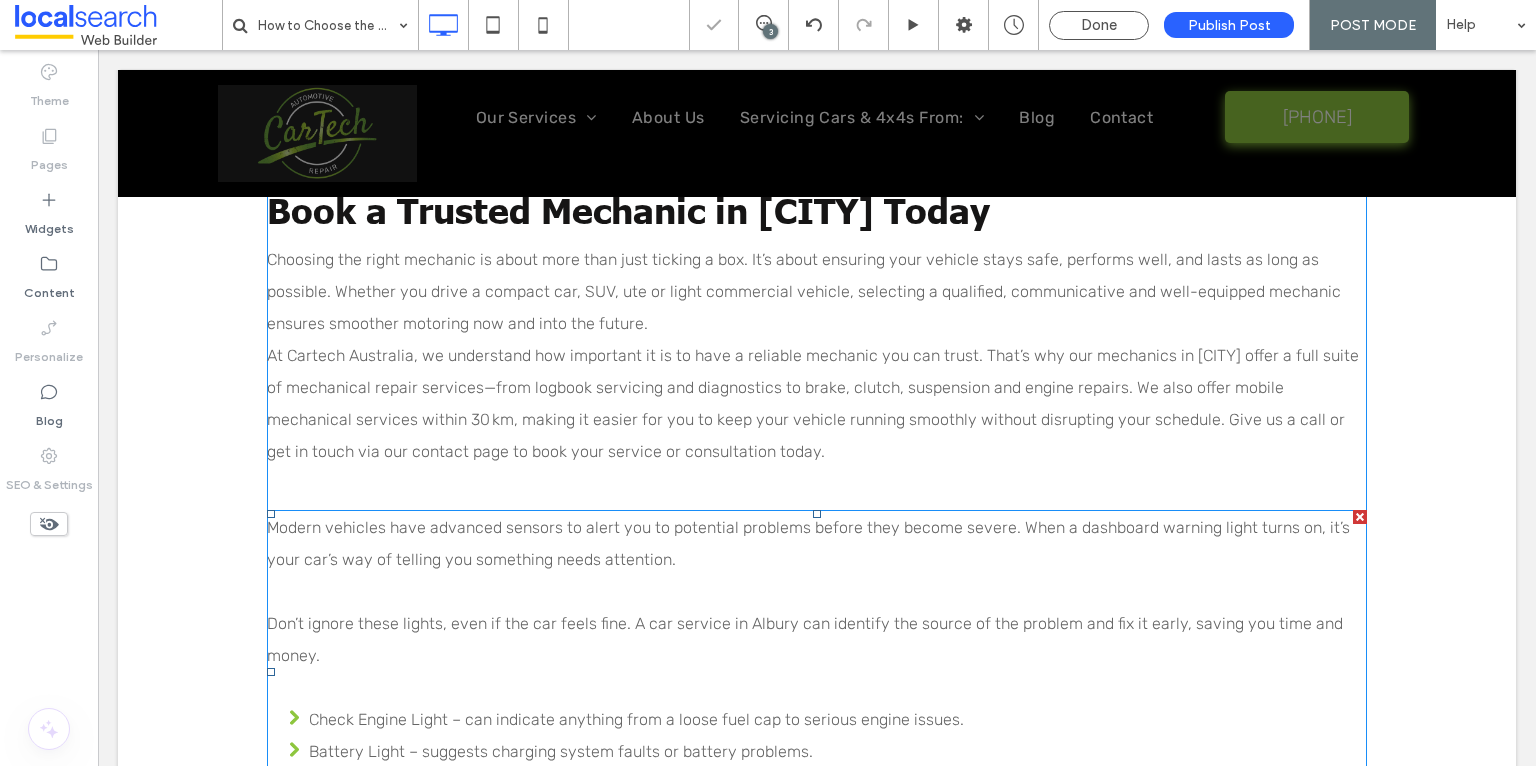click at bounding box center (1360, 517) 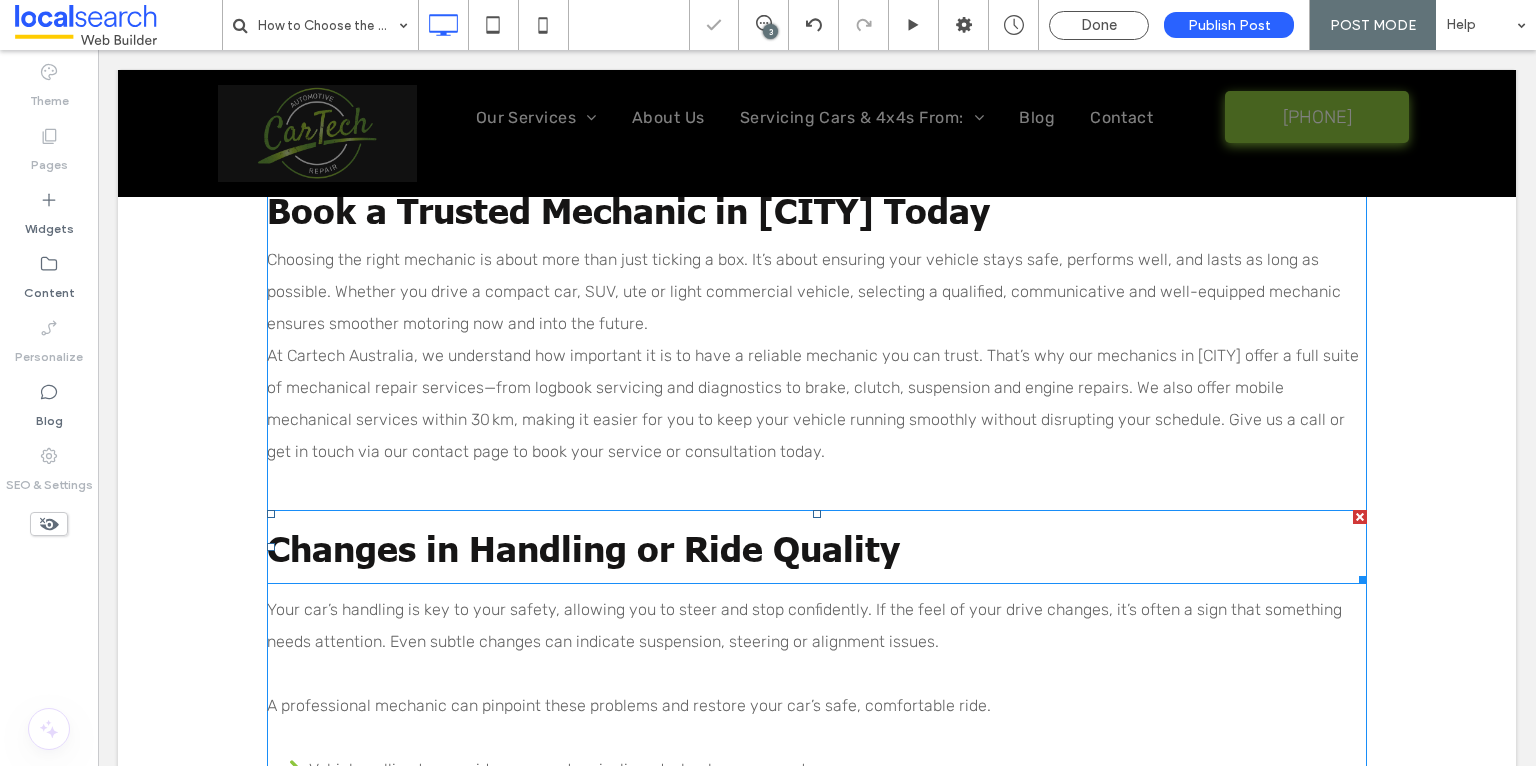 click at bounding box center (1360, 517) 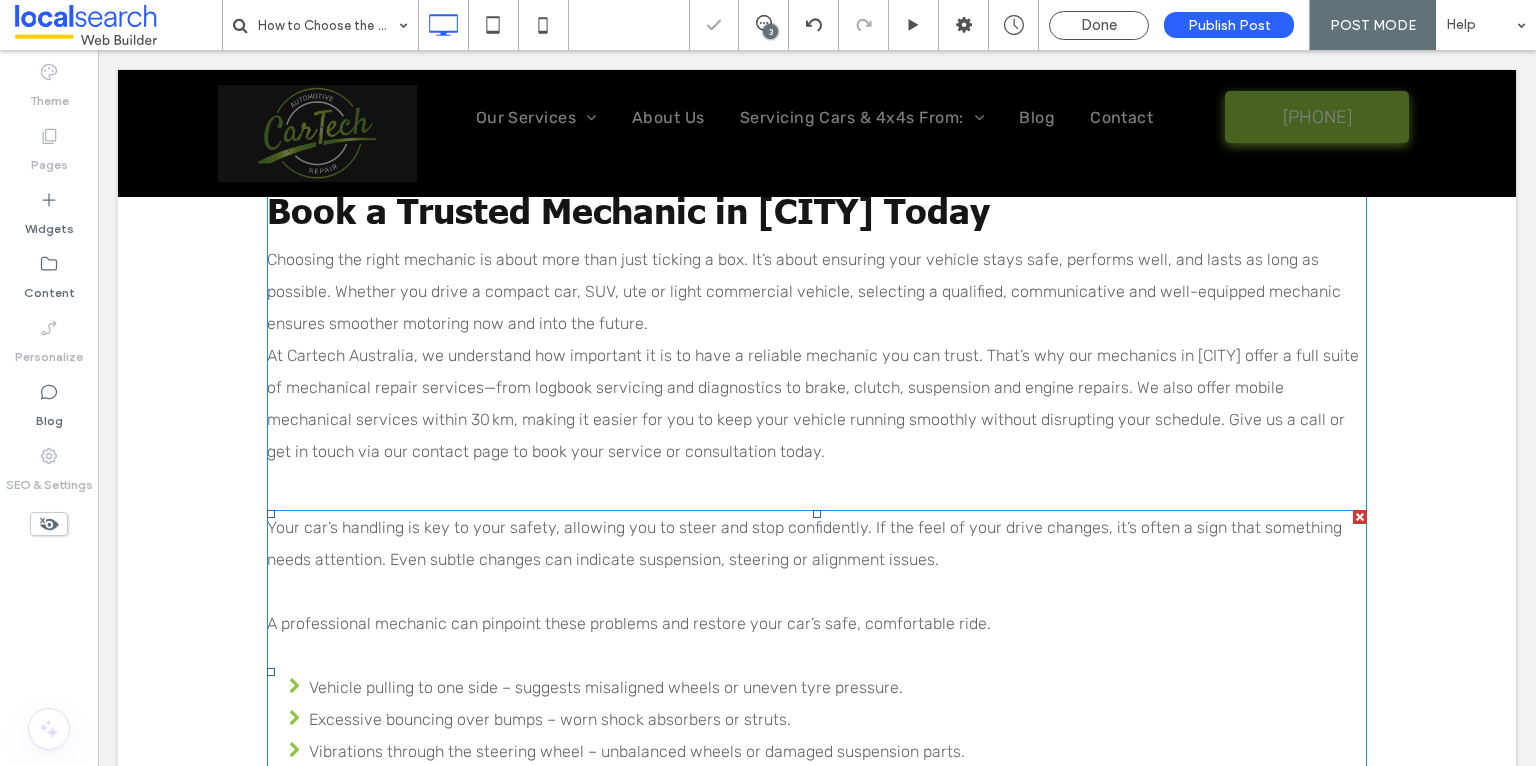 click at bounding box center [1360, 517] 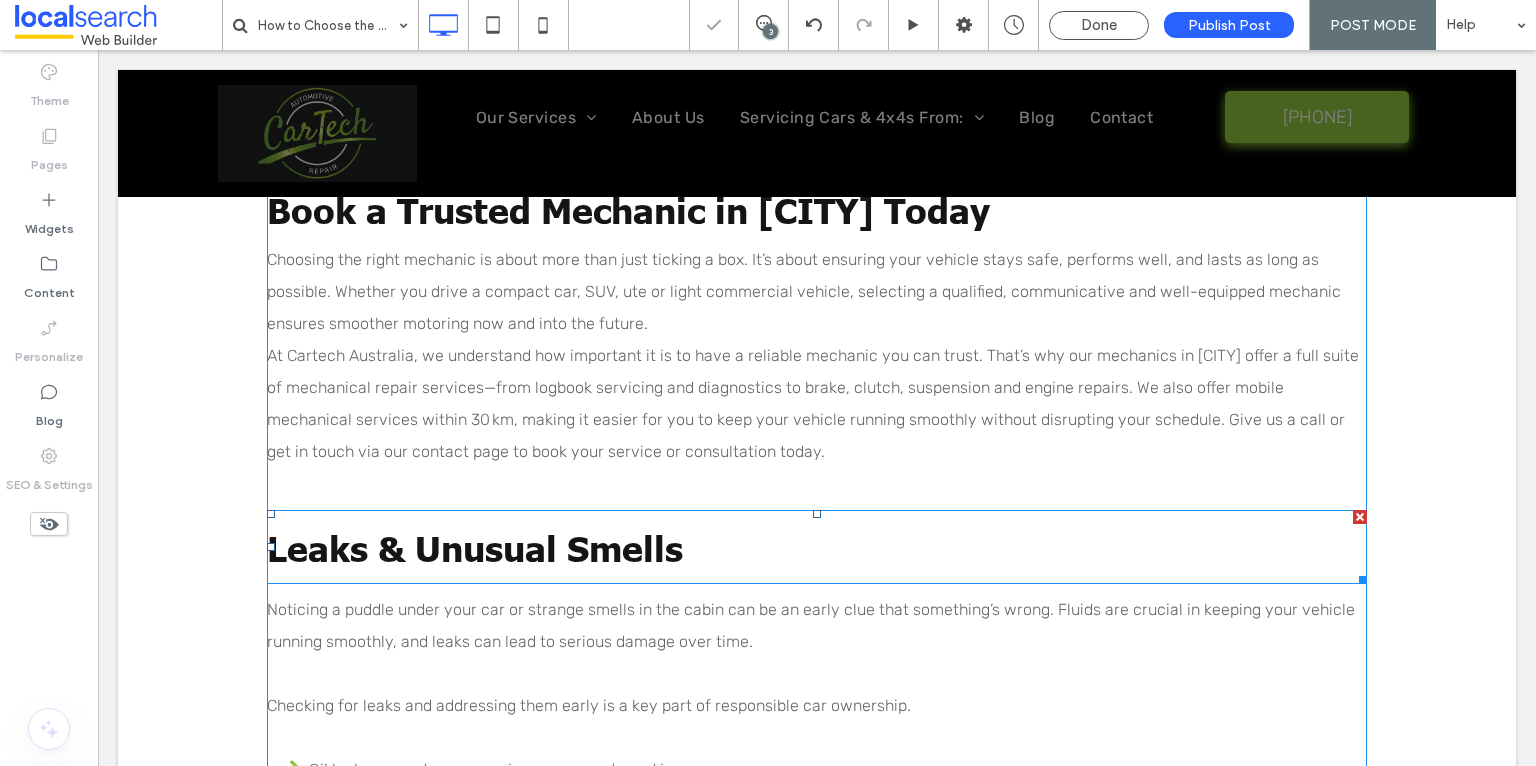 click at bounding box center (1360, 517) 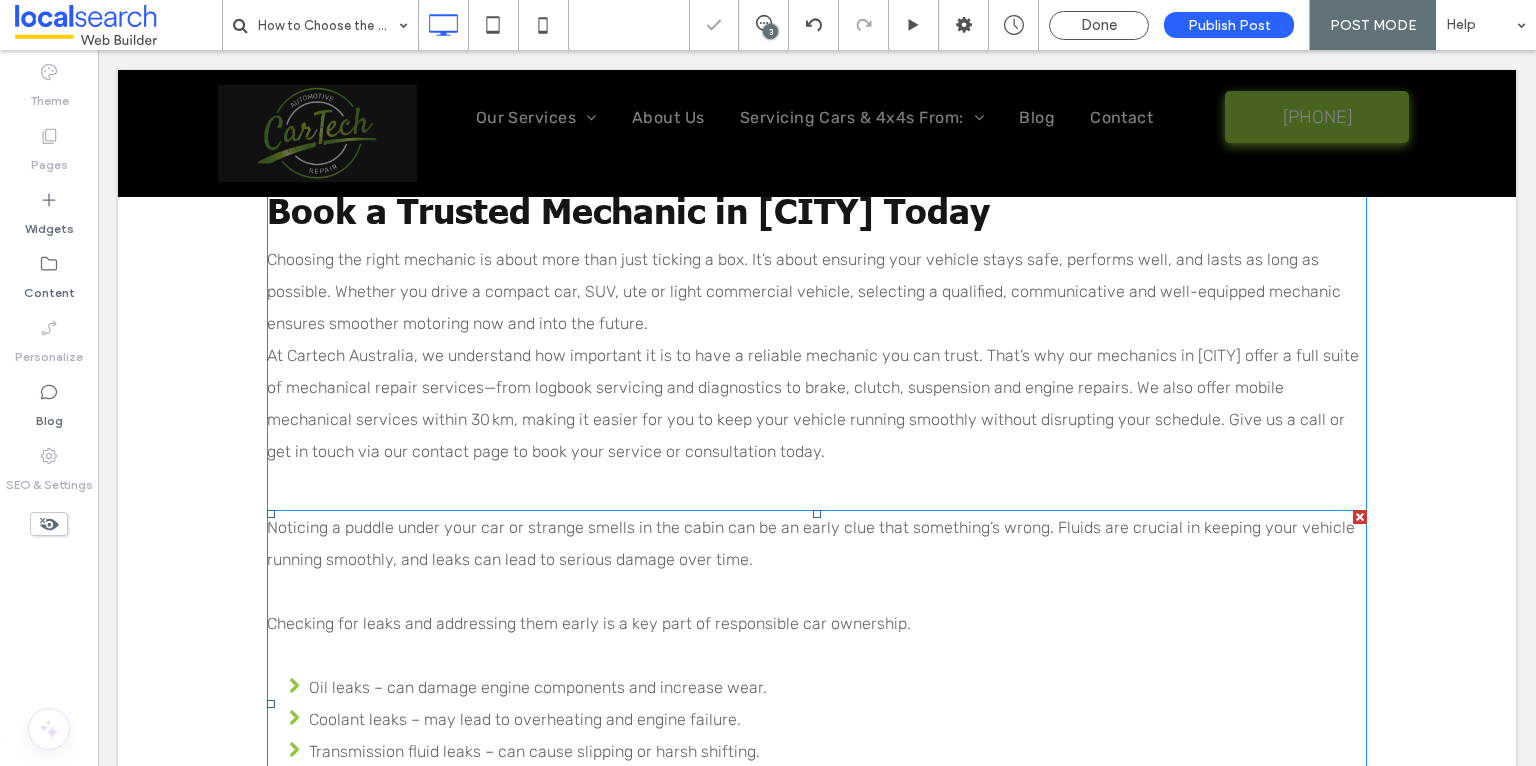 click at bounding box center [1360, 517] 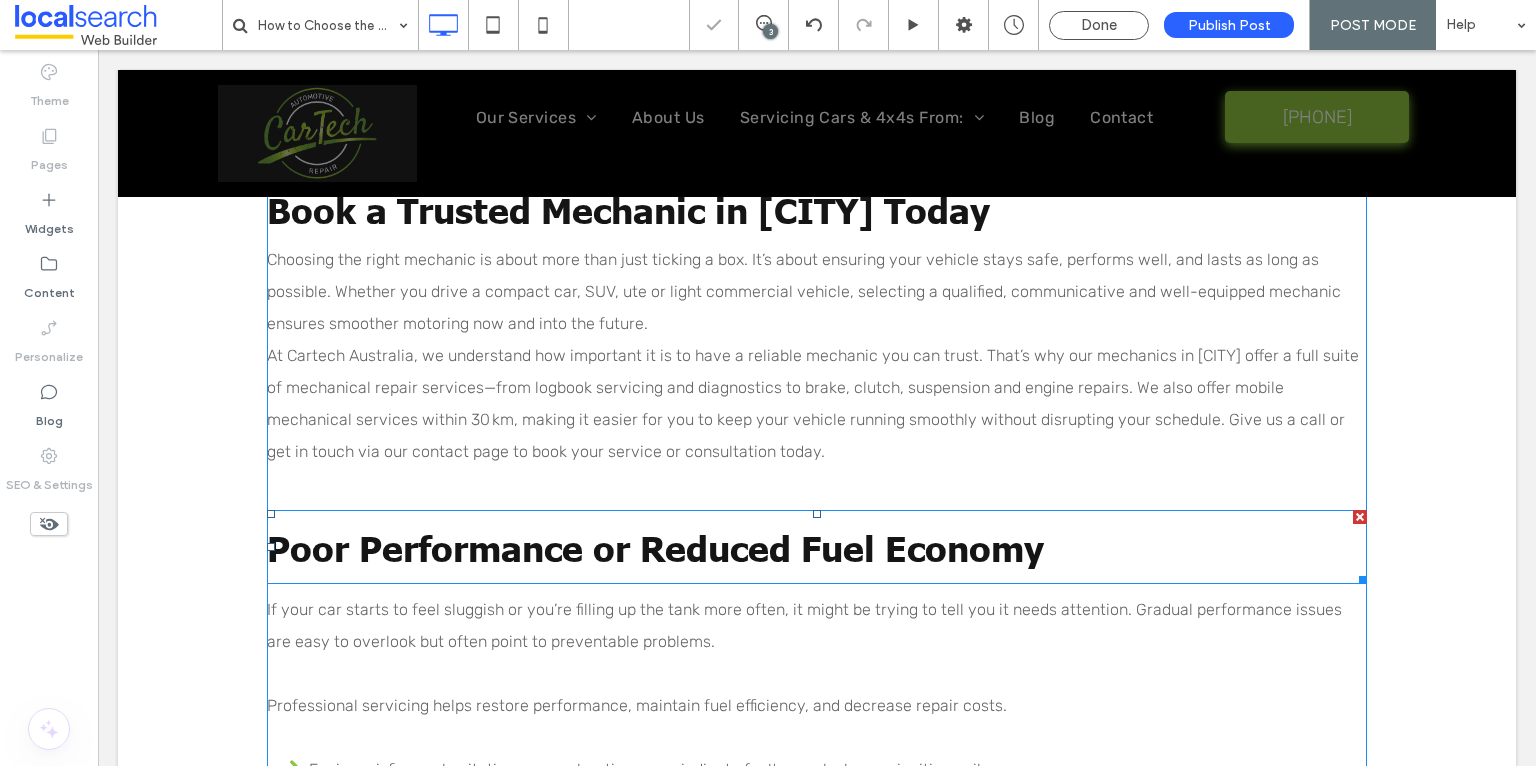 click at bounding box center (1360, 517) 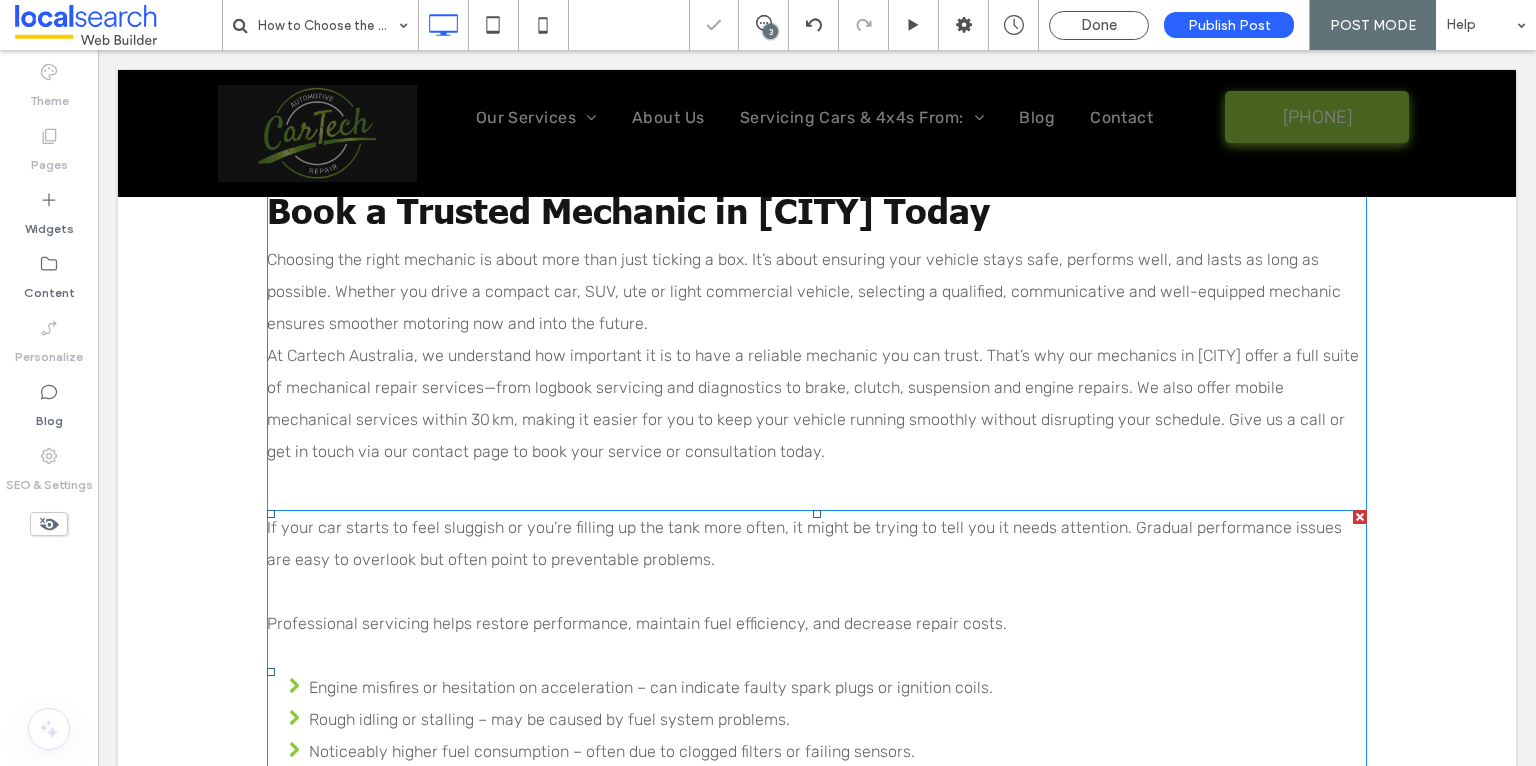 click at bounding box center [1360, 517] 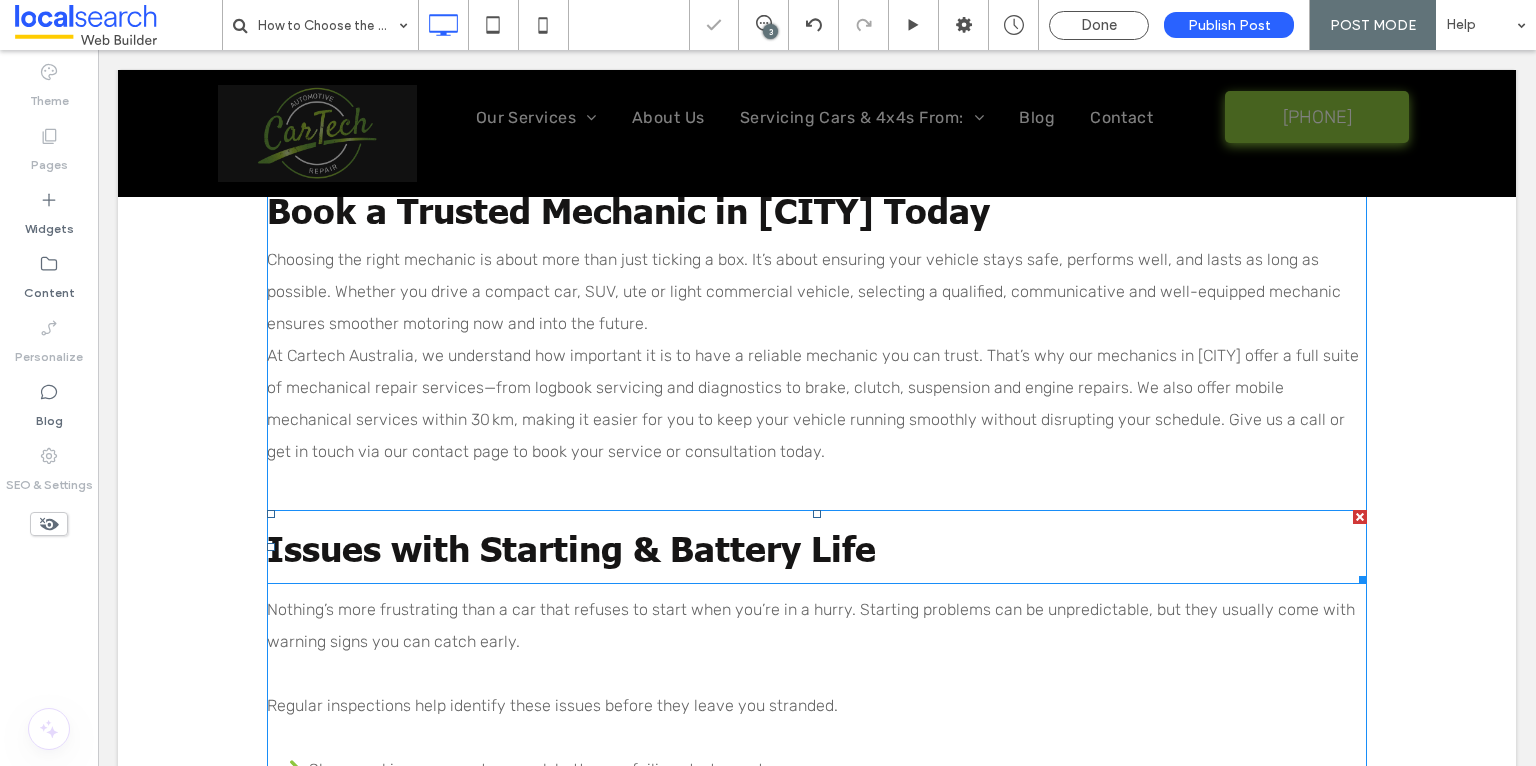 click at bounding box center (1360, 517) 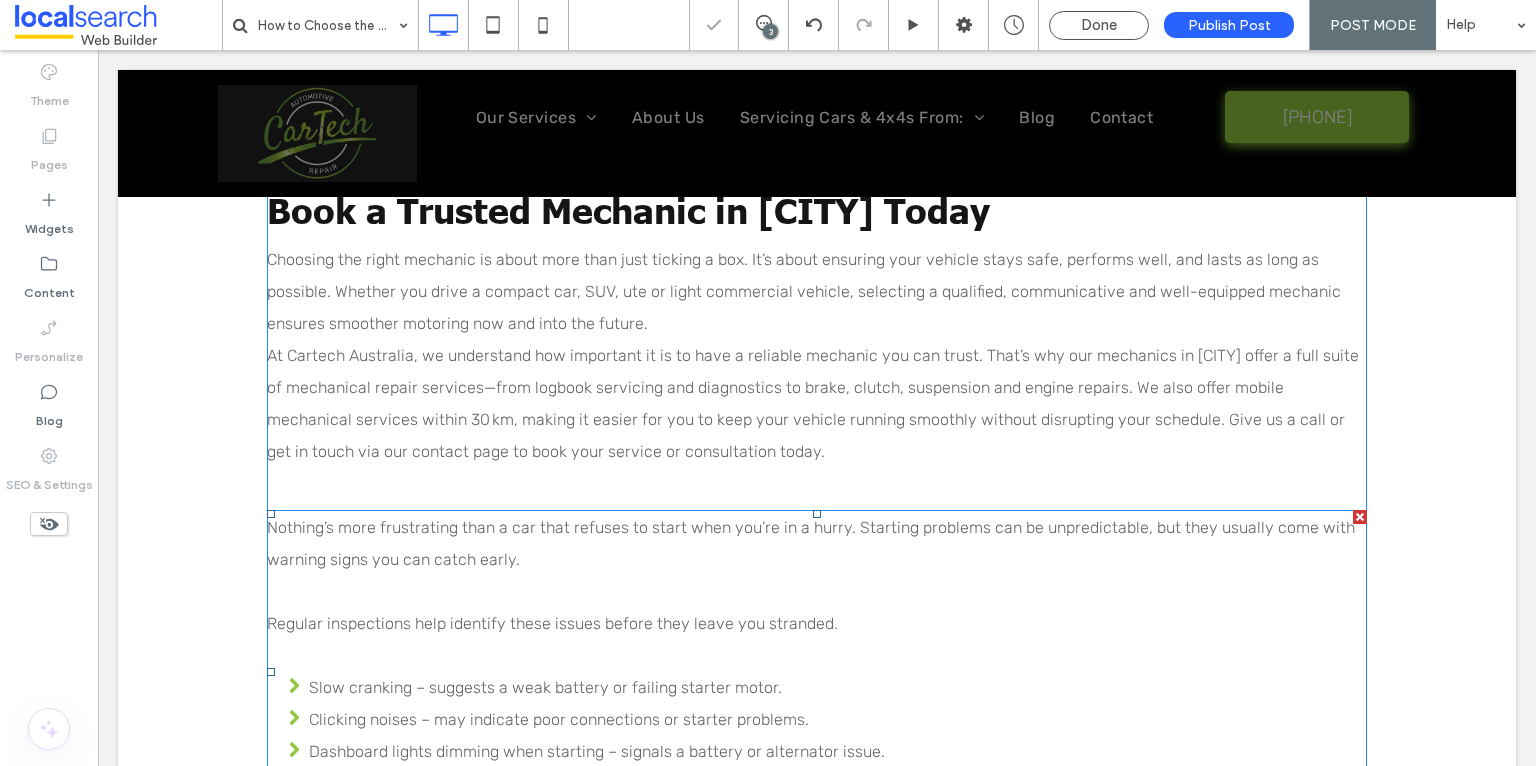 click at bounding box center [1360, 517] 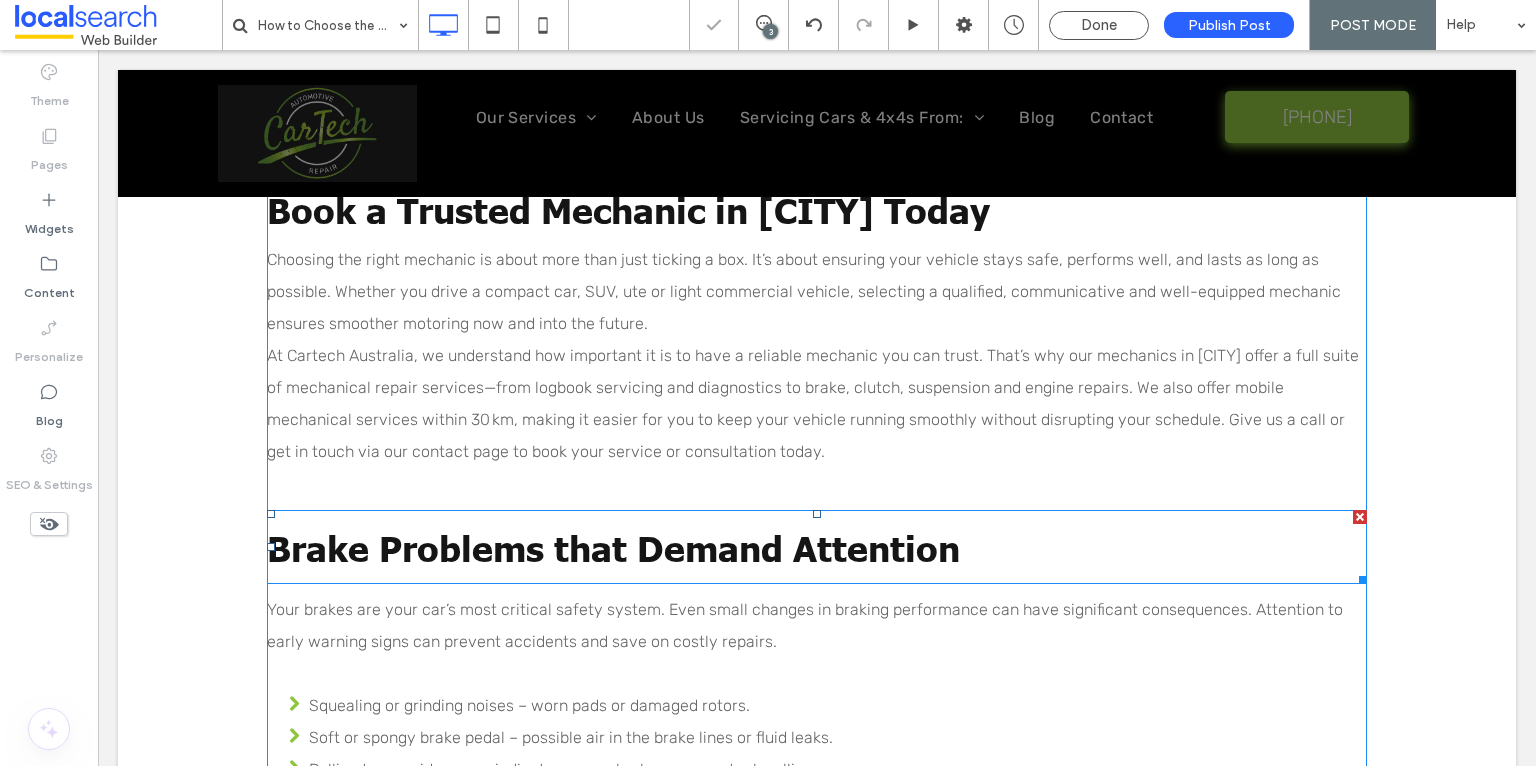 click at bounding box center [1360, 517] 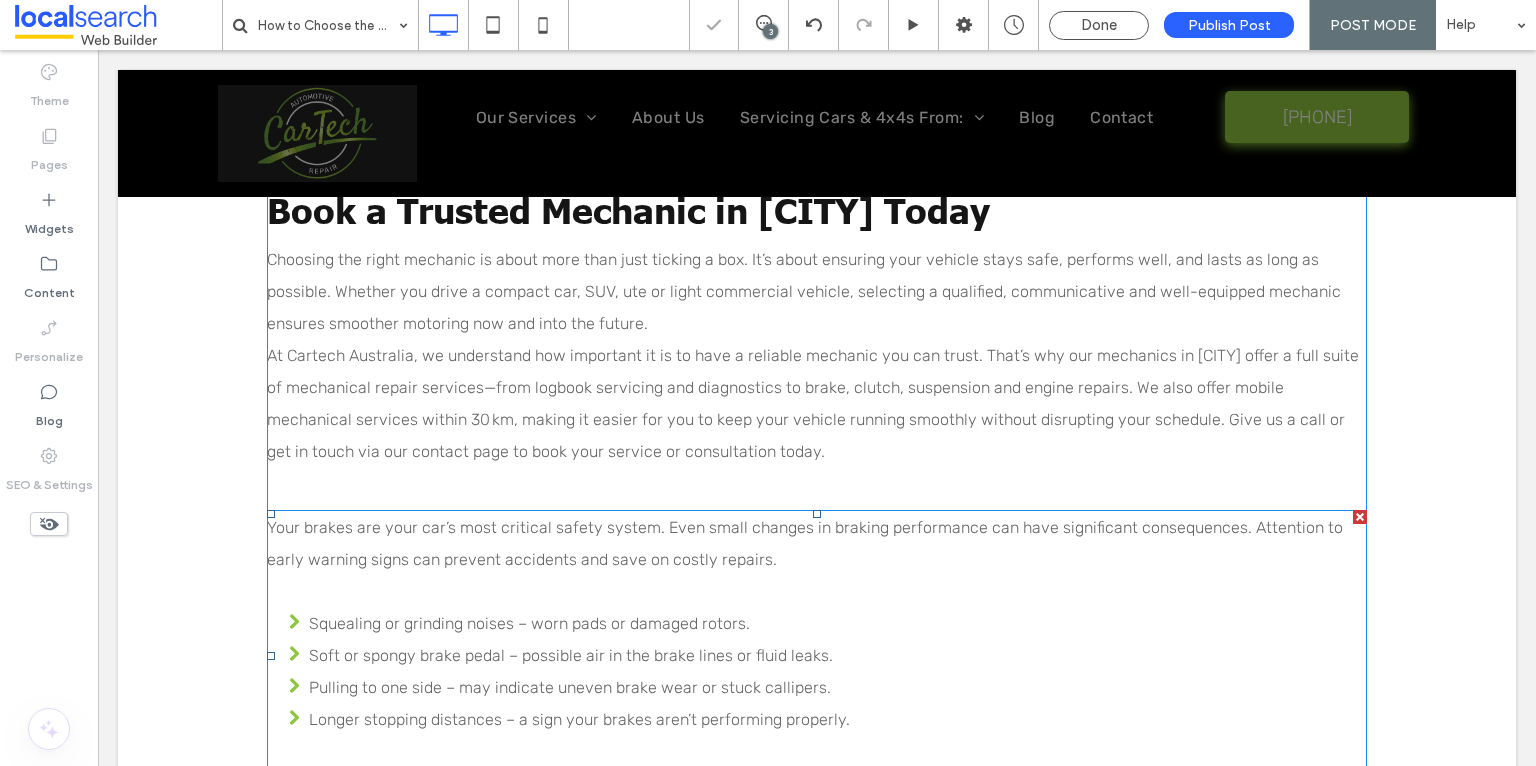 click at bounding box center (1360, 517) 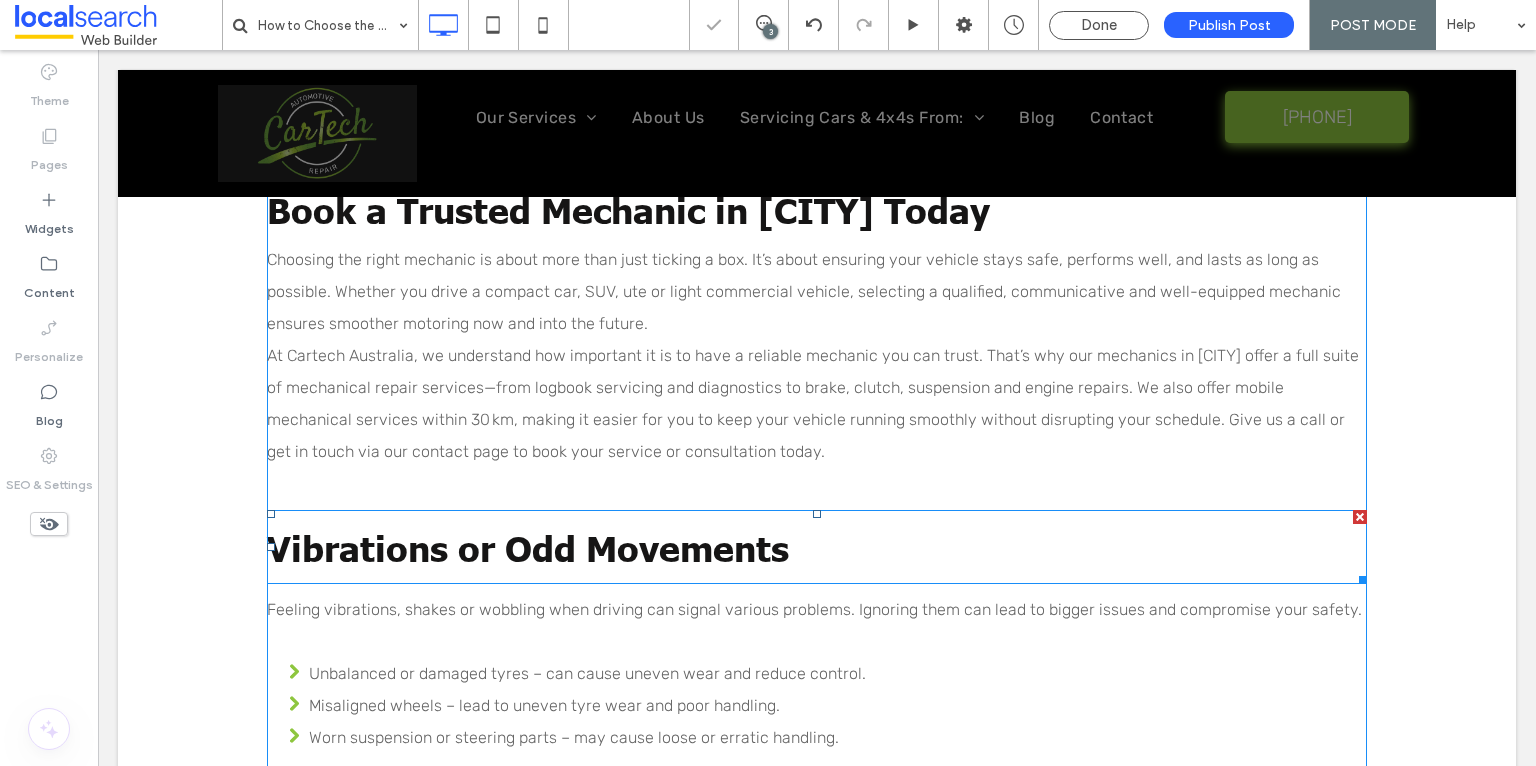 click at bounding box center (1360, 517) 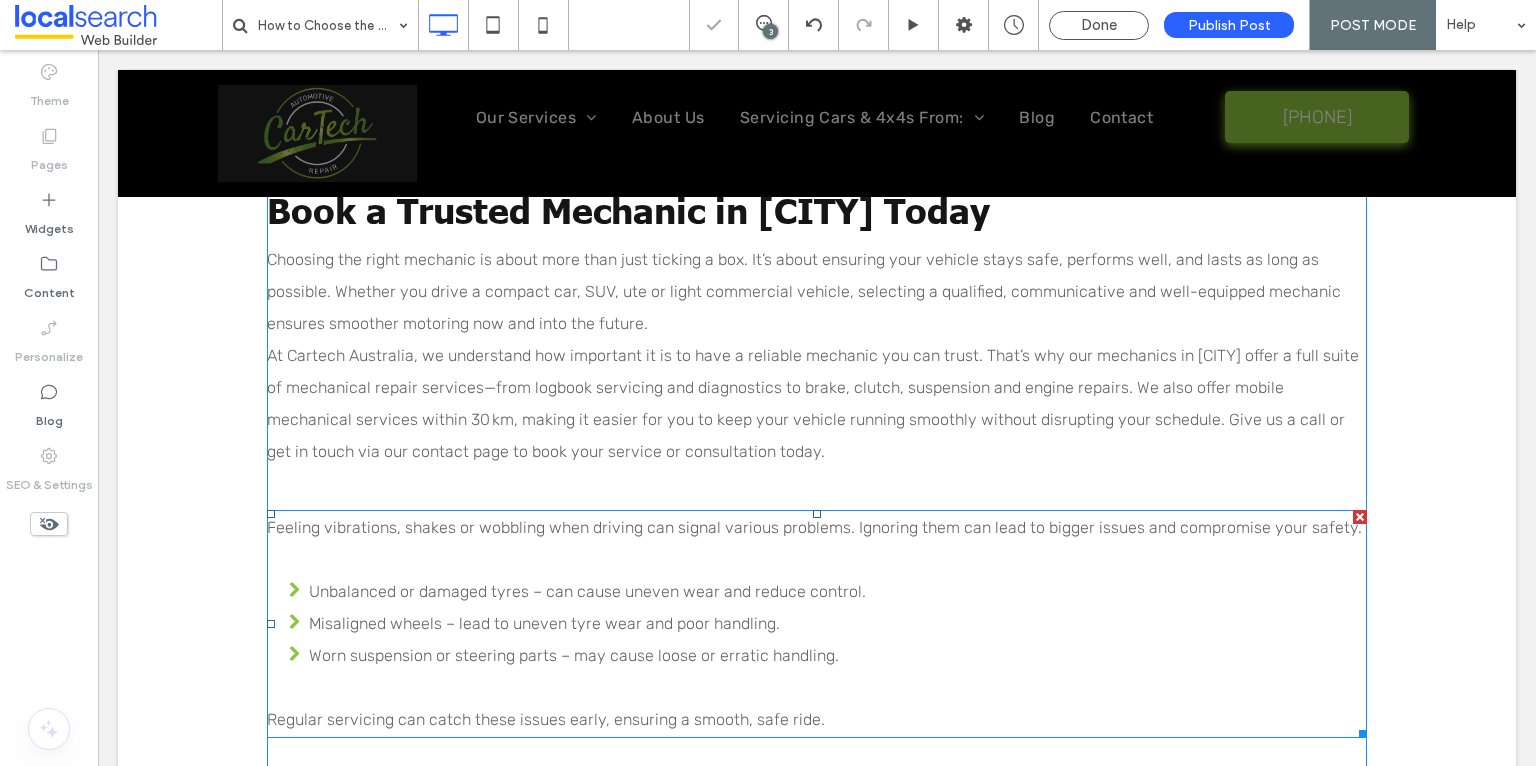 click at bounding box center [1360, 517] 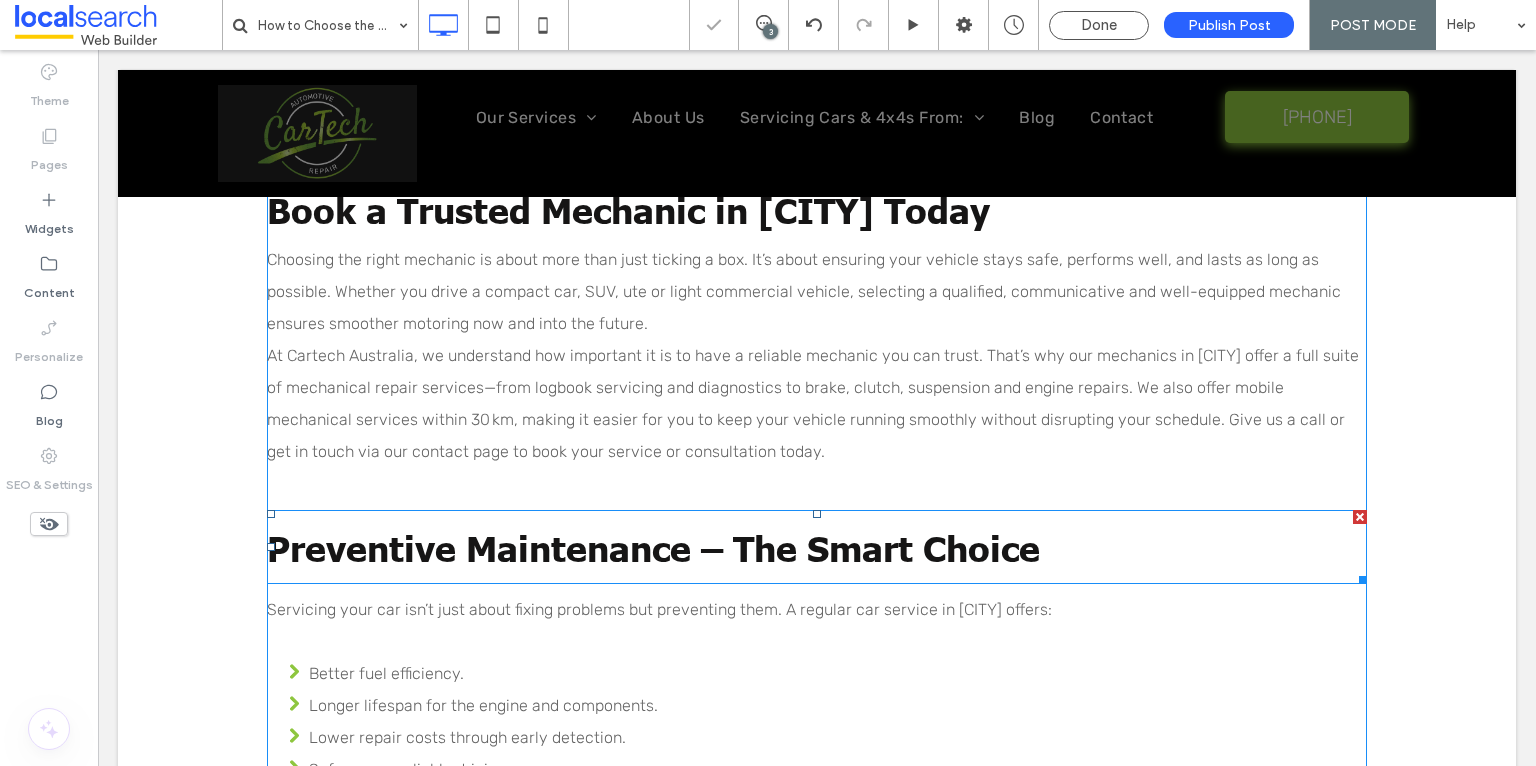 click at bounding box center (1360, 517) 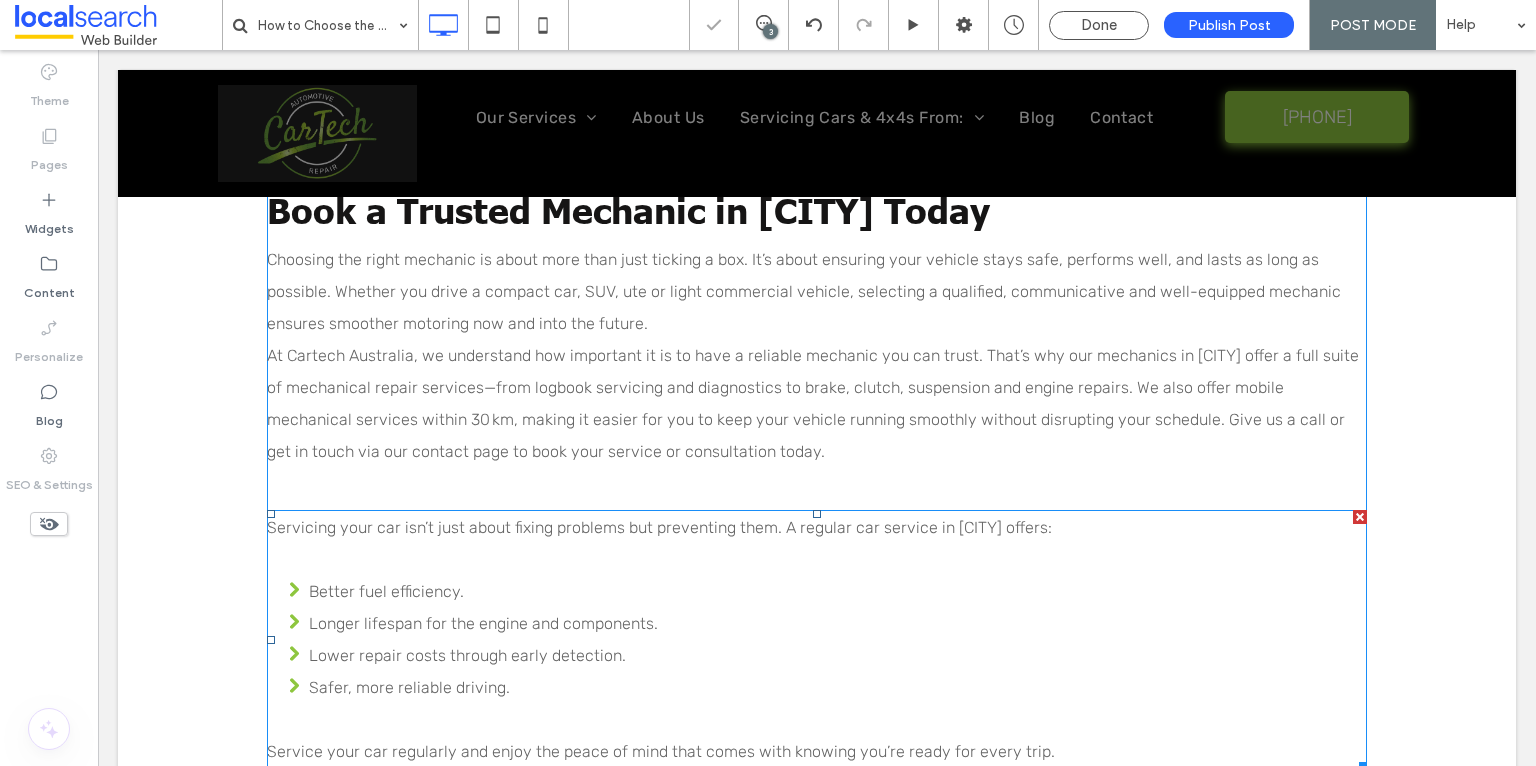 click at bounding box center [1360, 517] 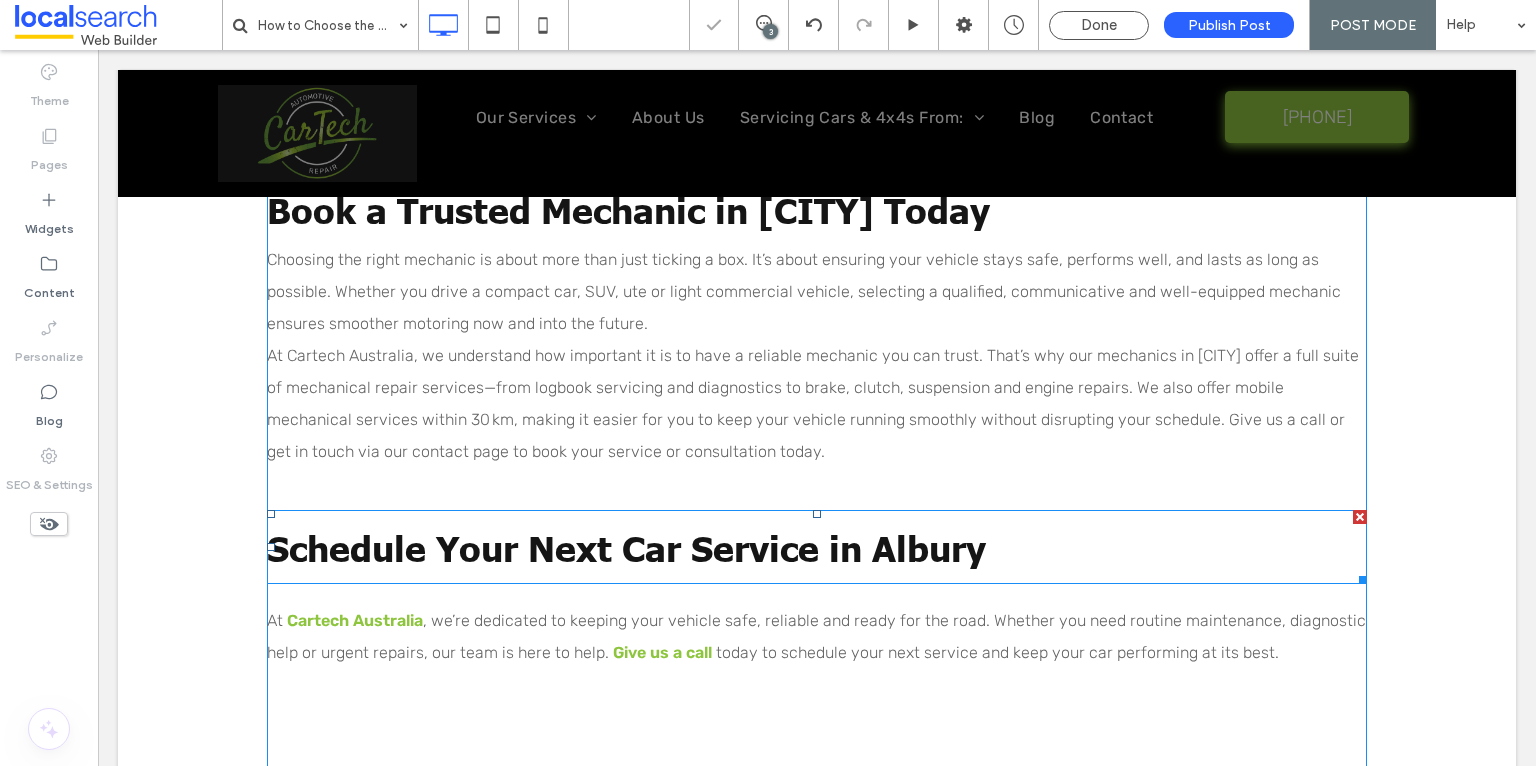 click at bounding box center (1360, 517) 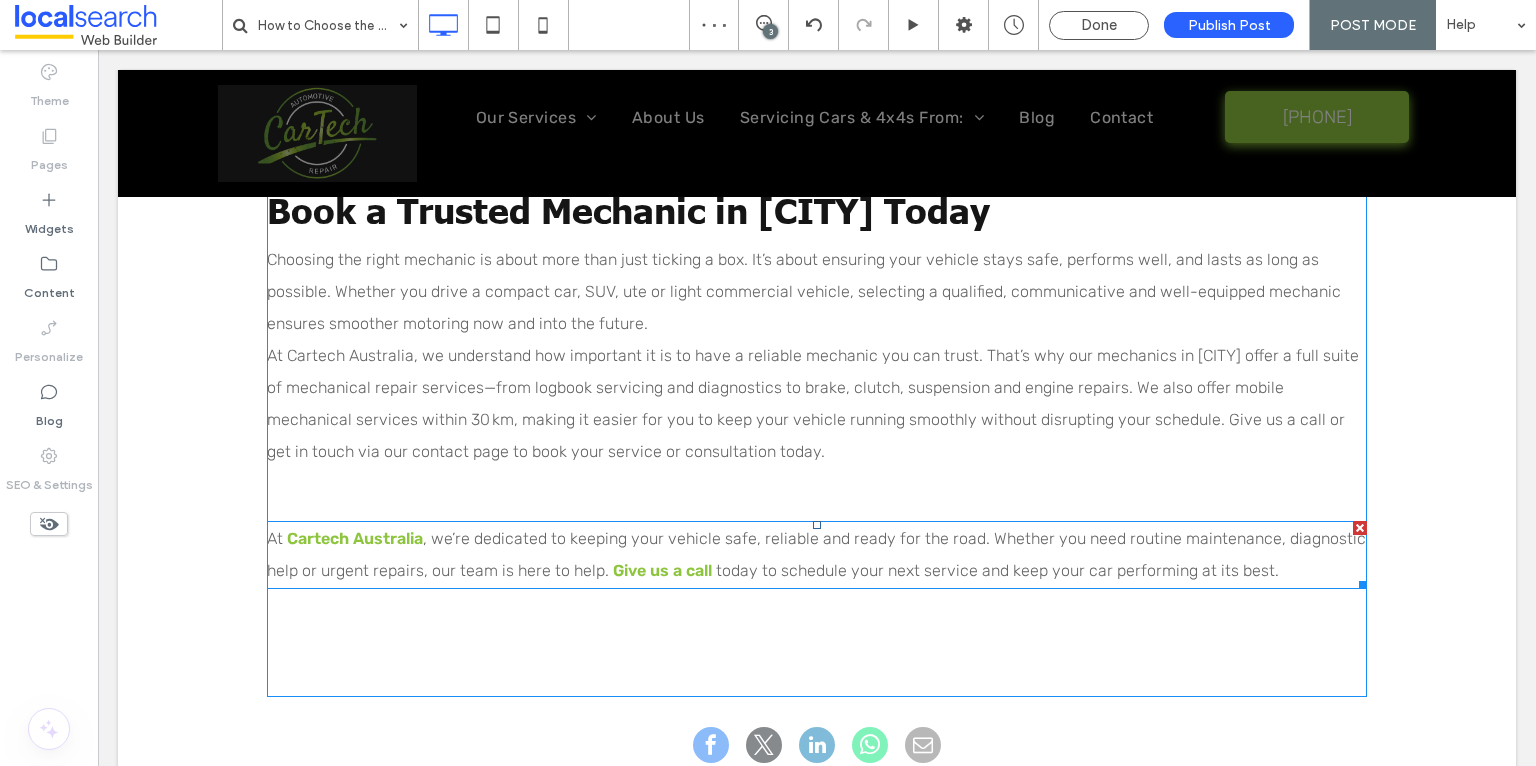 click at bounding box center (1360, 528) 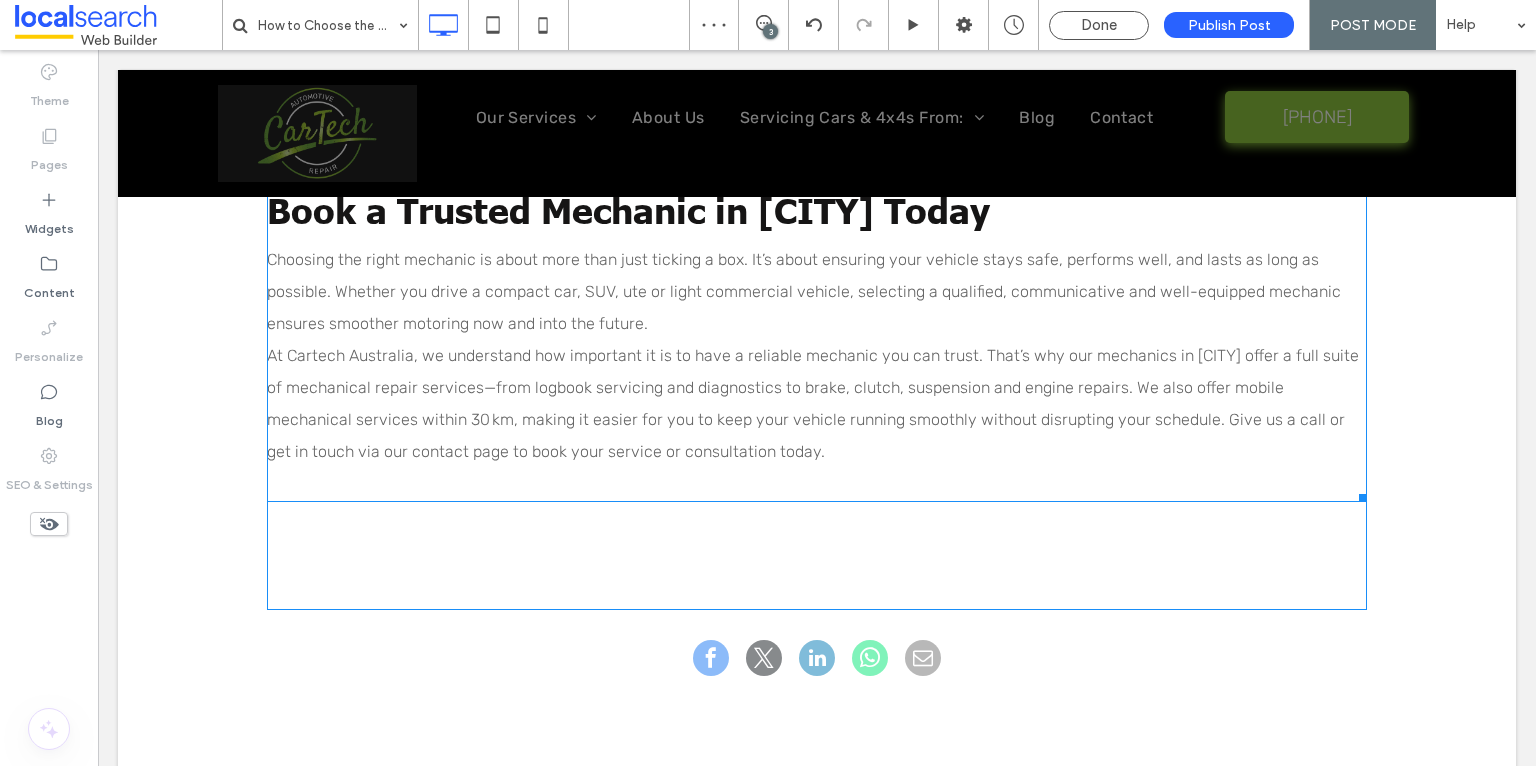 click on "At Cartech Australia, we understand how important it is to have a reliable mechanic you can trust. That’s why our mechanics in Albury offer a full suite of mechanical repair services—from logbook servicing and diagnostics to brake, clutch, suspension and engine repairs. We also offer mobile mechanical services within 30 km, making it easier for you to keep your vehicle running smoothly without disrupting your schedule. Give us a call or get in touch via our contact page to book your service or consultation today." at bounding box center [817, 404] 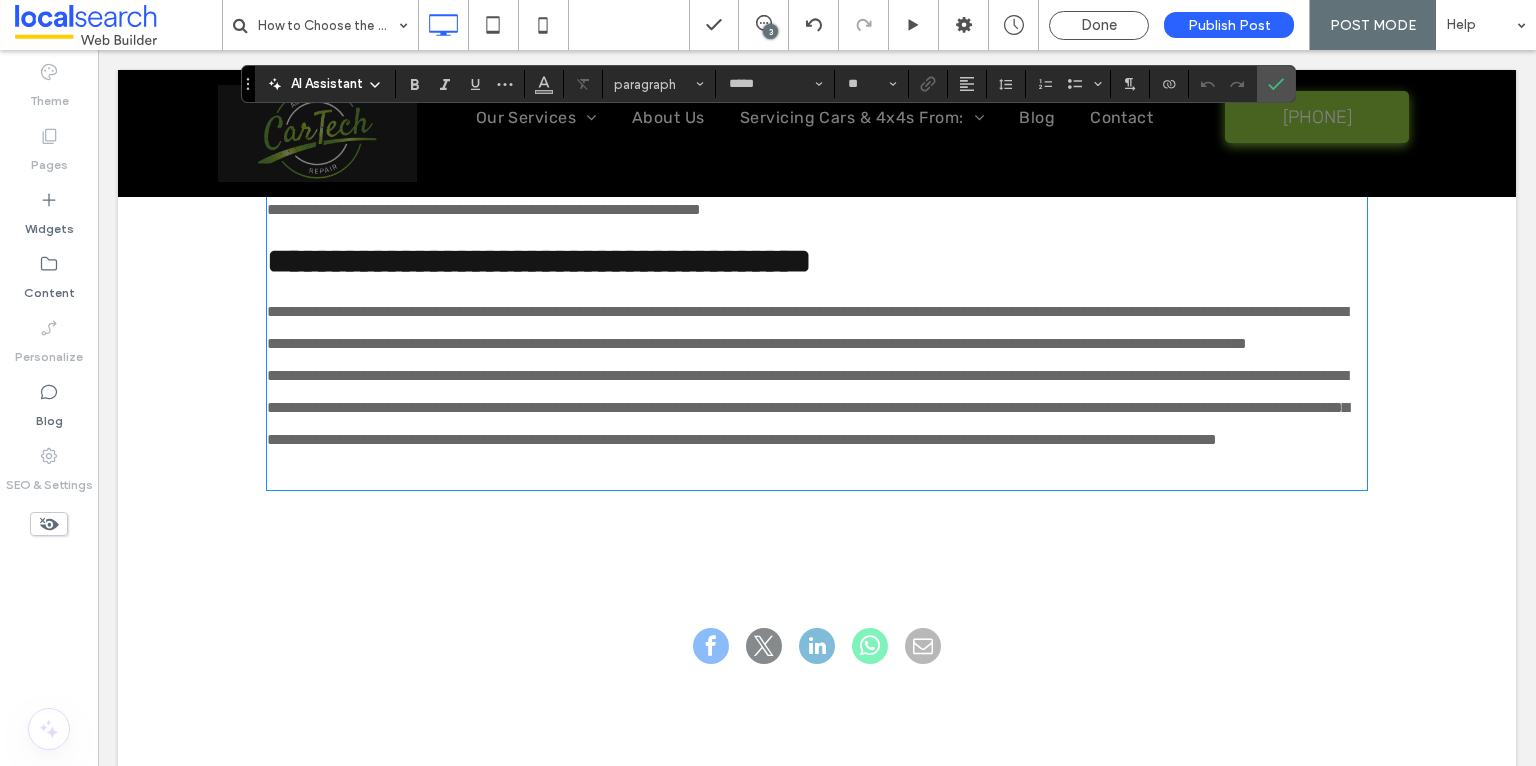 scroll, scrollTop: 3913, scrollLeft: 0, axis: vertical 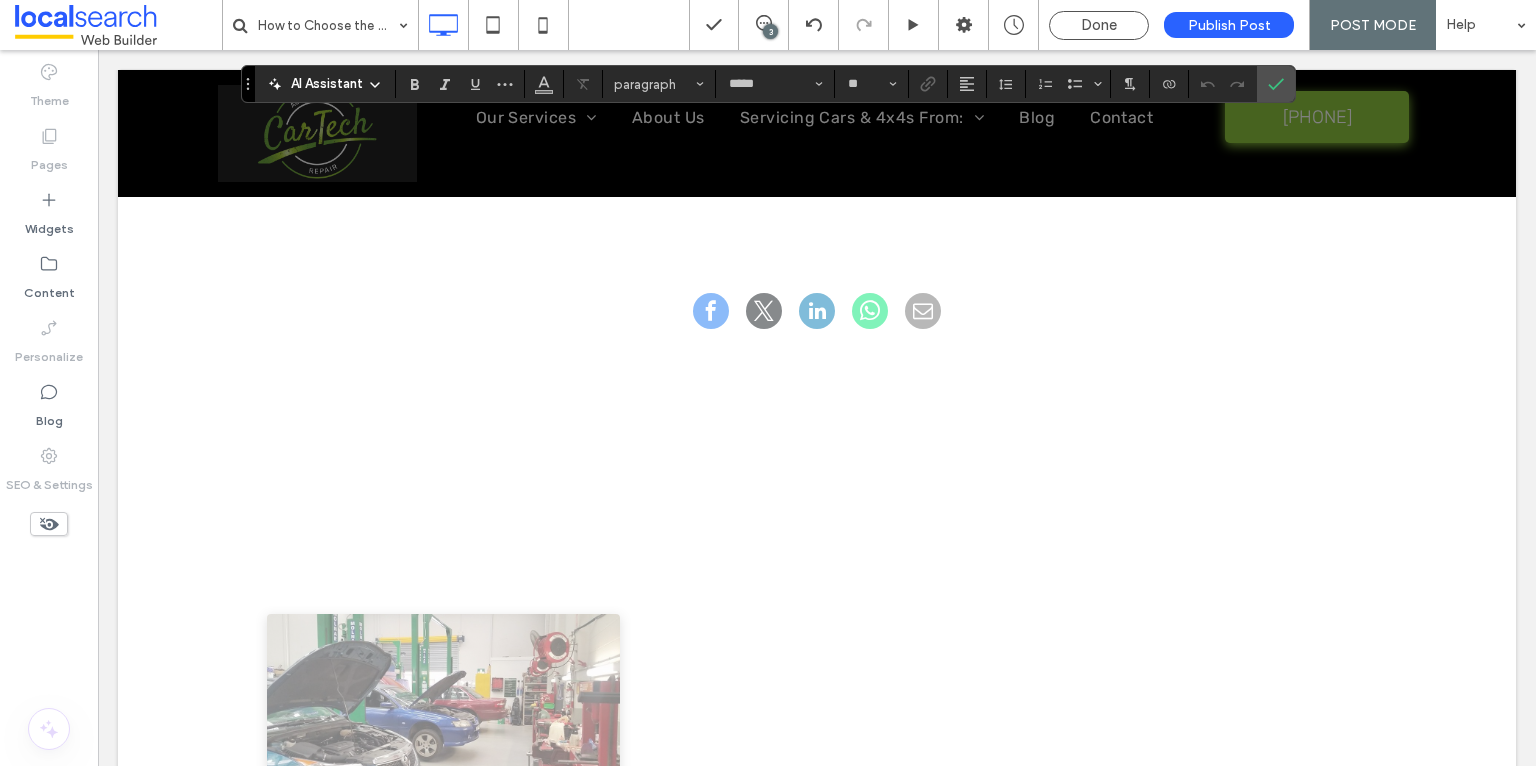 click on "**********" at bounding box center (817, 73) 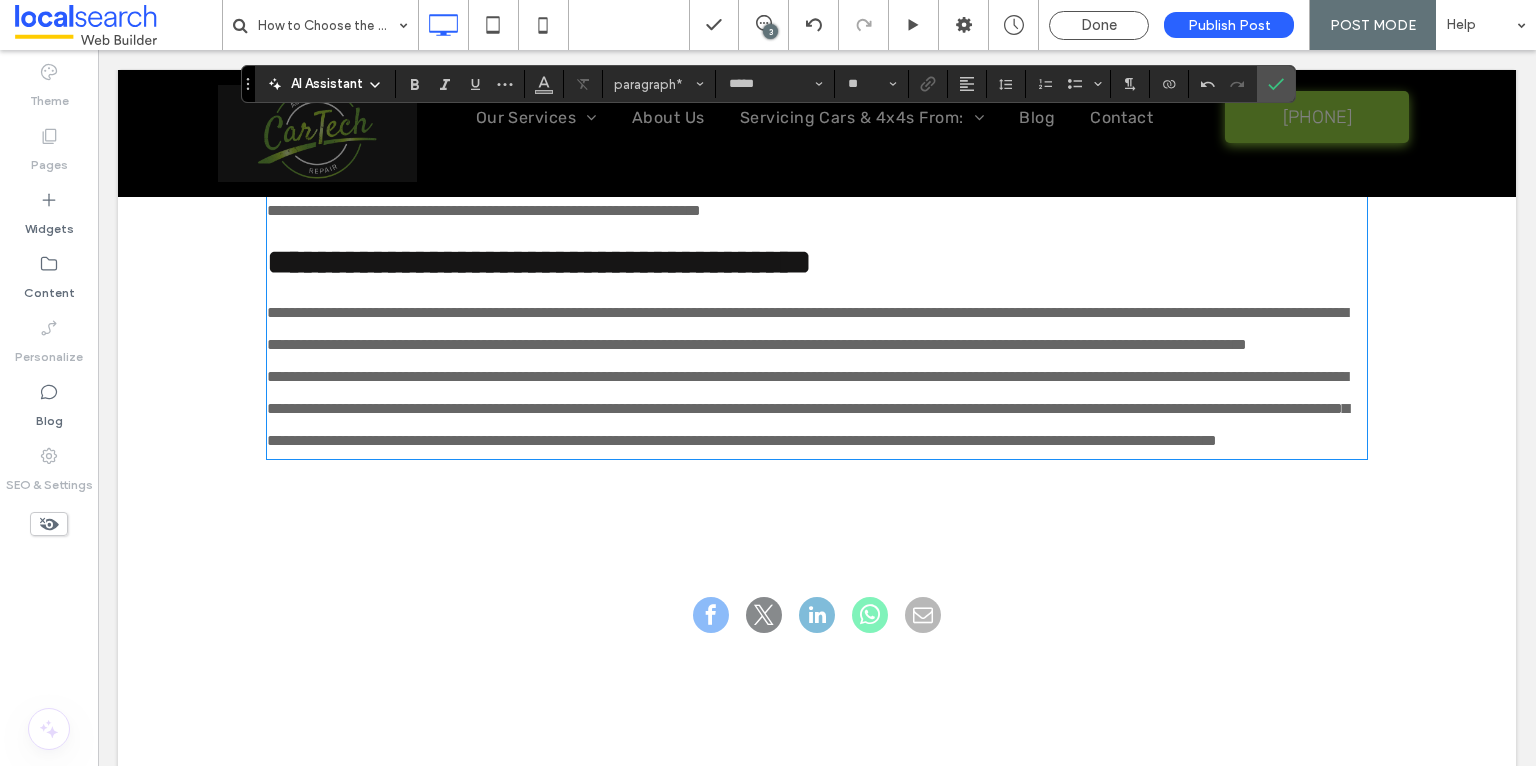 scroll, scrollTop: 3410, scrollLeft: 0, axis: vertical 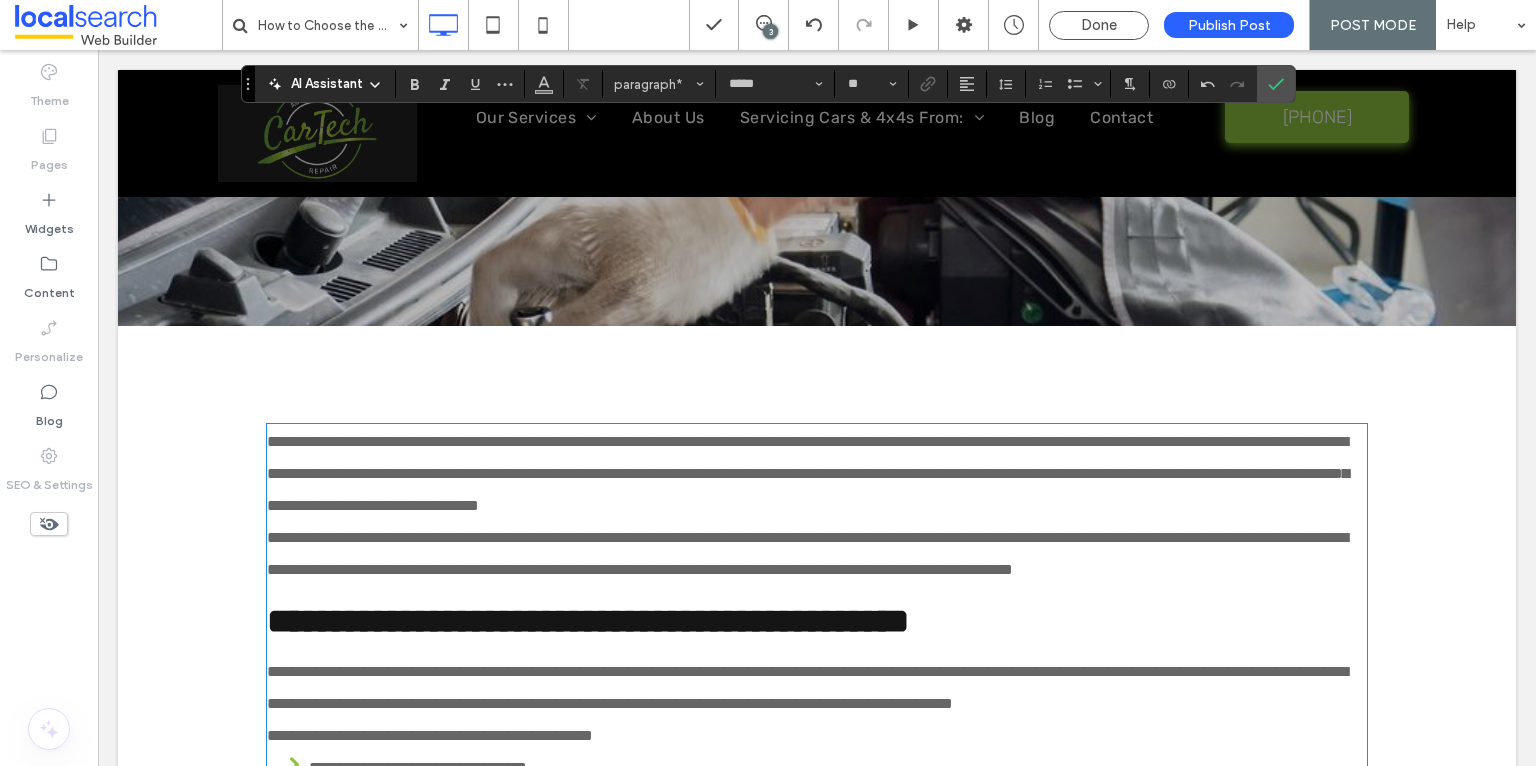 click on "**********" at bounding box center (817, 474) 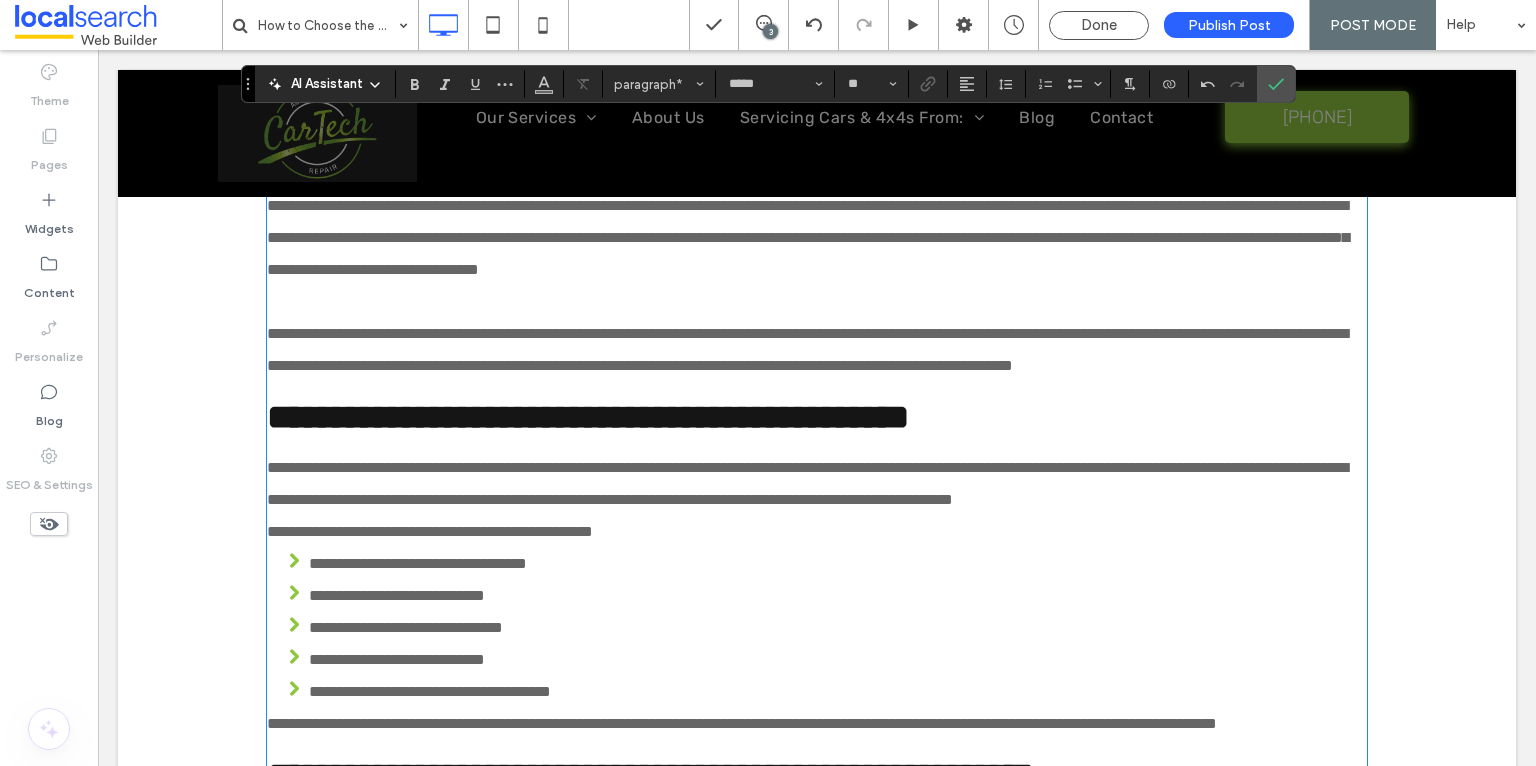 scroll, scrollTop: 788, scrollLeft: 0, axis: vertical 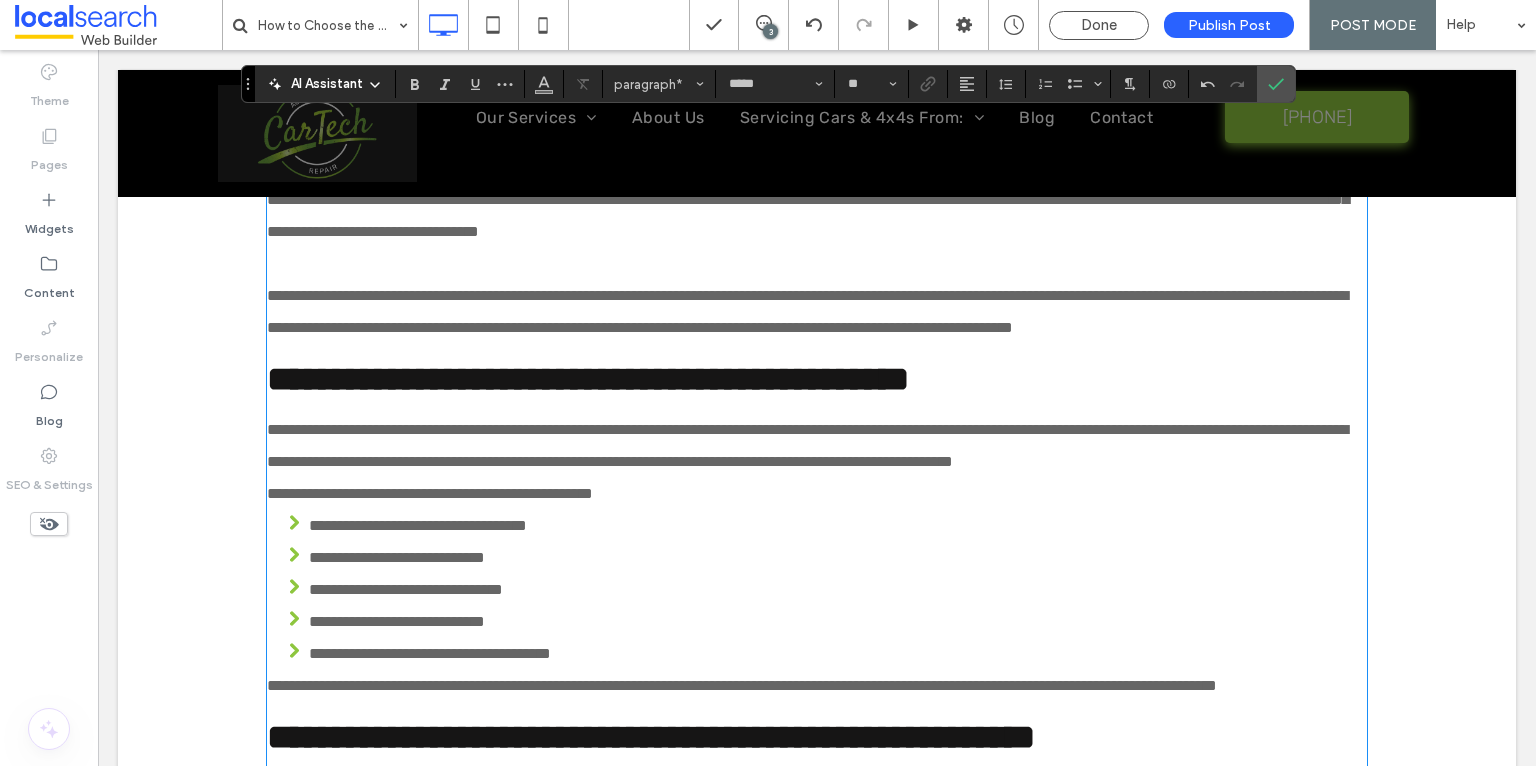 click on "**********" at bounding box center [817, 494] 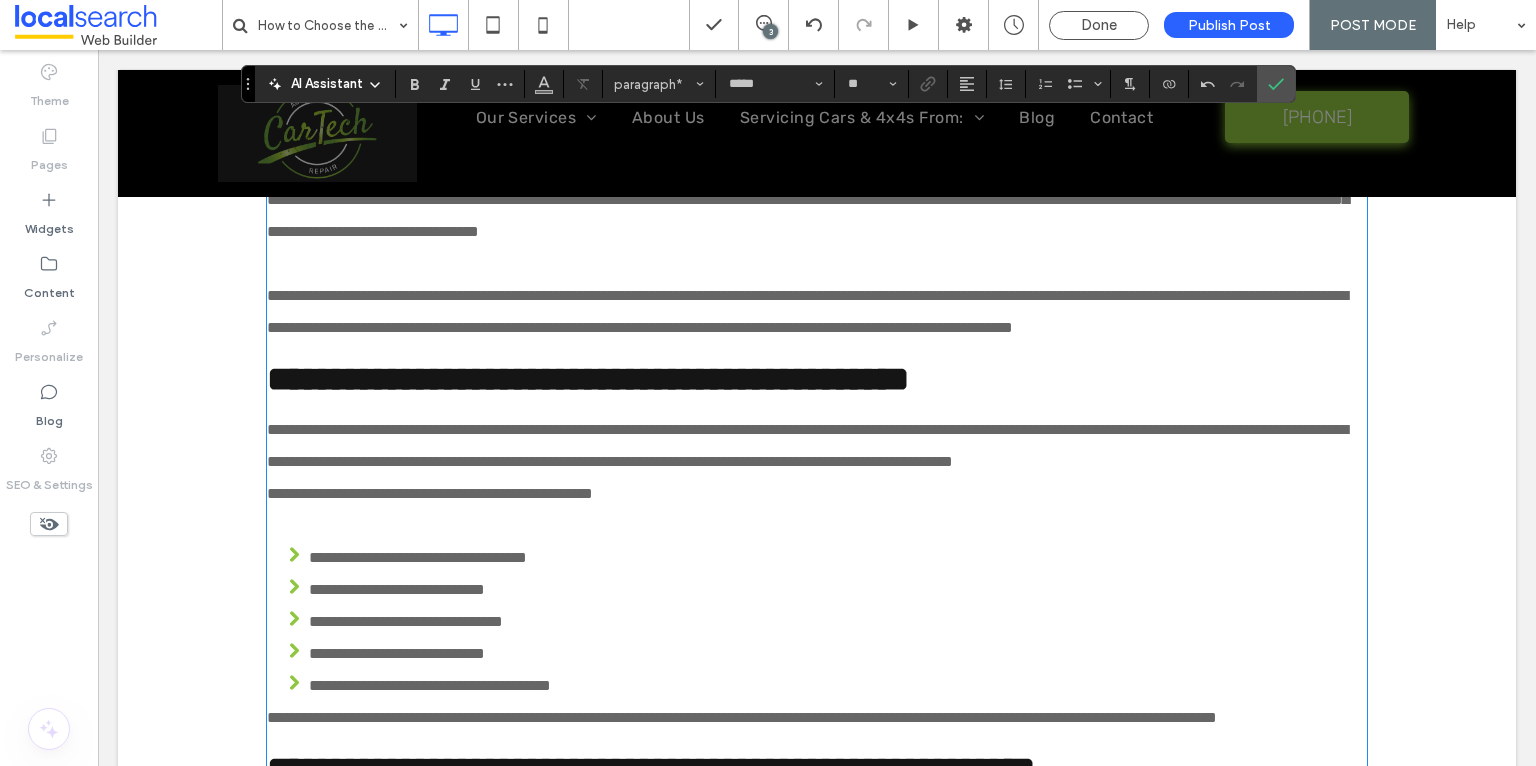 click on "**********" at bounding box center [742, 717] 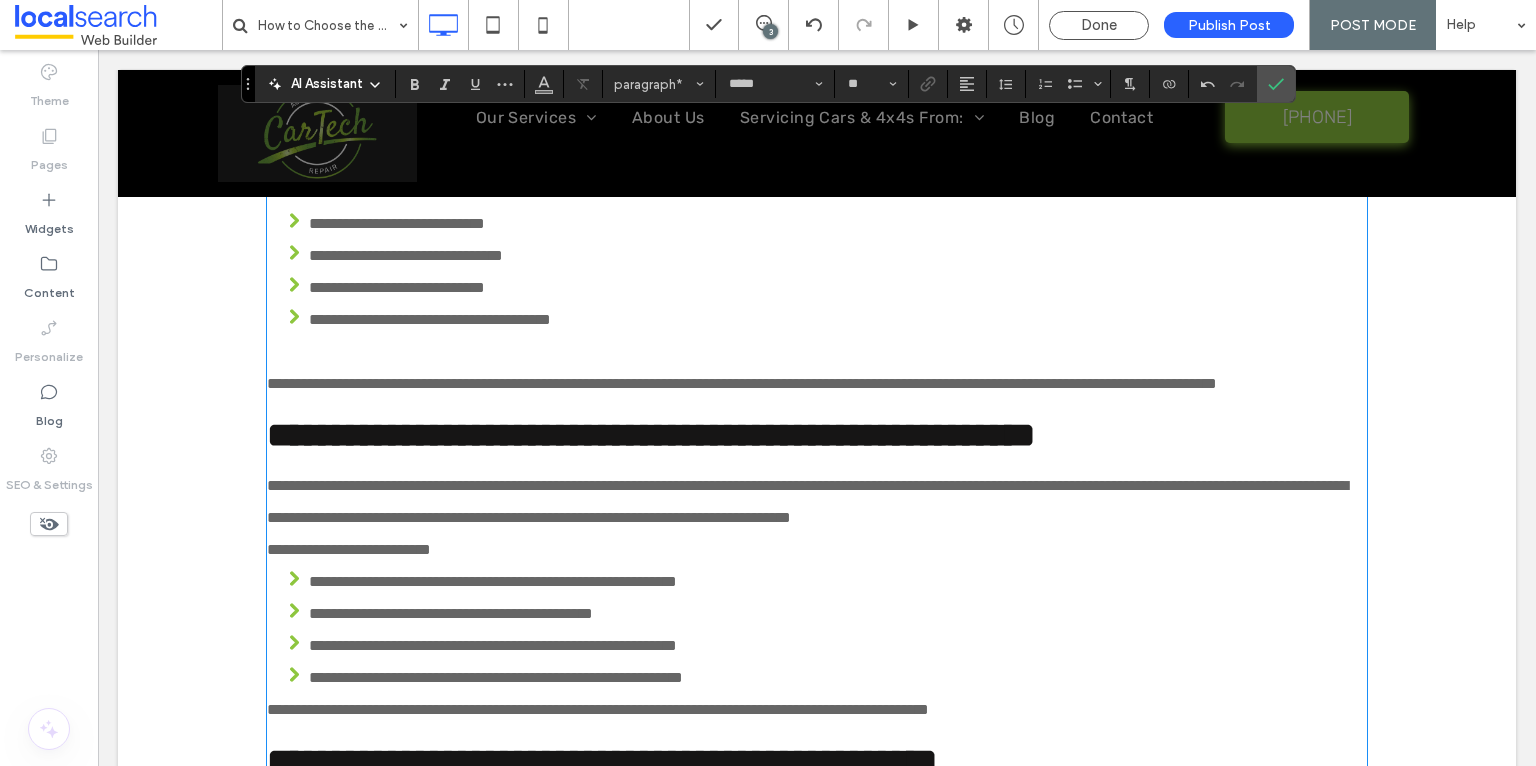 scroll, scrollTop: 1180, scrollLeft: 0, axis: vertical 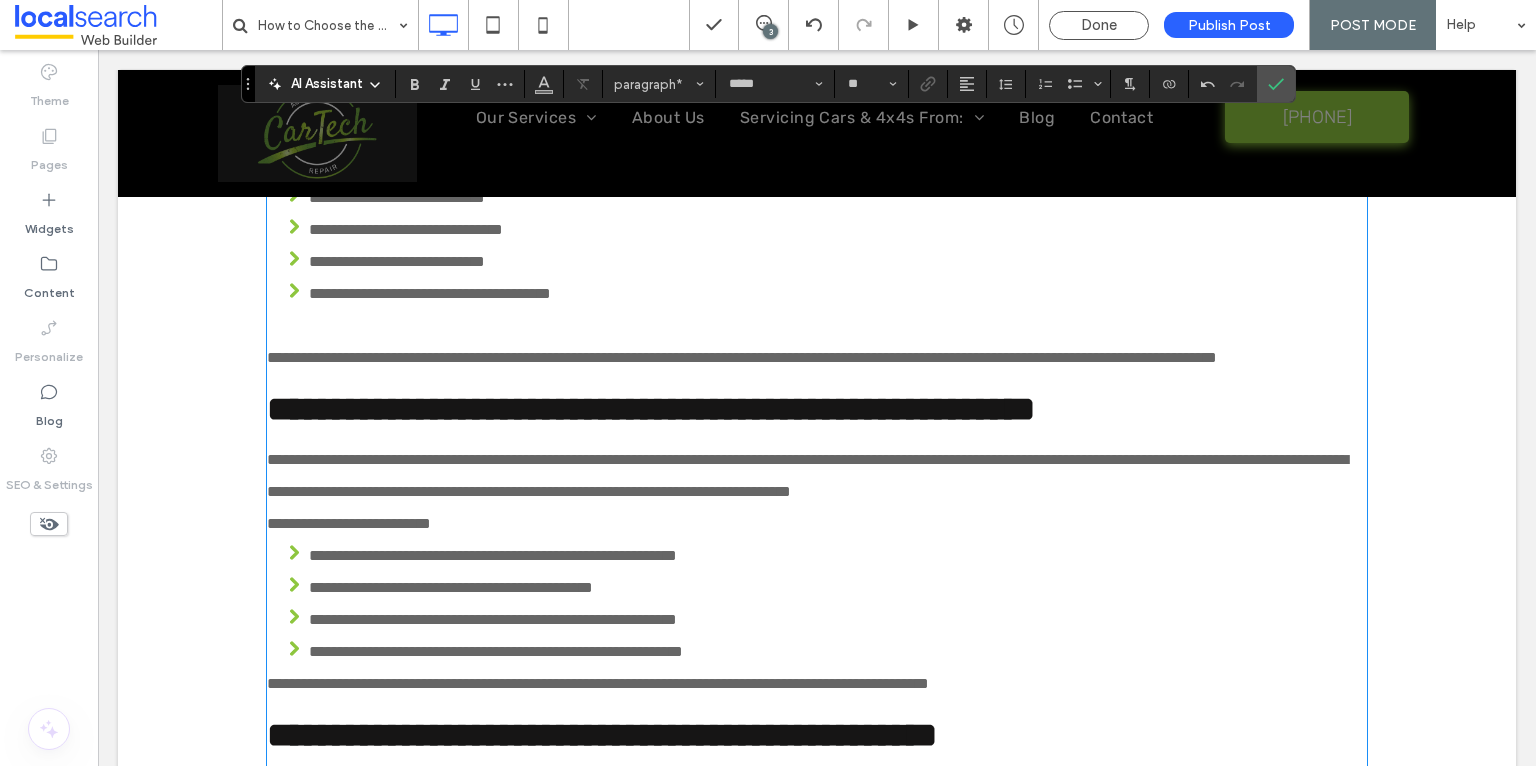 click on "**********" at bounding box center (817, 524) 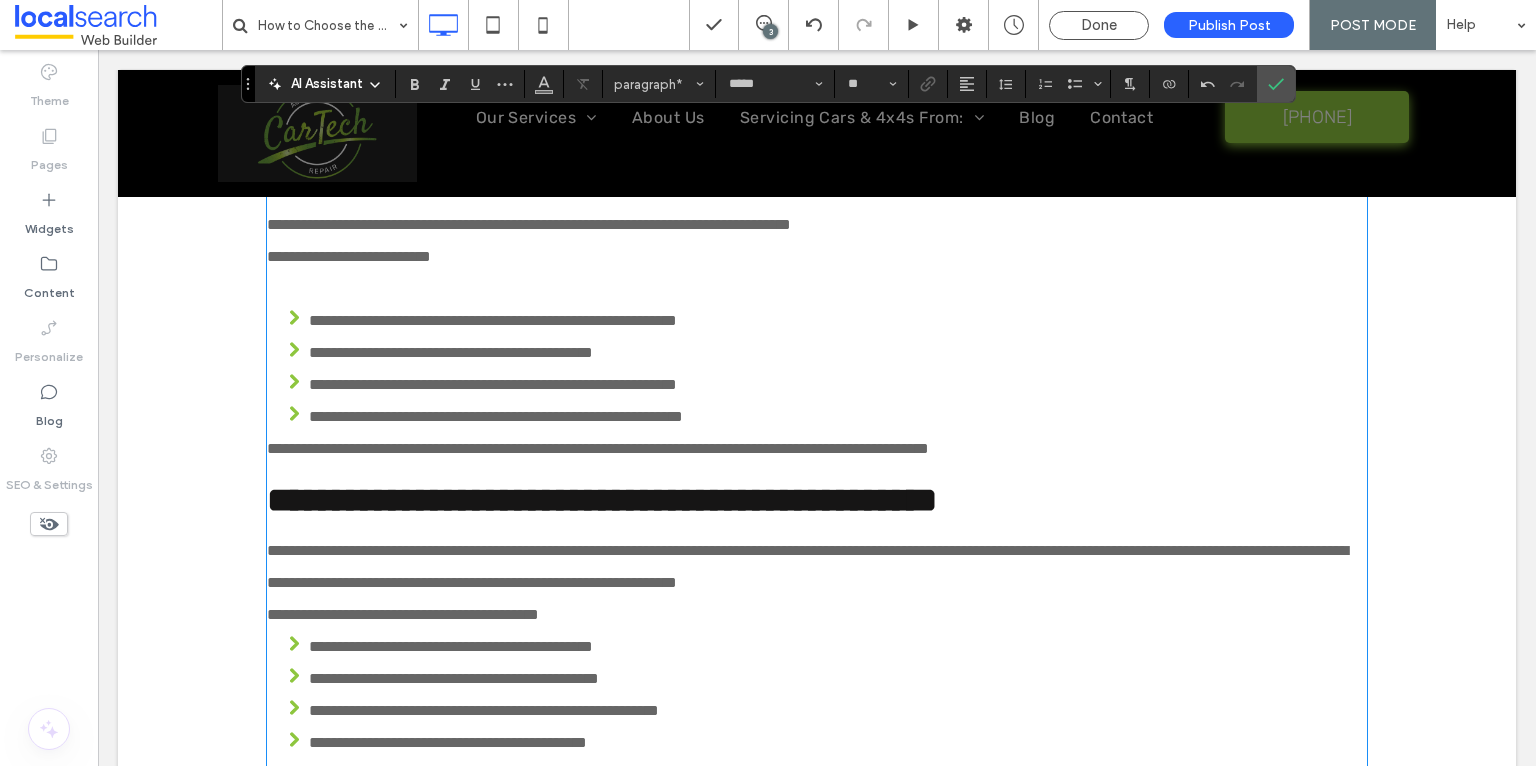 scroll, scrollTop: 1425, scrollLeft: 0, axis: vertical 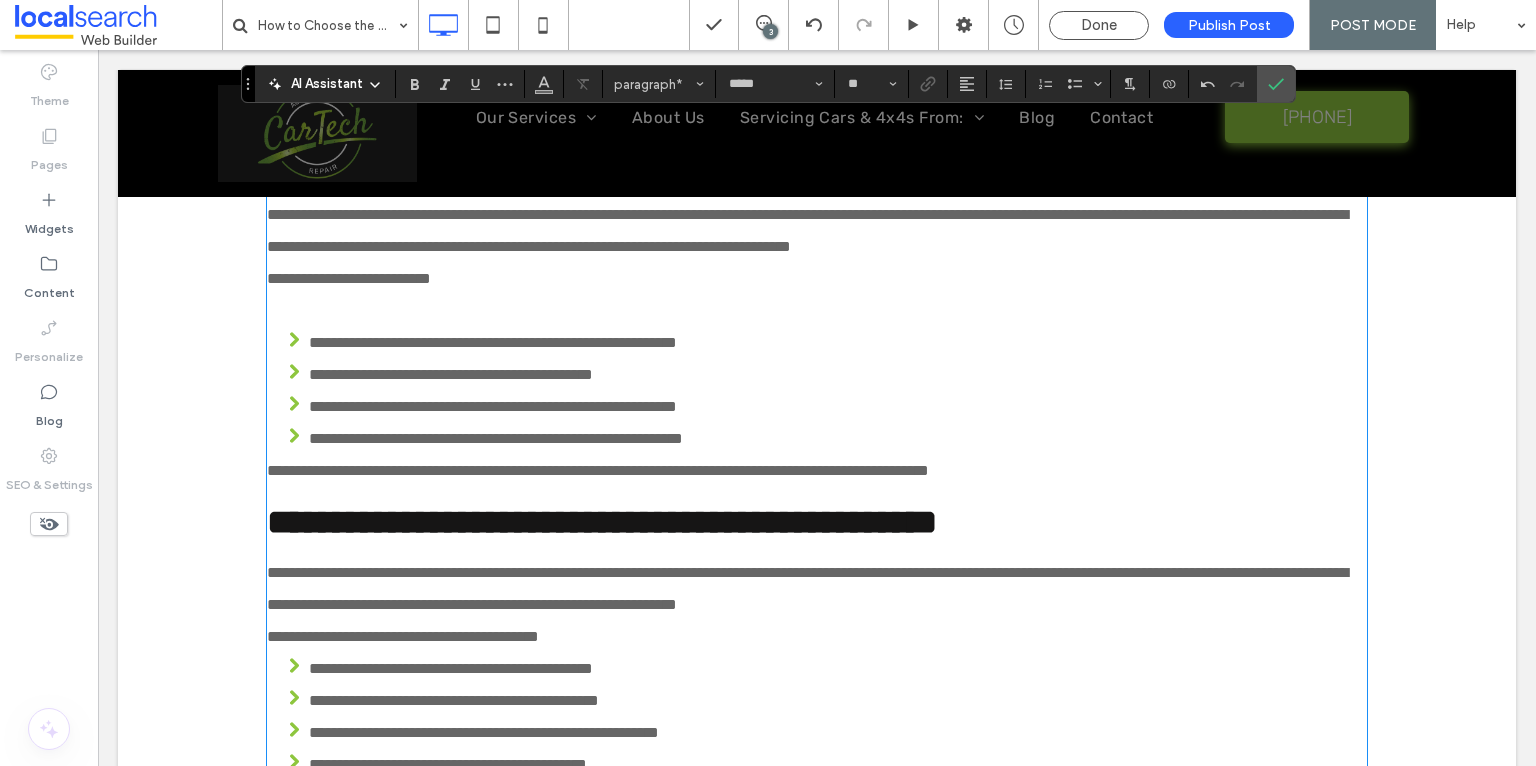 click on "**********" at bounding box center (598, 470) 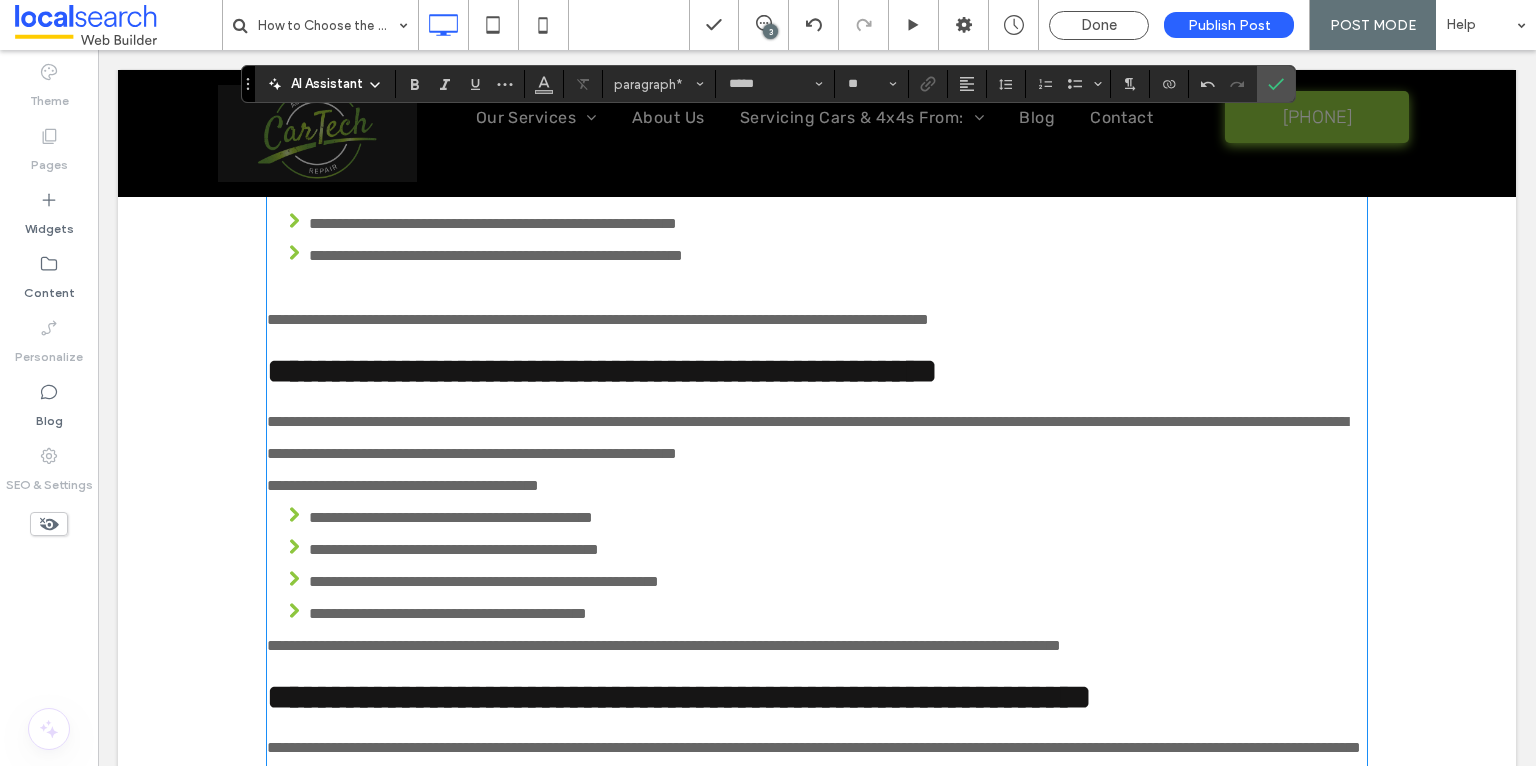 scroll, scrollTop: 1617, scrollLeft: 0, axis: vertical 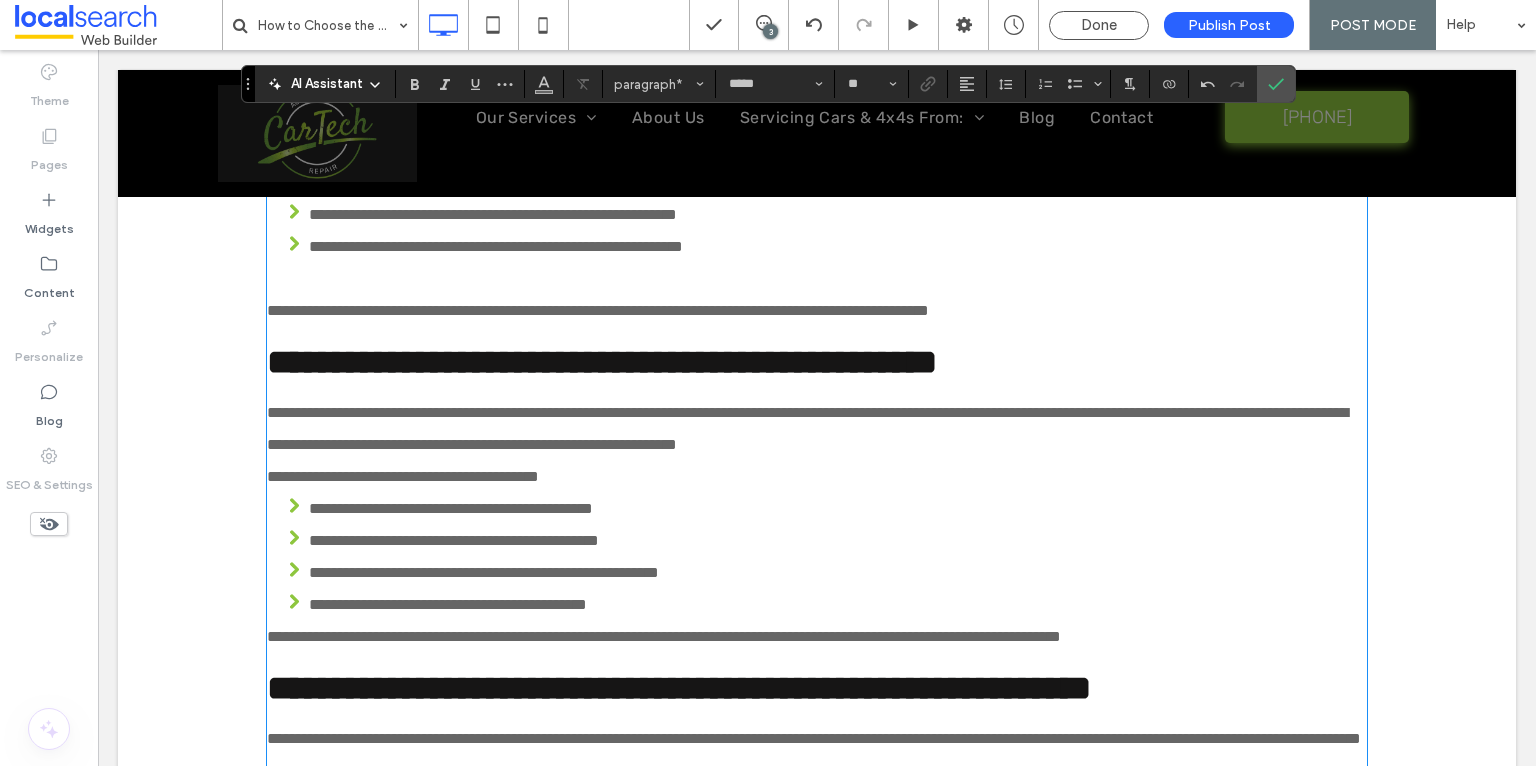 click on "**********" at bounding box center (817, 477) 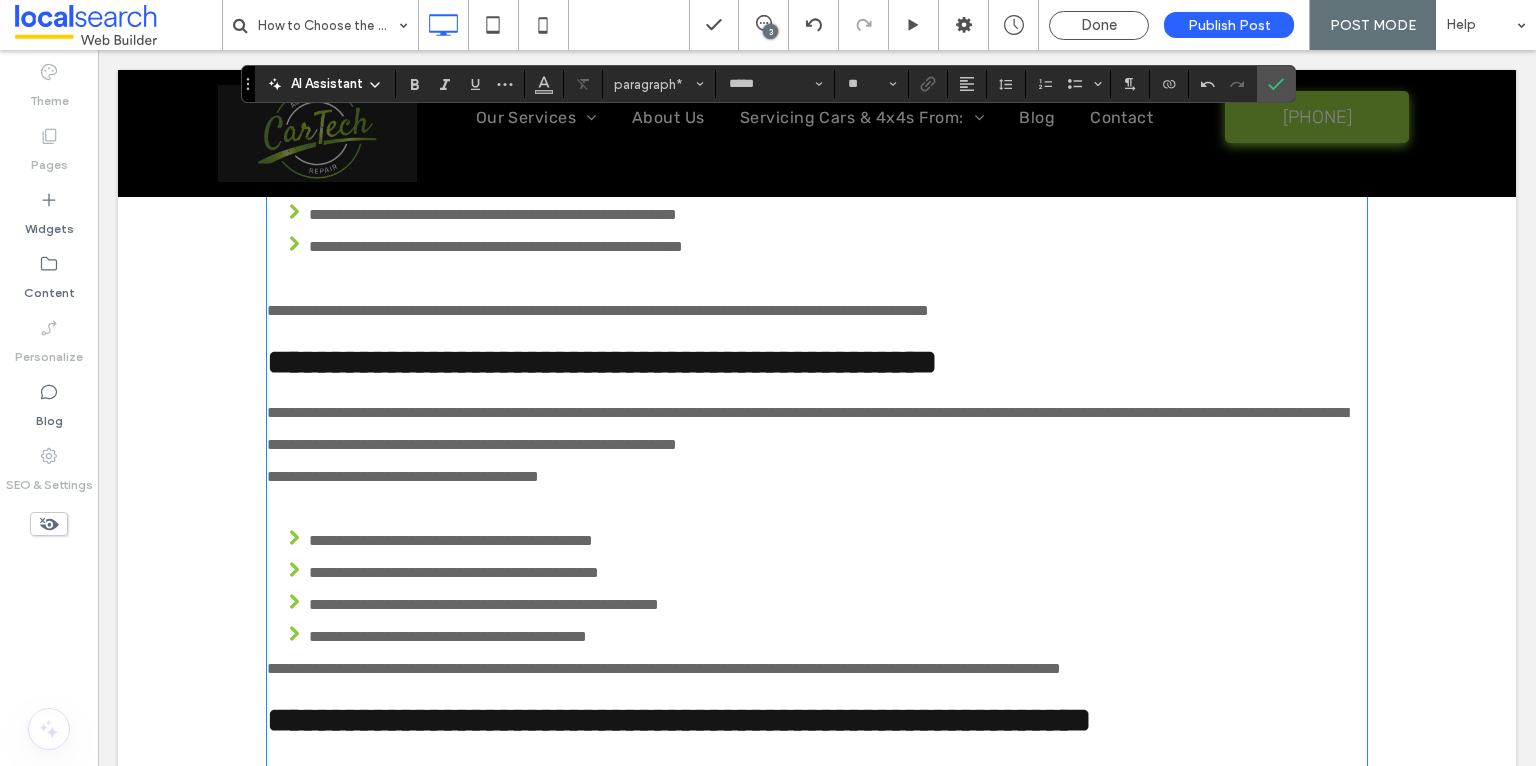 click on "**********" at bounding box center [664, 668] 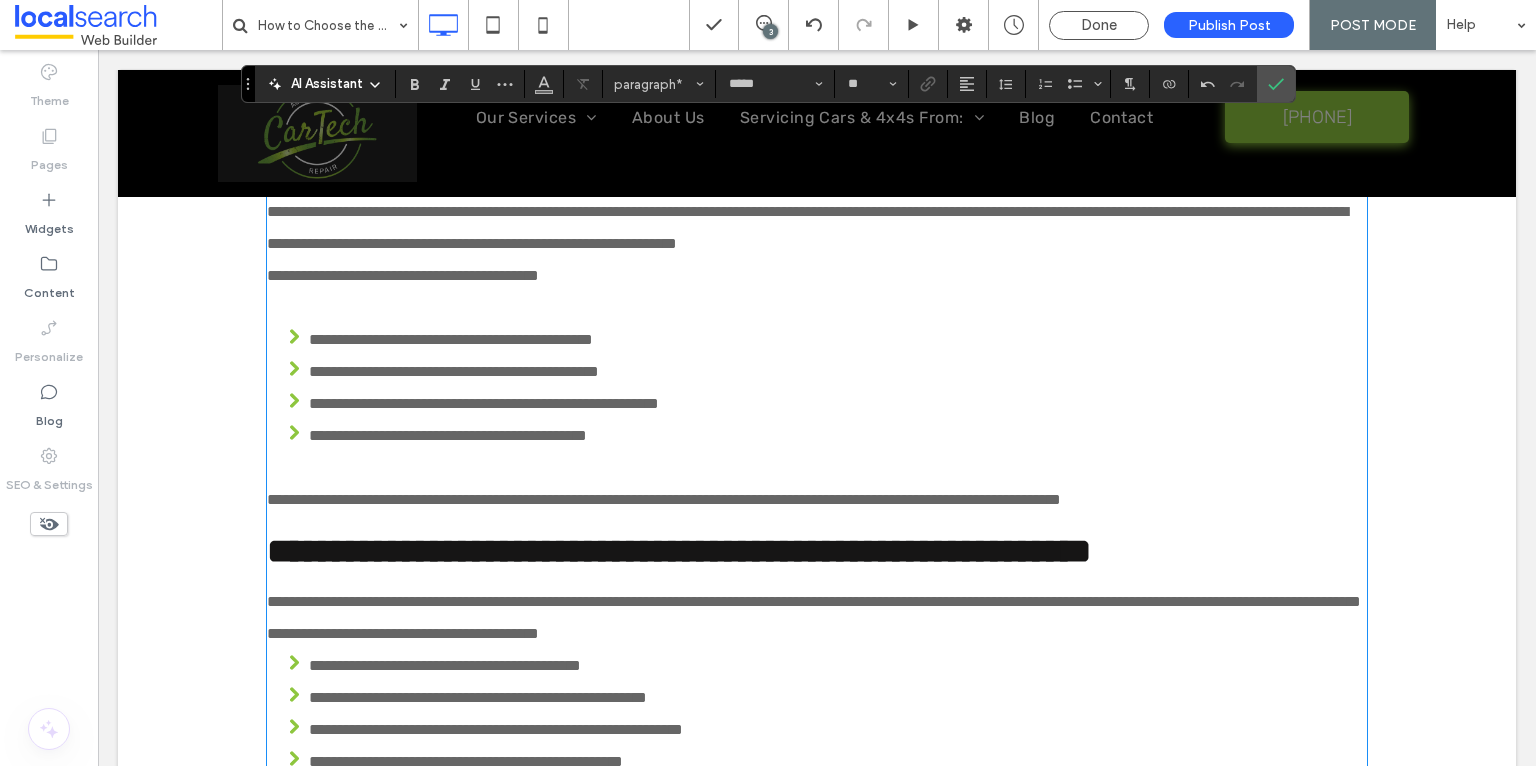 scroll, scrollTop: 1878, scrollLeft: 0, axis: vertical 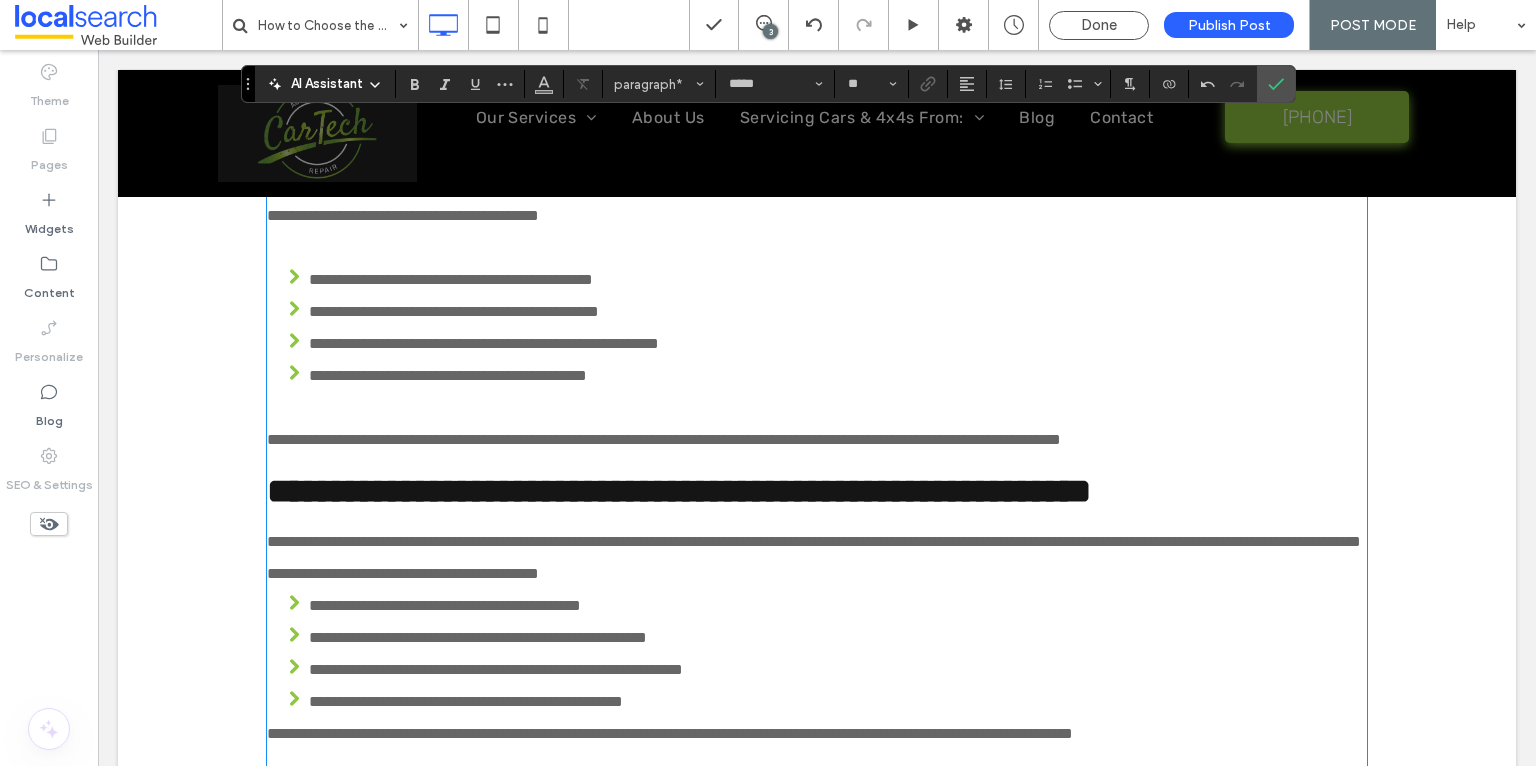 type on "******" 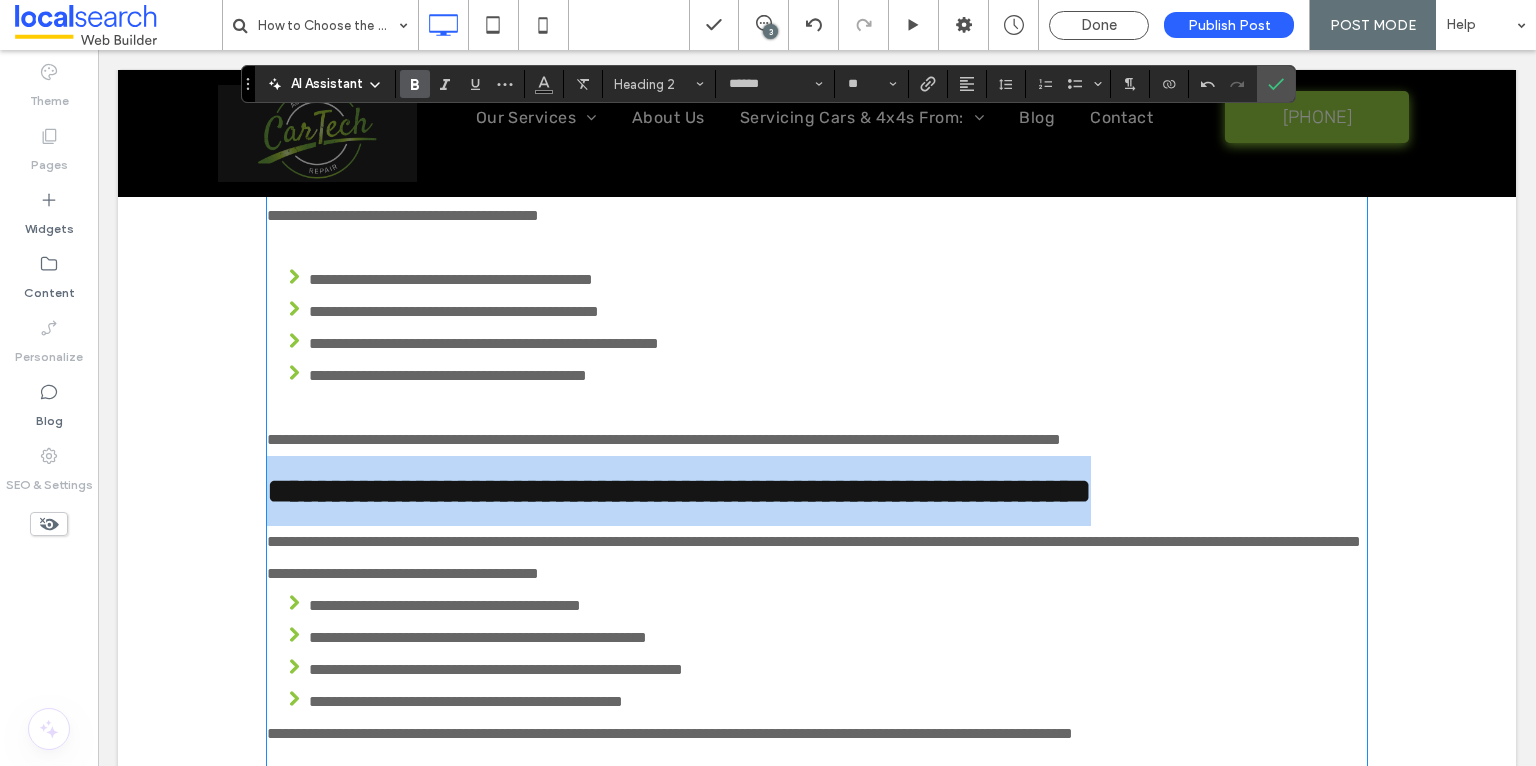drag, startPoint x: 547, startPoint y: 587, endPoint x: 263, endPoint y: 522, distance: 291.34344 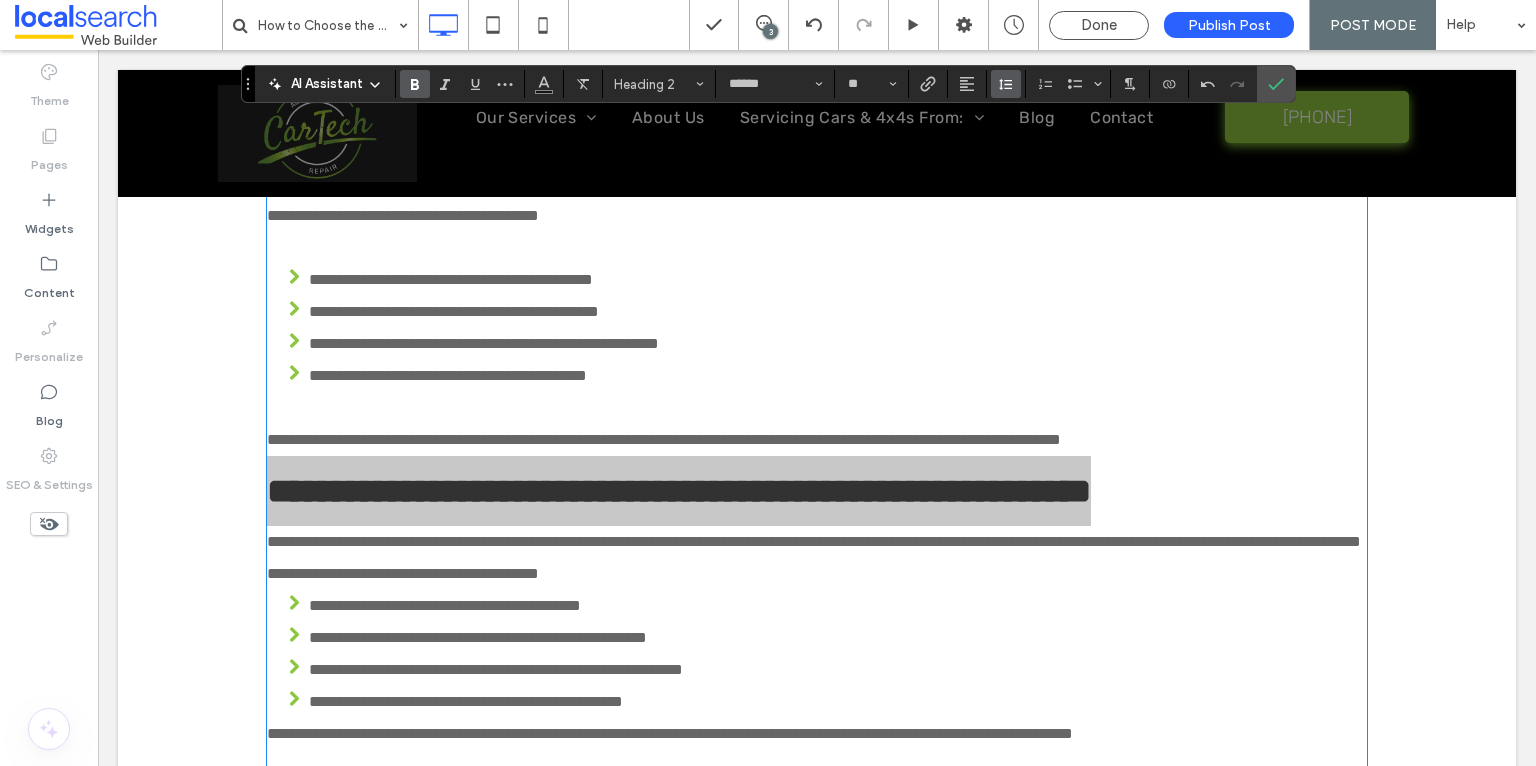 click 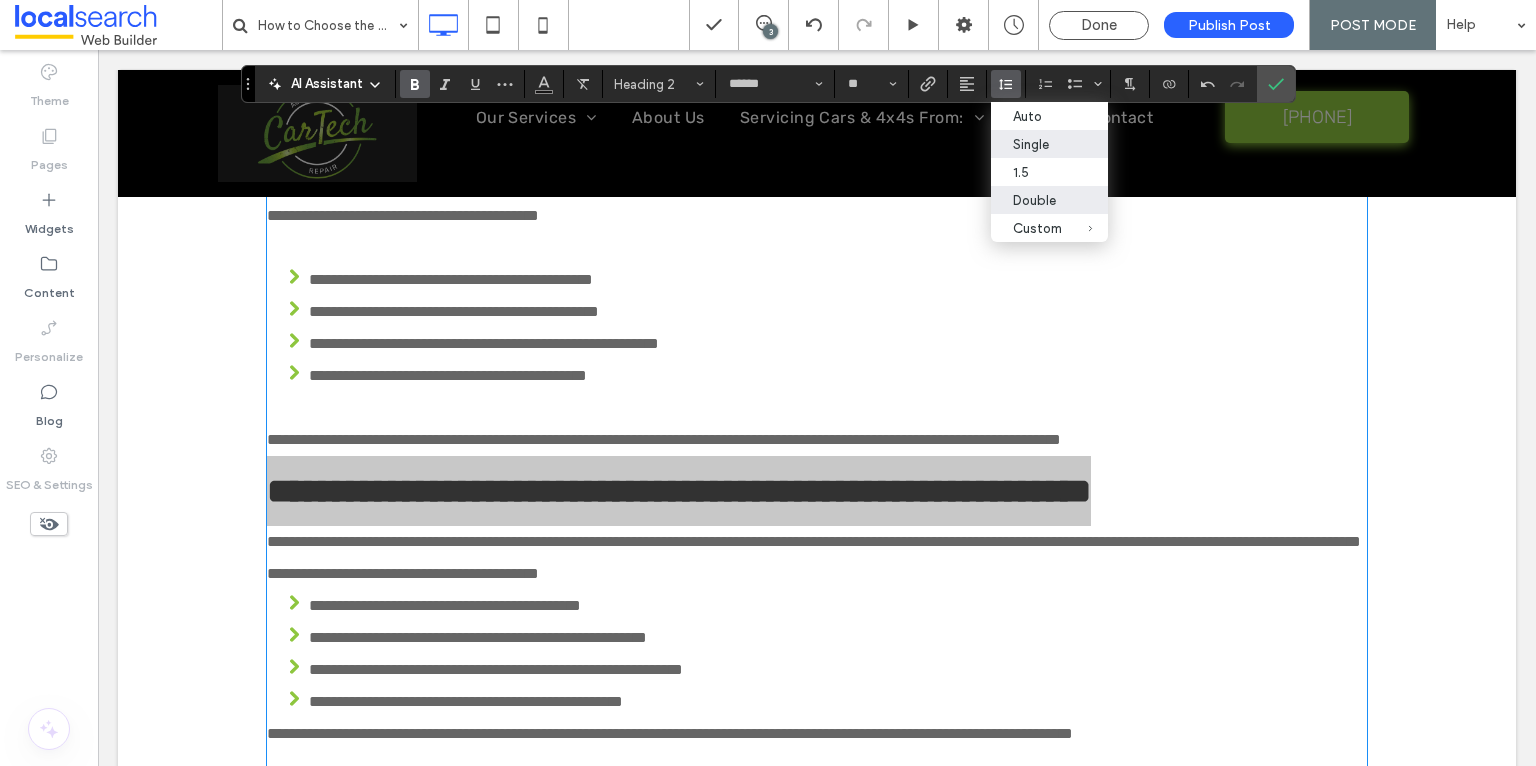 drag, startPoint x: 1047, startPoint y: 142, endPoint x: 954, endPoint y: 94, distance: 104.65658 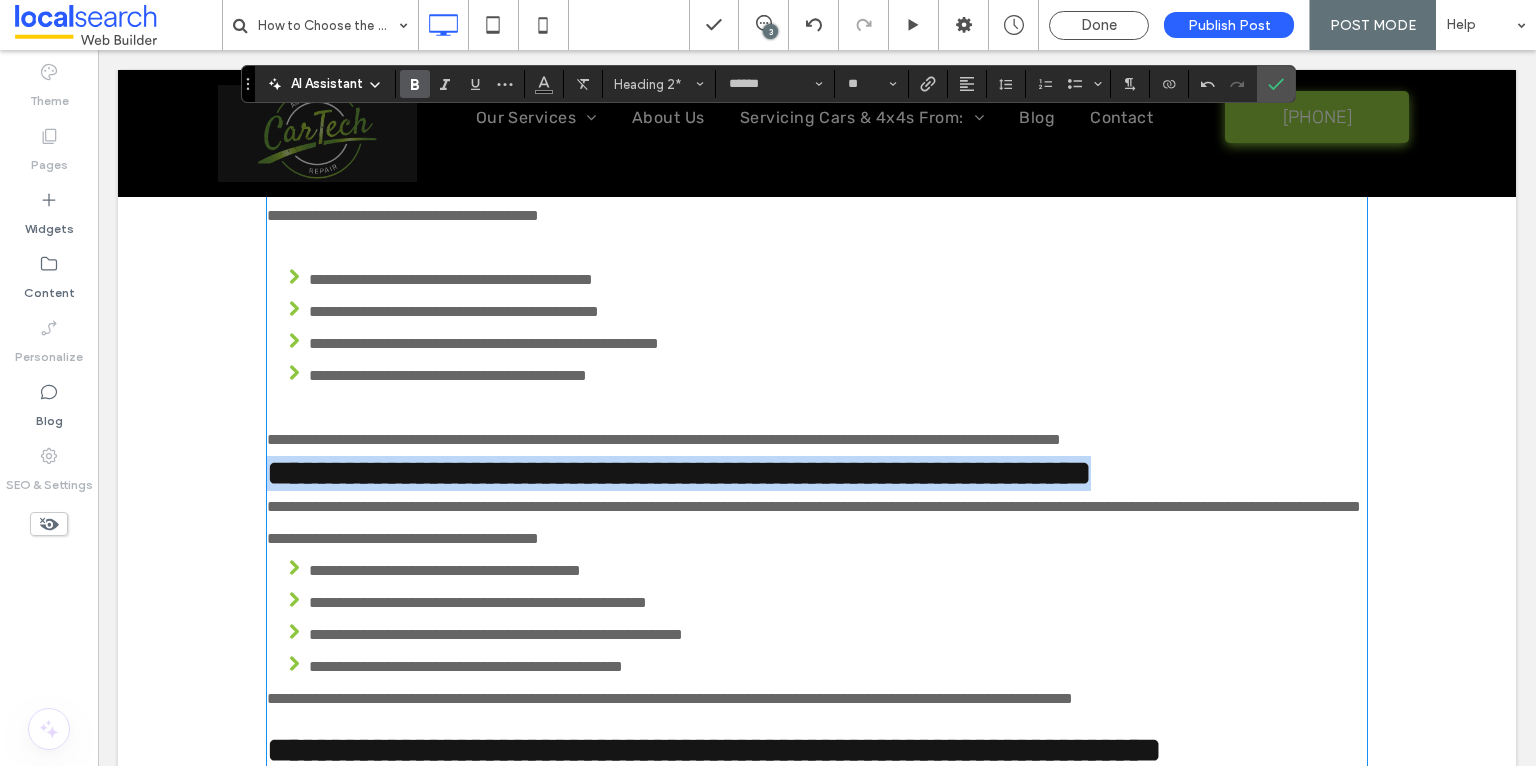 type on "*****" 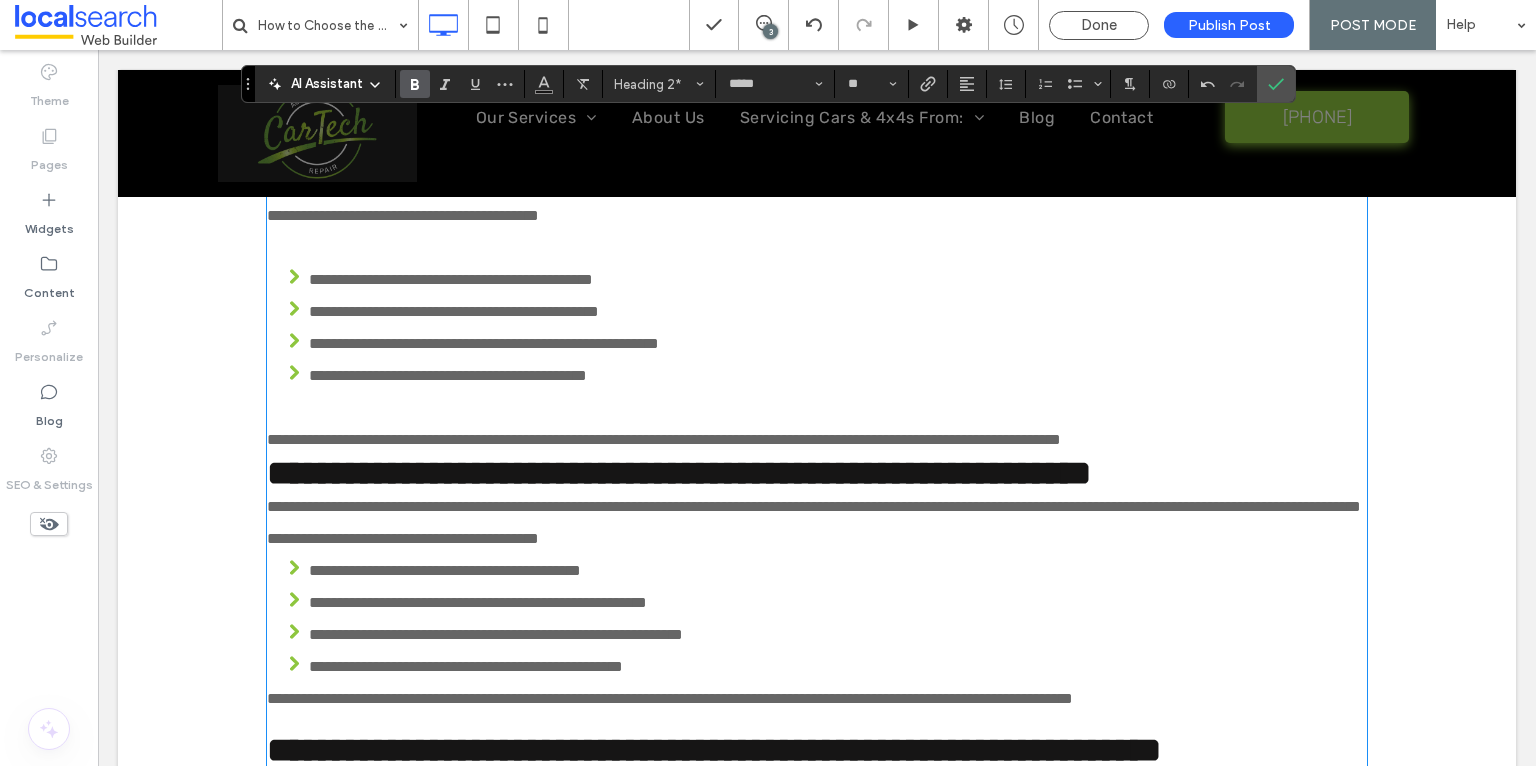 click on "**********" at bounding box center (817, 440) 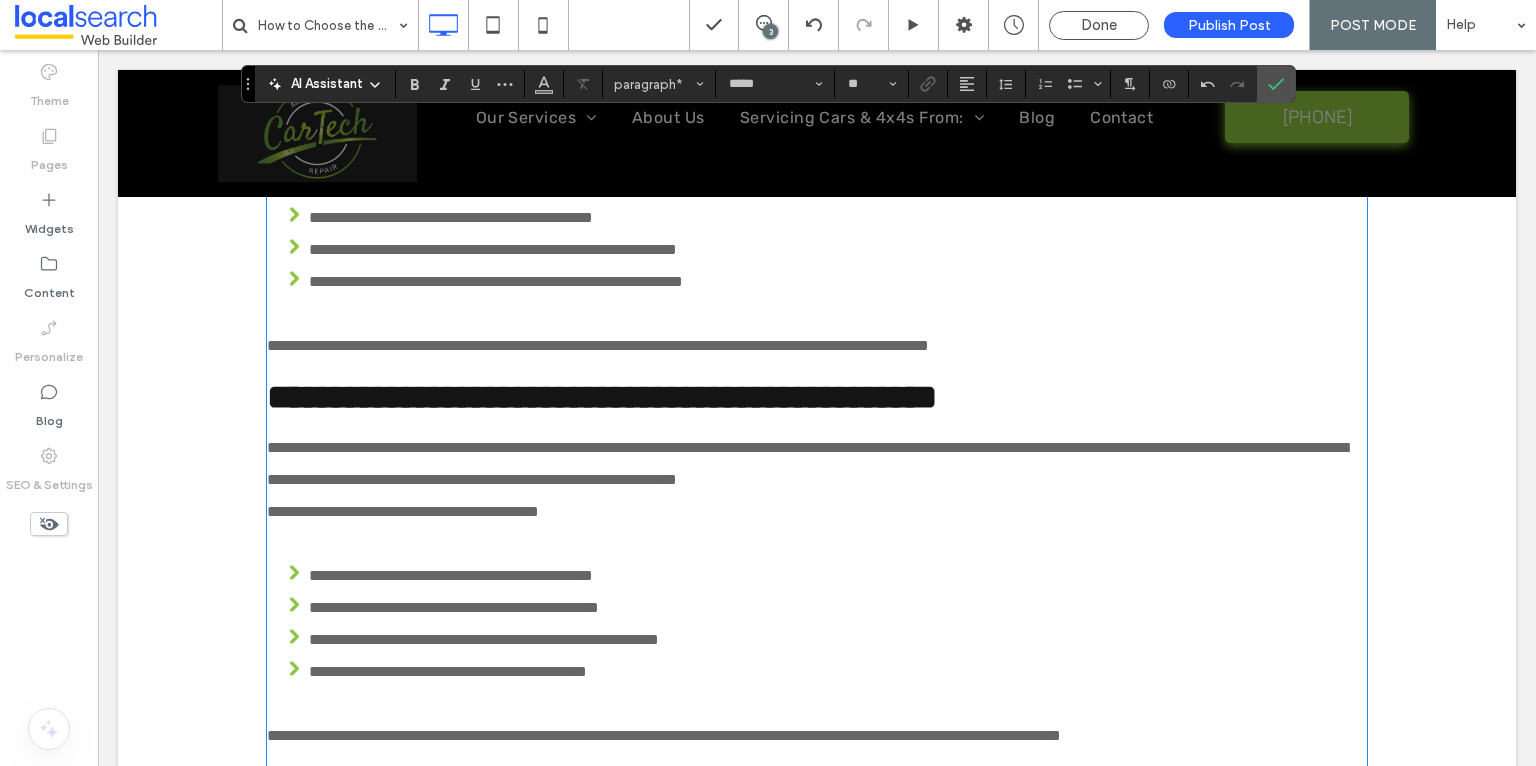 scroll, scrollTop: 1579, scrollLeft: 0, axis: vertical 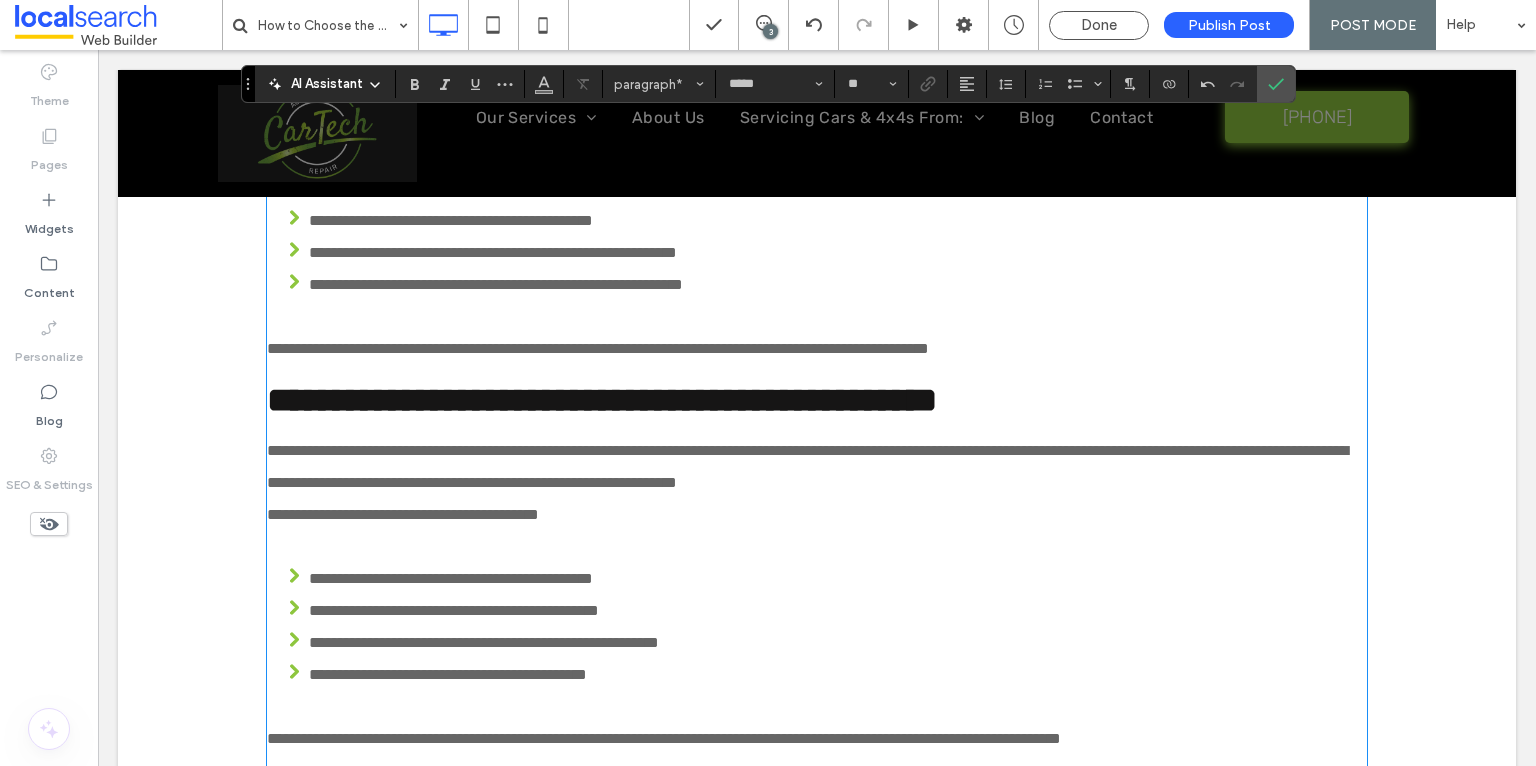click on "**********" at bounding box center (817, 349) 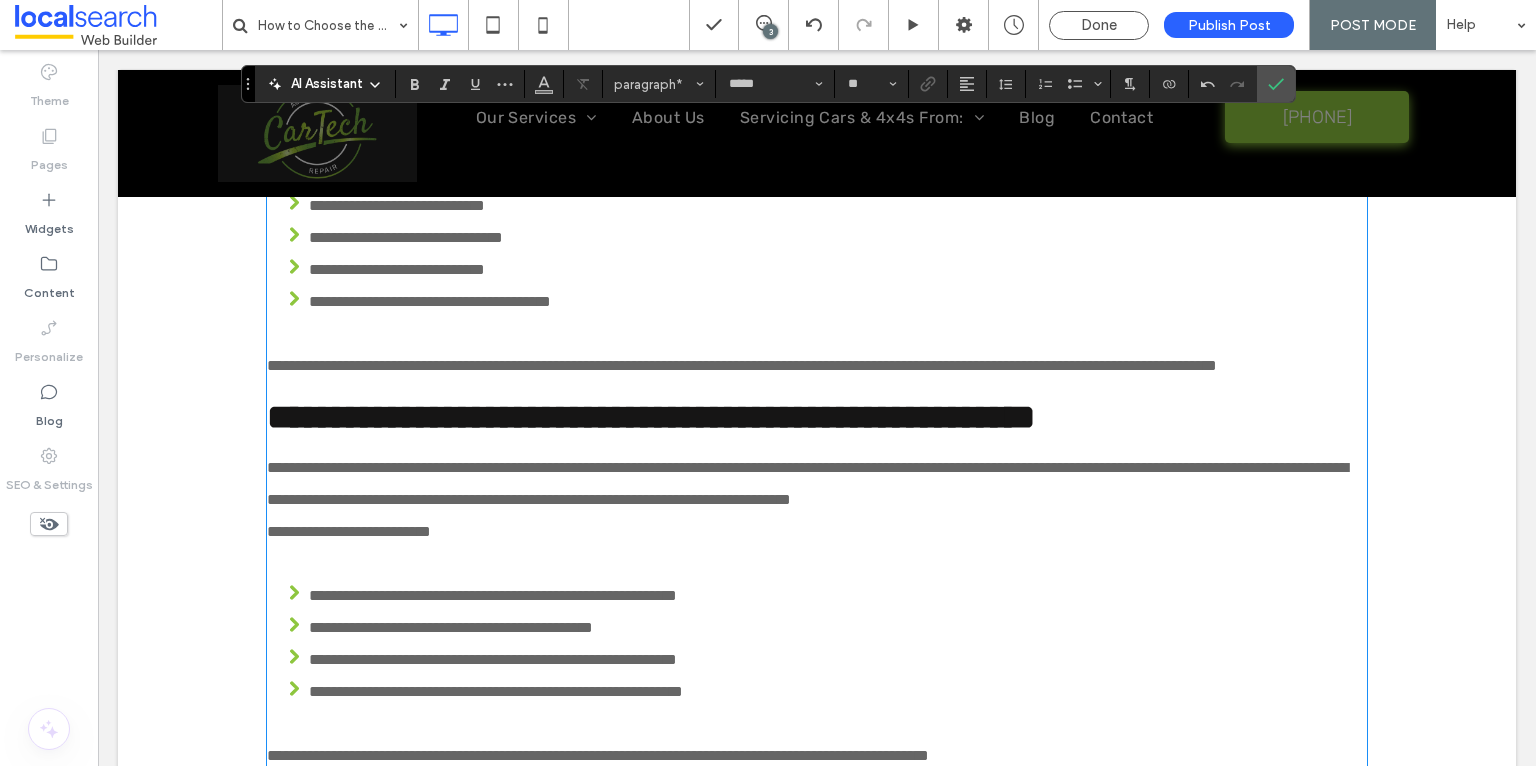 scroll, scrollTop: 1043, scrollLeft: 0, axis: vertical 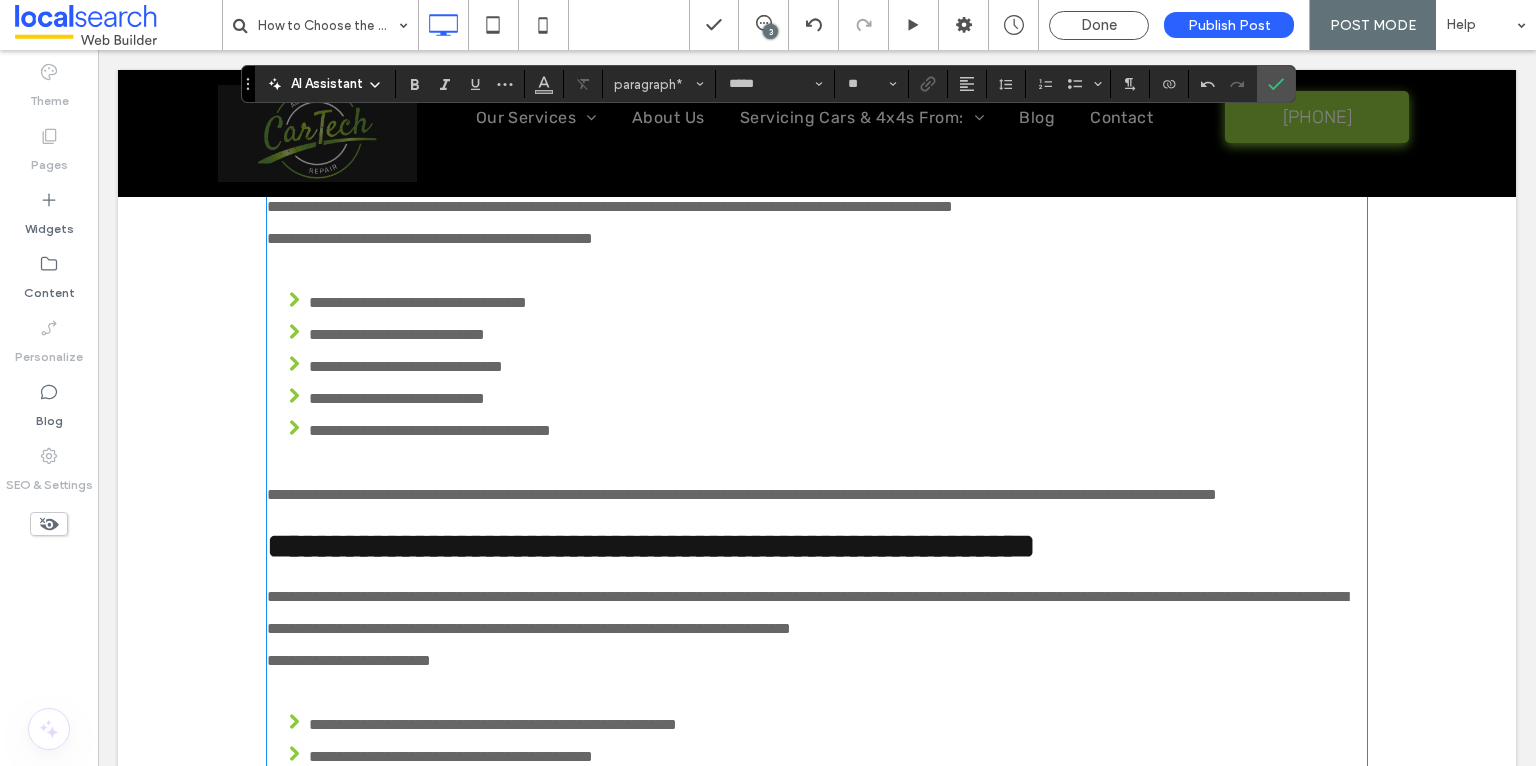 click on "**********" at bounding box center [817, 495] 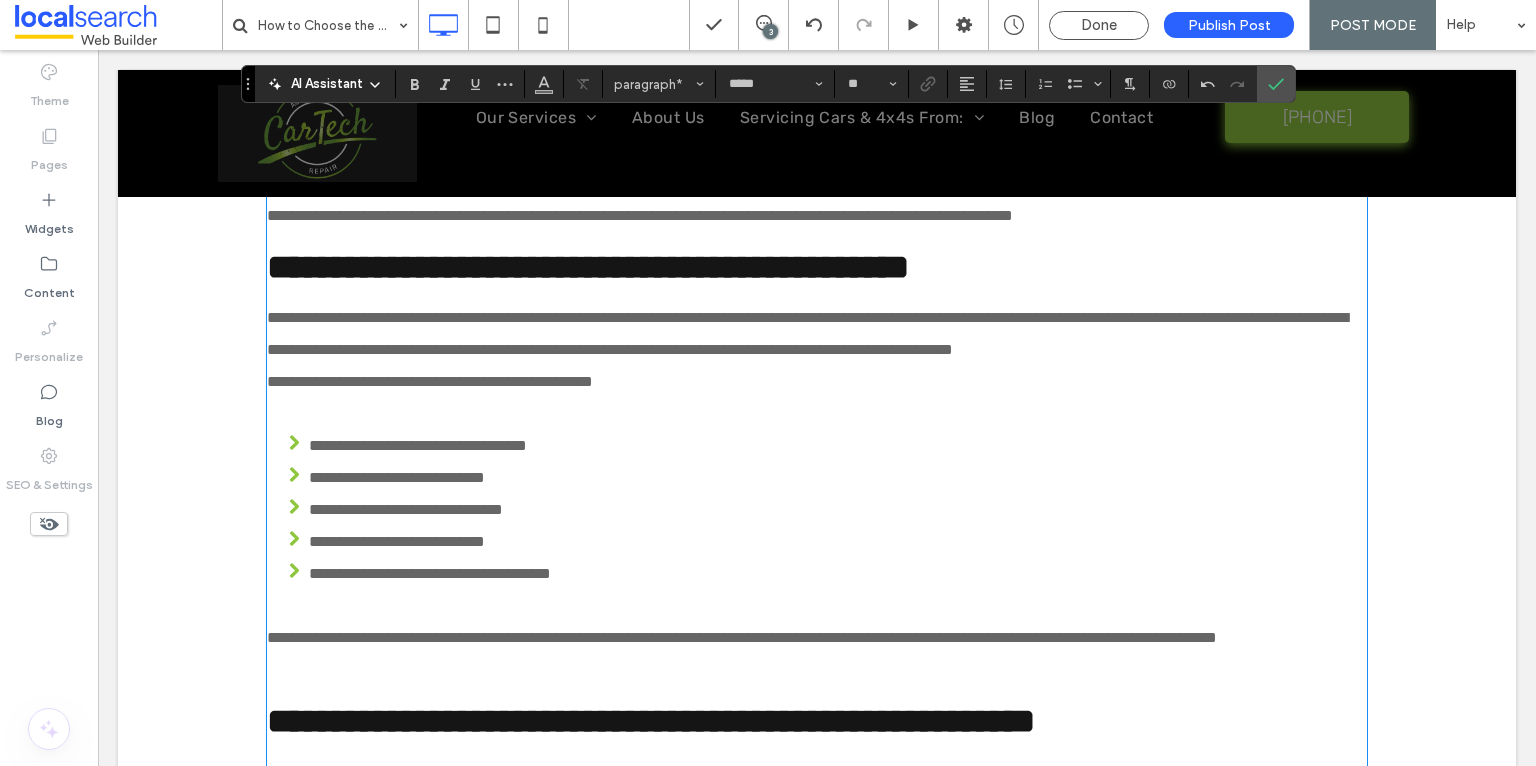 scroll, scrollTop: 738, scrollLeft: 0, axis: vertical 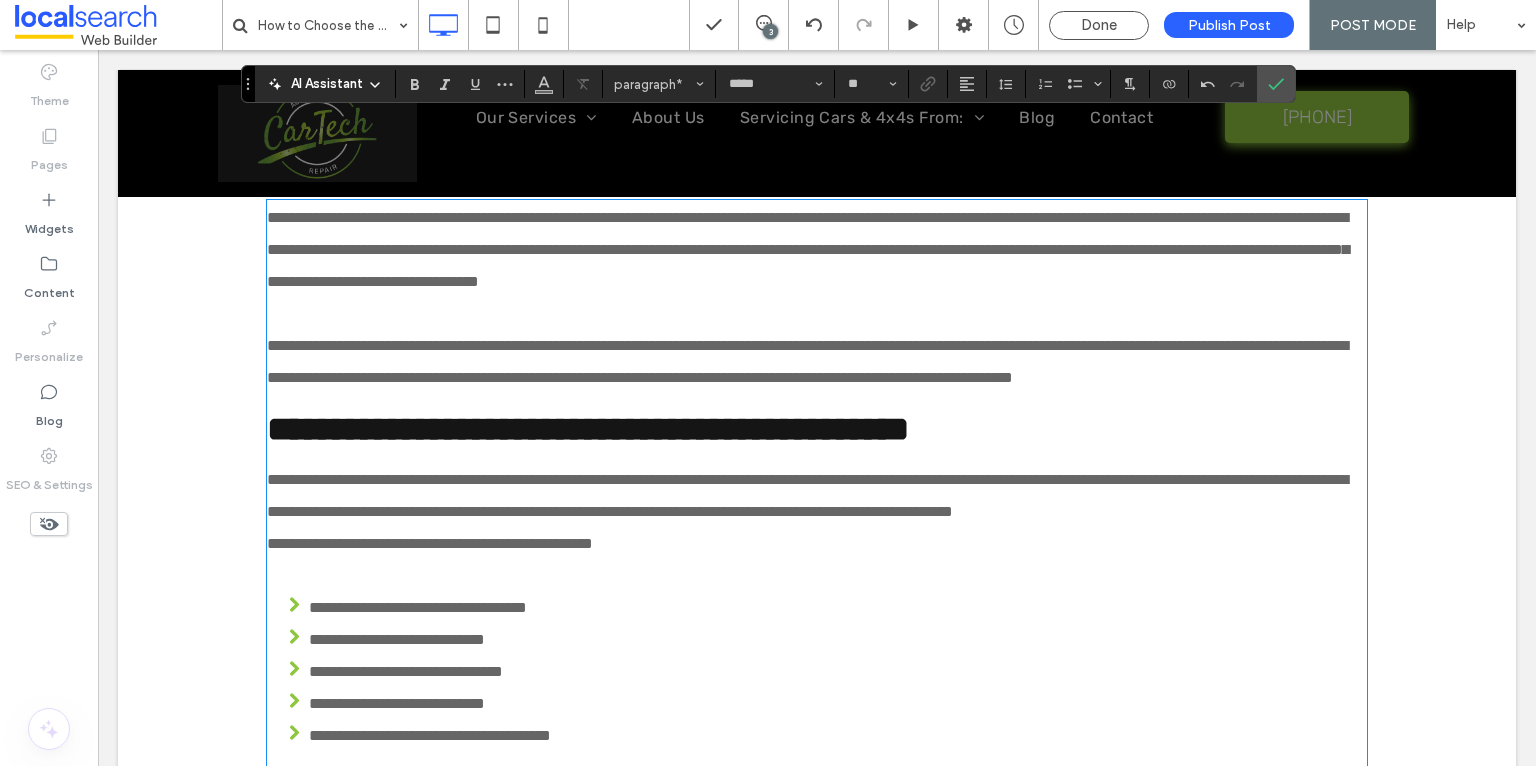 click on "**********" at bounding box center [817, 362] 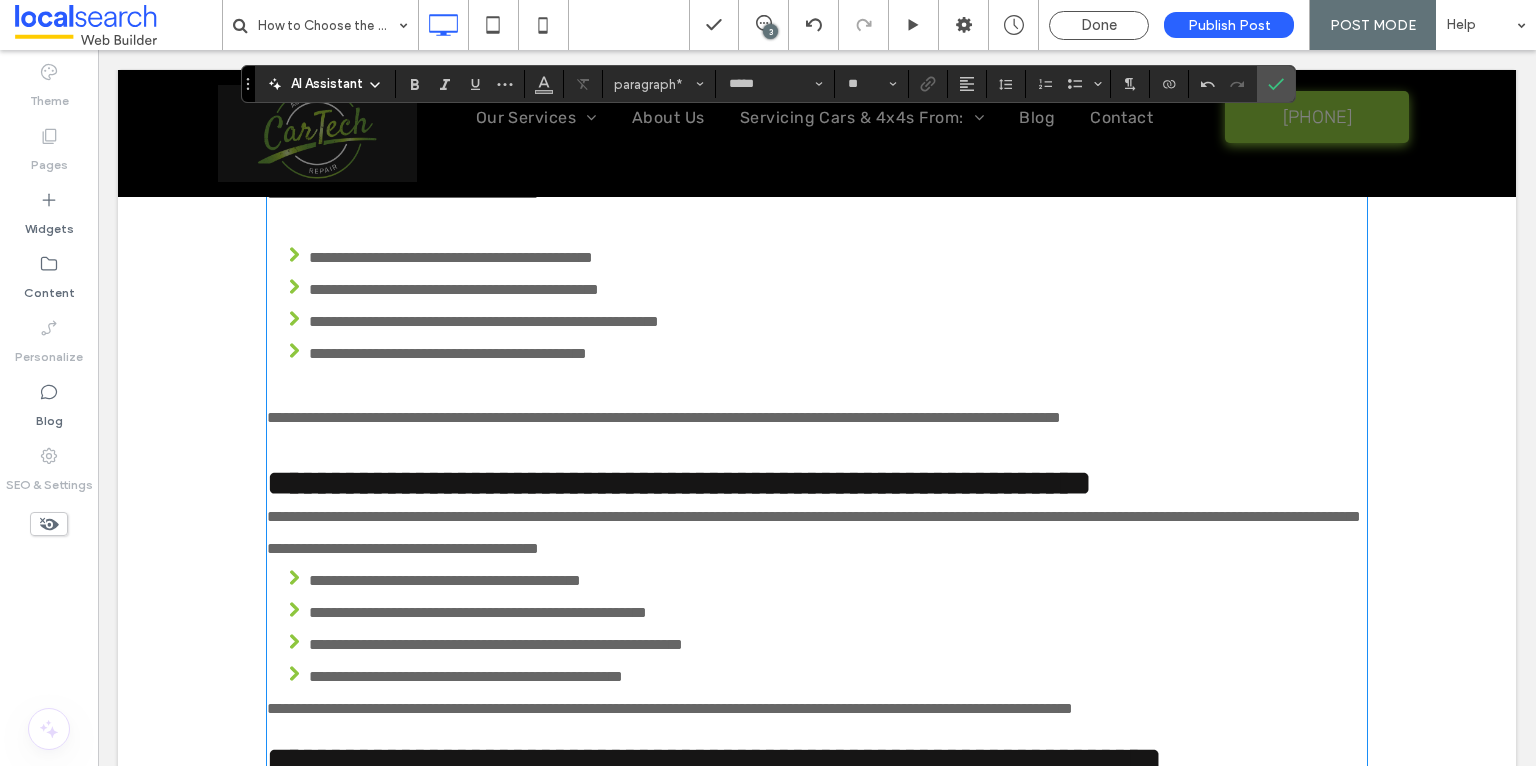 scroll, scrollTop: 2291, scrollLeft: 0, axis: vertical 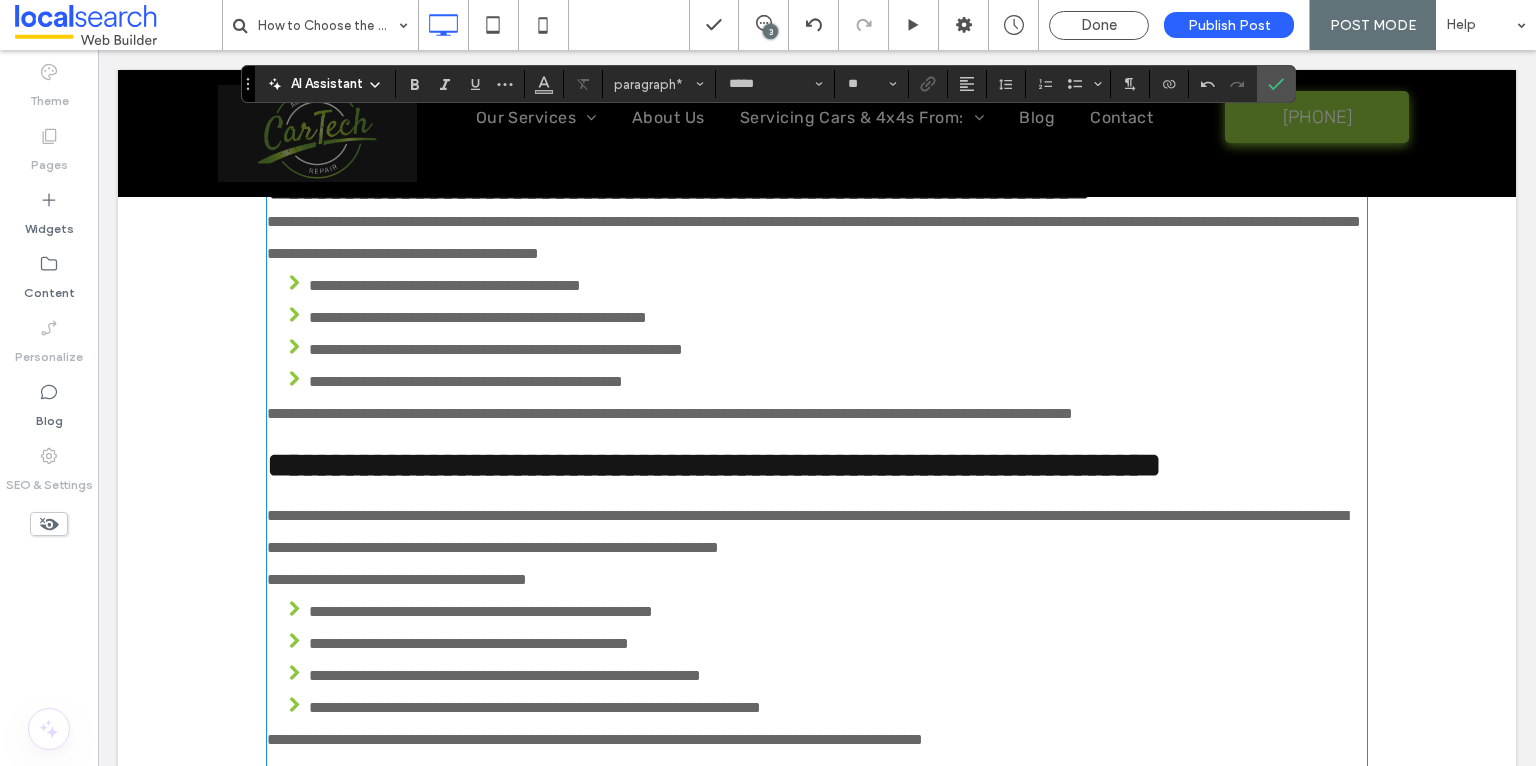 click on "**********" at bounding box center (814, 221) 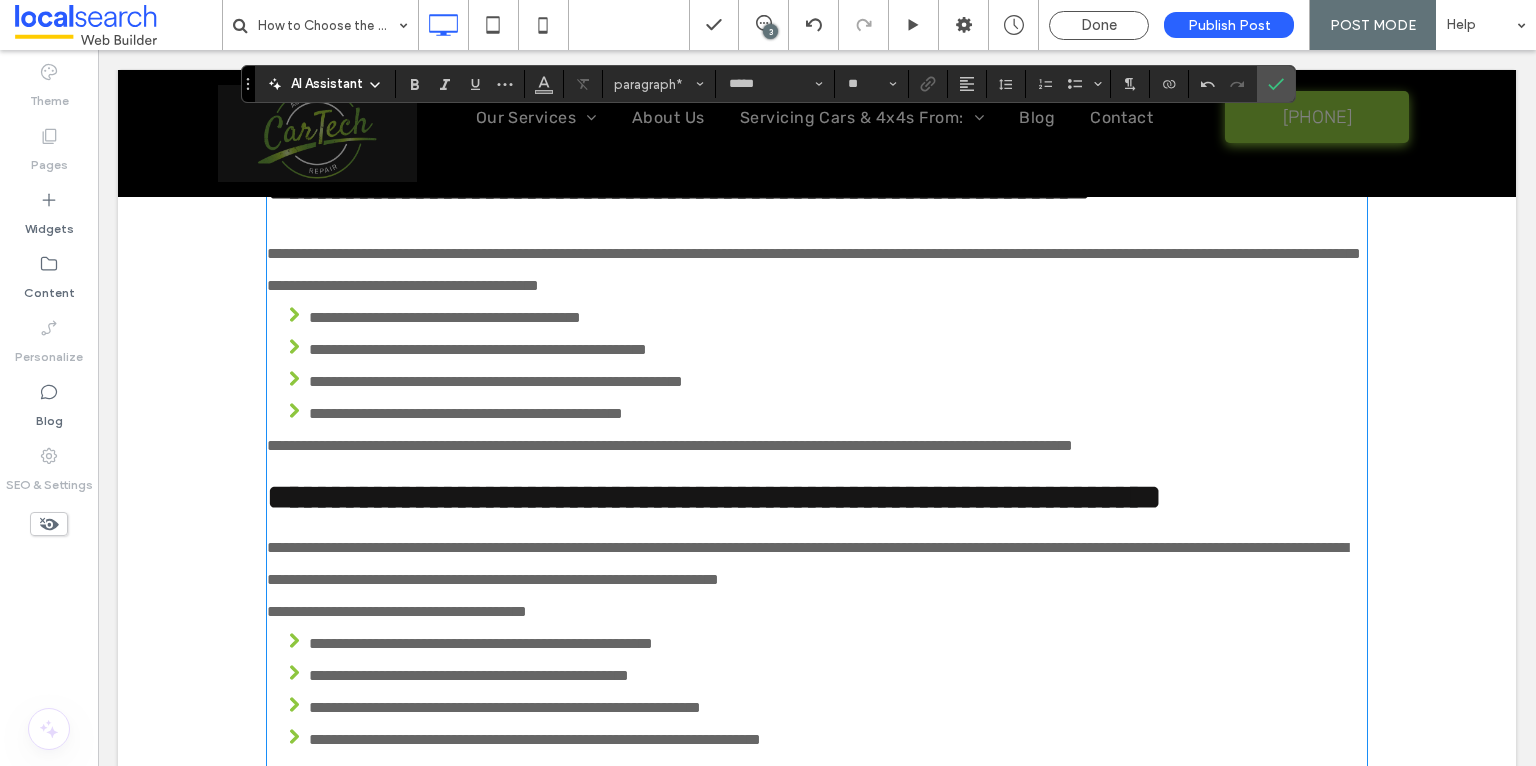 type on "******" 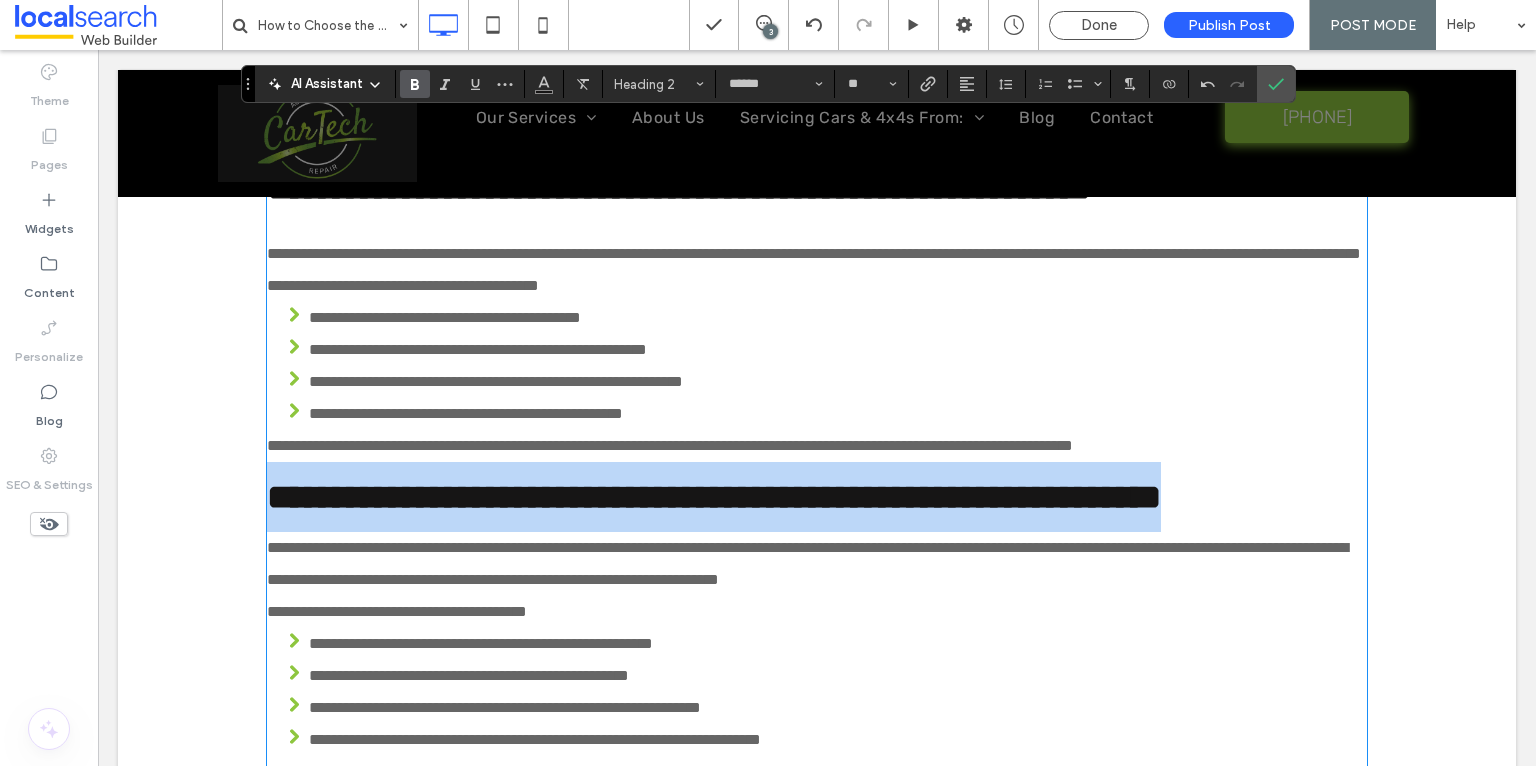 drag, startPoint x: 452, startPoint y: 657, endPoint x: 253, endPoint y: 604, distance: 205.93689 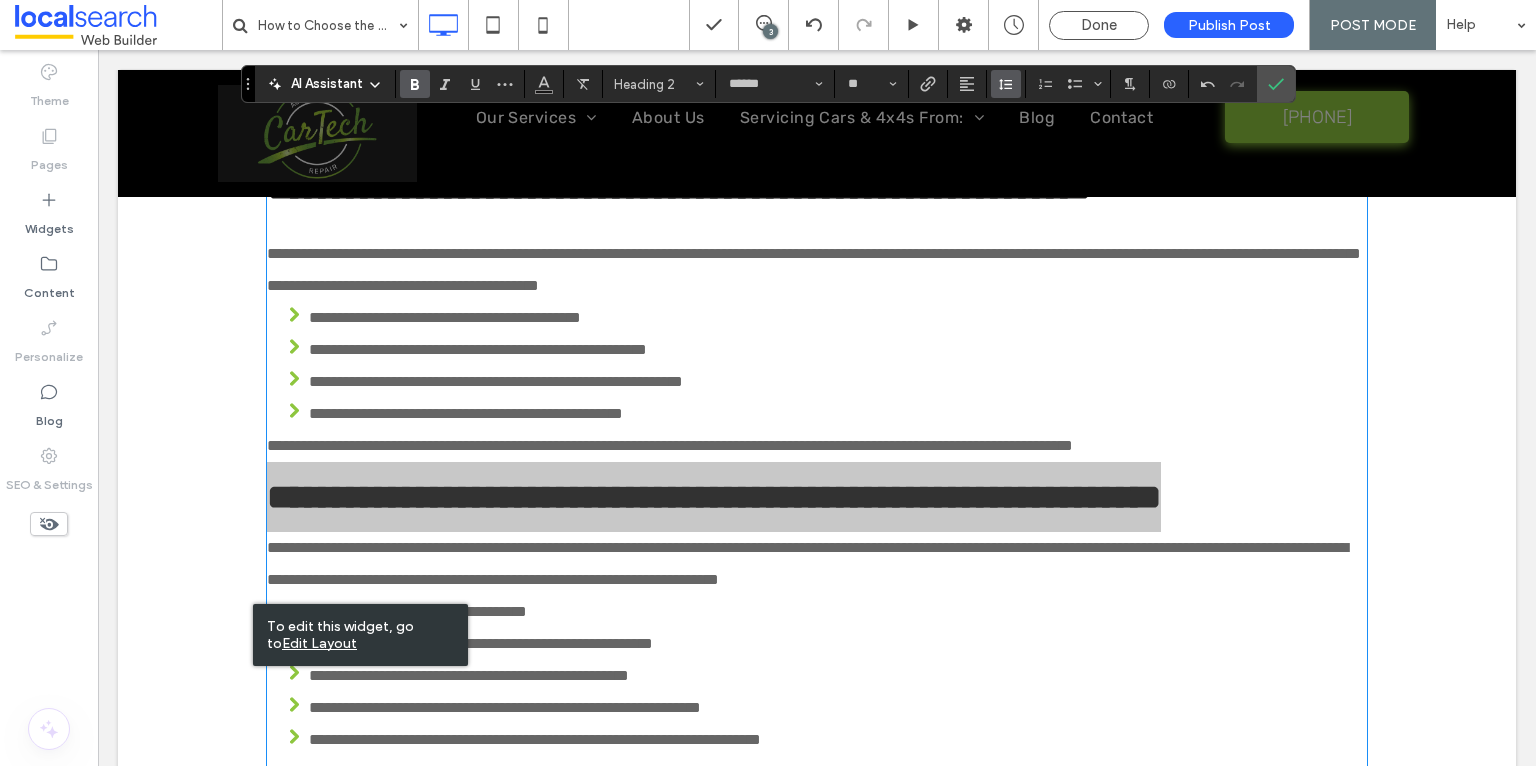 click 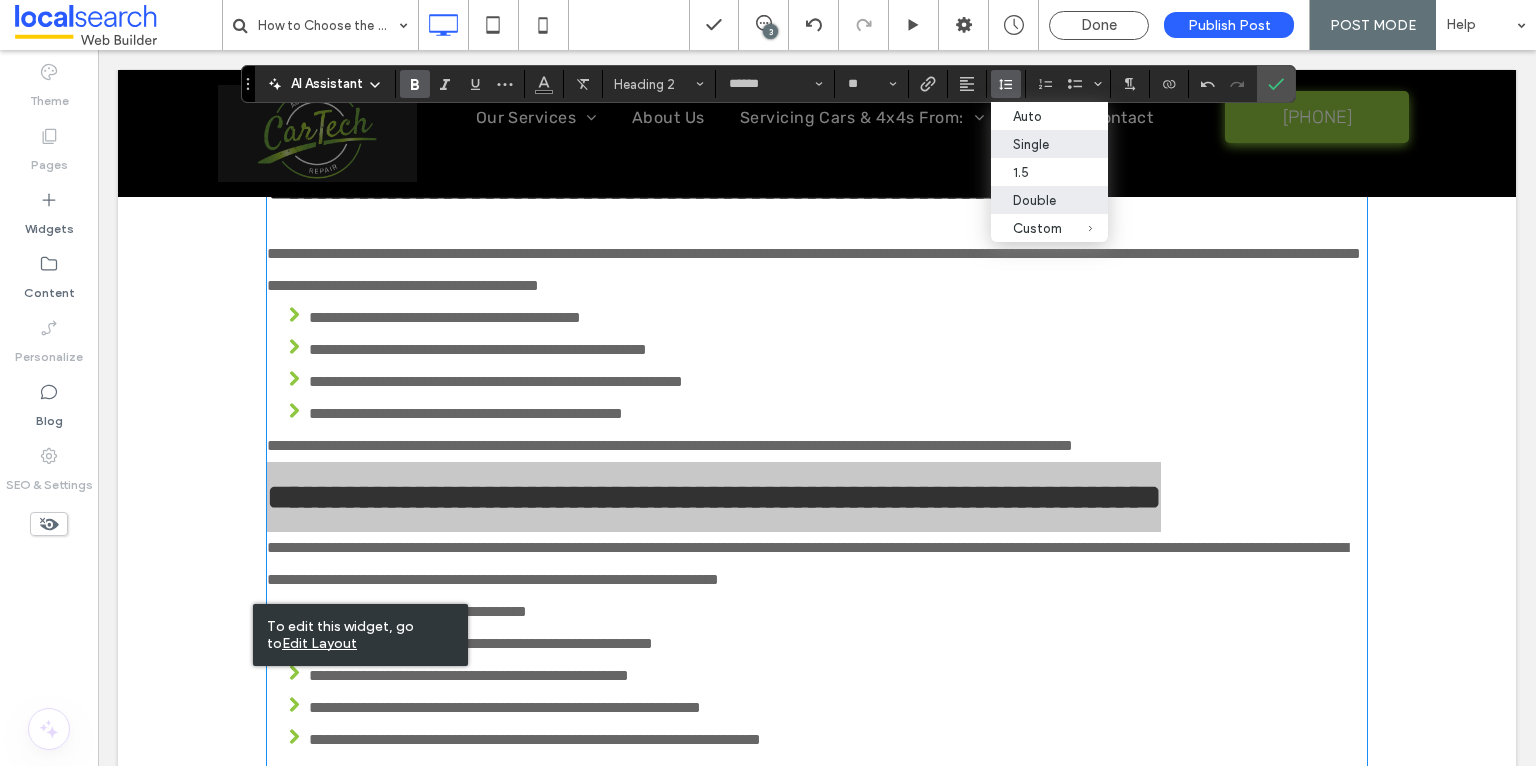 drag, startPoint x: 1025, startPoint y: 147, endPoint x: 924, endPoint y: 100, distance: 111.40018 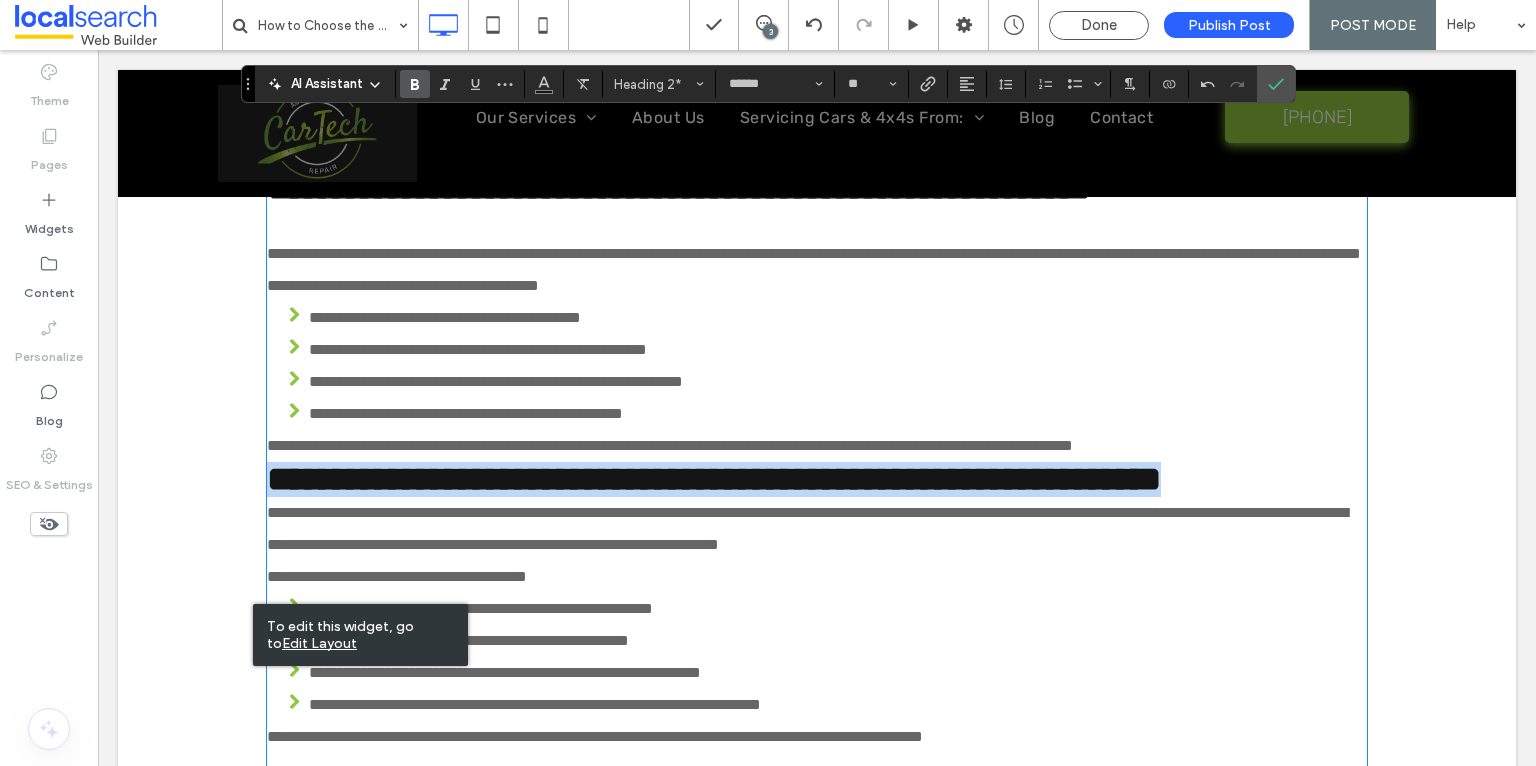 type on "*****" 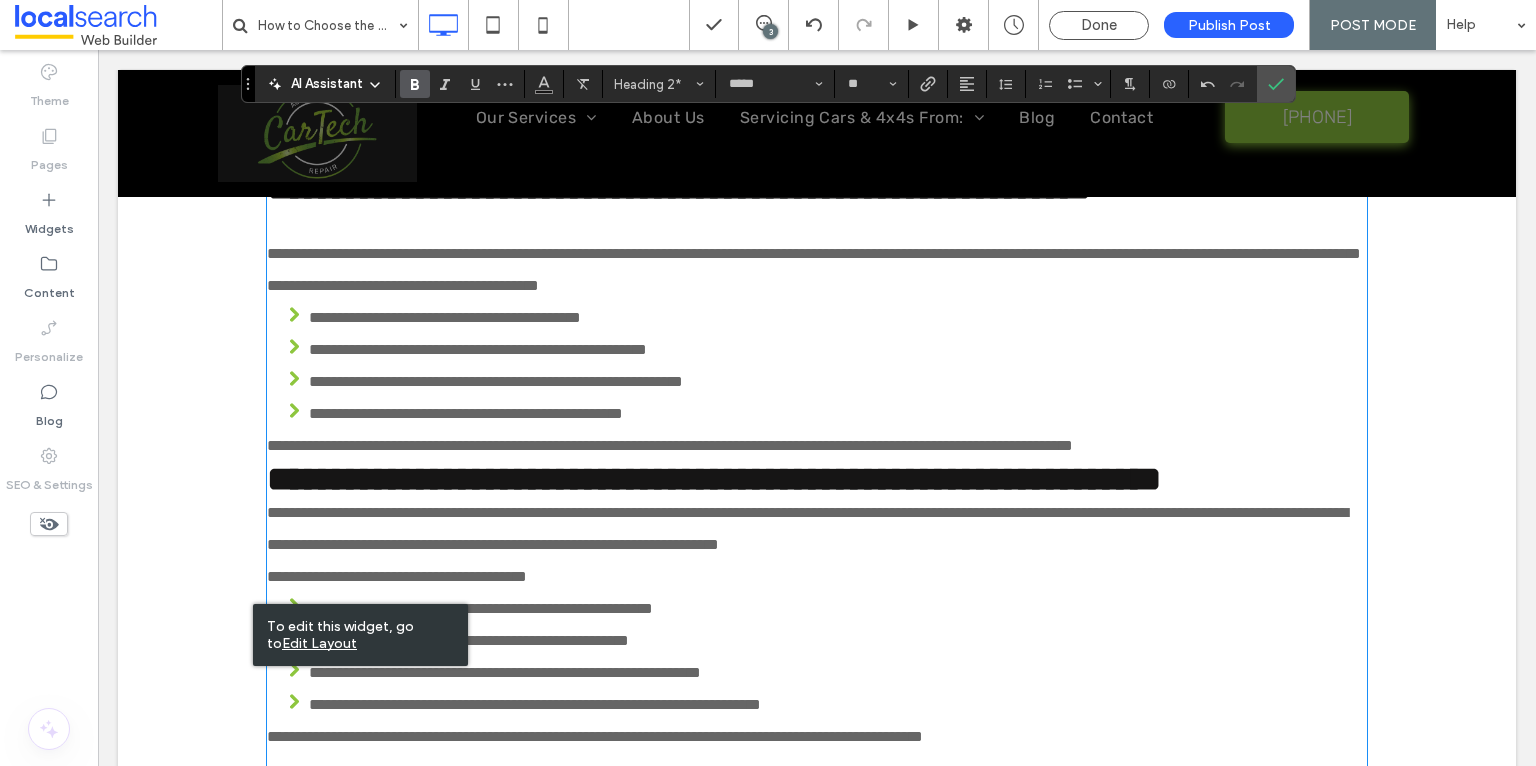 click on "**********" at bounding box center (817, 446) 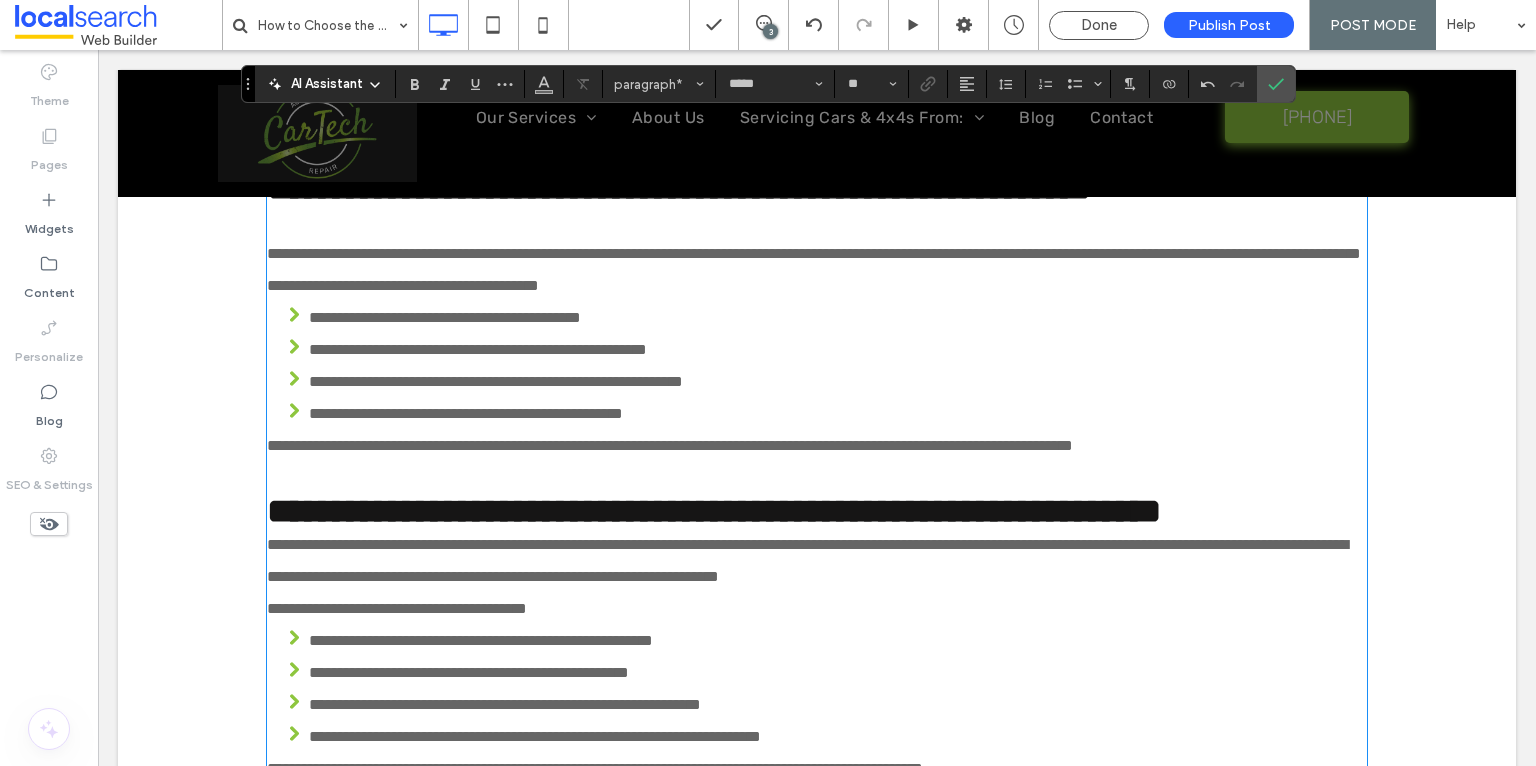 type on "******" 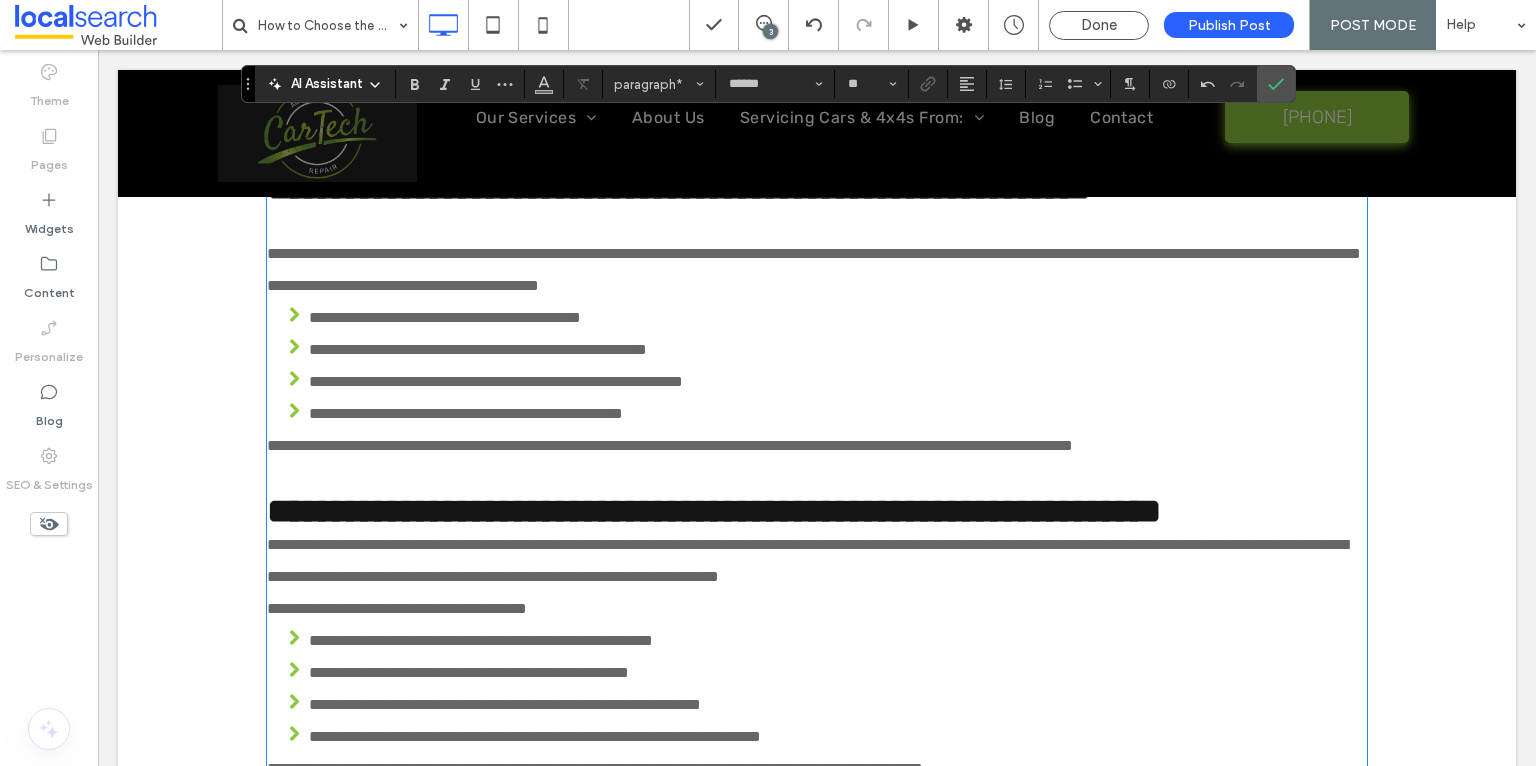 click on "**********" at bounding box center (817, 511) 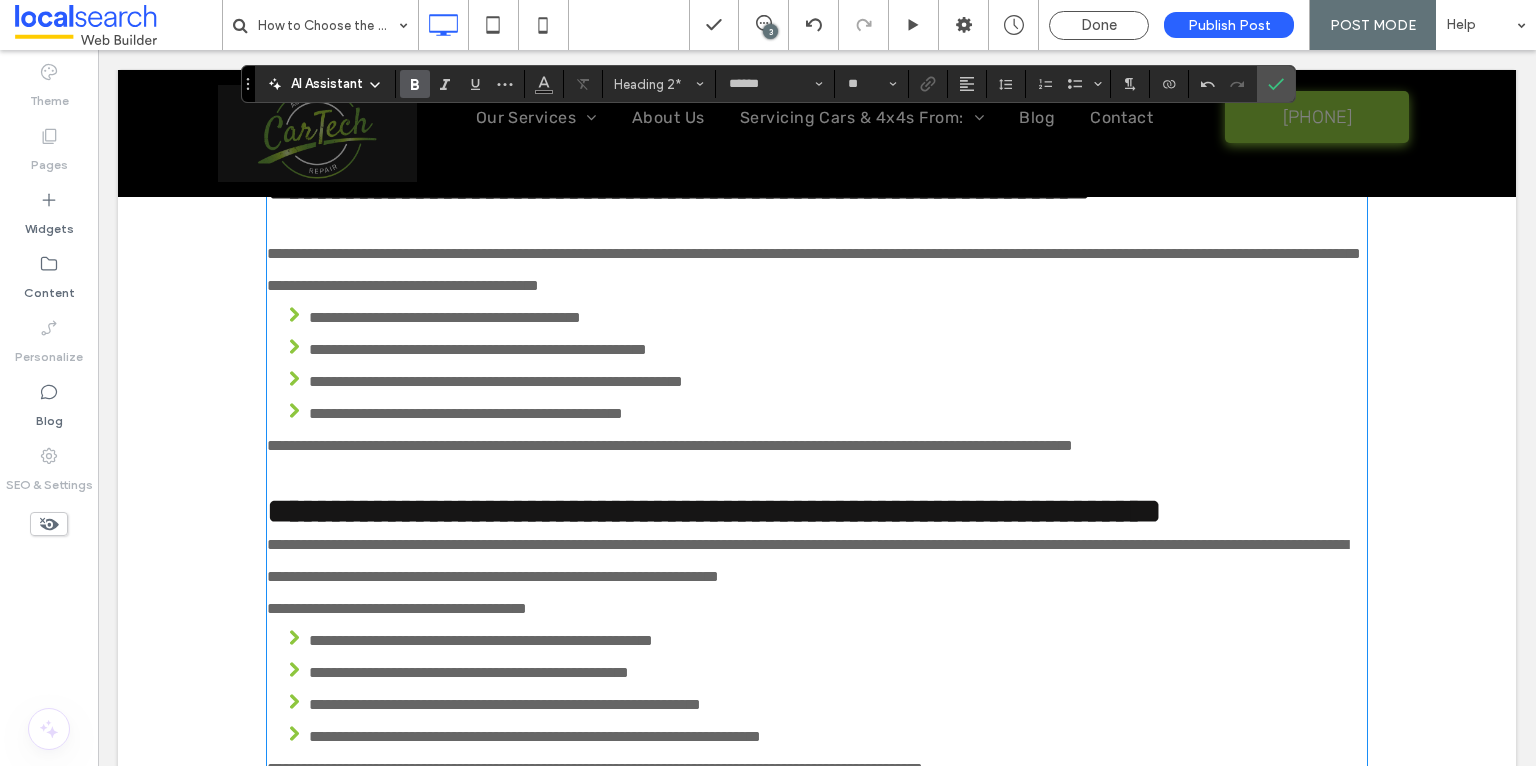 type on "*****" 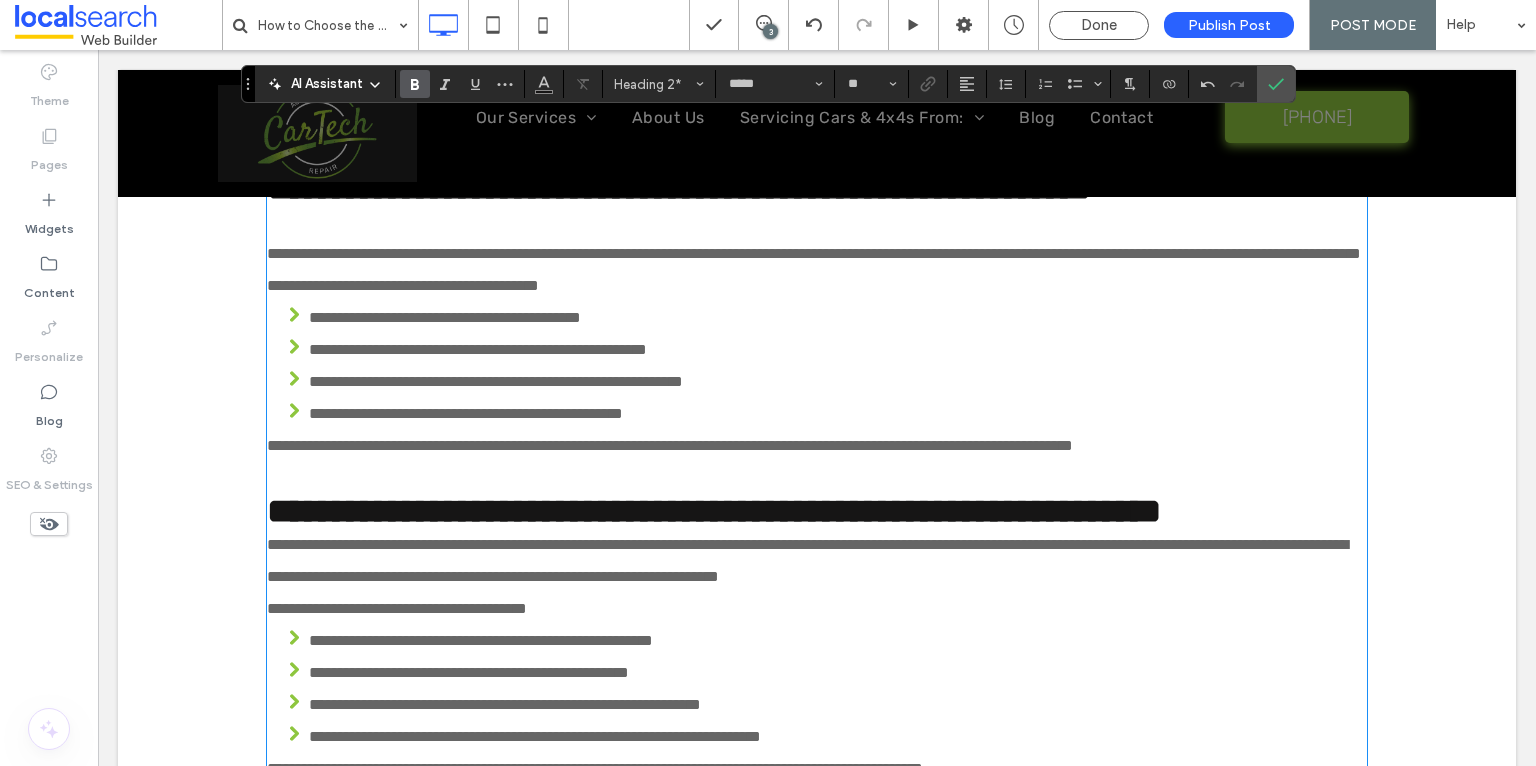 click on "**********" at bounding box center (807, 560) 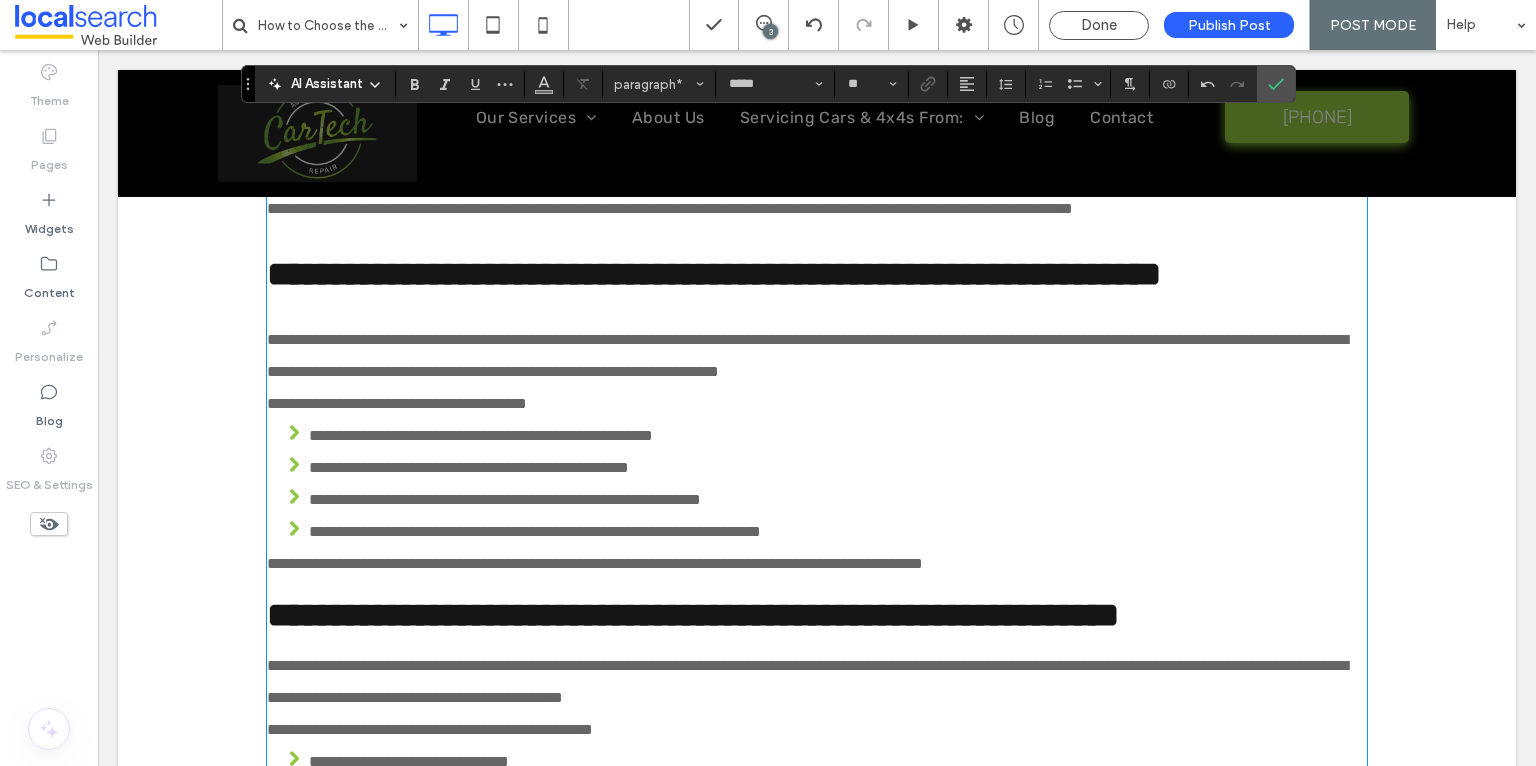scroll, scrollTop: 2550, scrollLeft: 0, axis: vertical 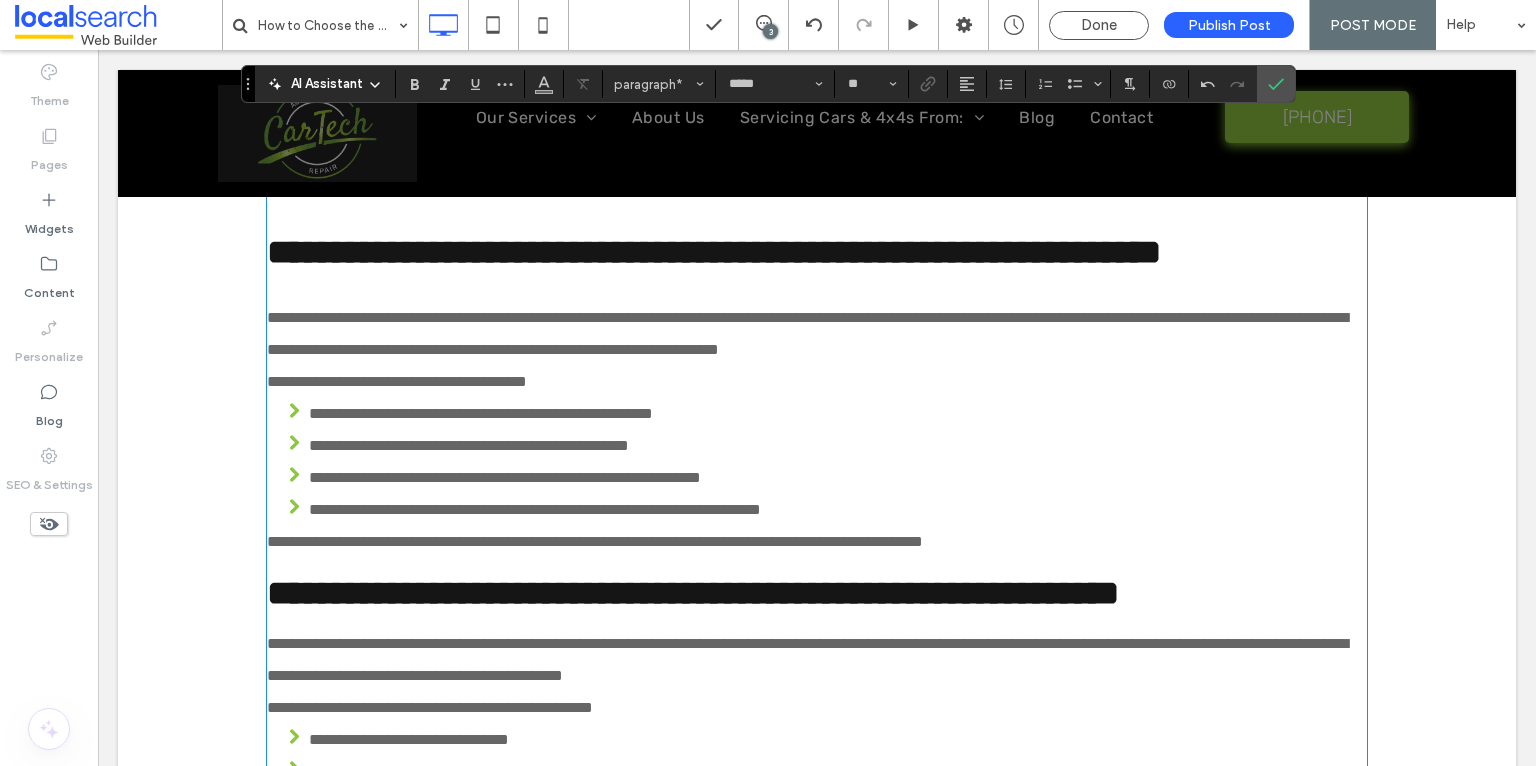 click on "**********" at bounding box center (817, 382) 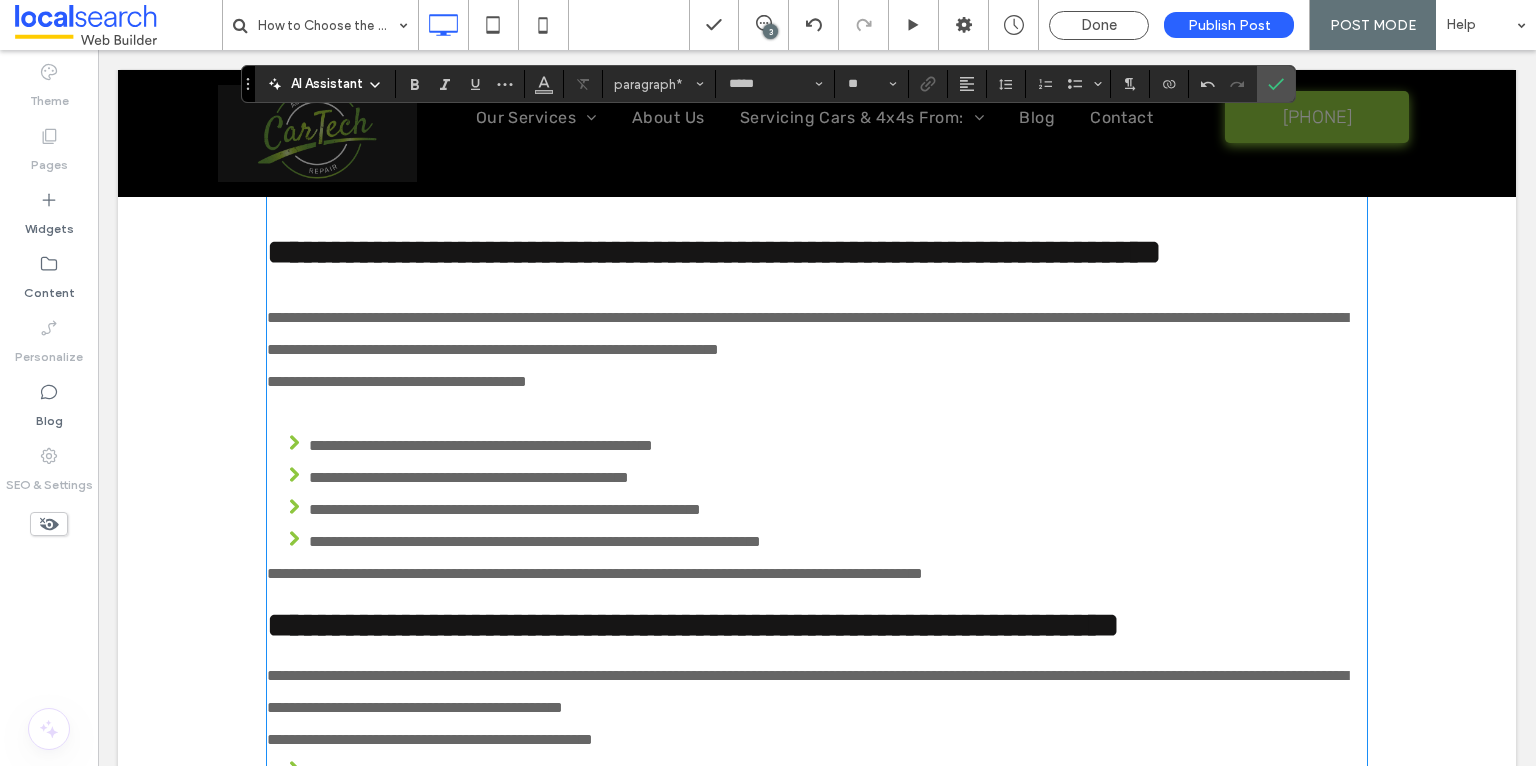 click on "**********" at bounding box center (397, 381) 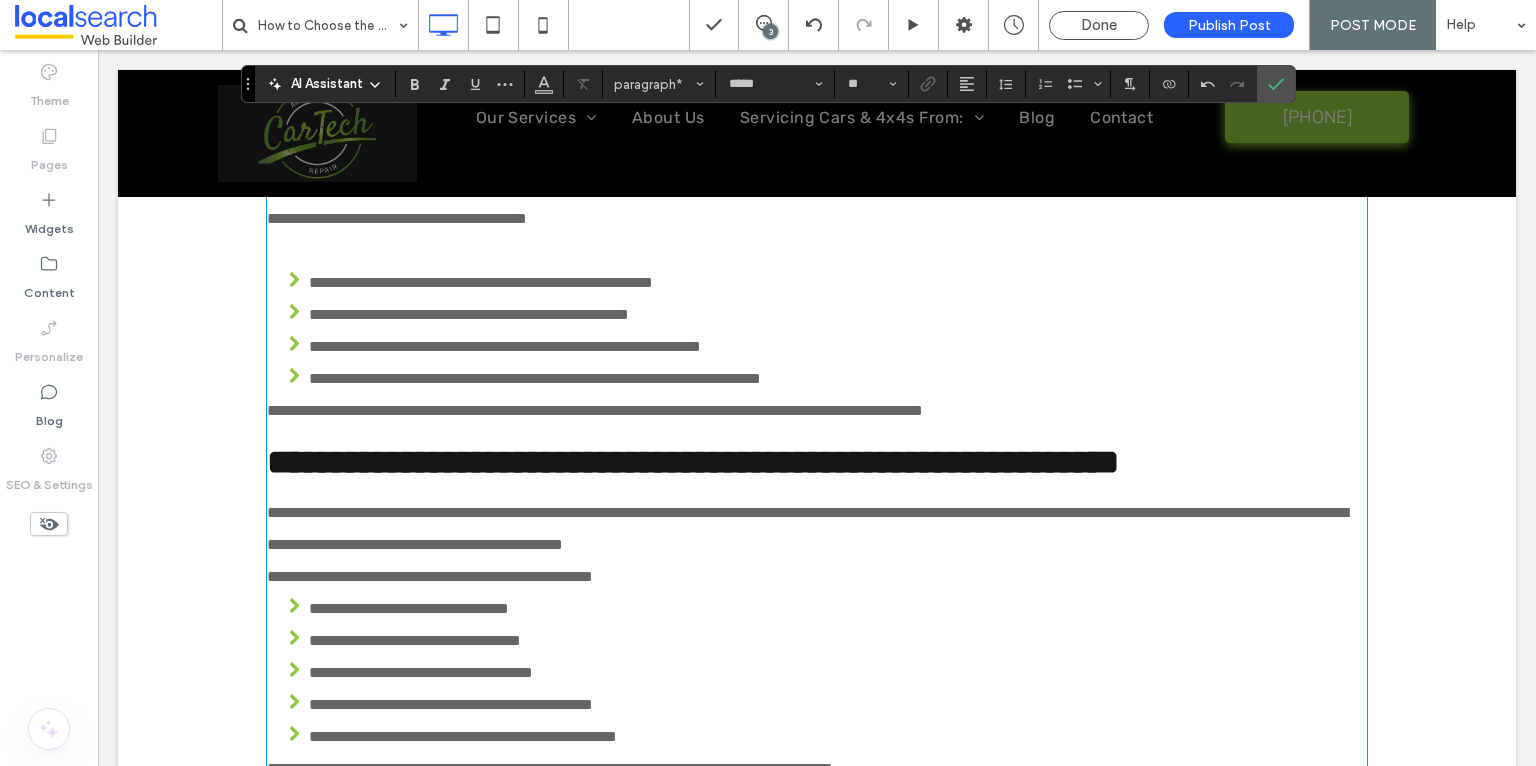 scroll, scrollTop: 2792, scrollLeft: 0, axis: vertical 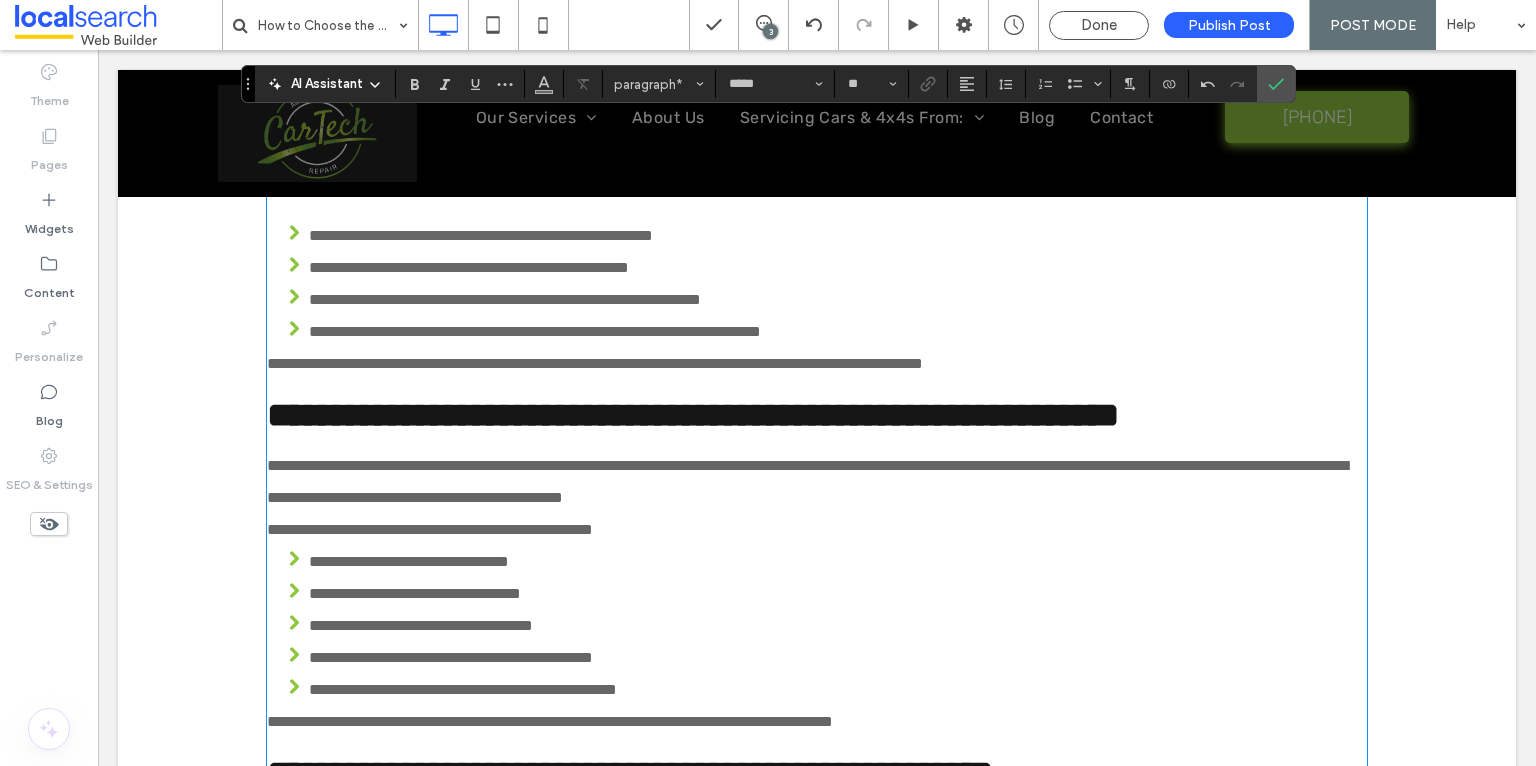 click on "**********" at bounding box center (595, 363) 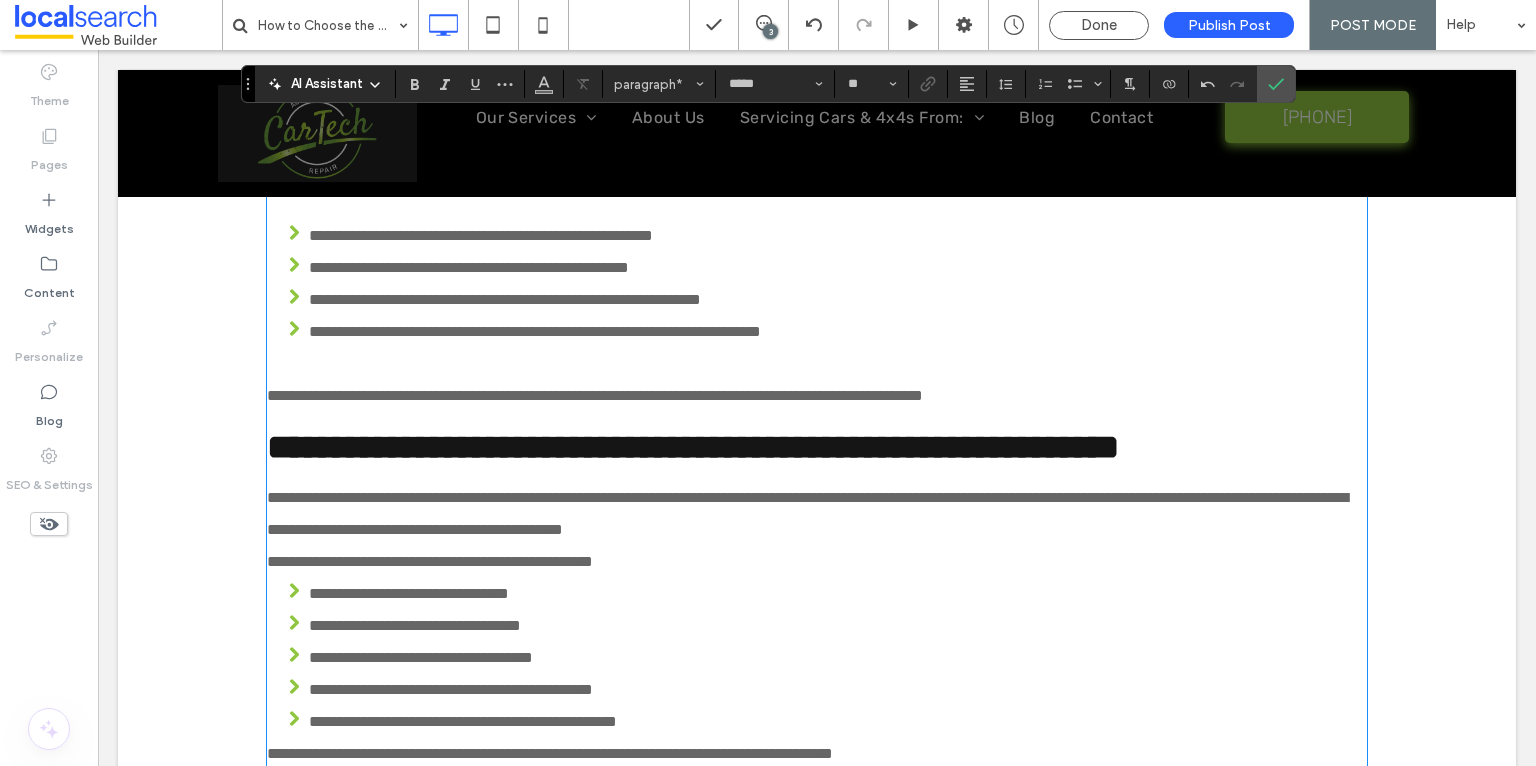 type on "******" 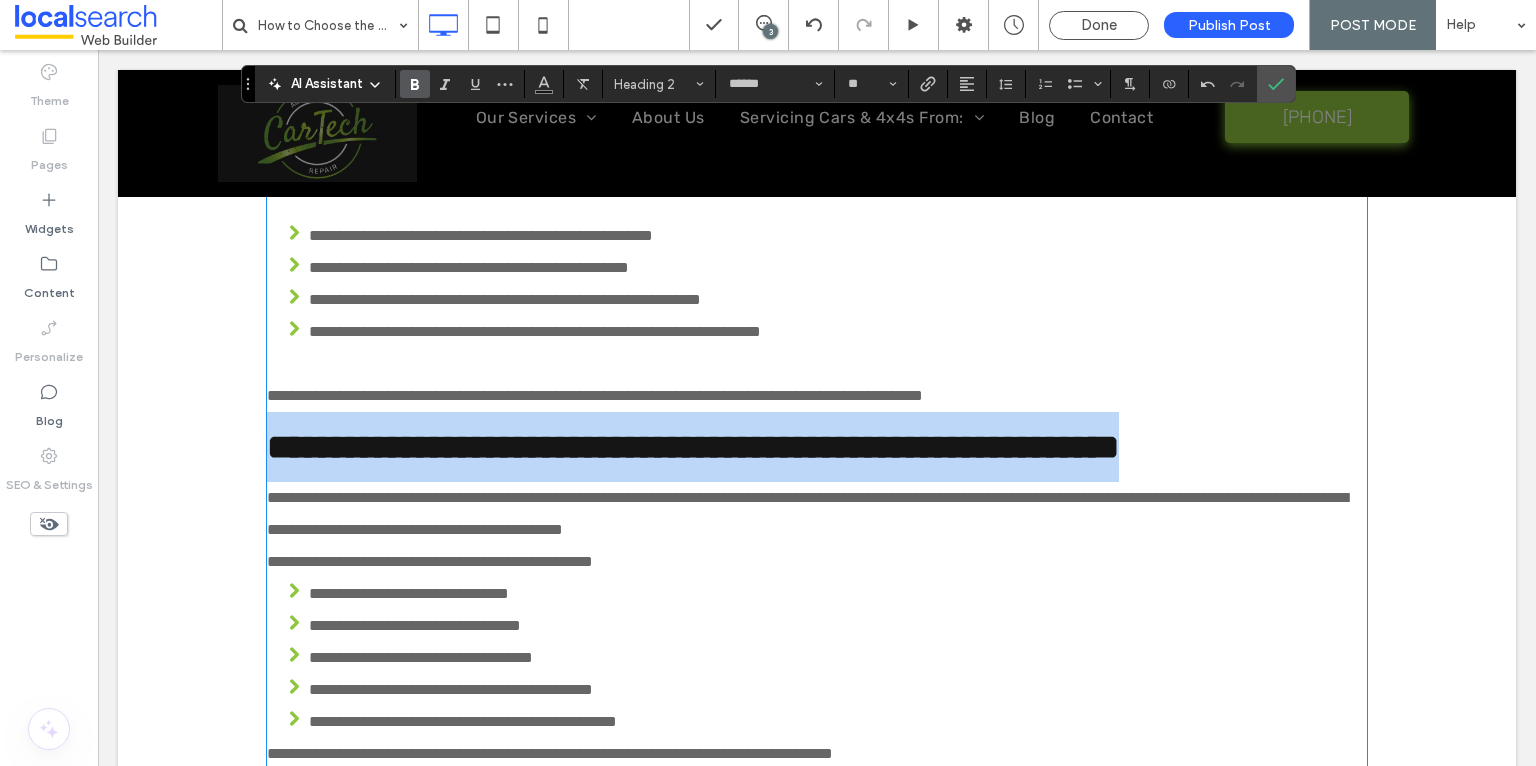 drag, startPoint x: 490, startPoint y: 641, endPoint x: 265, endPoint y: 579, distance: 233.38594 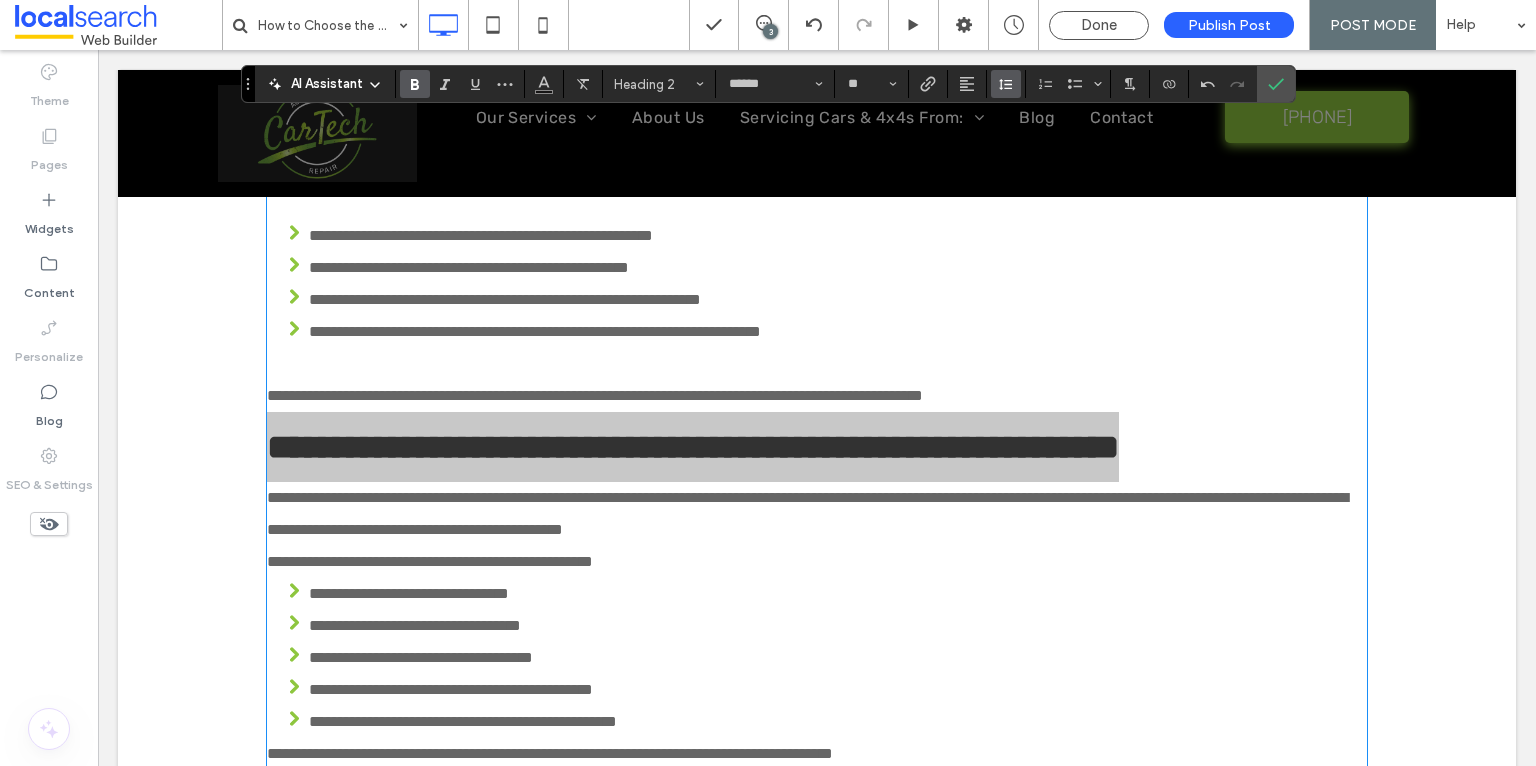 click 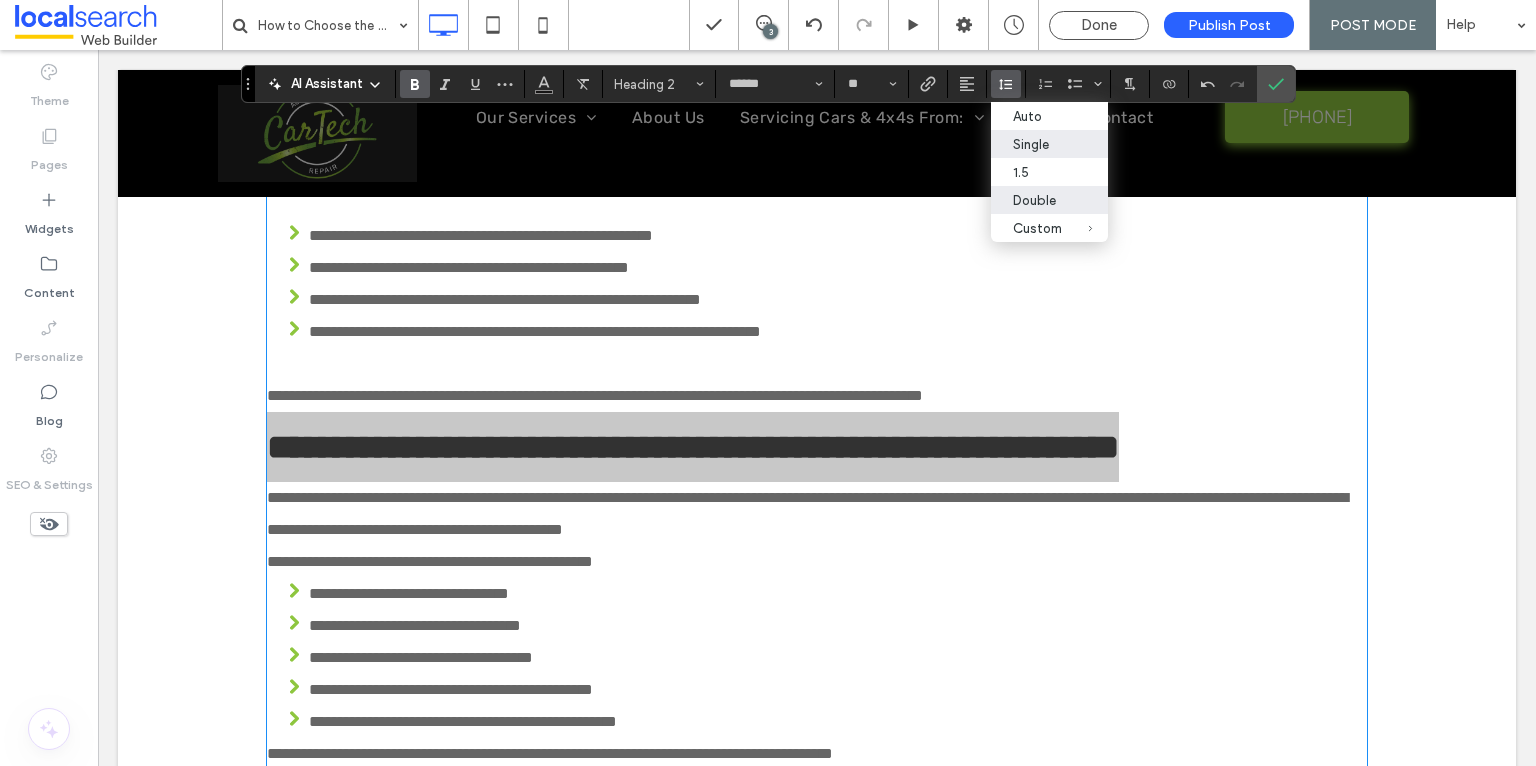 click on "Single" at bounding box center (1037, 144) 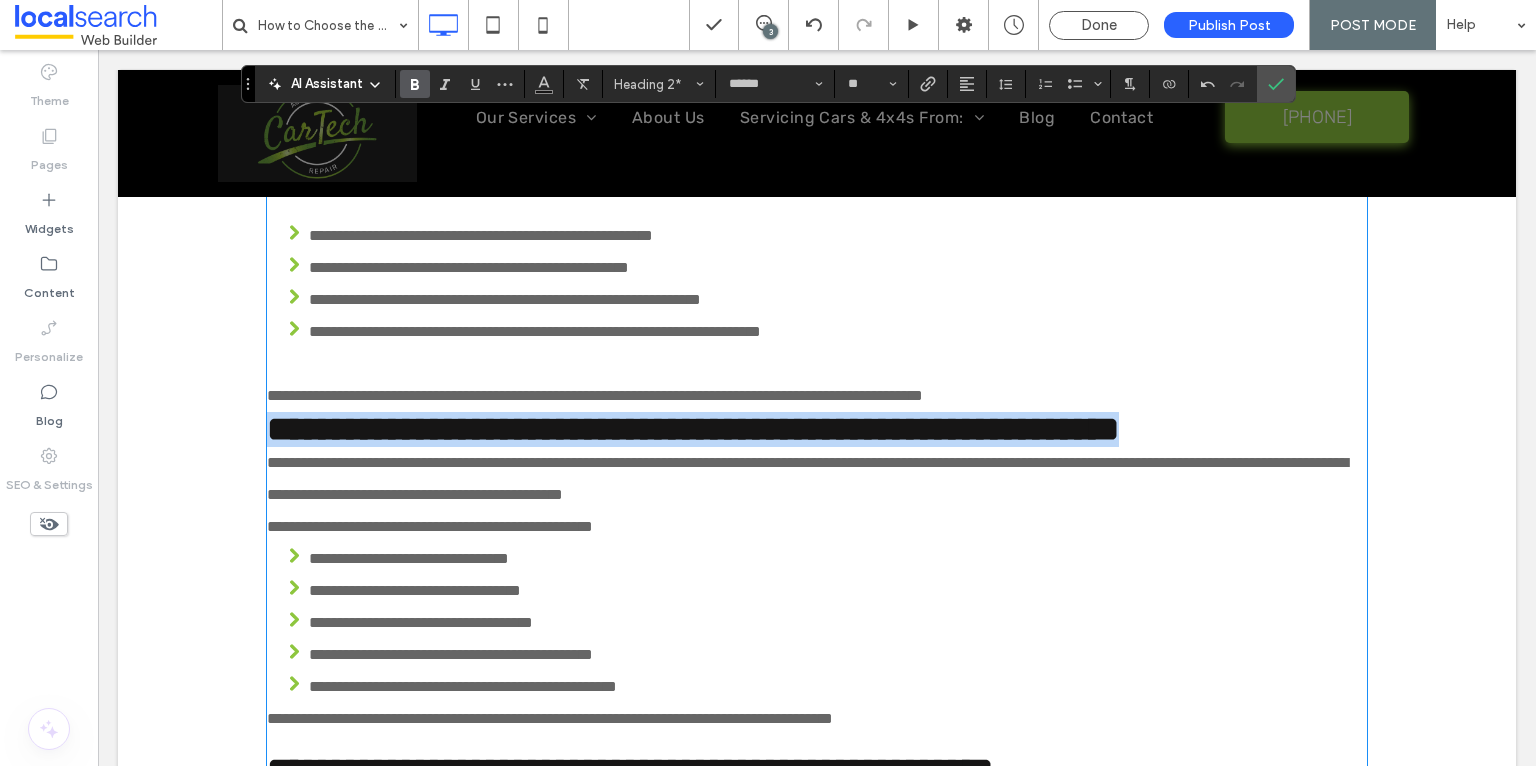 type on "*****" 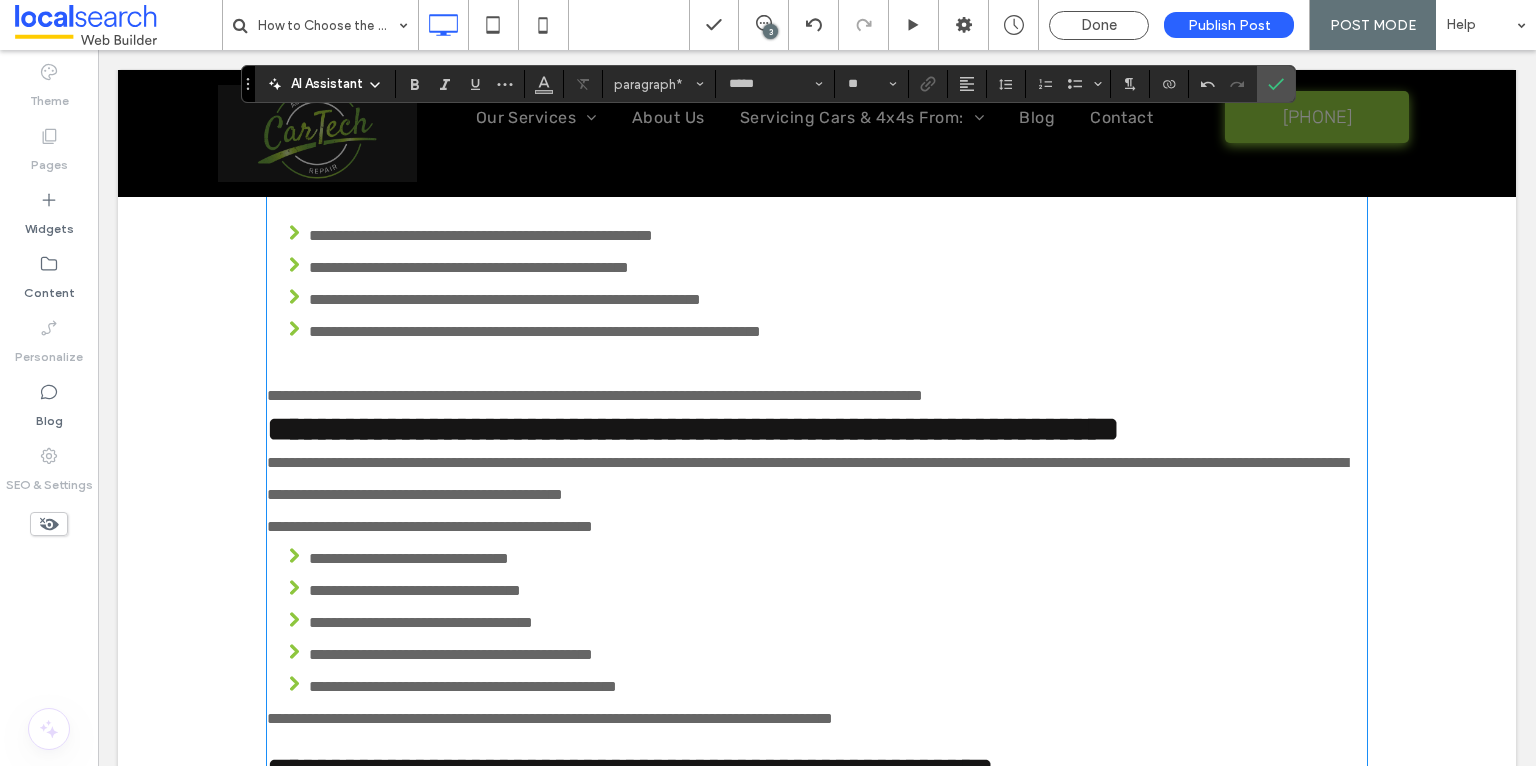 click on "**********" at bounding box center [817, 396] 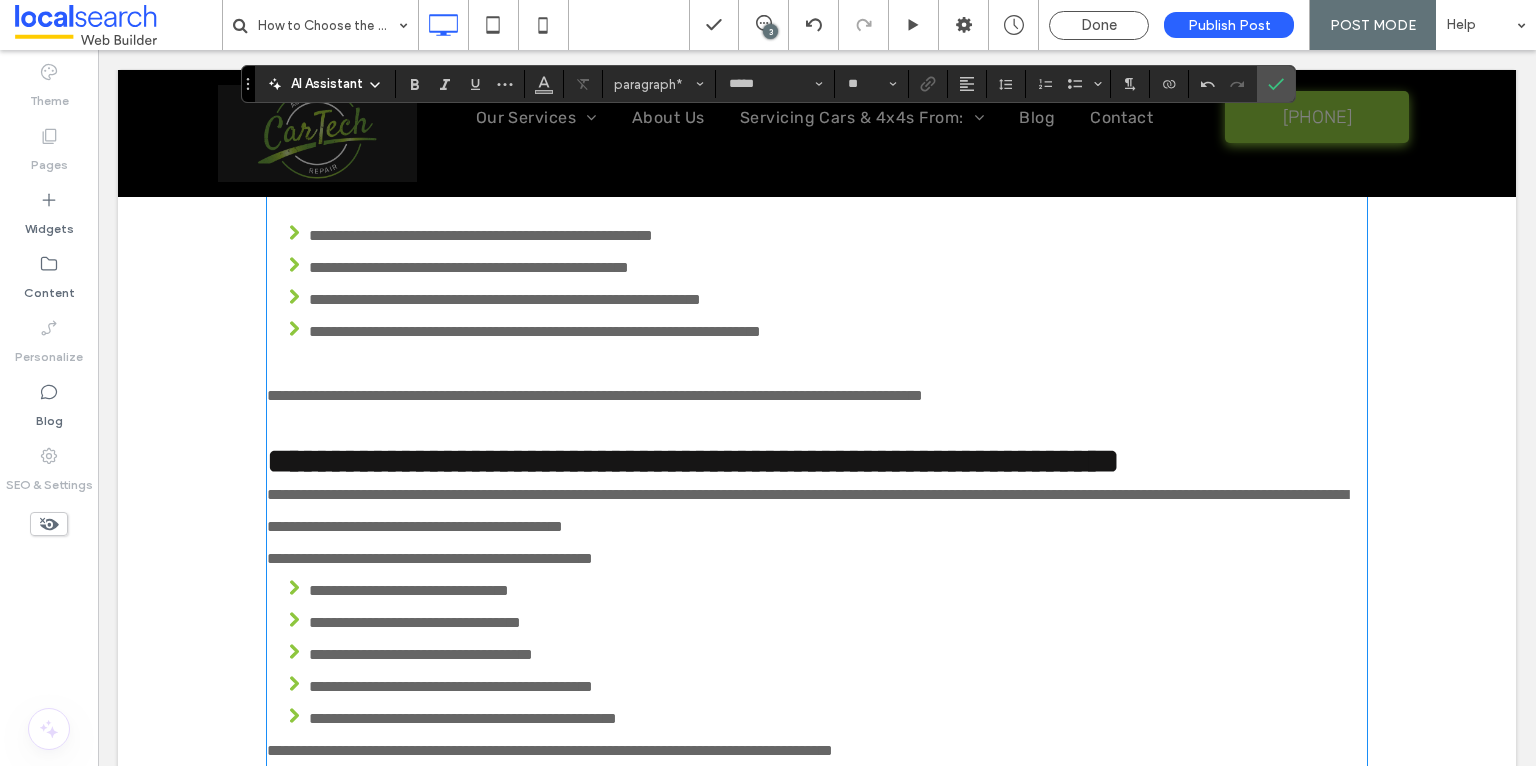 click on "**********" at bounding box center (807, 510) 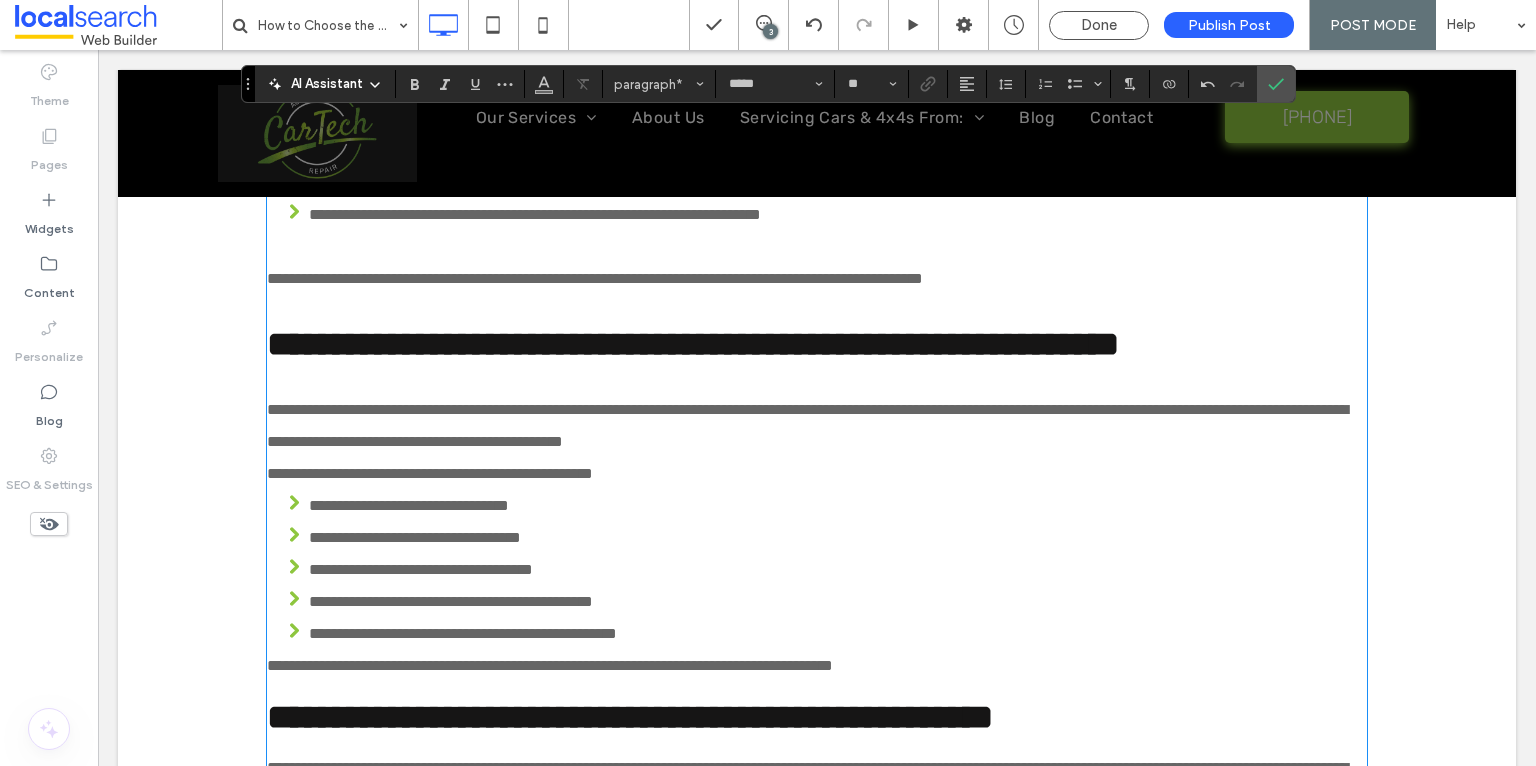scroll, scrollTop: 3020, scrollLeft: 0, axis: vertical 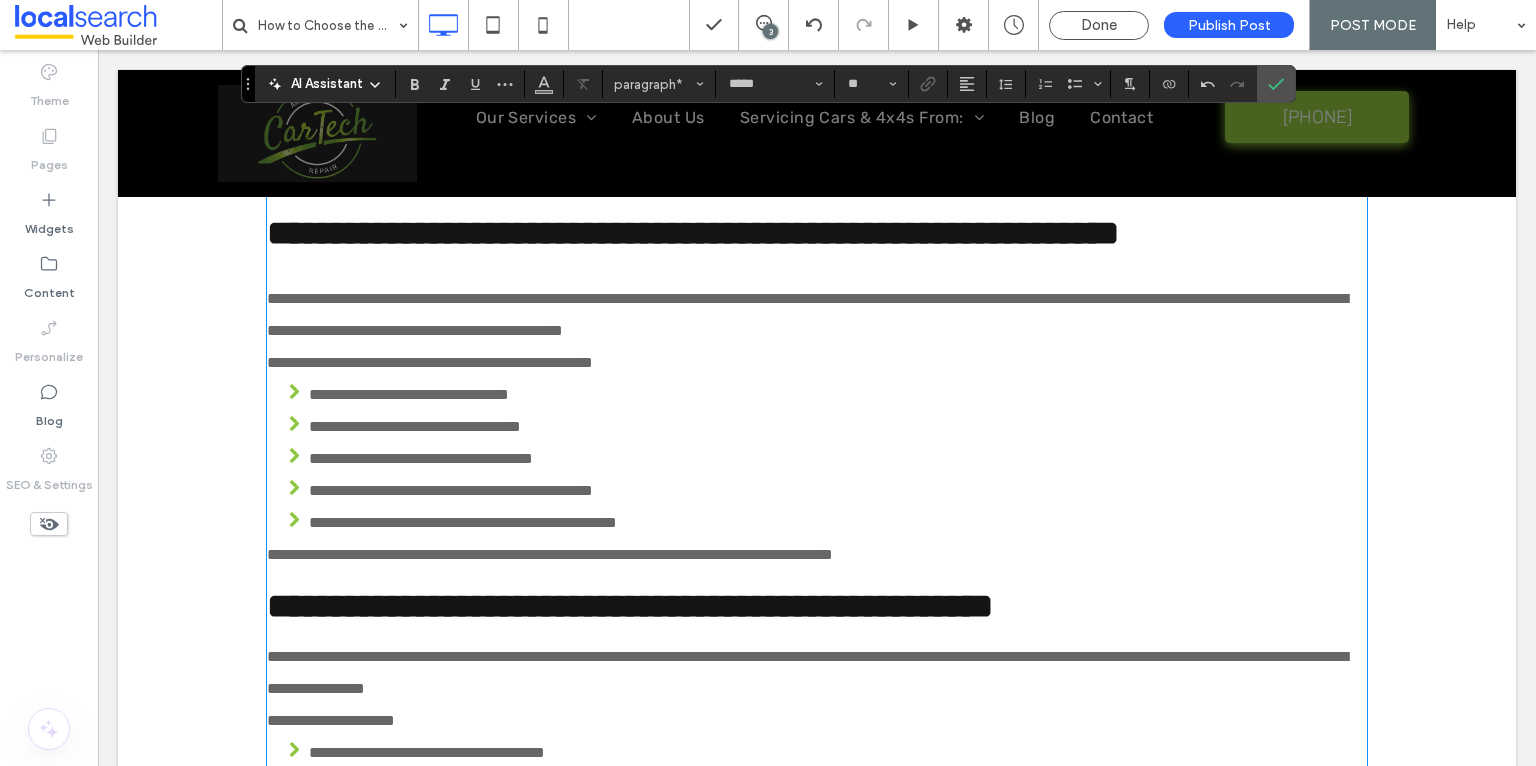 click on "**********" at bounding box center [817, 363] 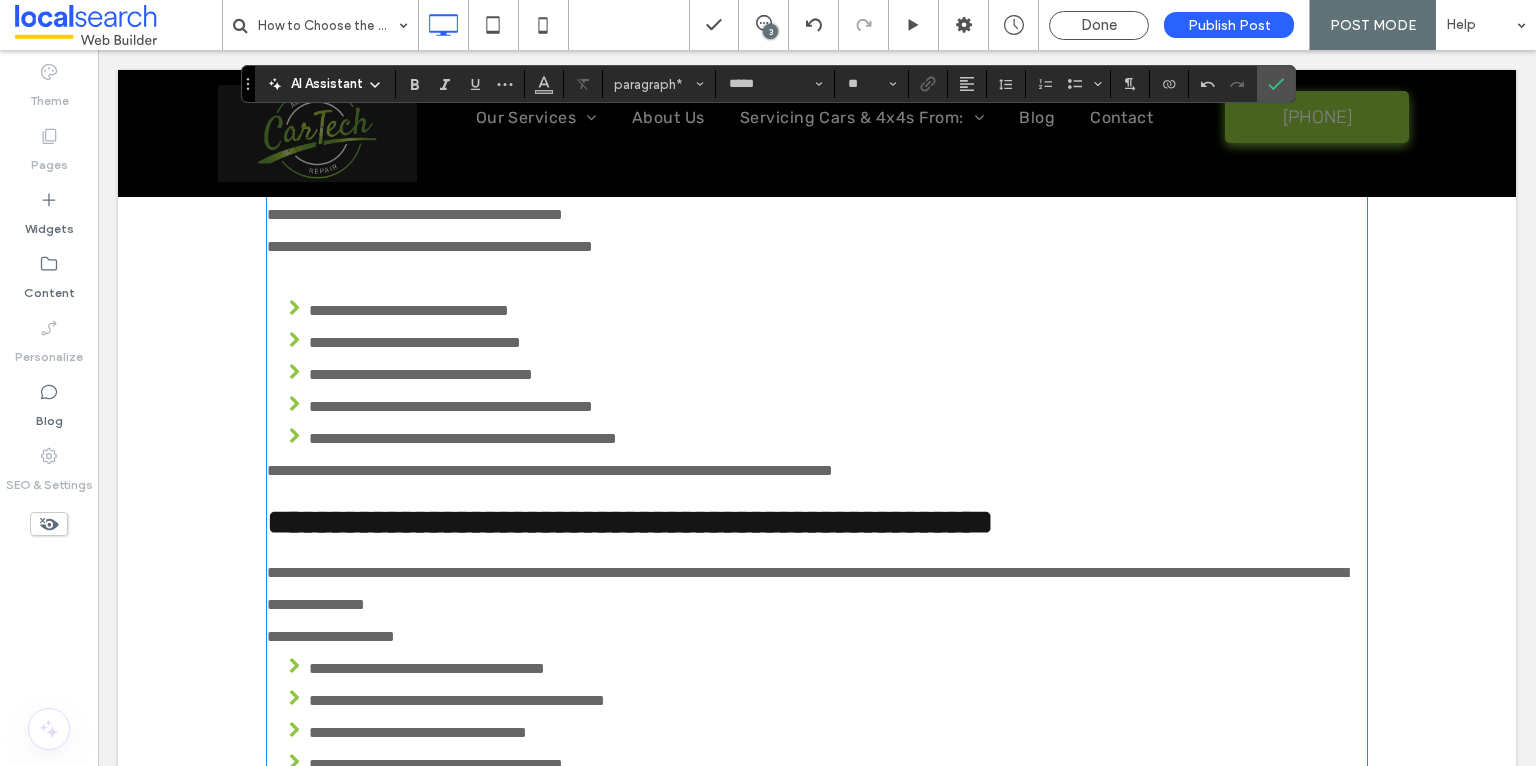 scroll, scrollTop: 3138, scrollLeft: 0, axis: vertical 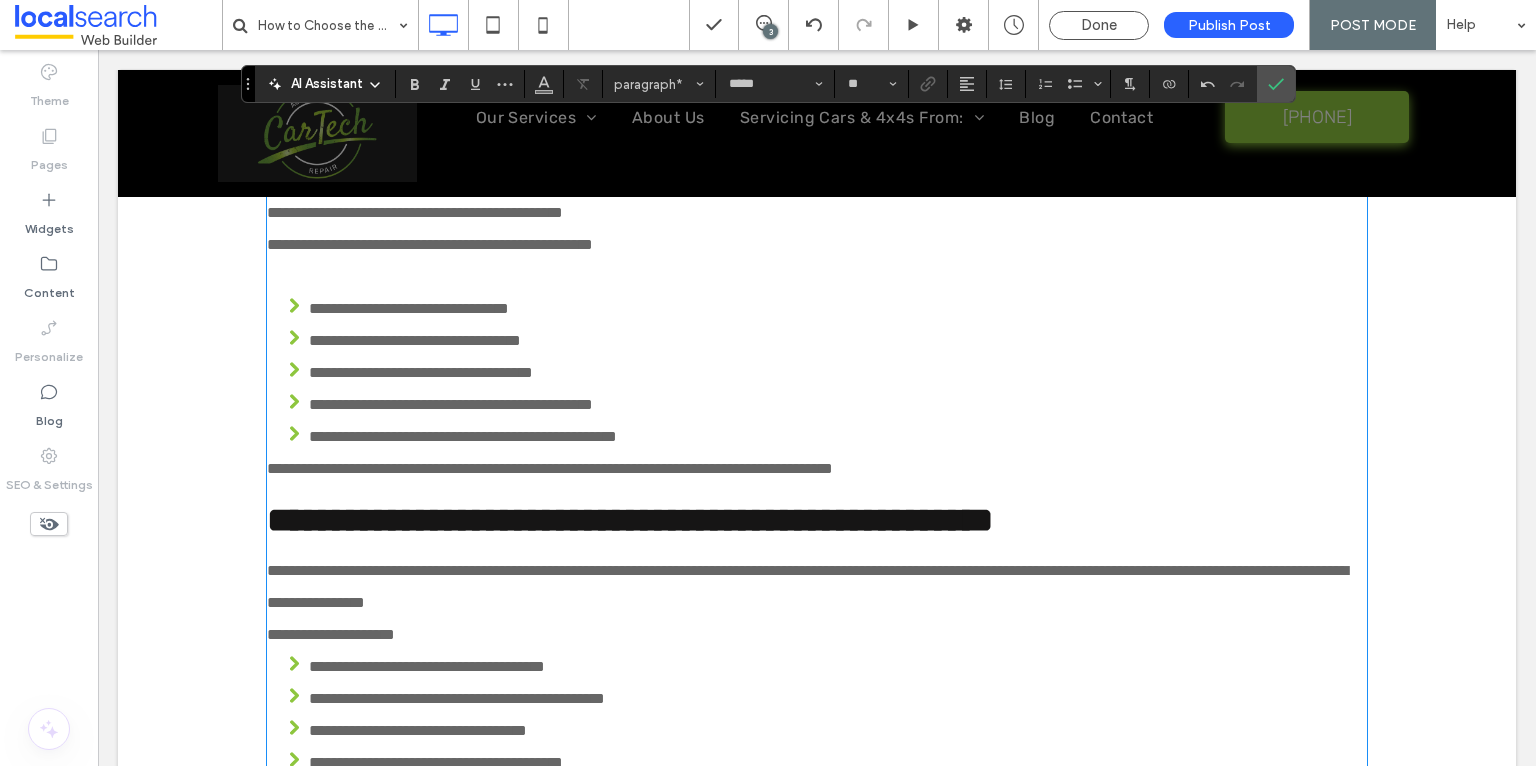 click on "**********" at bounding box center (550, 468) 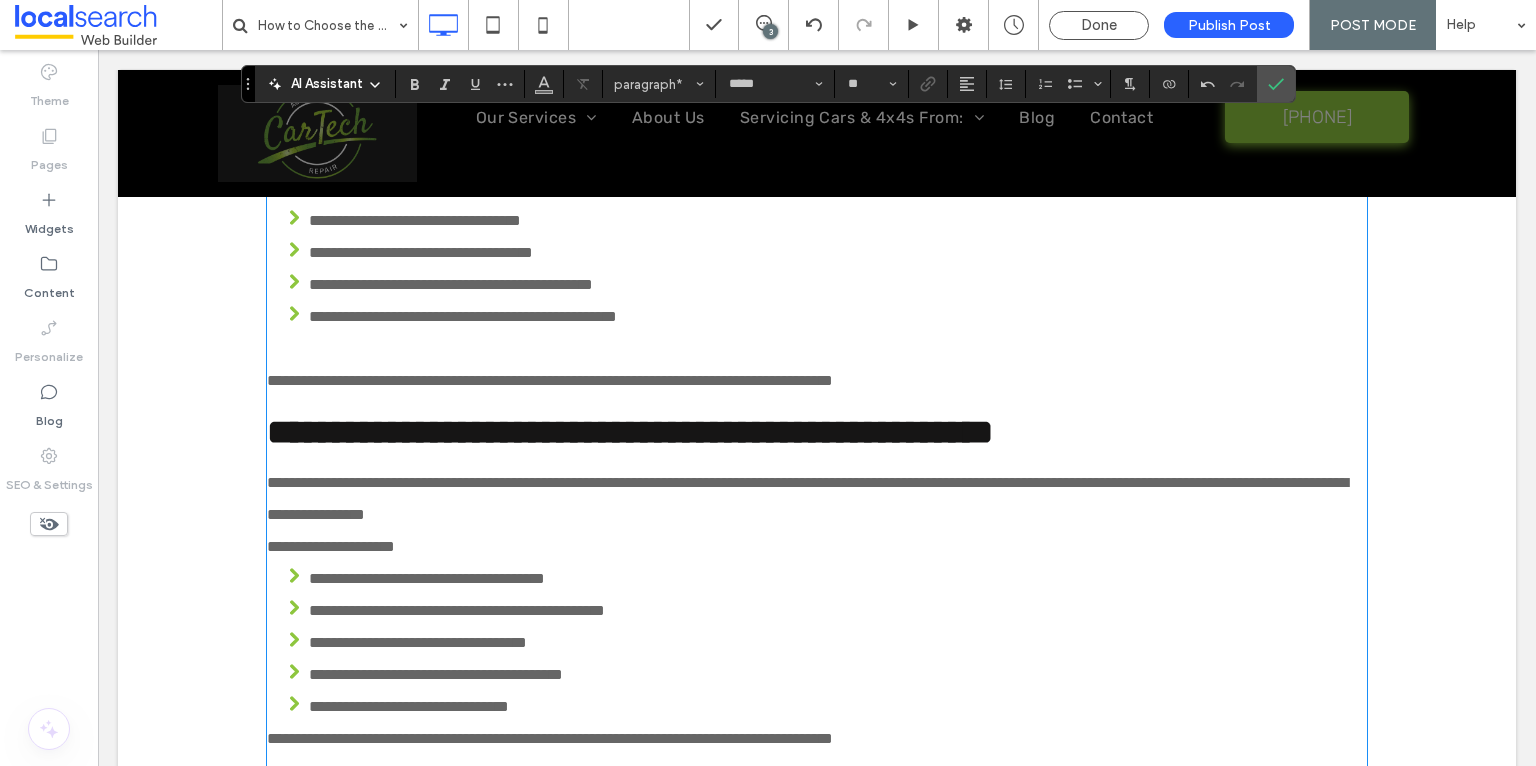 scroll, scrollTop: 3390, scrollLeft: 0, axis: vertical 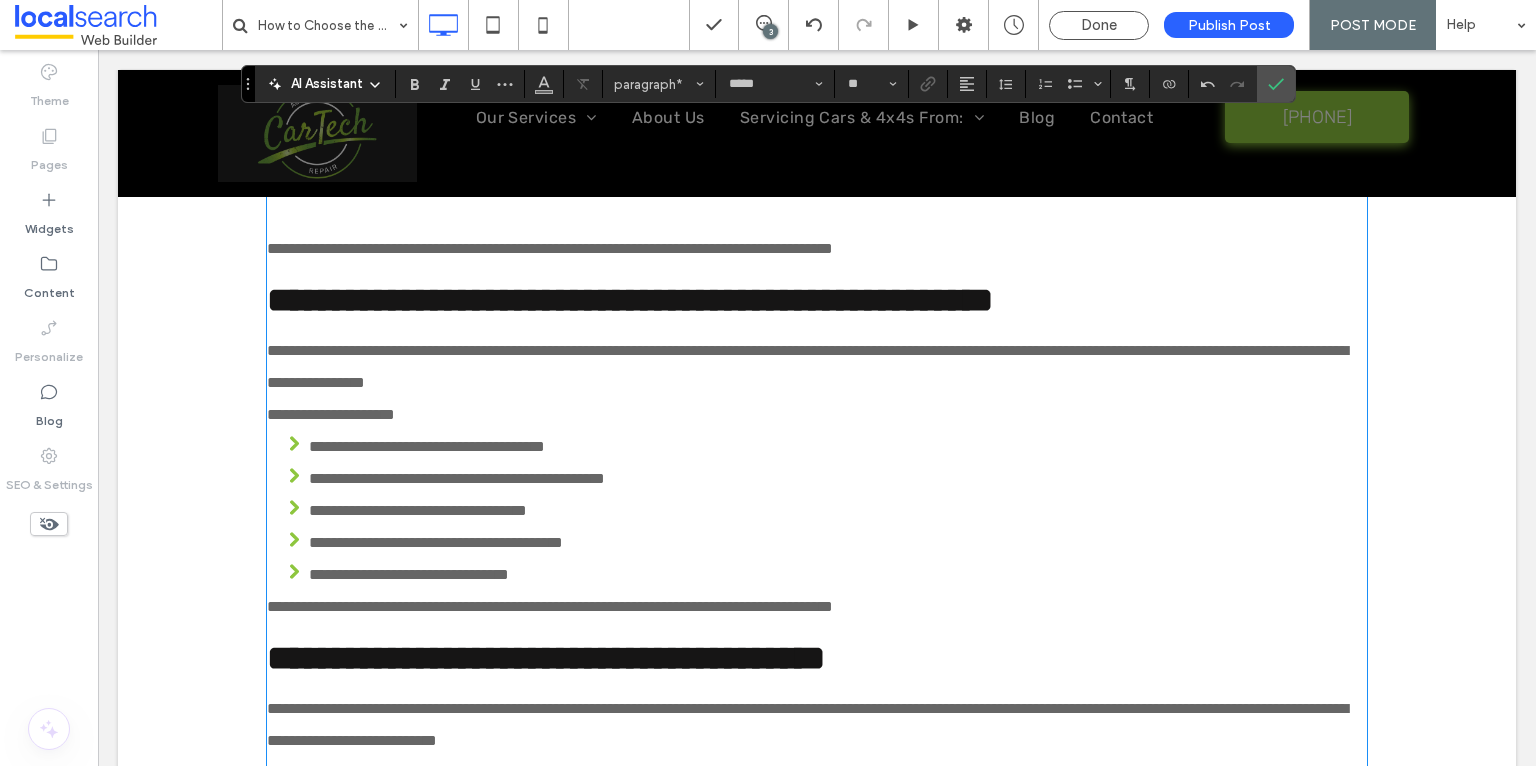 click on "**********" at bounding box center (817, 249) 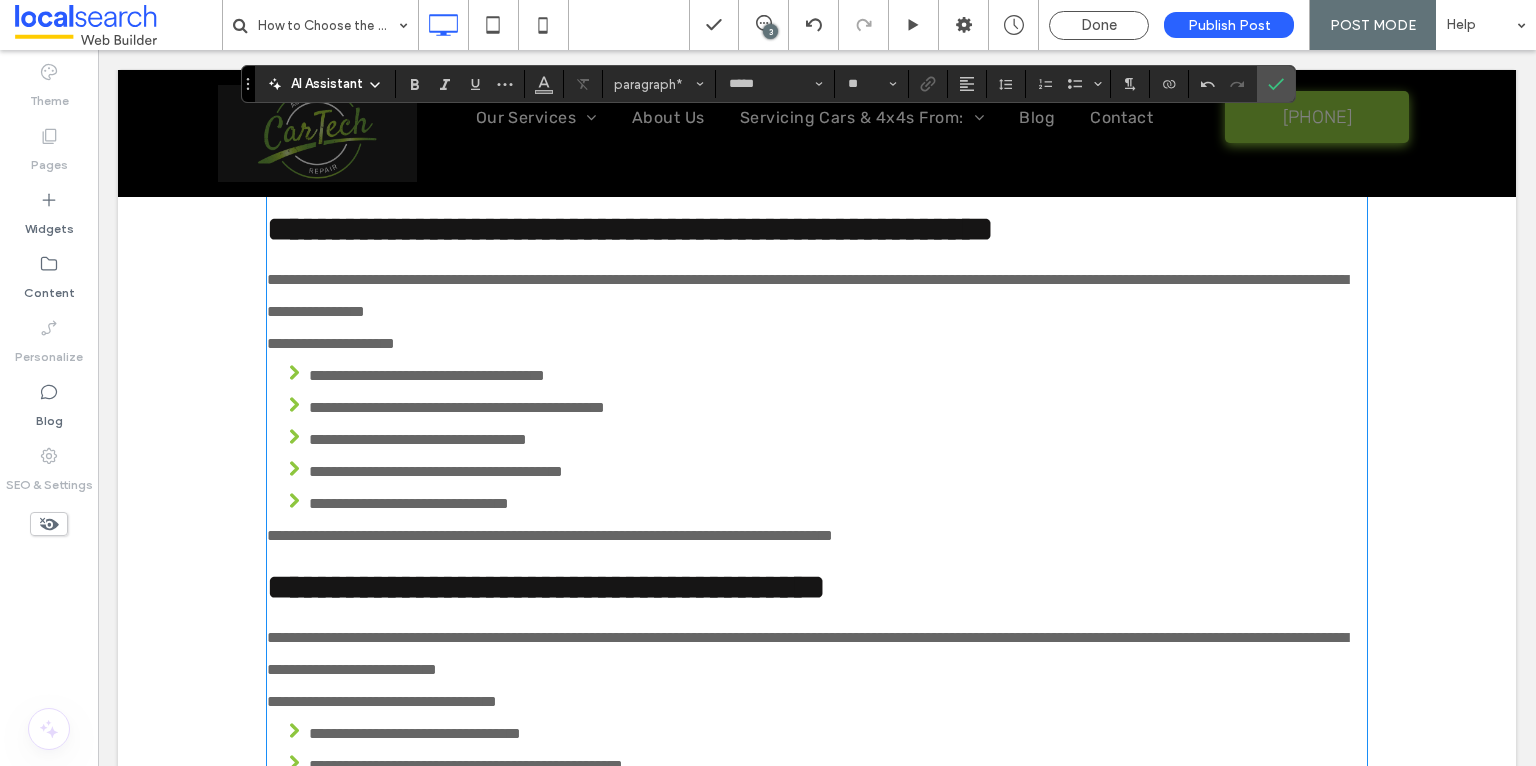 scroll, scrollTop: 3581, scrollLeft: 0, axis: vertical 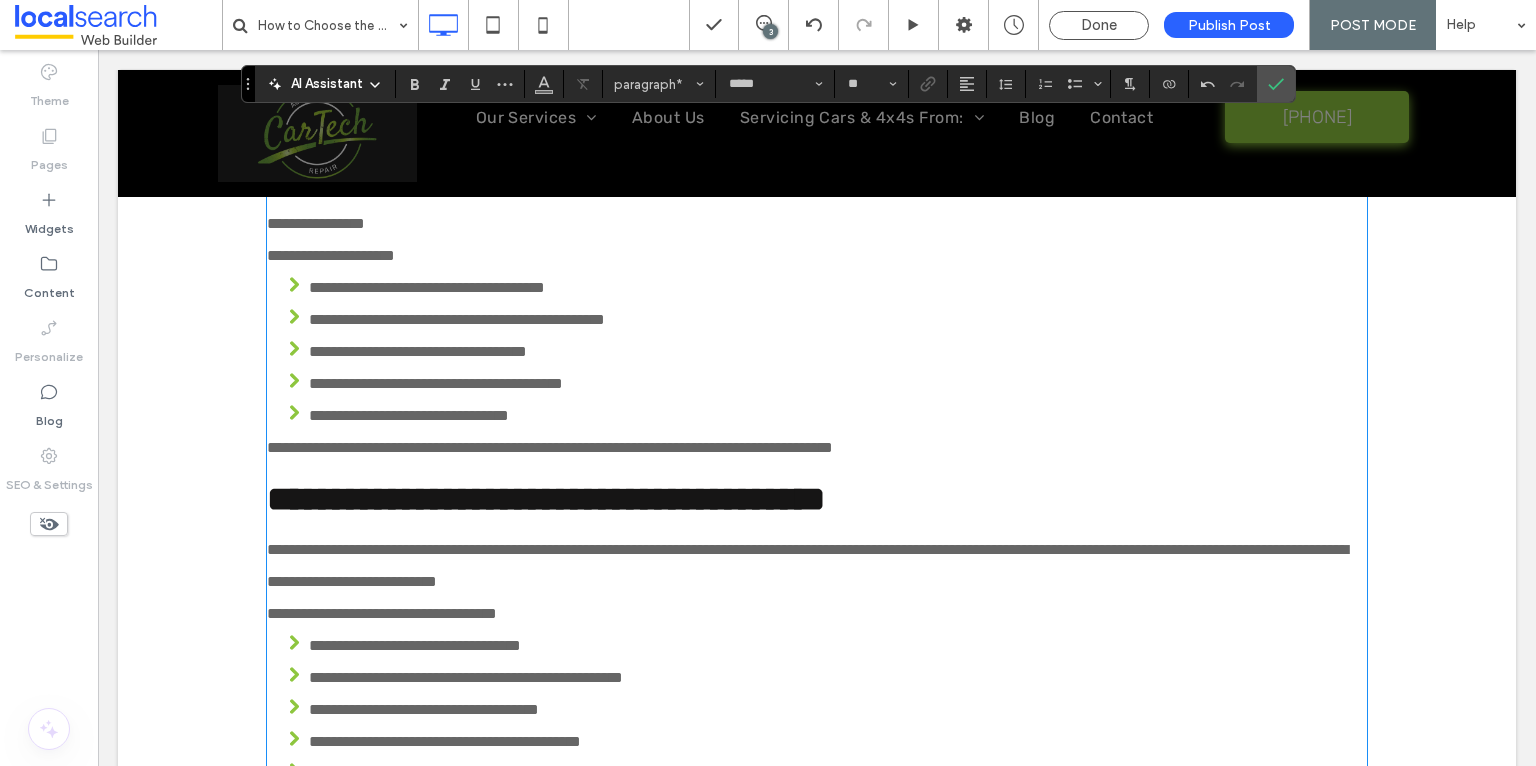 click on "**********" at bounding box center [817, 256] 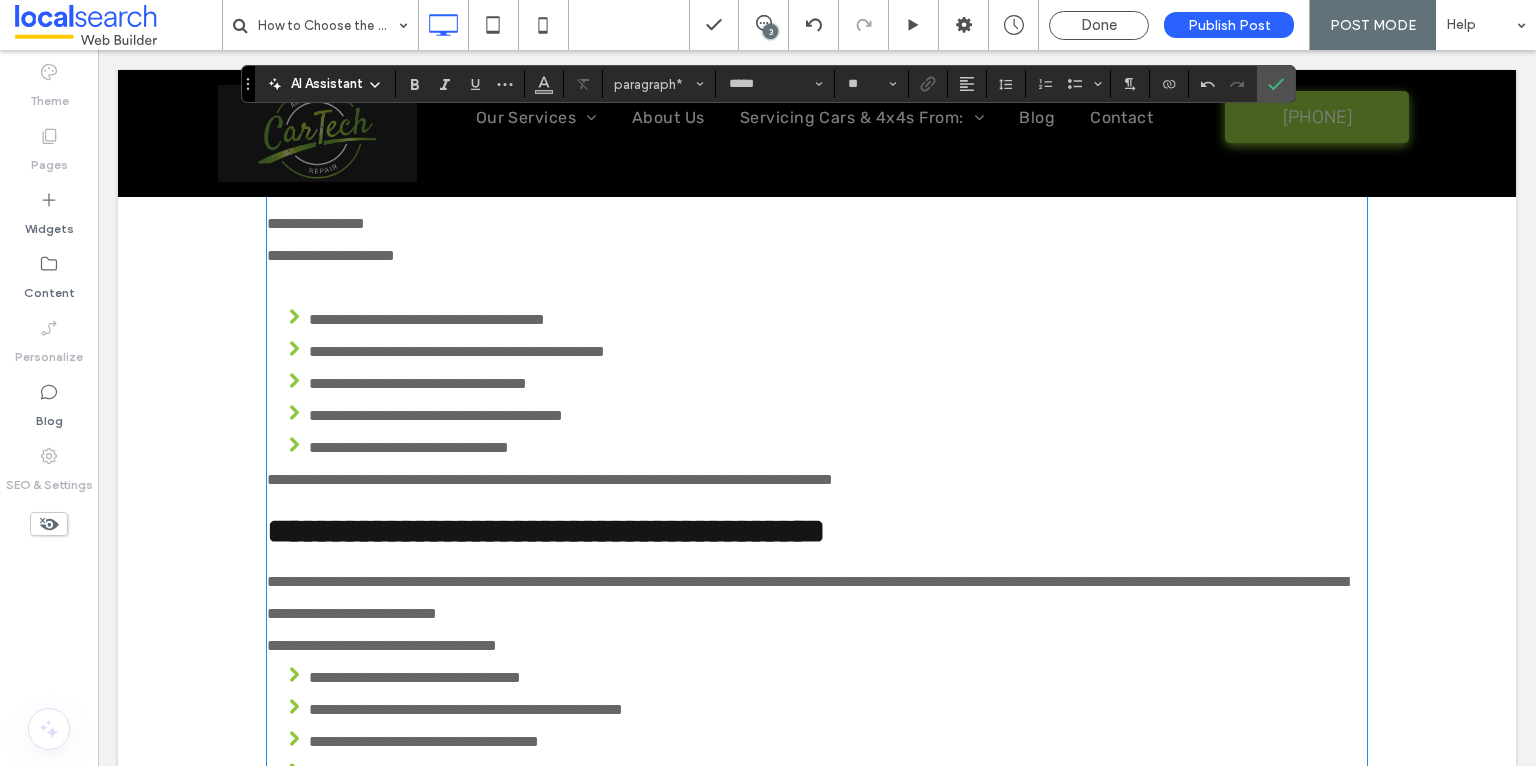 click on "**********" at bounding box center (331, 255) 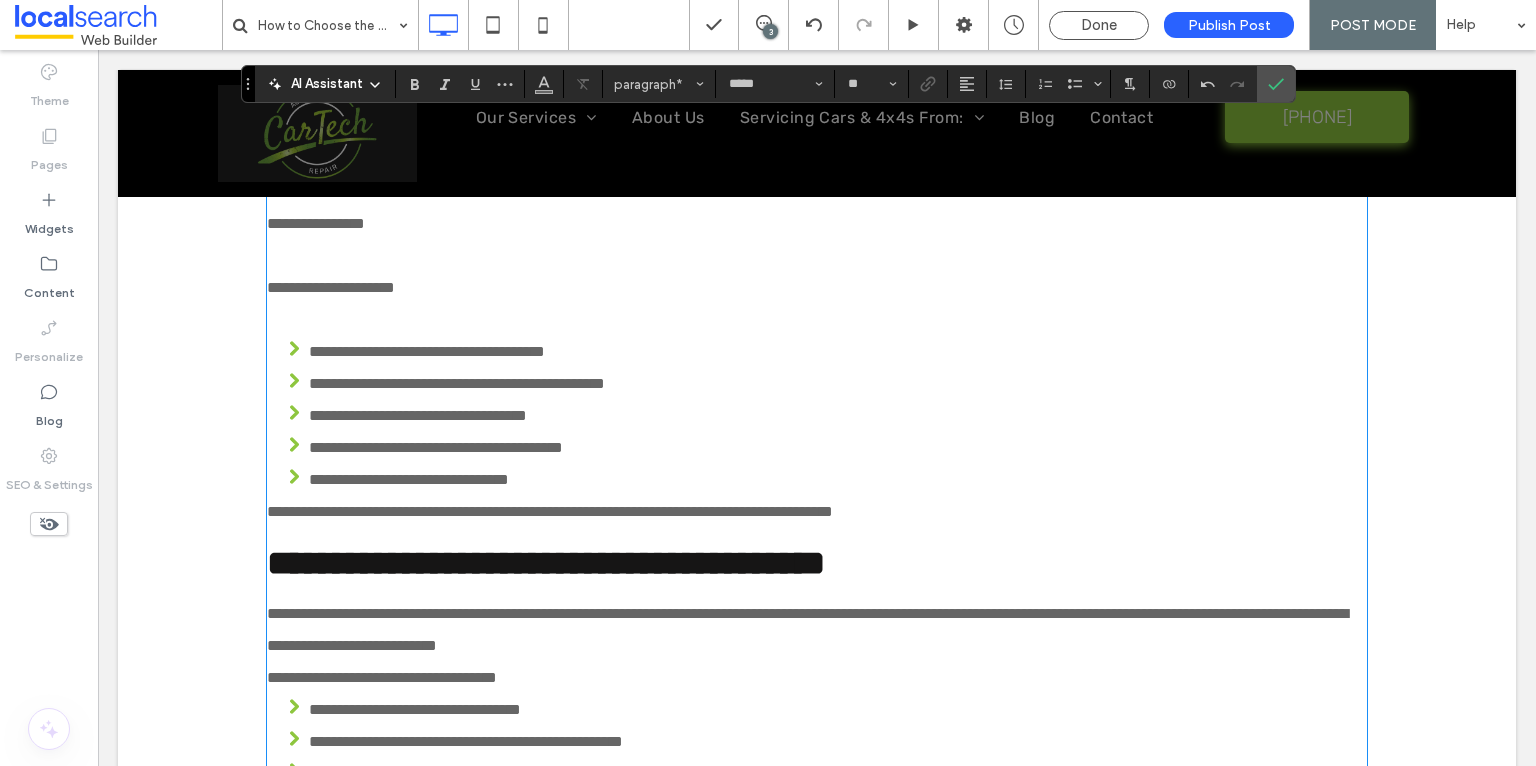 click at bounding box center [817, 320] 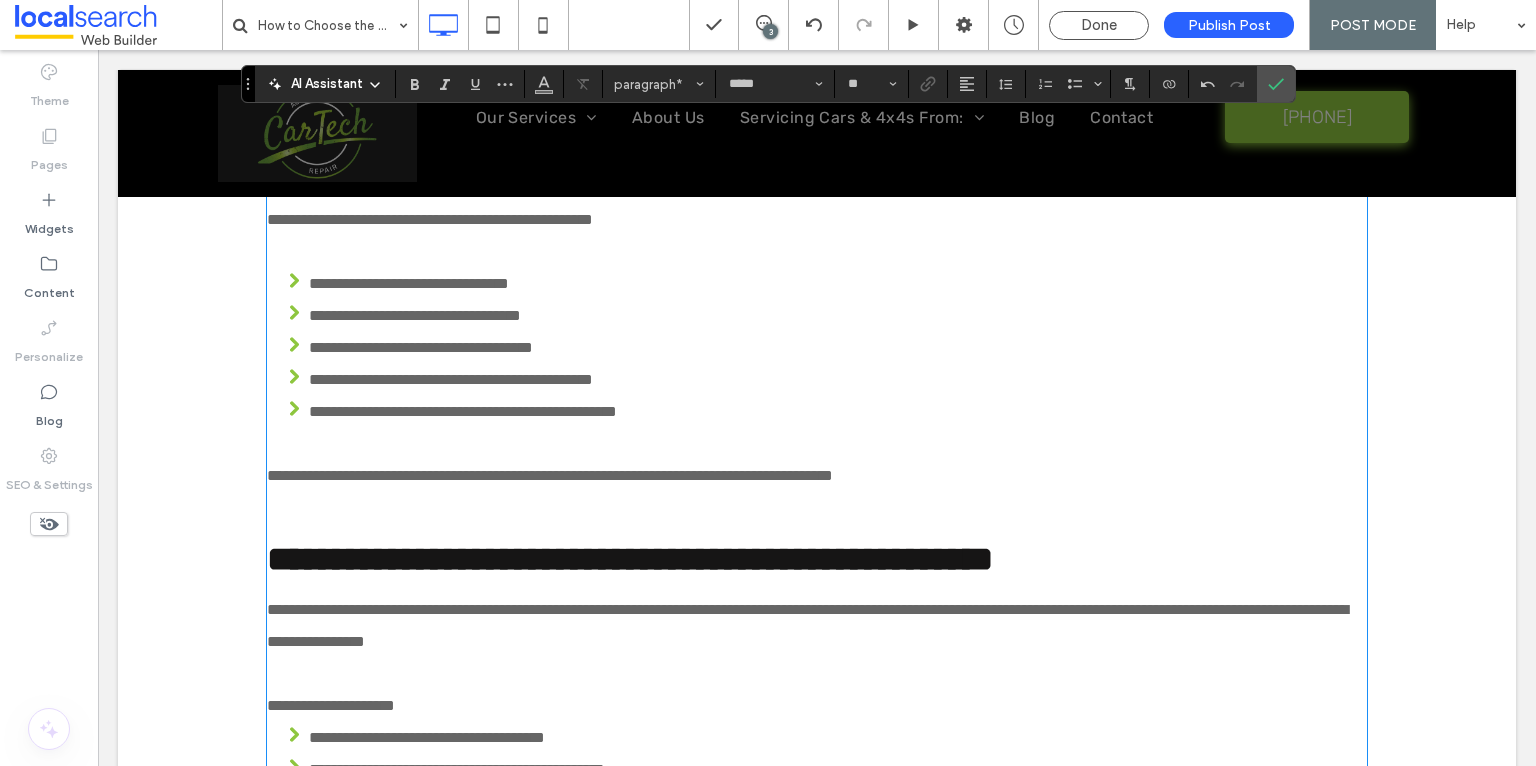 scroll, scrollTop: 3058, scrollLeft: 0, axis: vertical 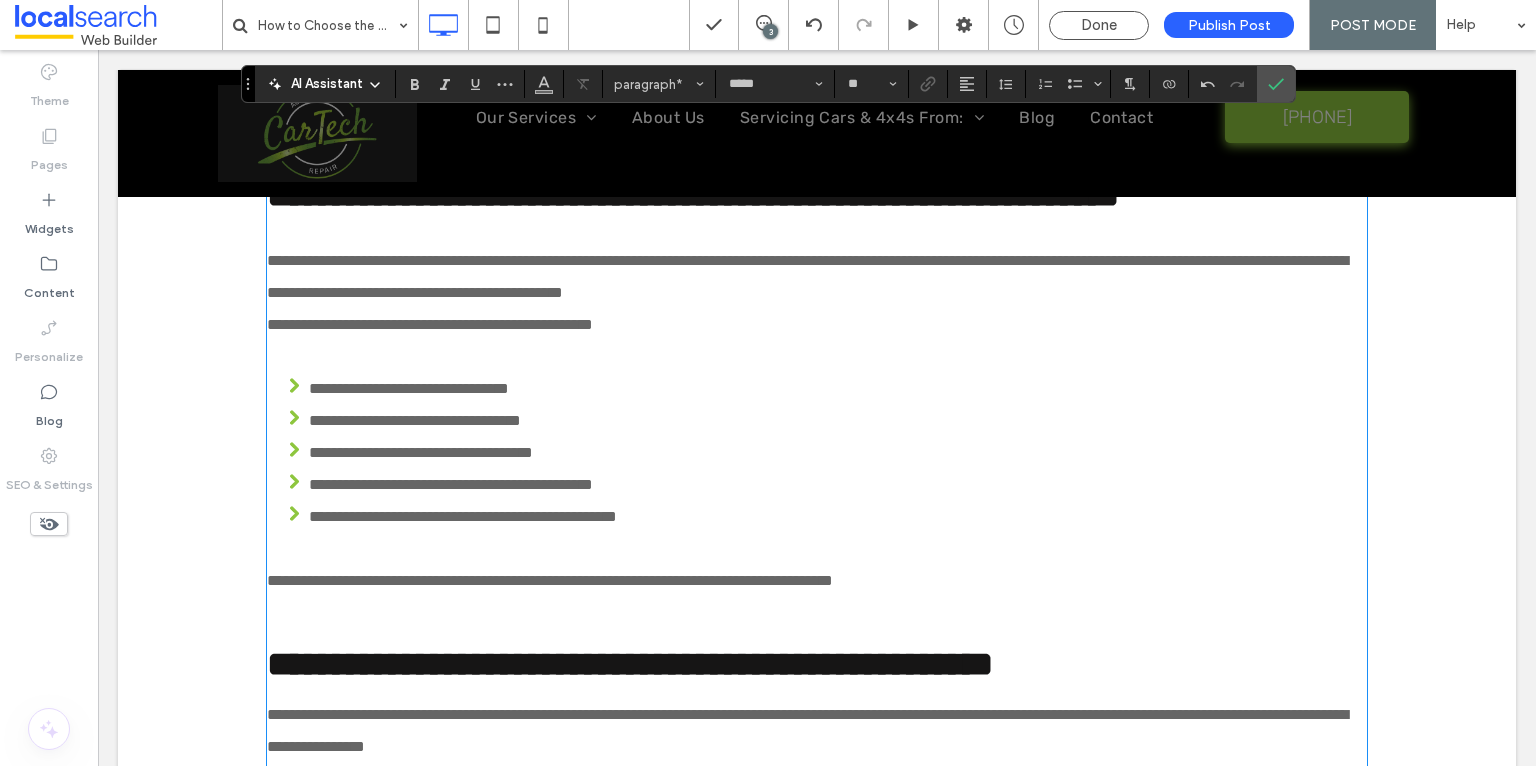 click at bounding box center [817, 357] 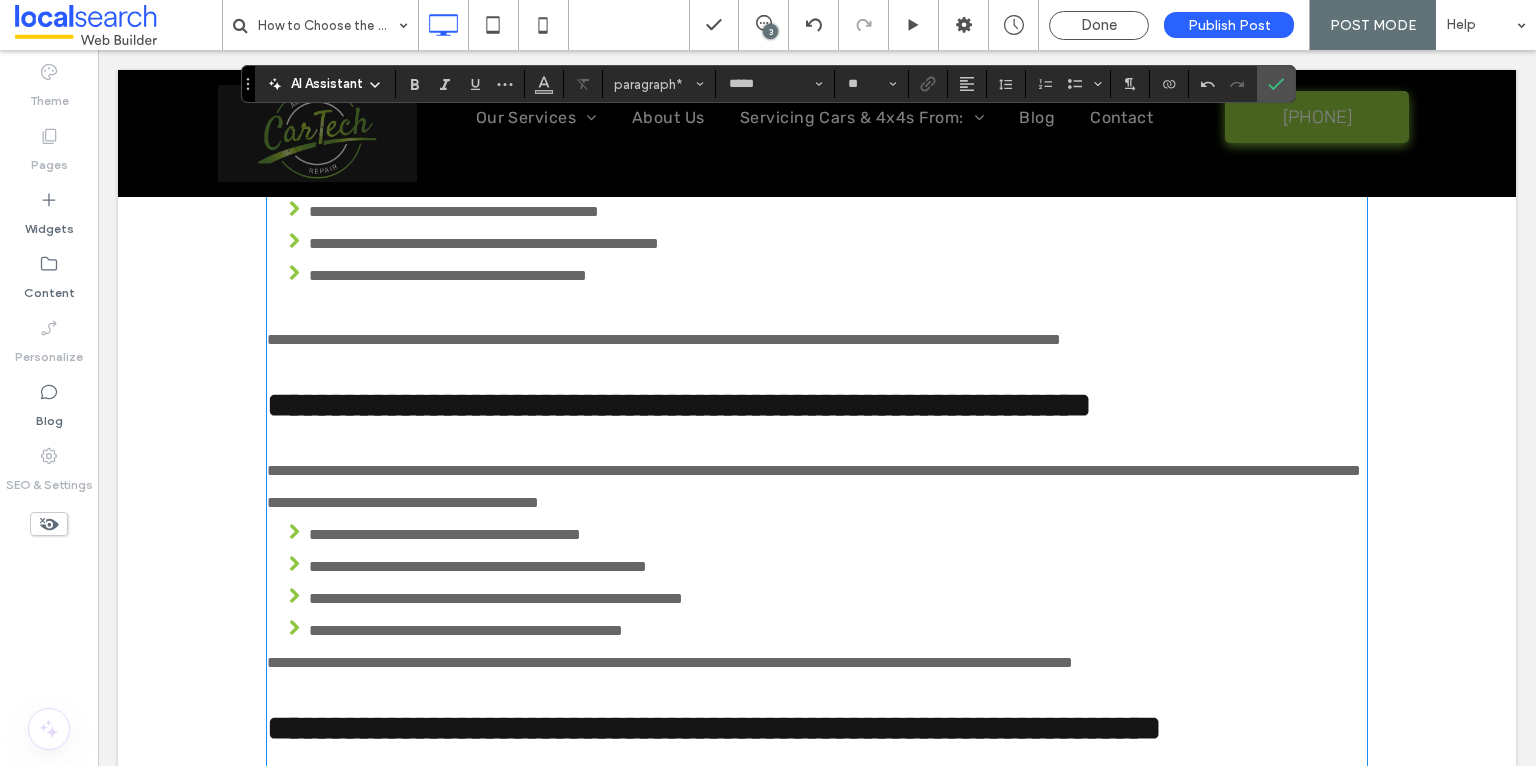 scroll, scrollTop: 2316, scrollLeft: 0, axis: vertical 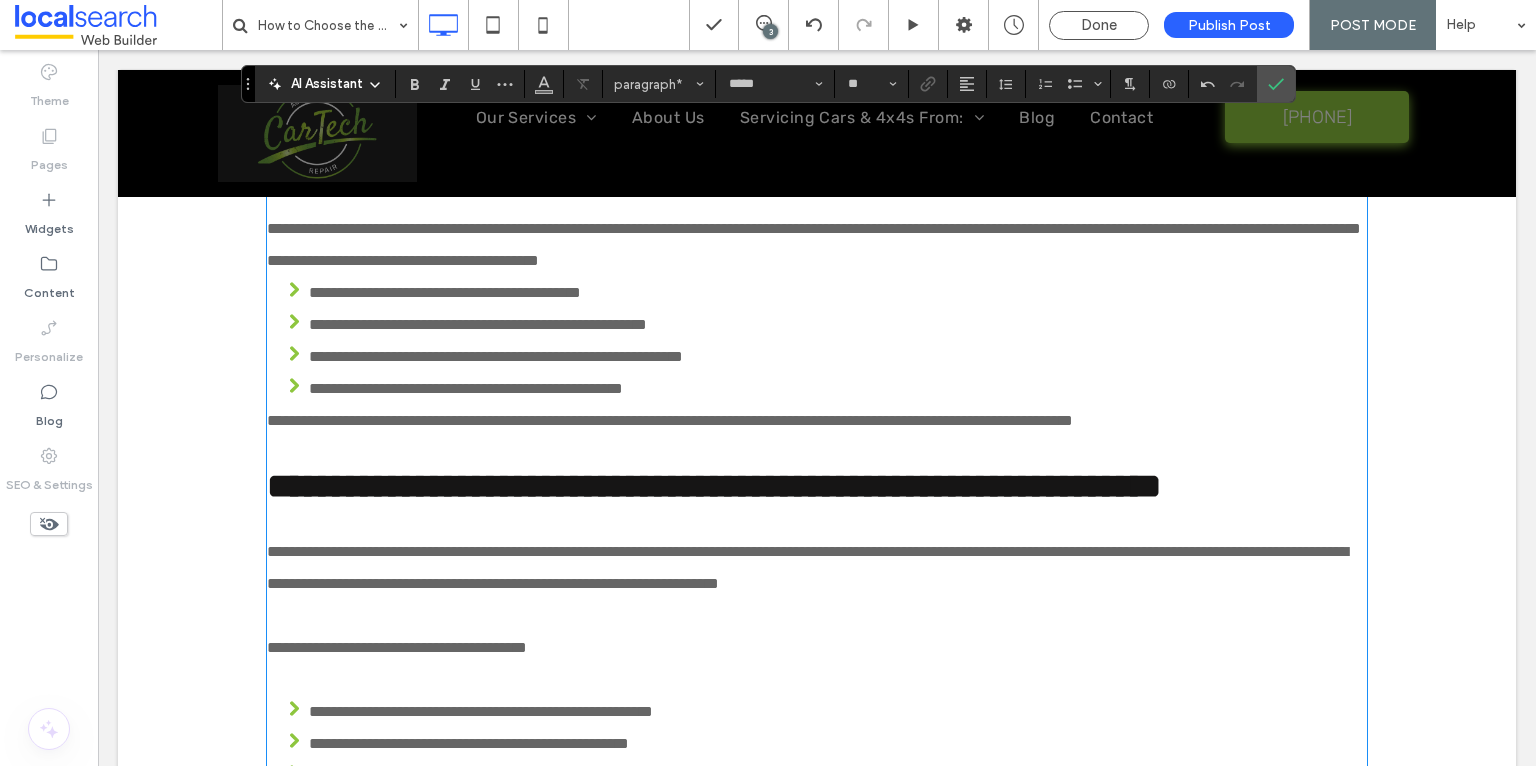 click on "**********" at bounding box center (403, 260) 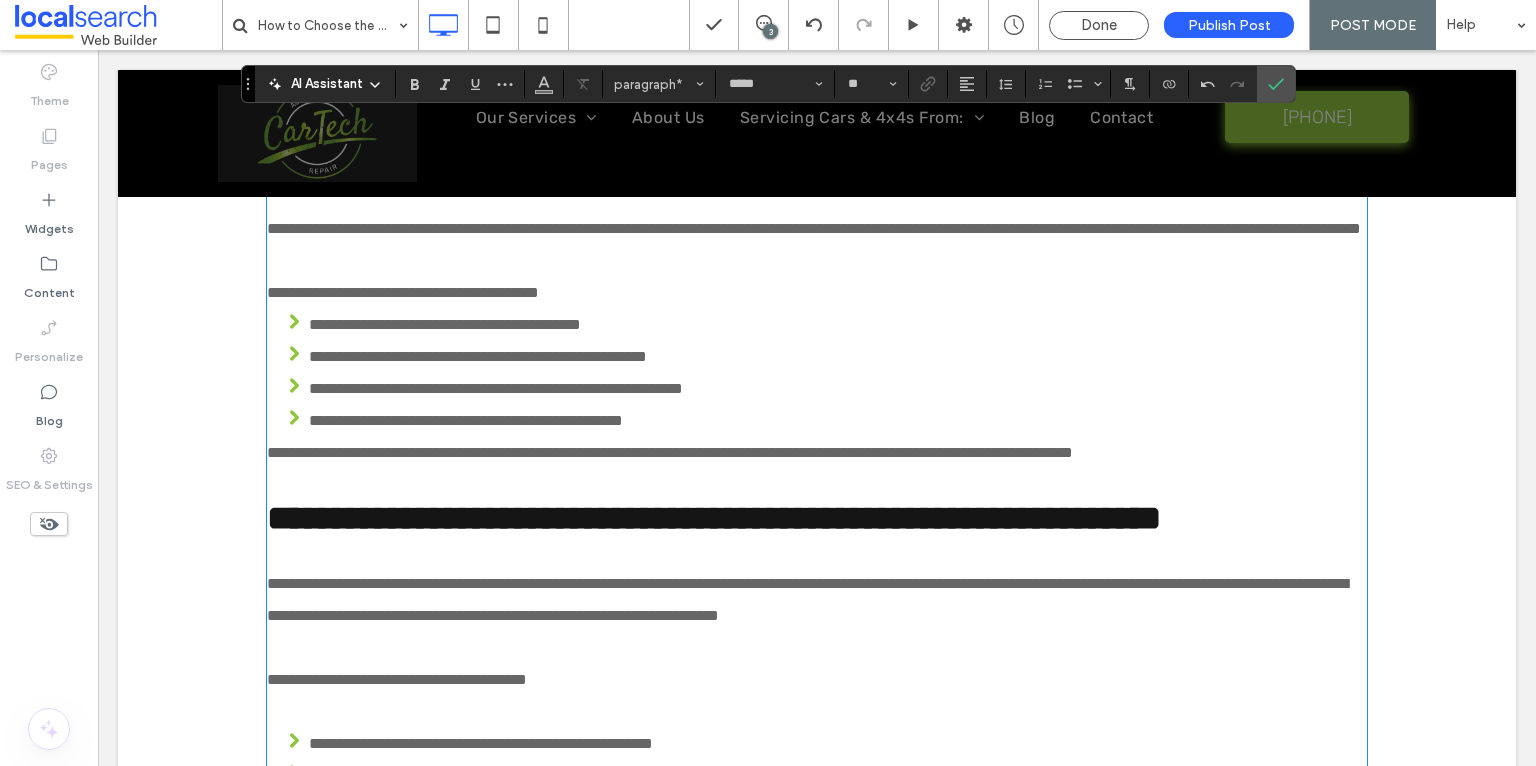 click on "**********" at bounding box center (817, 293) 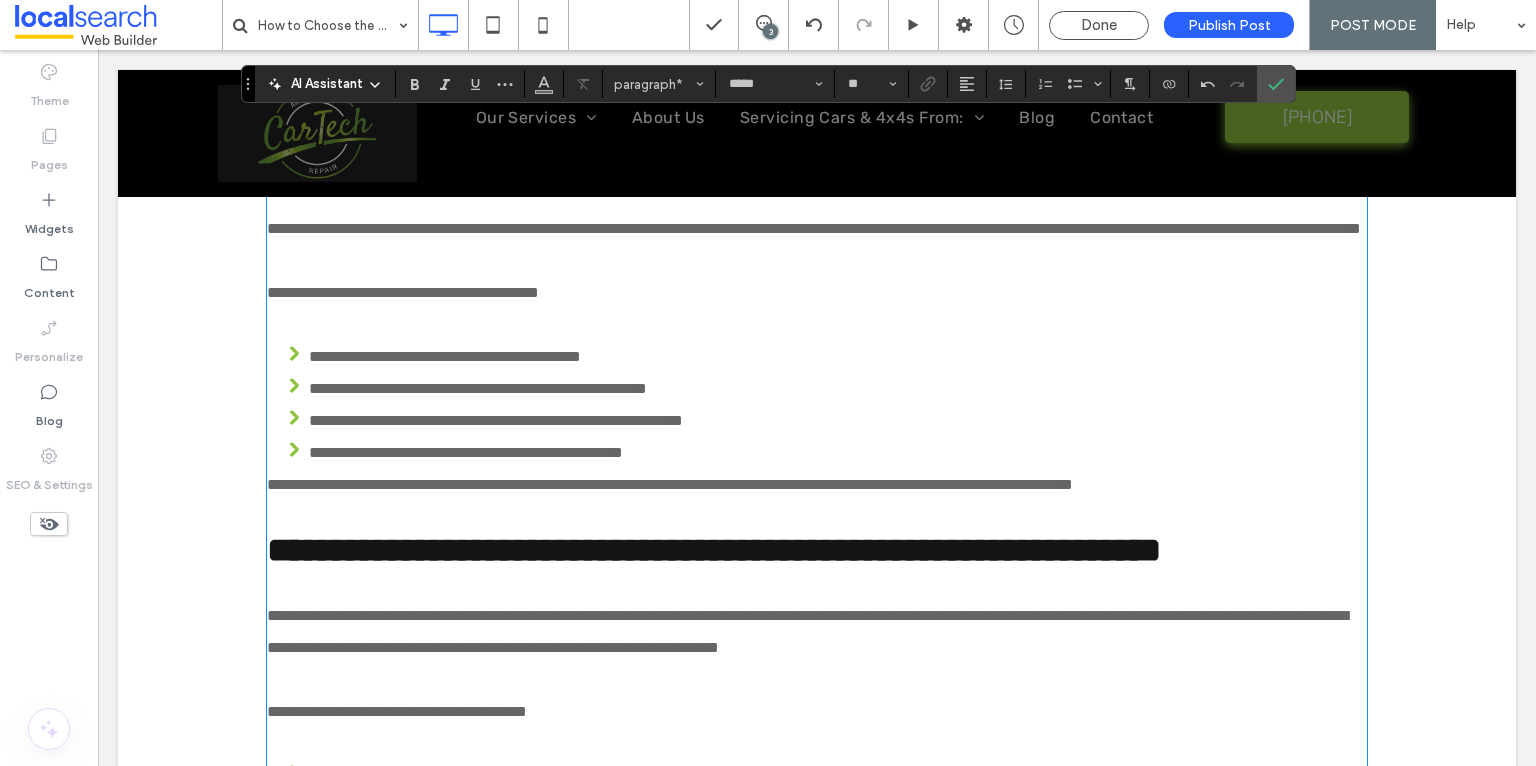 click on "**********" at bounding box center [670, 484] 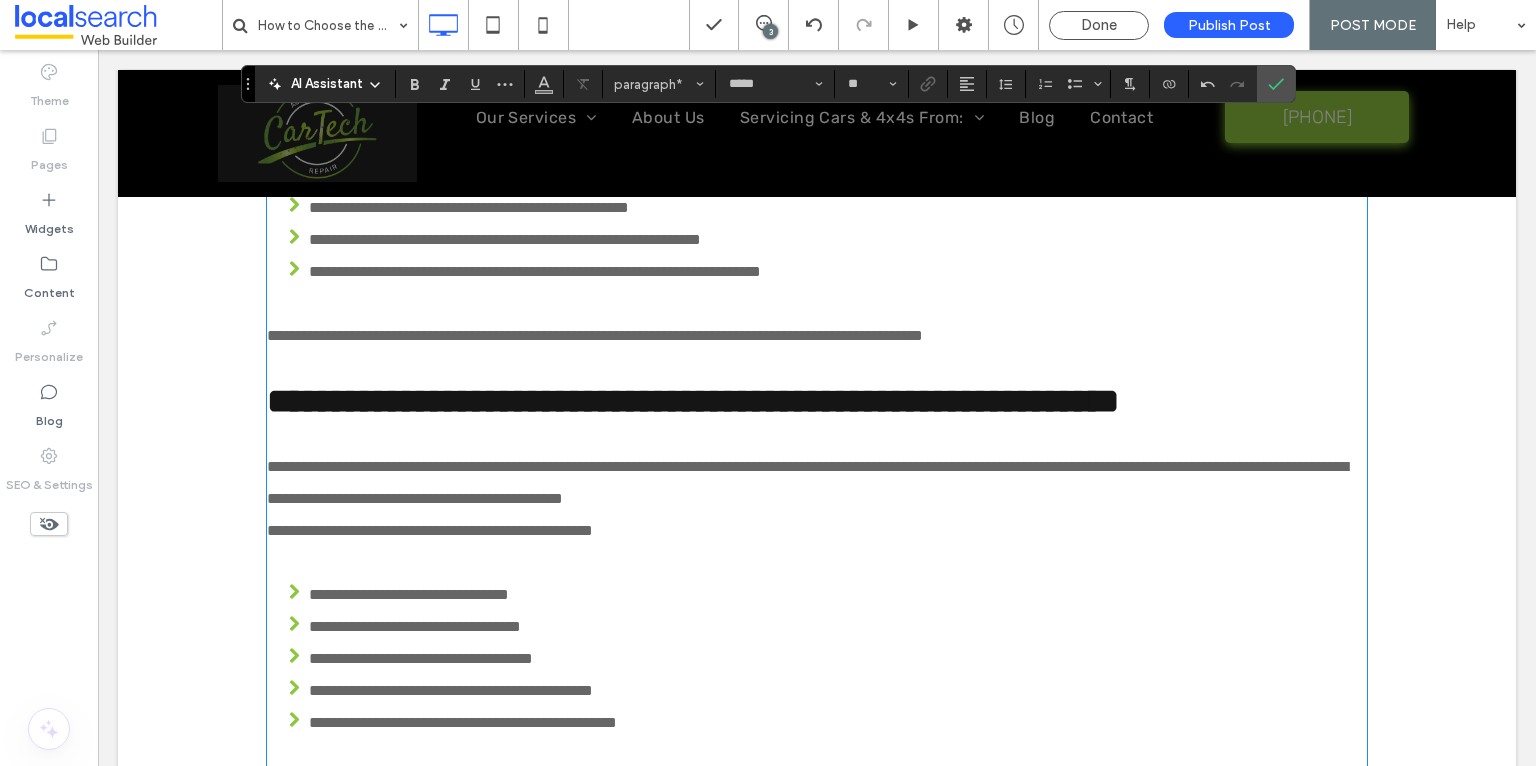 scroll, scrollTop: 3083, scrollLeft: 0, axis: vertical 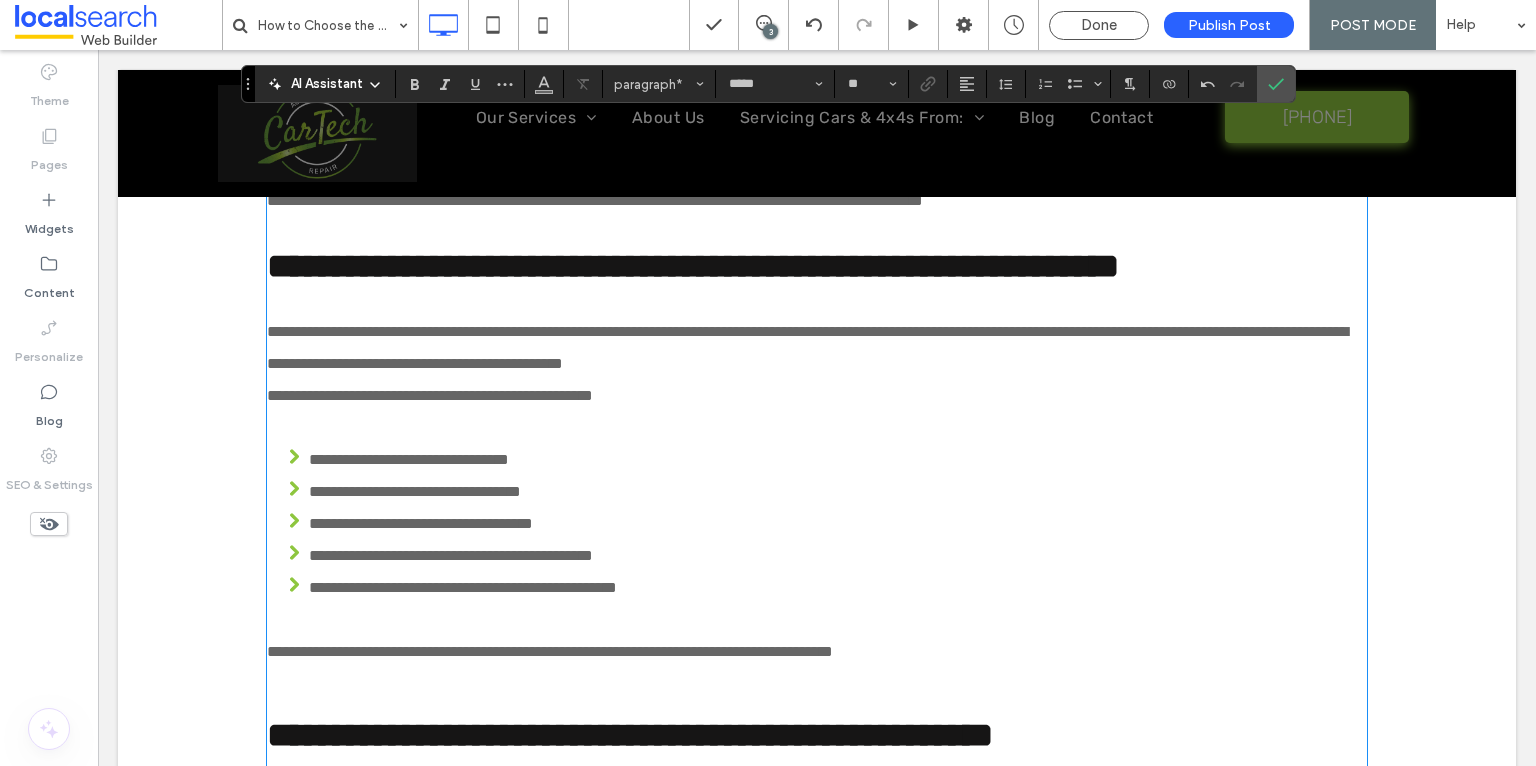 click on "**********" at bounding box center [430, 395] 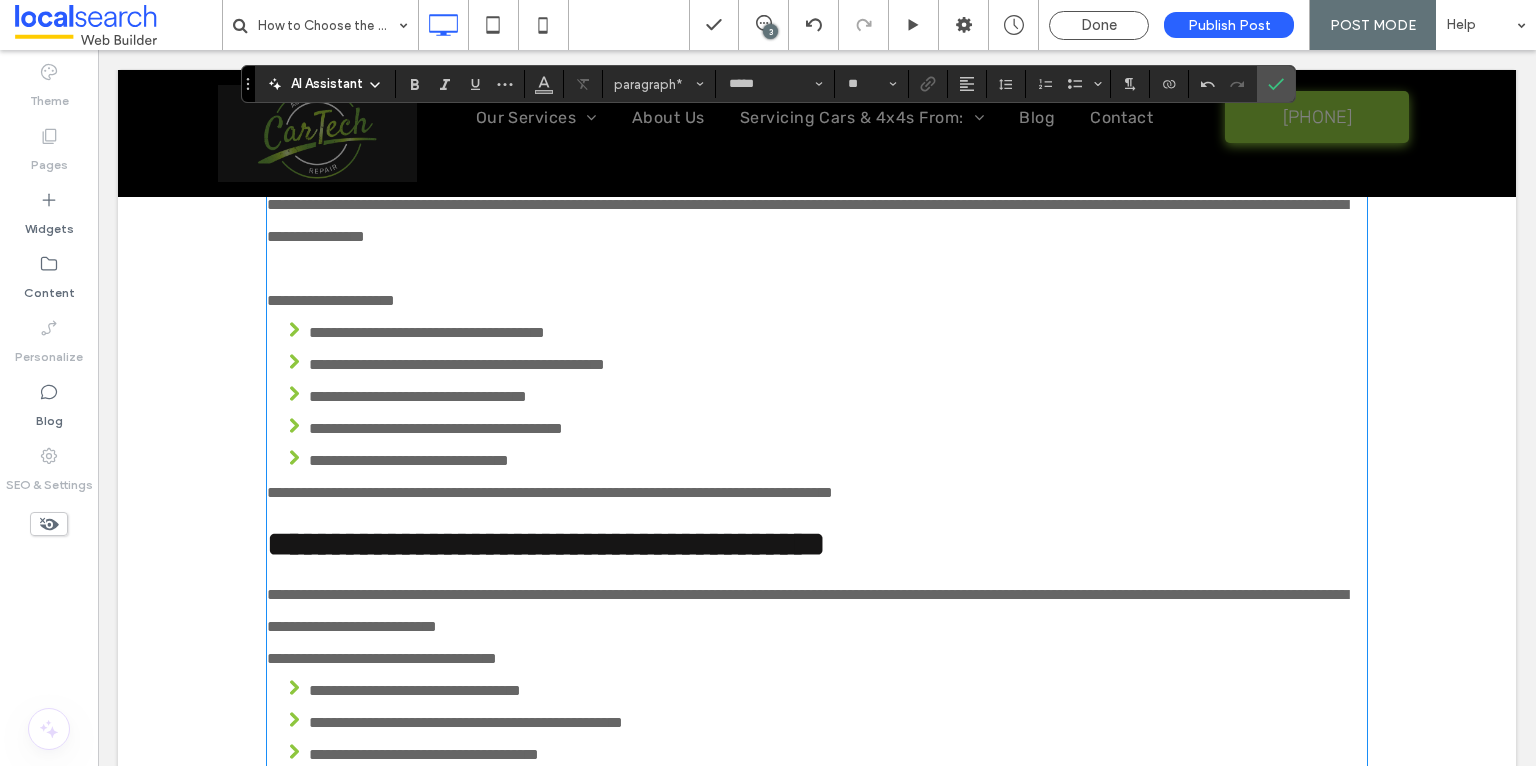 scroll, scrollTop: 3700, scrollLeft: 0, axis: vertical 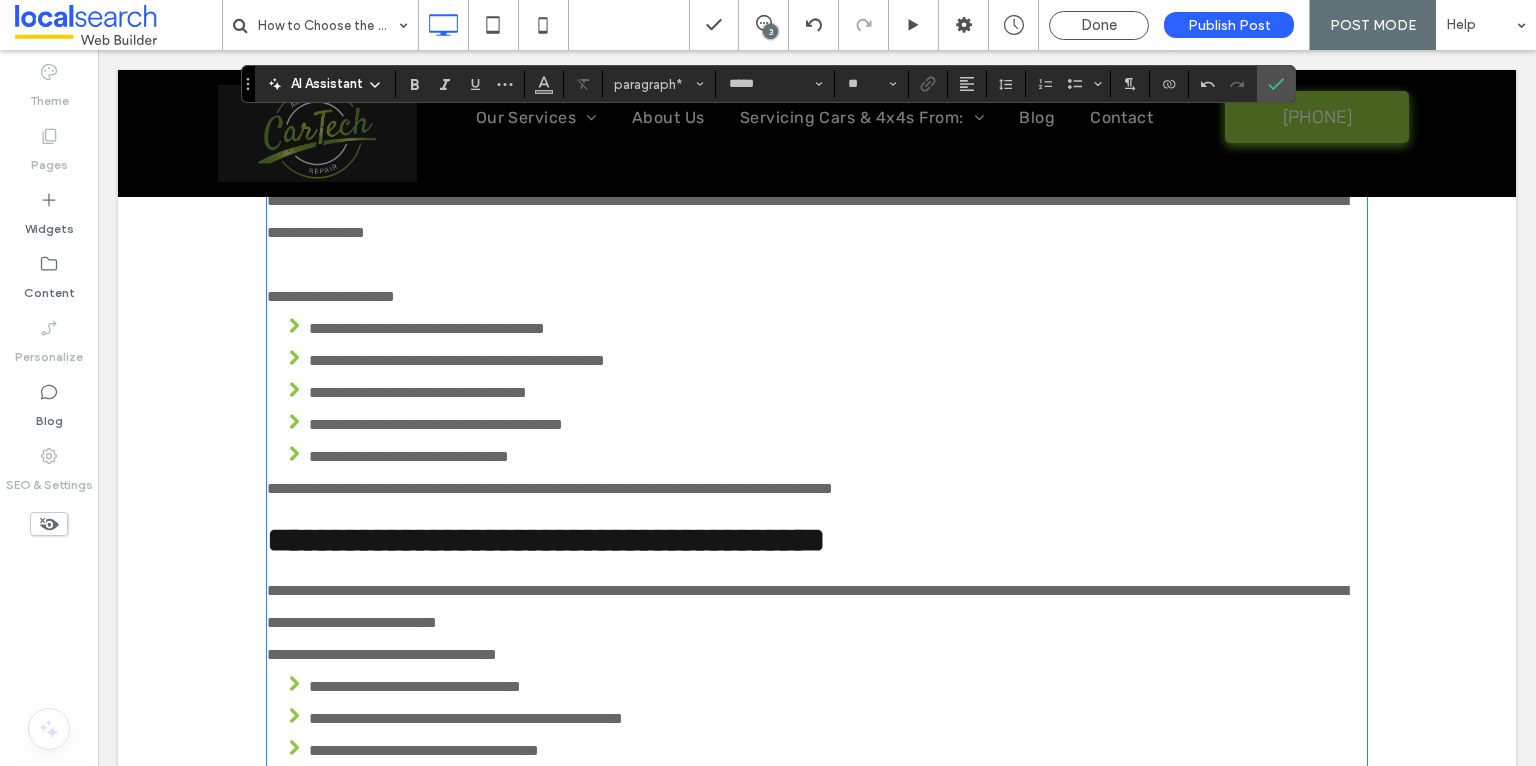 click on "**********" at bounding box center [817, 297] 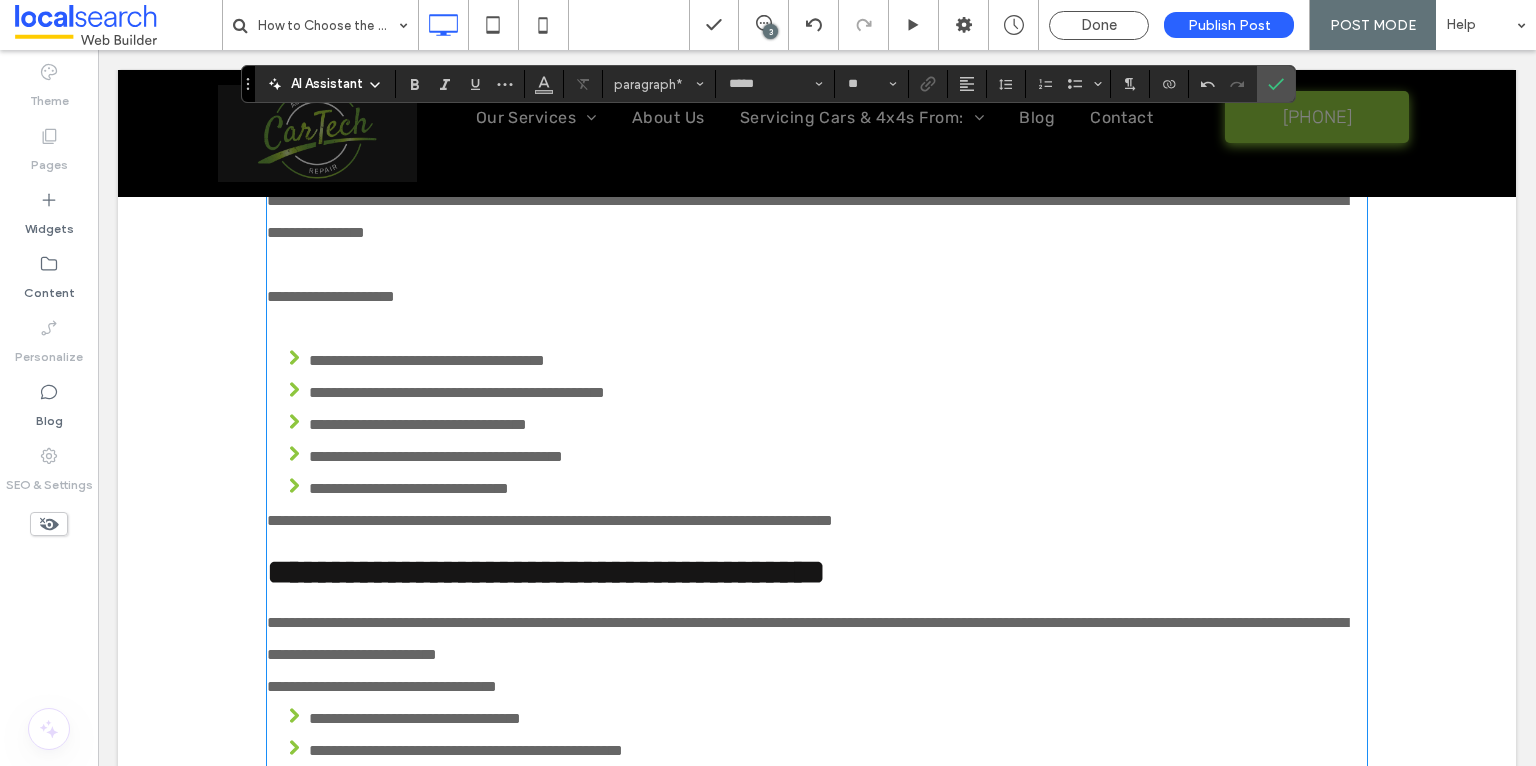 click on "**********" at bounding box center [550, 520] 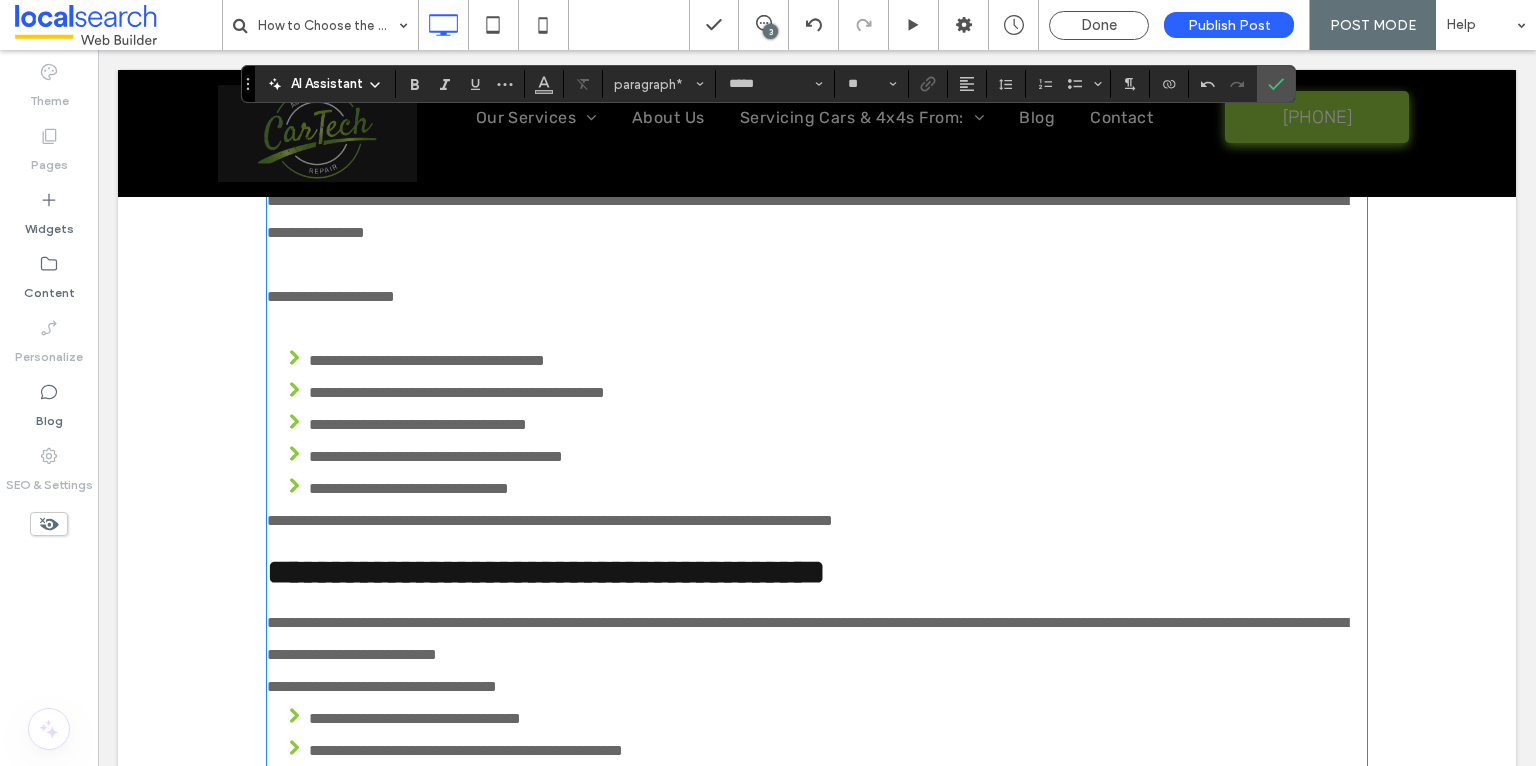 click on "**********" at bounding box center [550, 520] 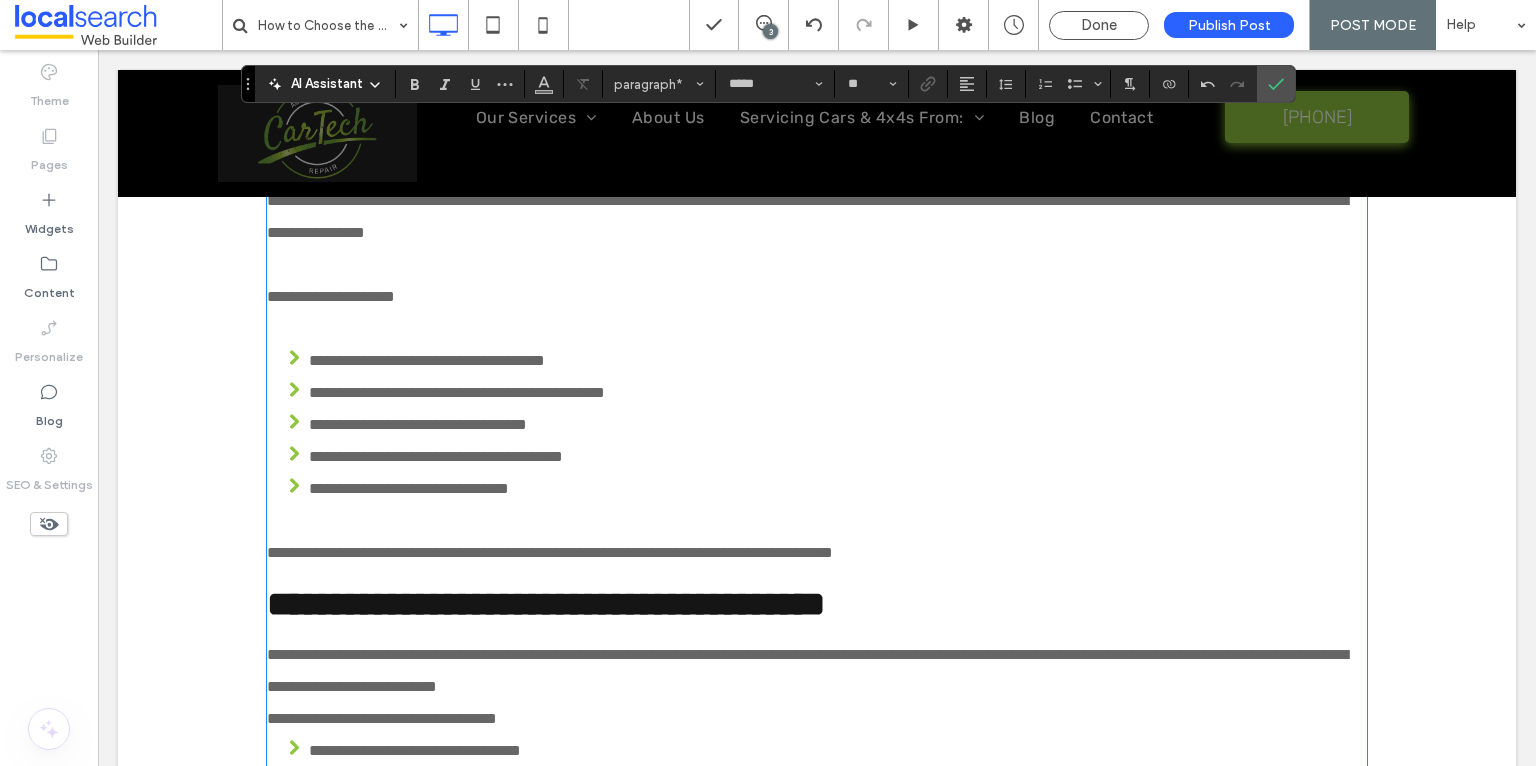 scroll, scrollTop: 3960, scrollLeft: 0, axis: vertical 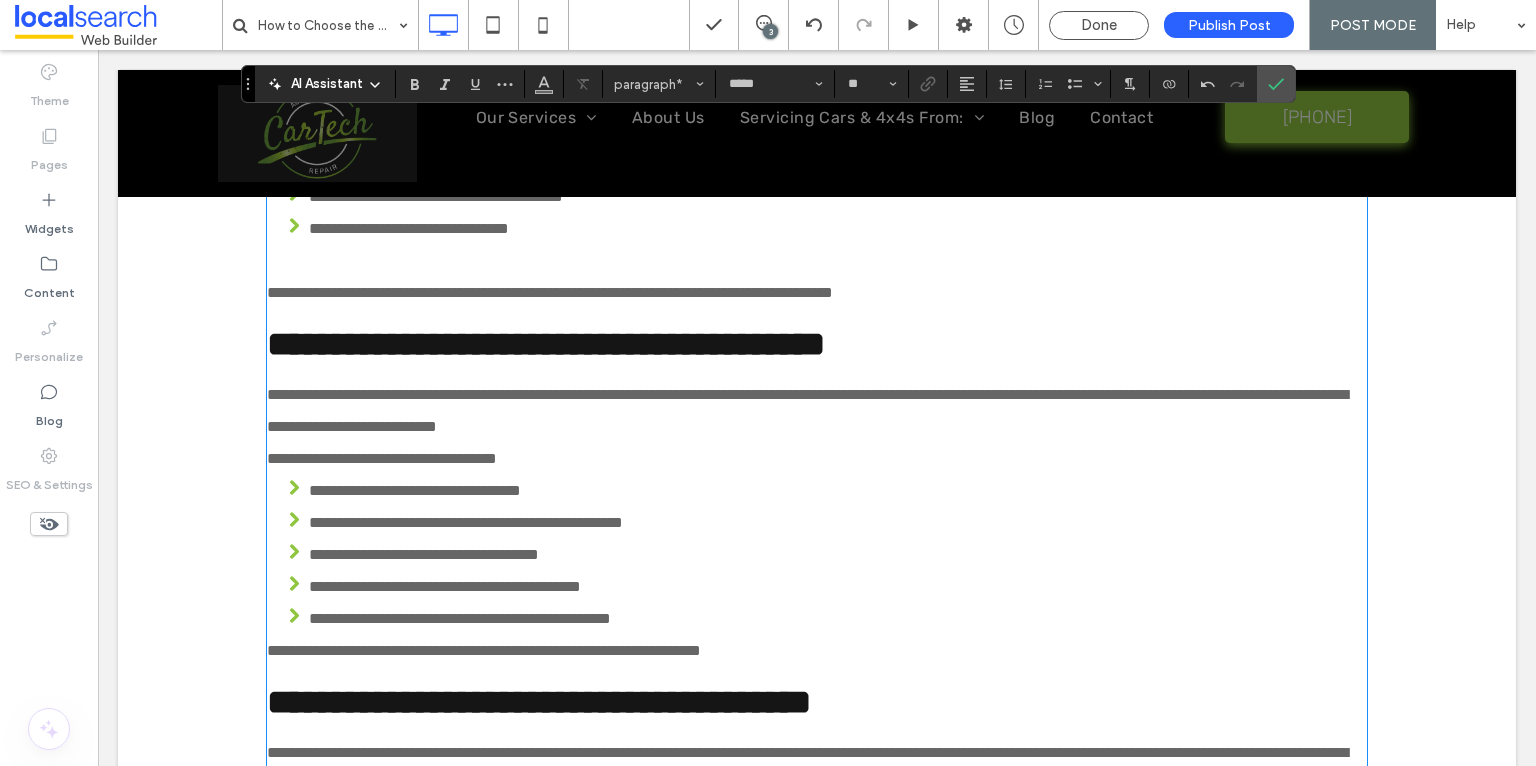 click on "**********" at bounding box center (817, 293) 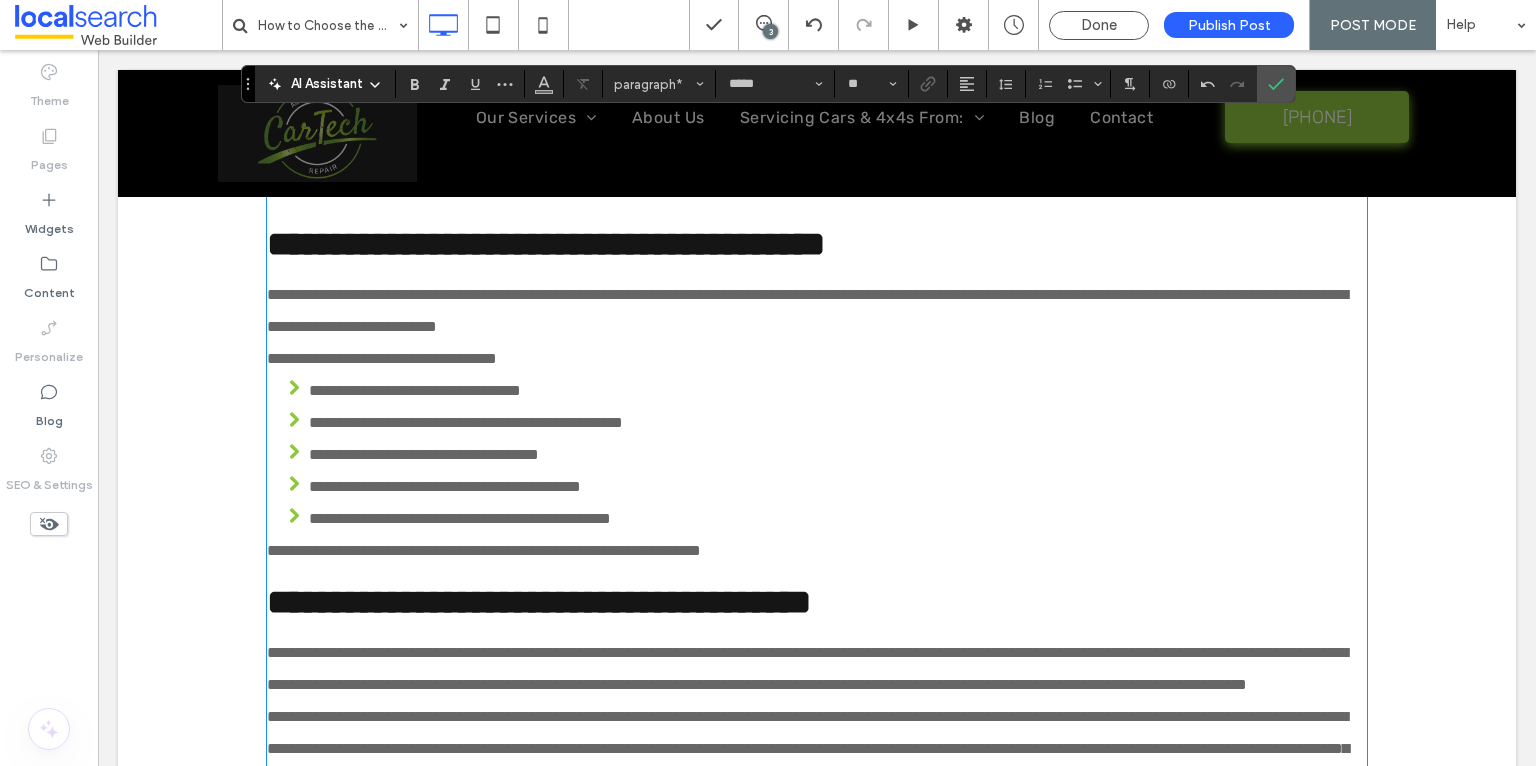 scroll, scrollTop: 4094, scrollLeft: 0, axis: vertical 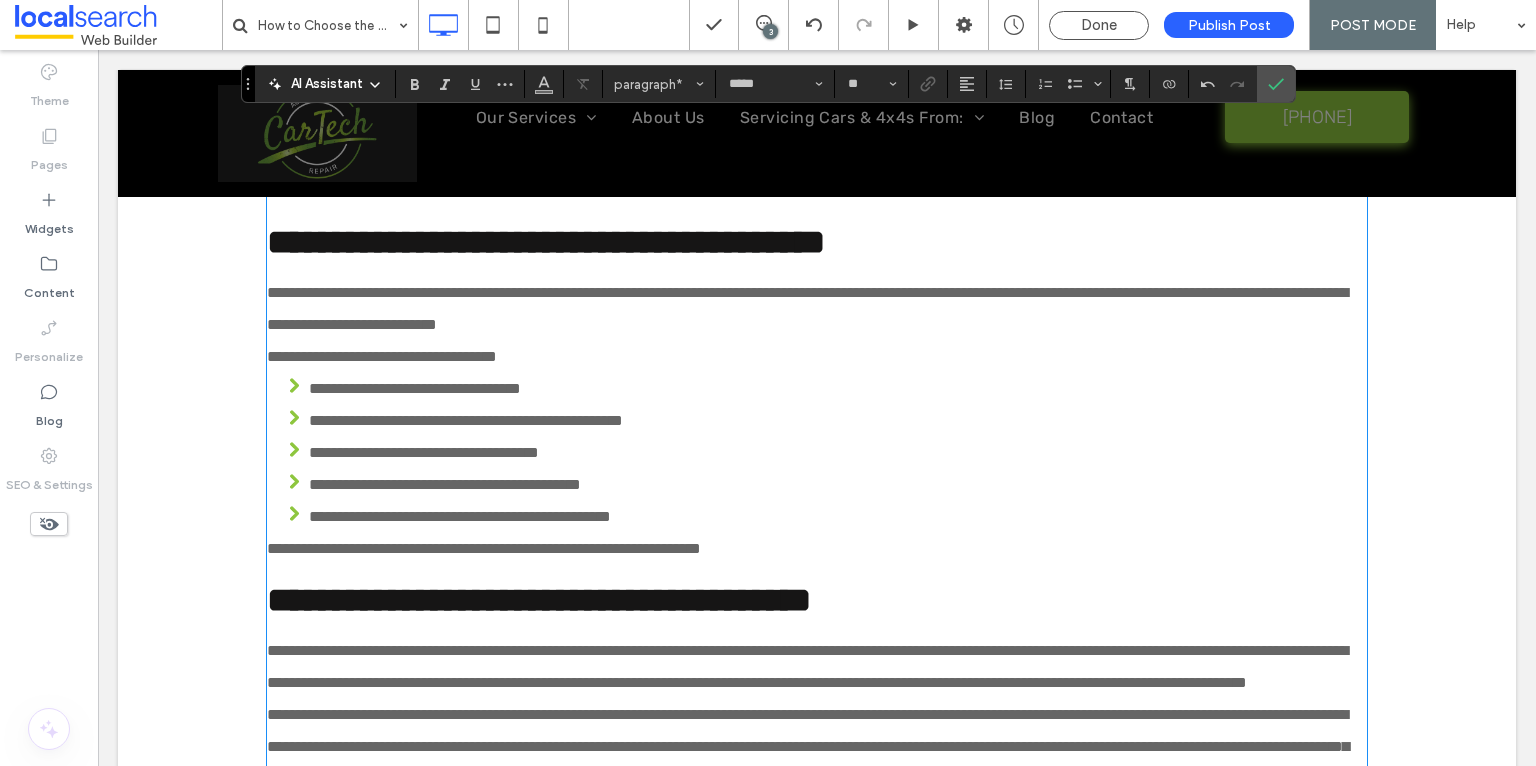 click on "**********" at bounding box center [817, 357] 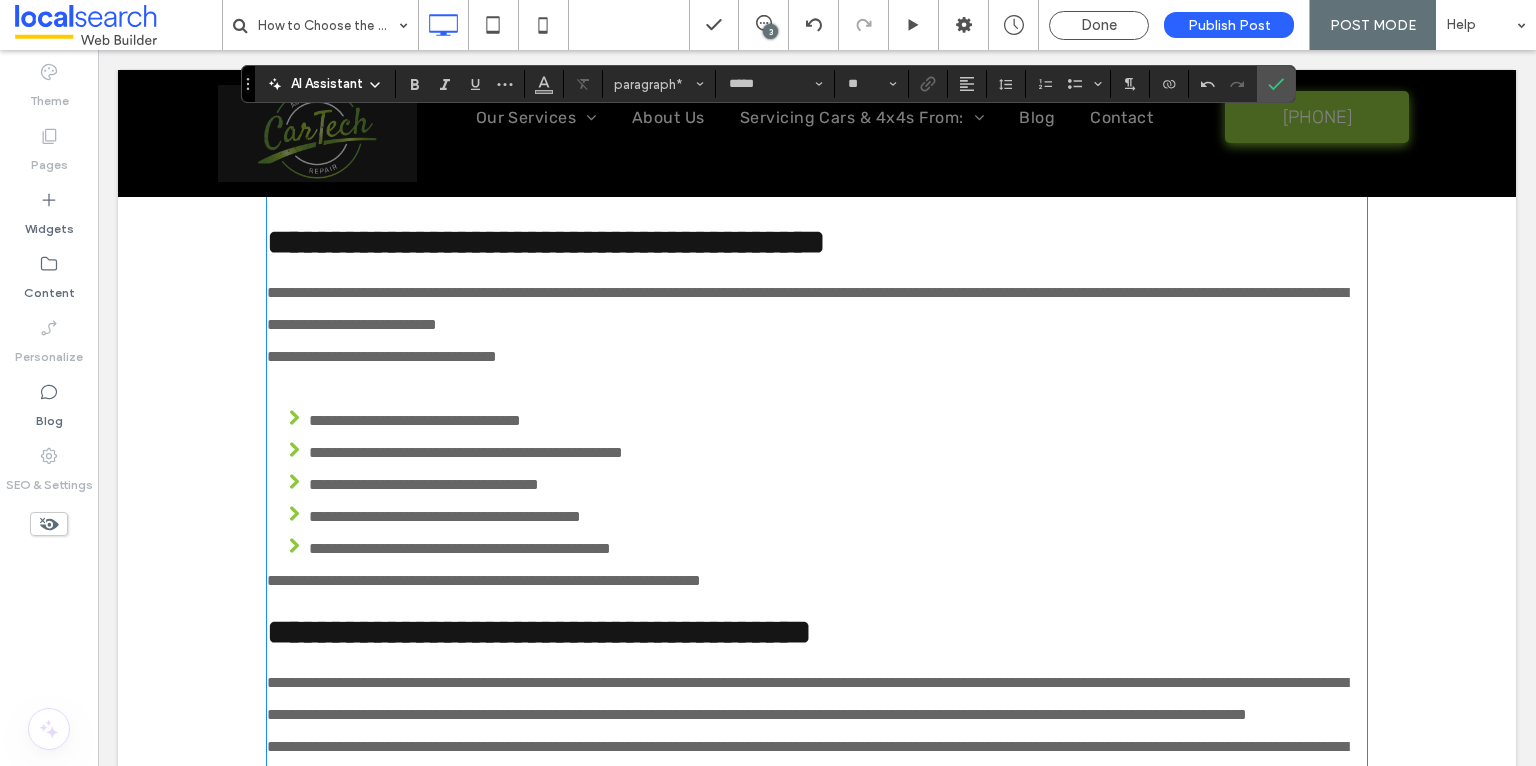 click on "**********" at bounding box center (382, 356) 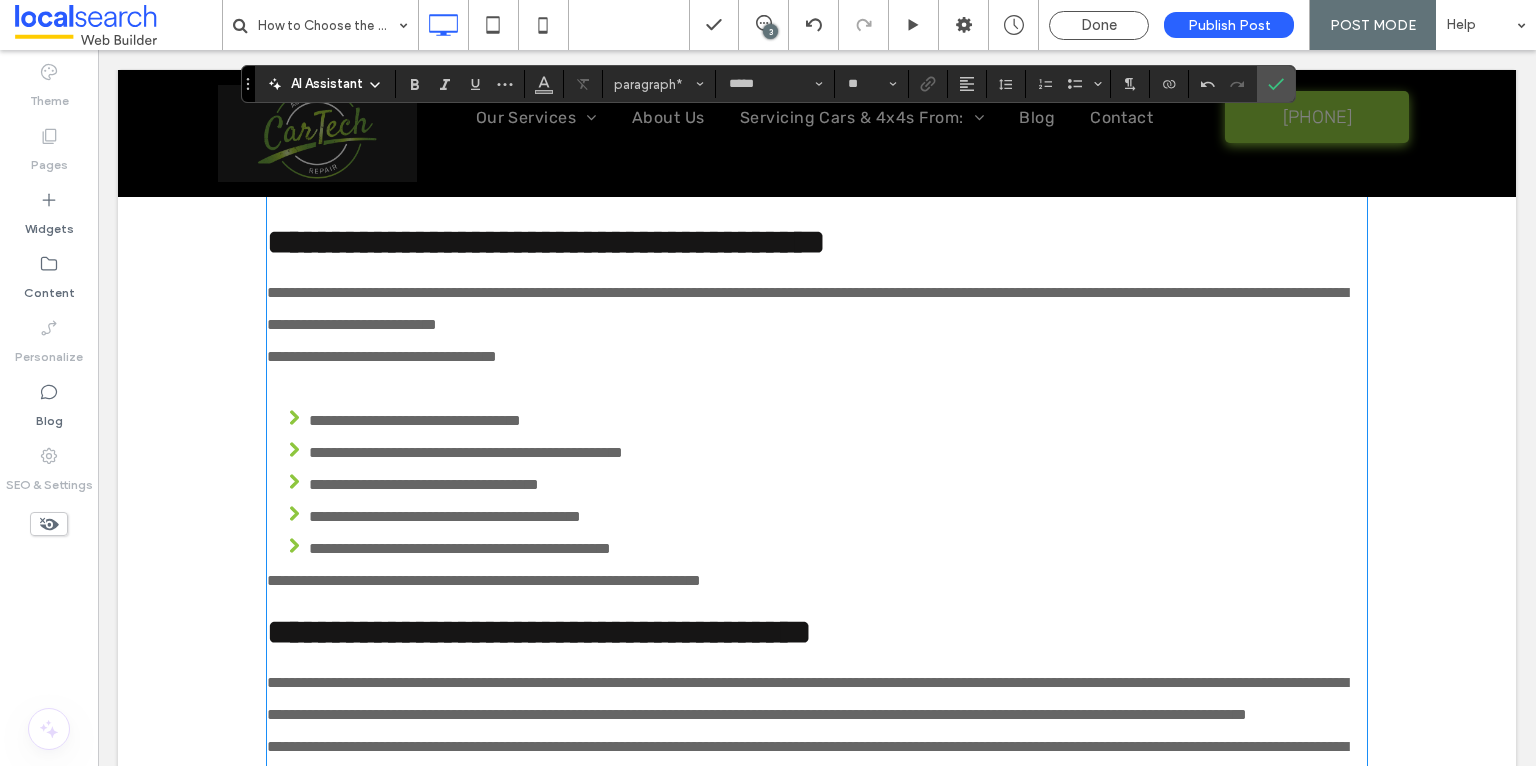 click on "**********" at bounding box center (382, 356) 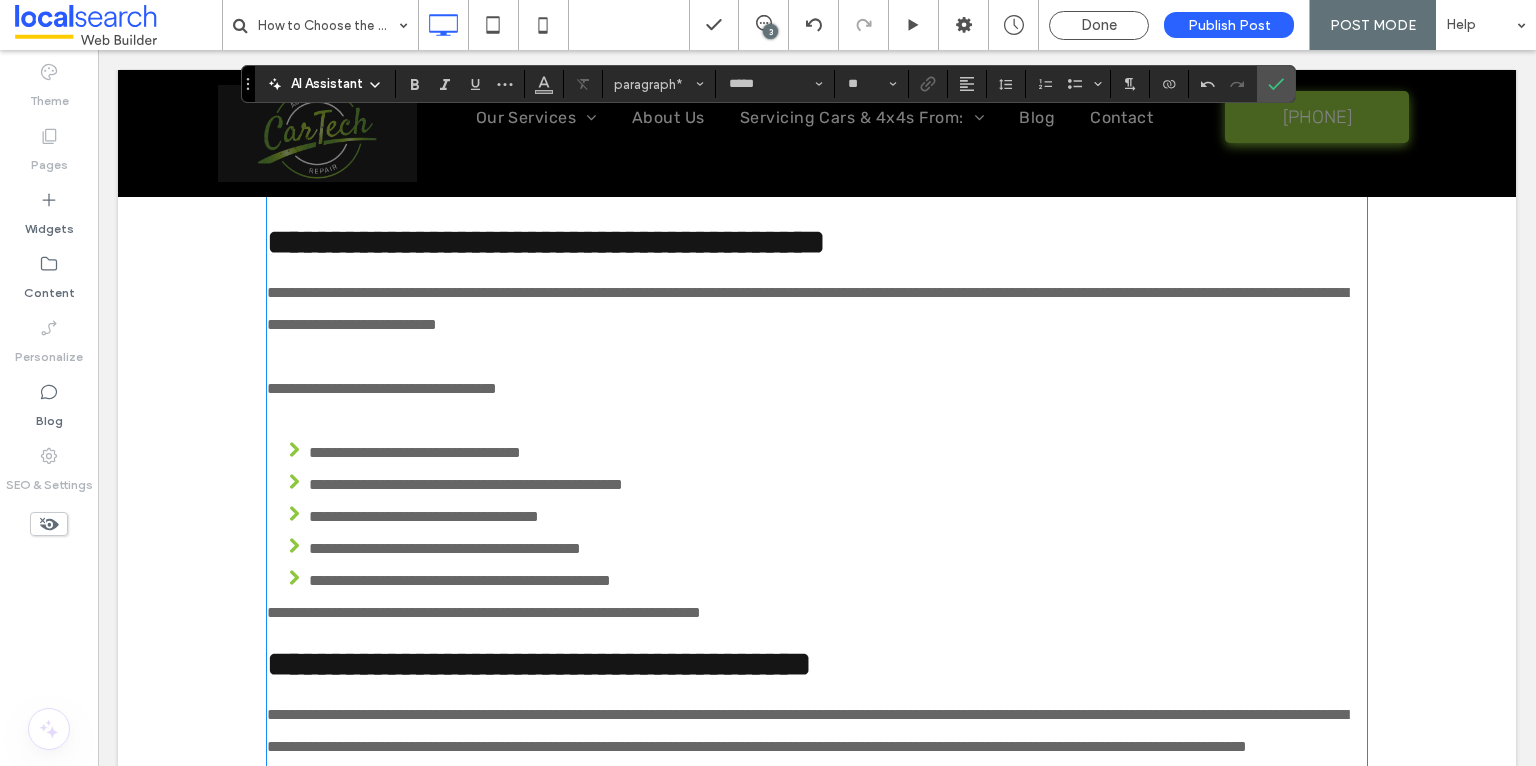 scroll, scrollTop: 4402, scrollLeft: 0, axis: vertical 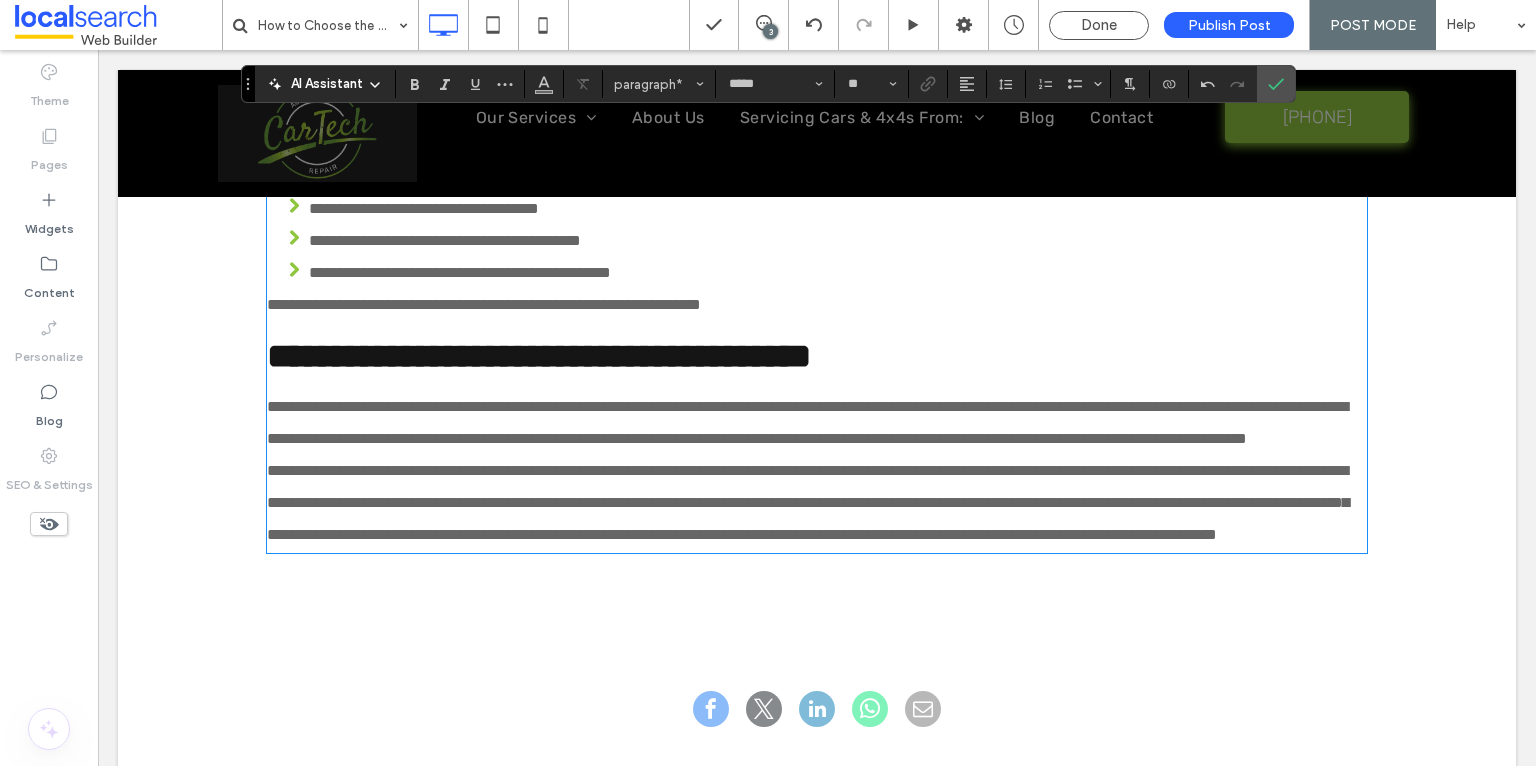click on "**********" at bounding box center (484, 304) 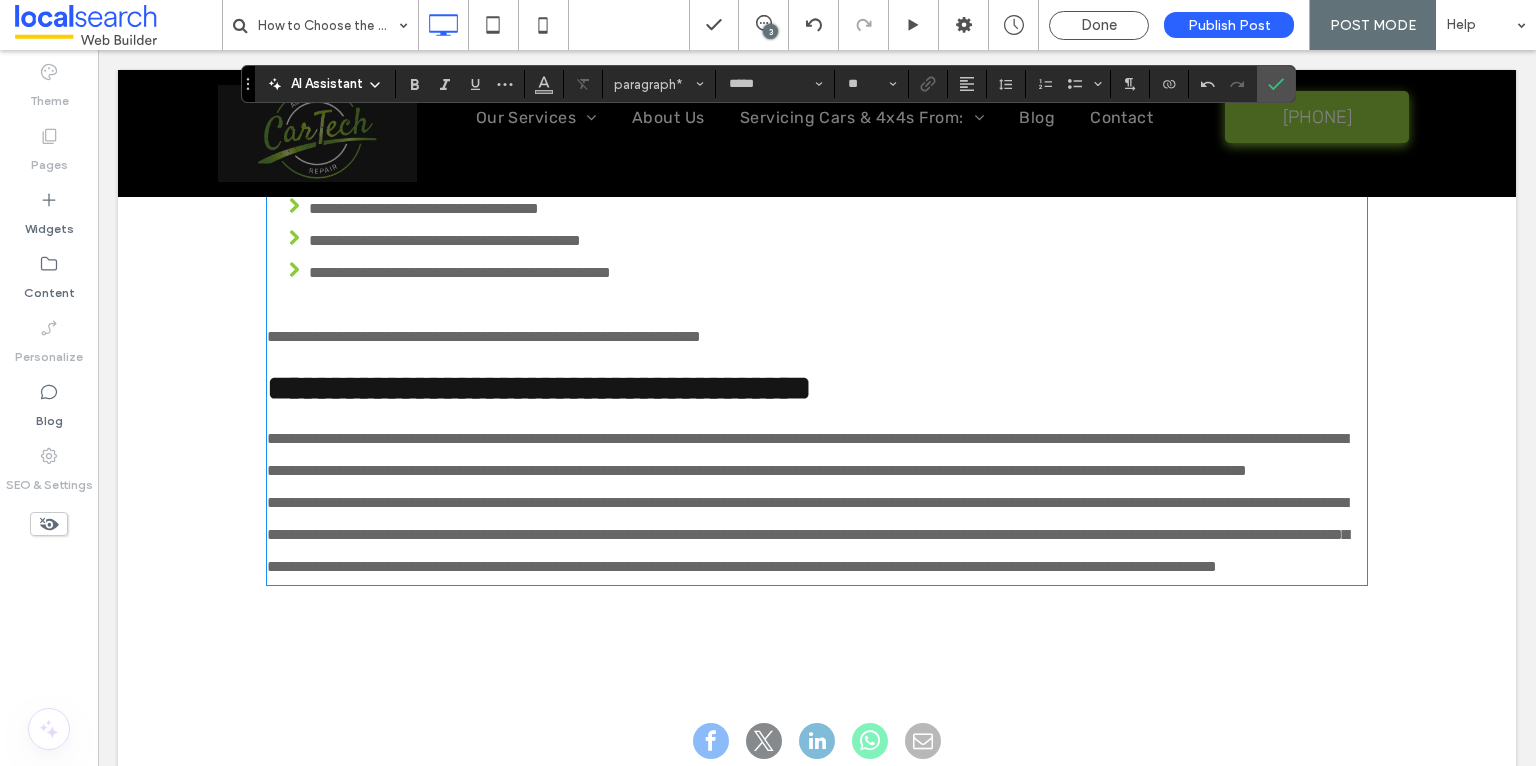 drag, startPoint x: 783, startPoint y: 492, endPoint x: 798, endPoint y: 498, distance: 16.155495 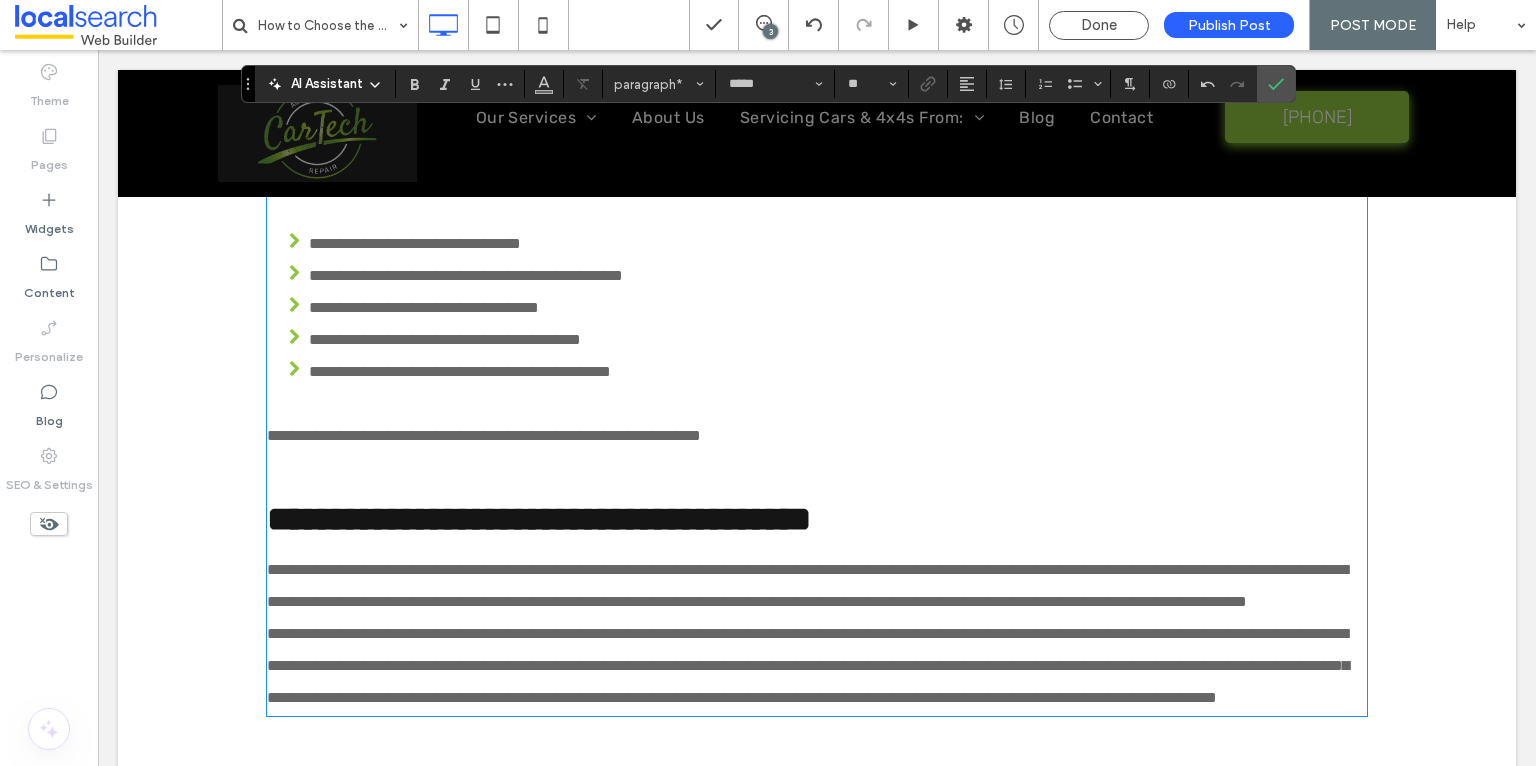 scroll, scrollTop: 4625, scrollLeft: 0, axis: vertical 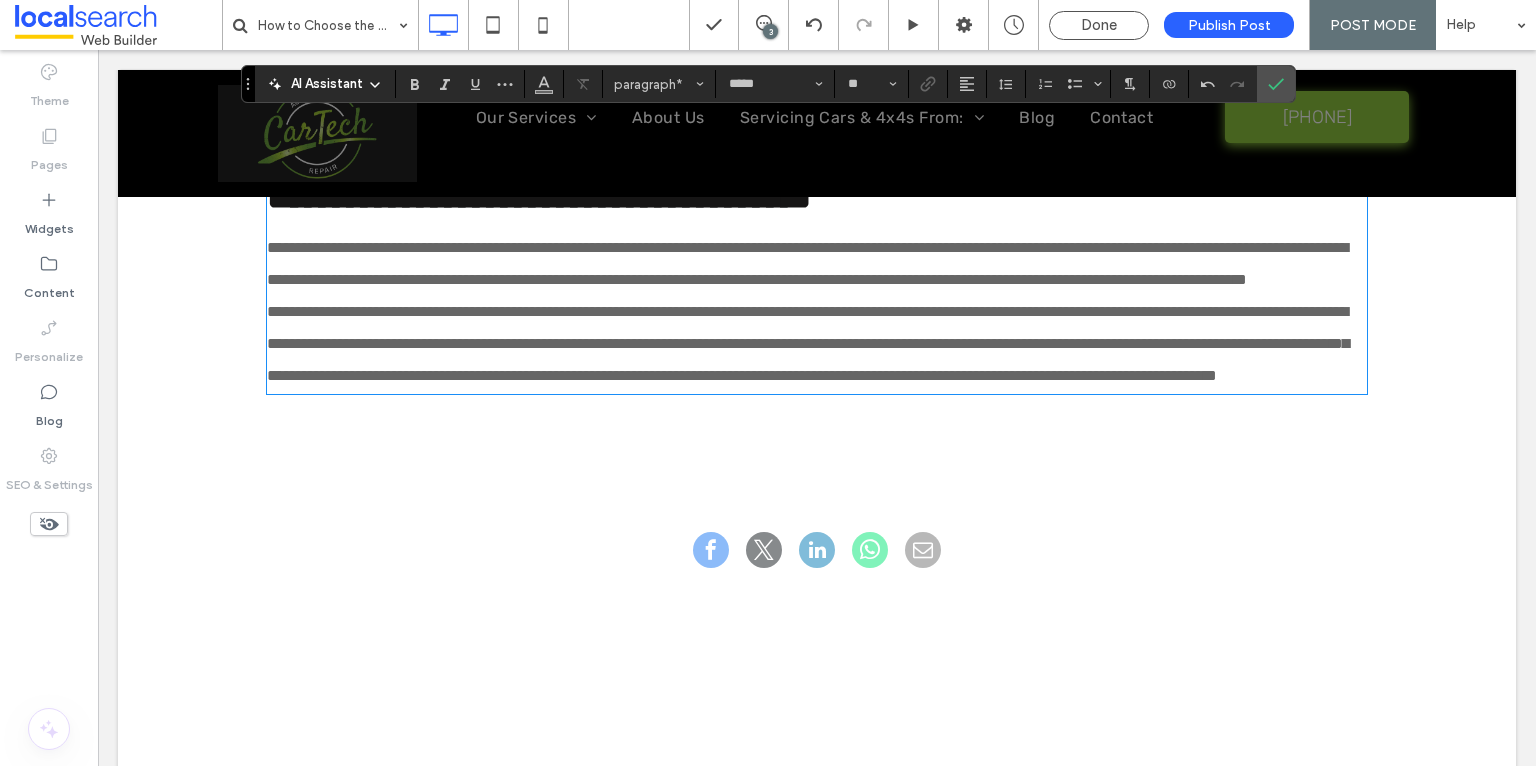 click on "**********" at bounding box center [808, 343] 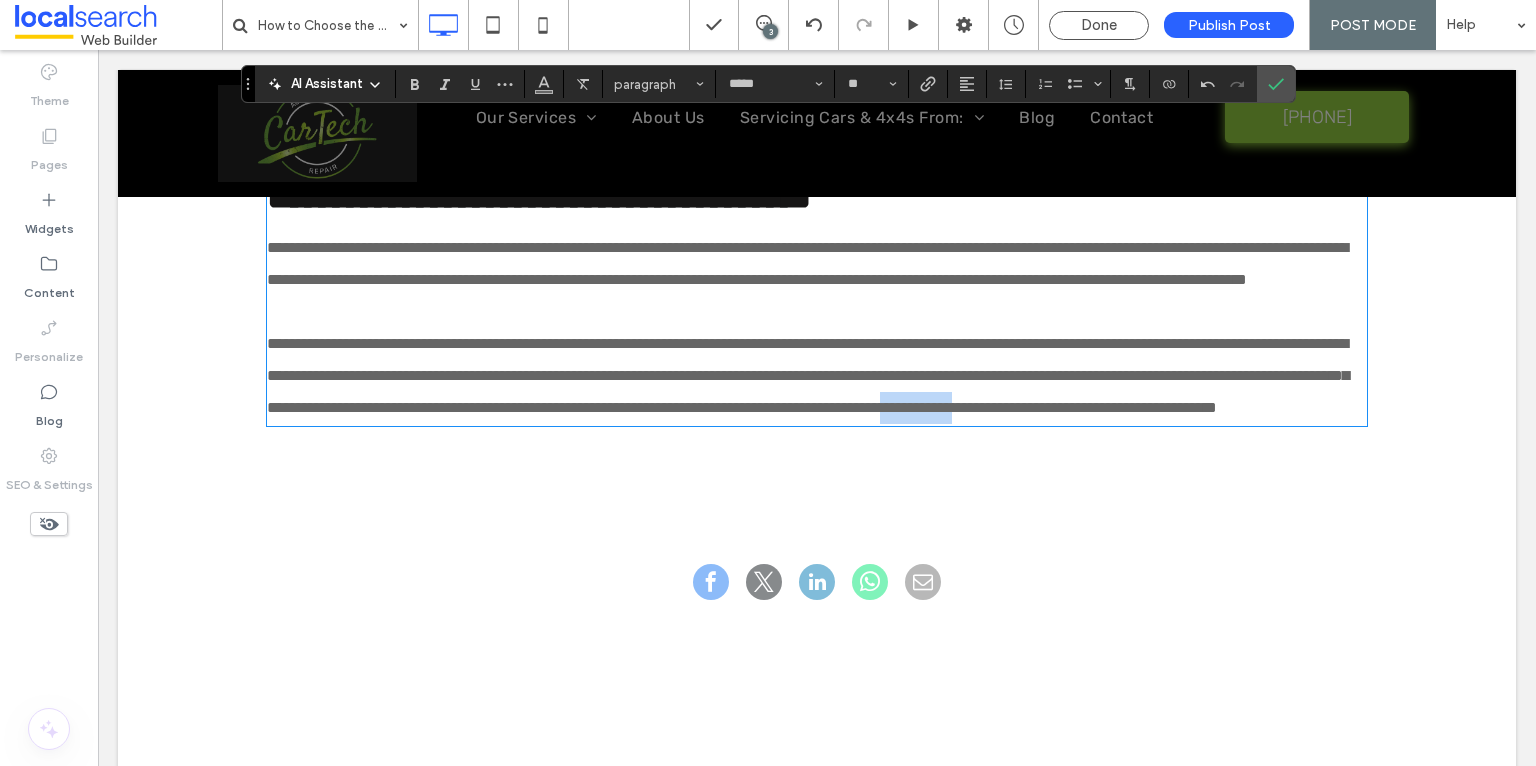 drag, startPoint x: 385, startPoint y: 629, endPoint x: 291, endPoint y: 632, distance: 94.04786 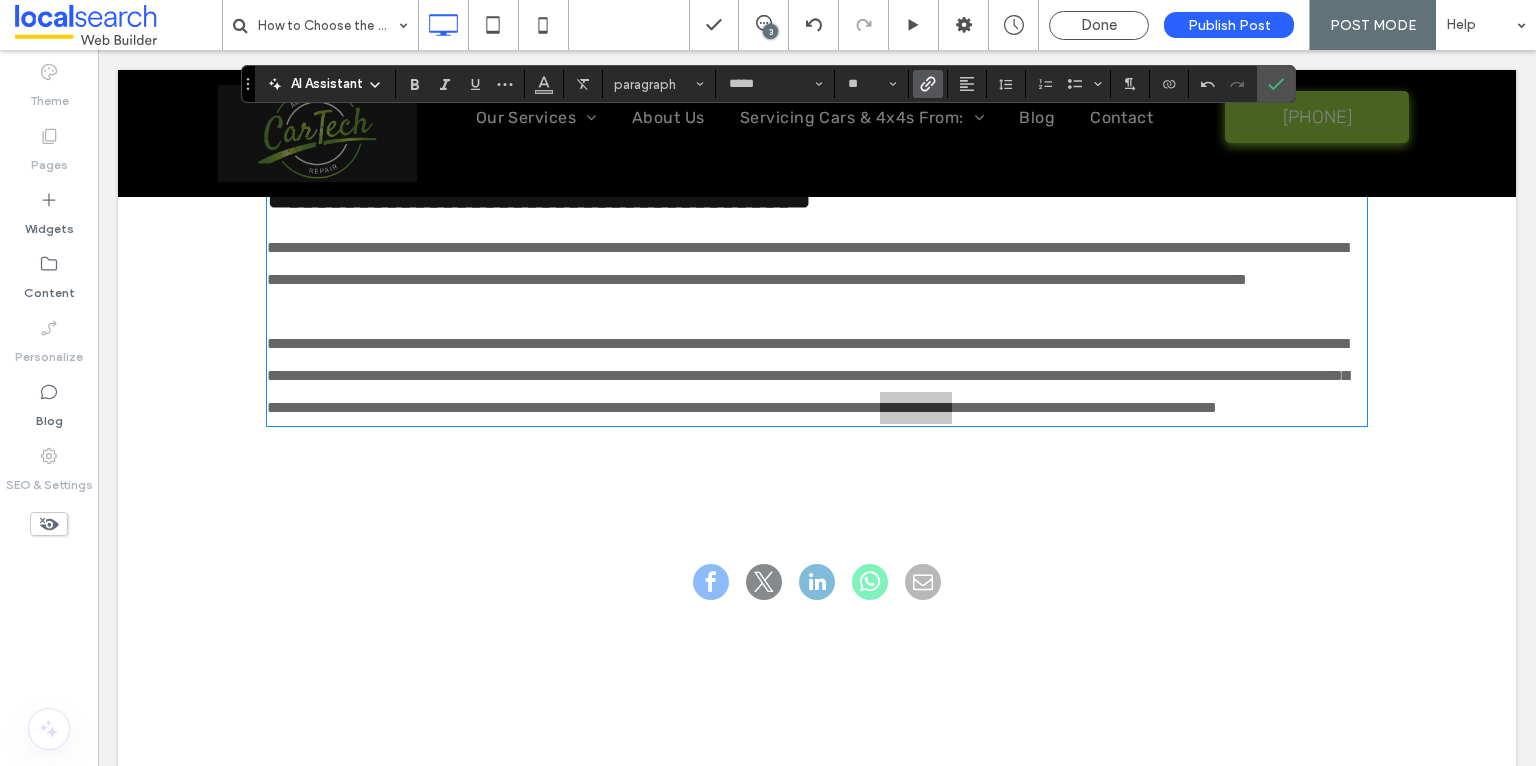 click 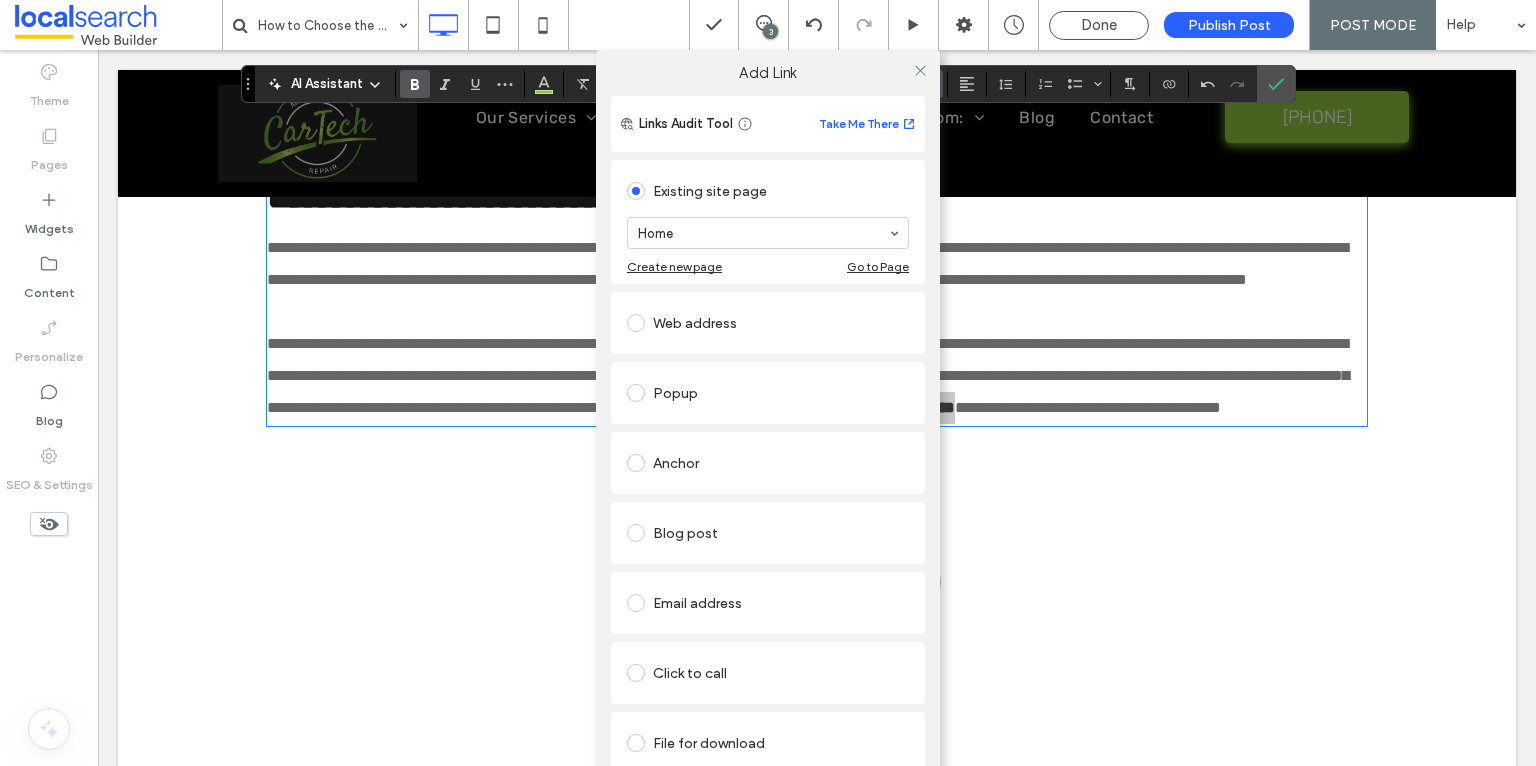 drag, startPoint x: 884, startPoint y: 230, endPoint x: 895, endPoint y: 241, distance: 15.556349 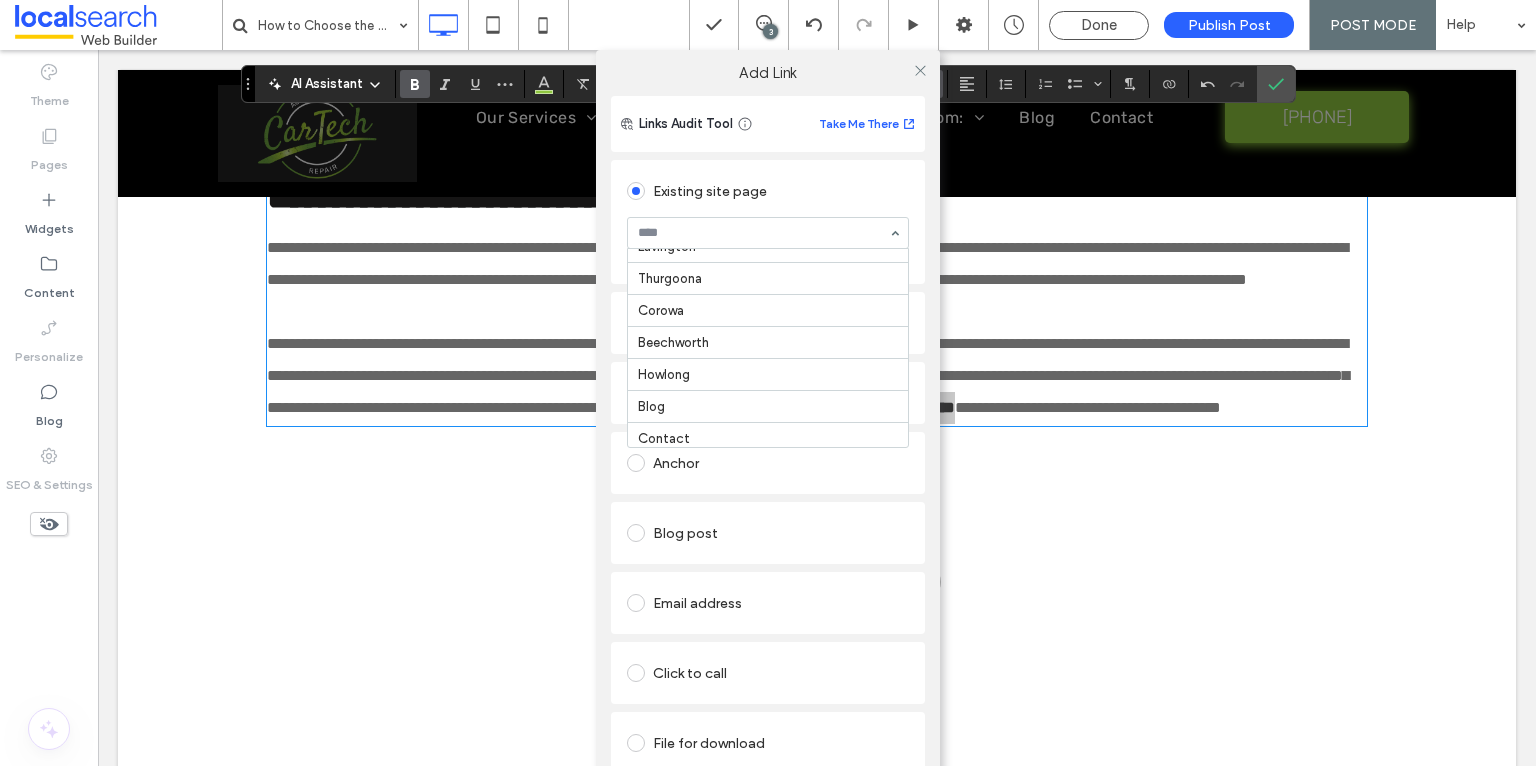 scroll, scrollTop: 391, scrollLeft: 0, axis: vertical 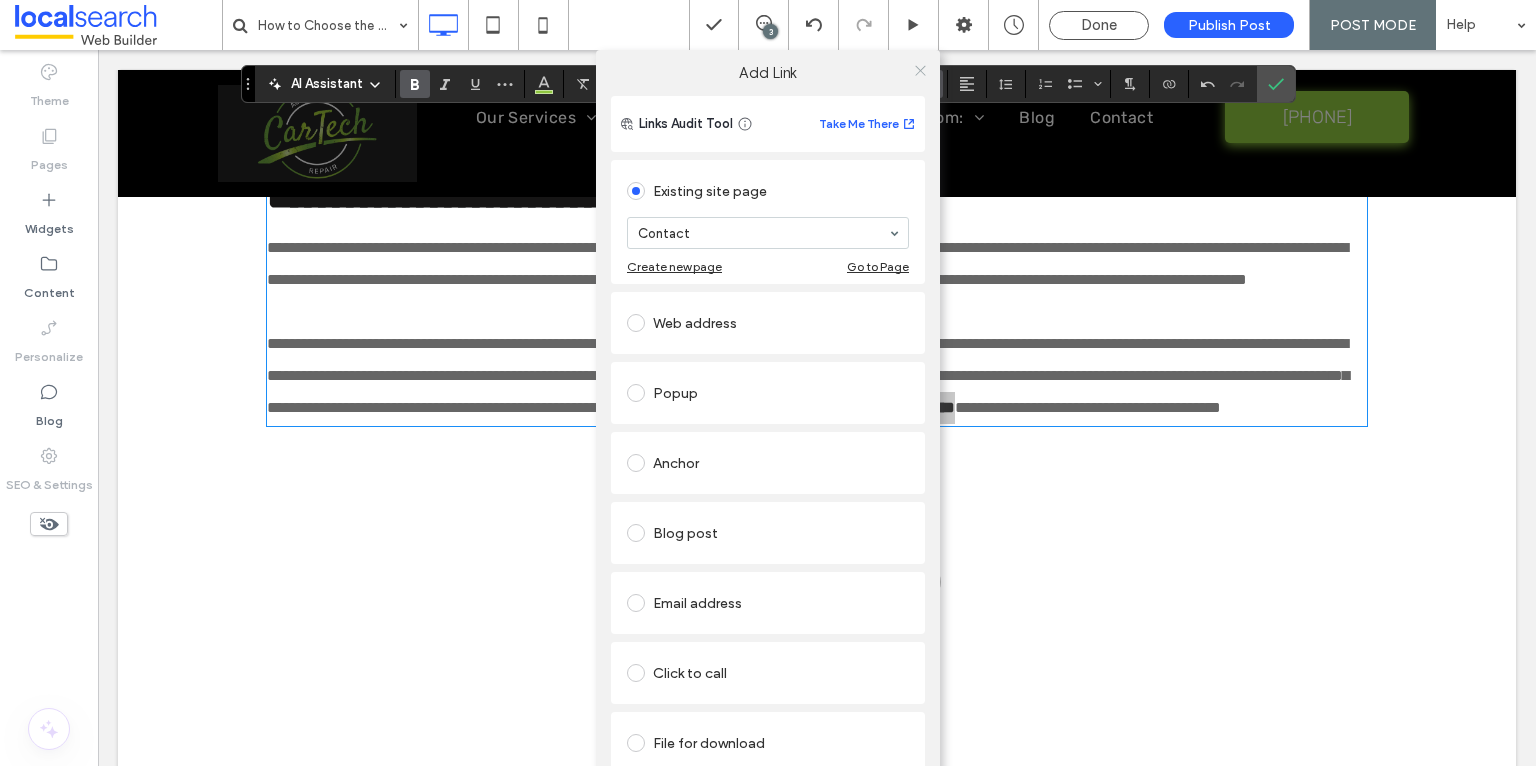 click 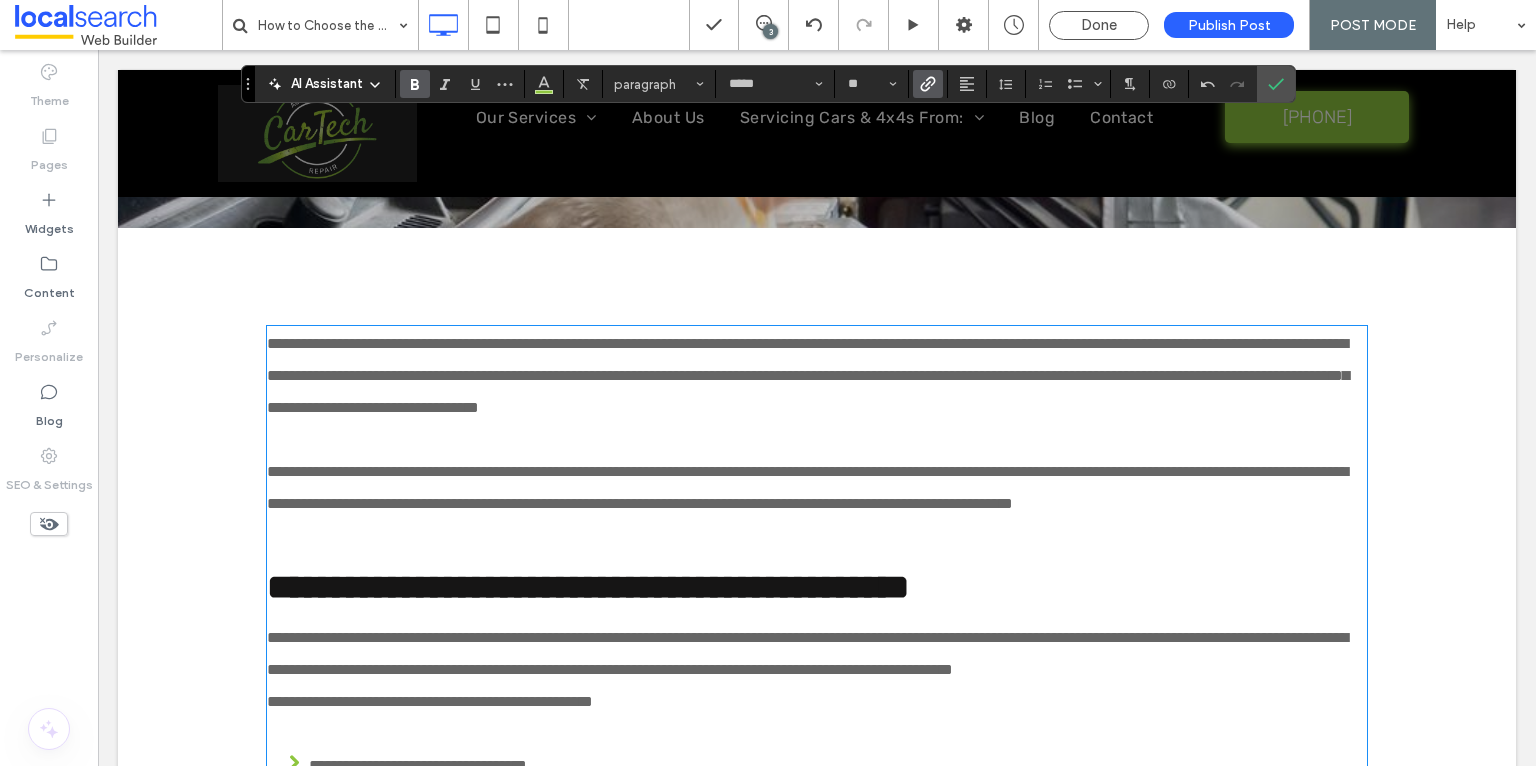scroll, scrollTop: 680, scrollLeft: 0, axis: vertical 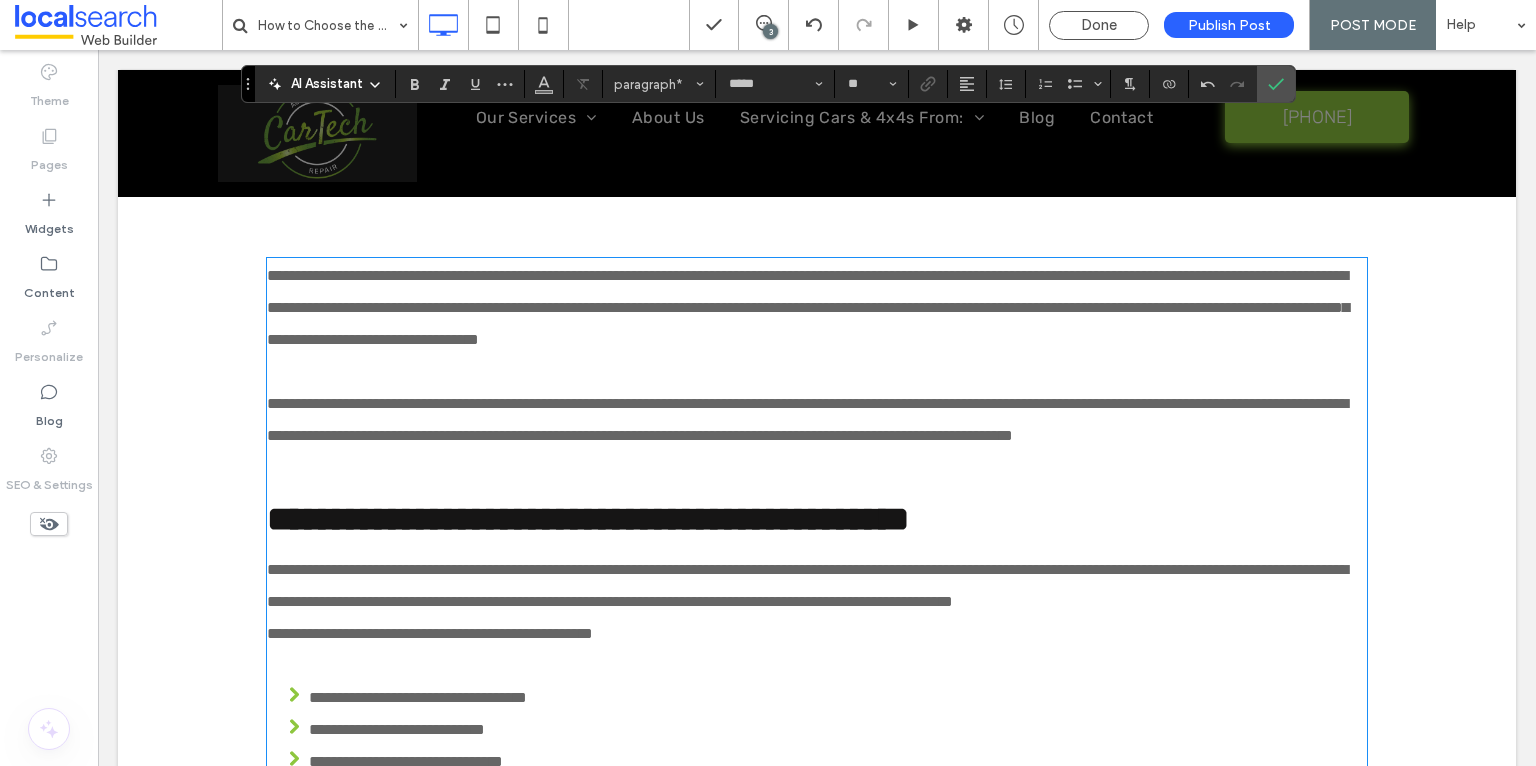 click on "**********" at bounding box center (808, 307) 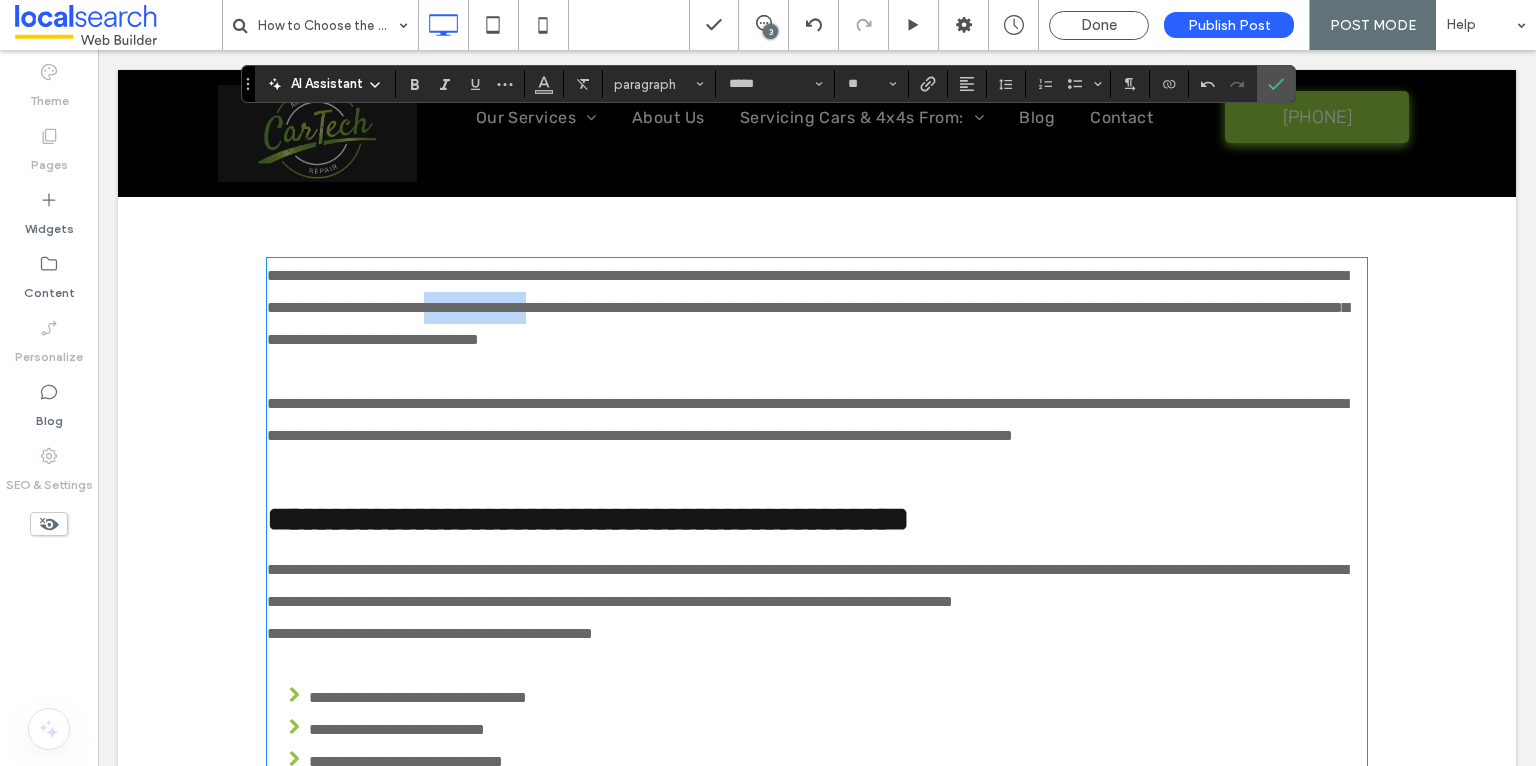 drag, startPoint x: 795, startPoint y: 296, endPoint x: 677, endPoint y: 297, distance: 118.004234 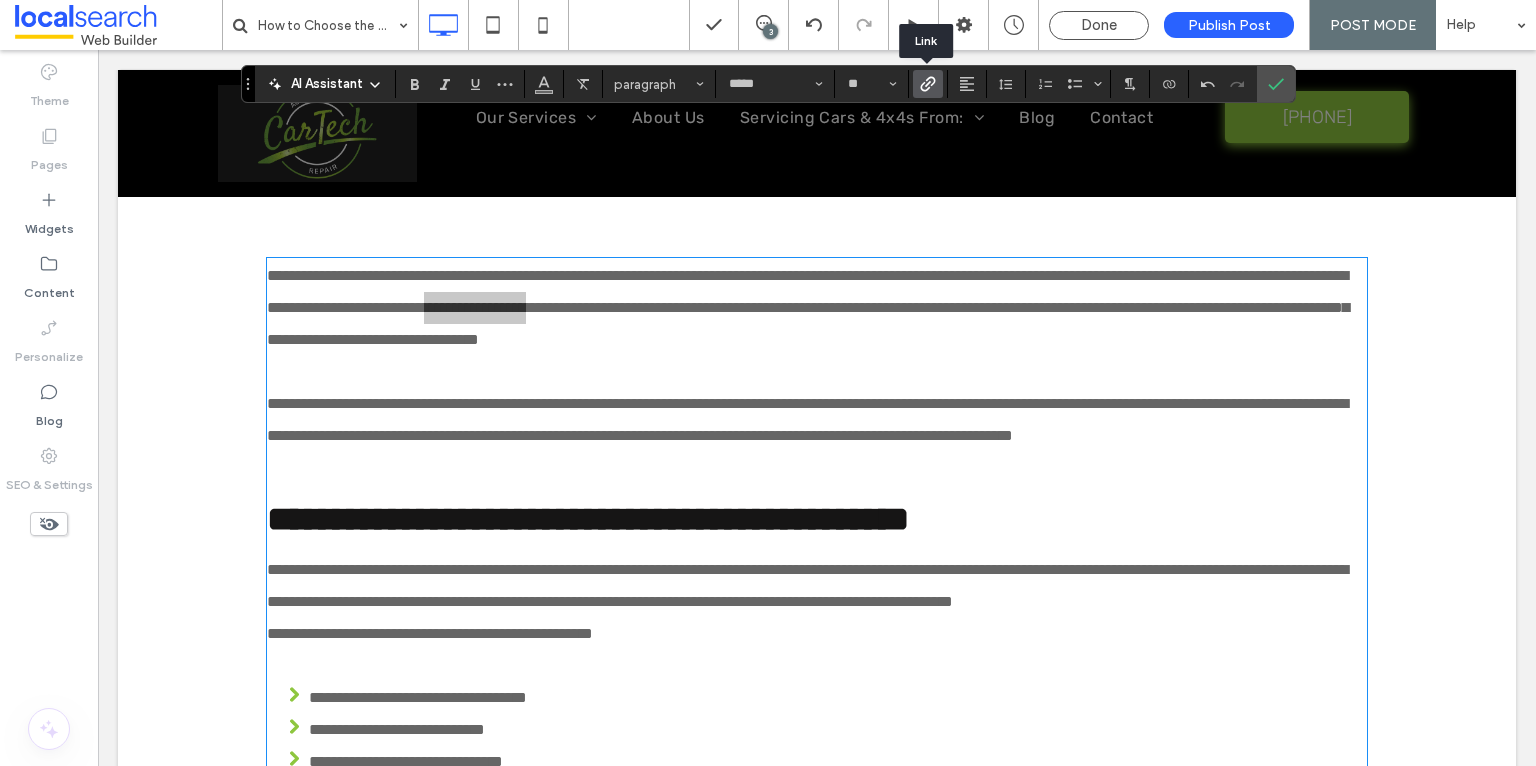click 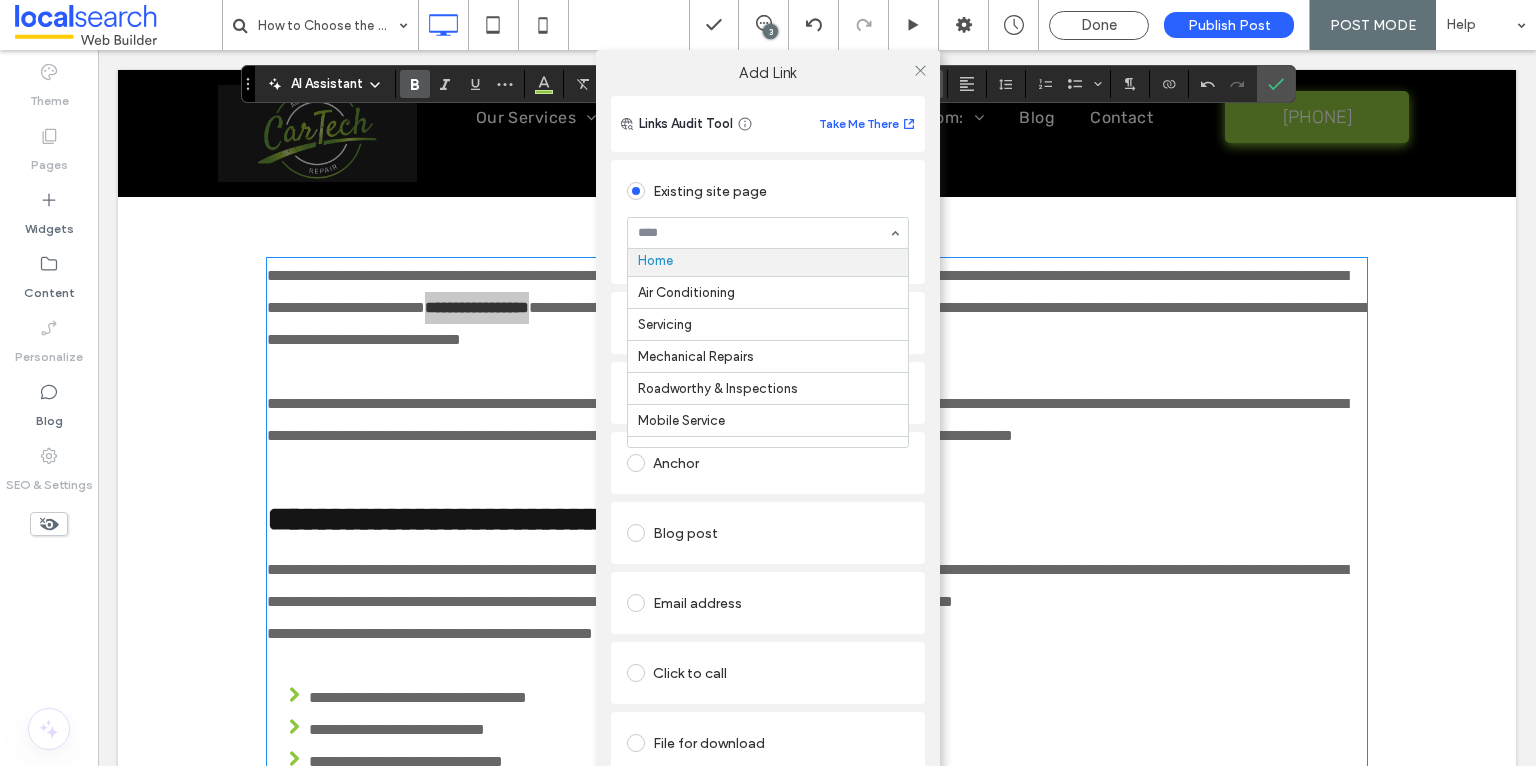 scroll, scrollTop: 0, scrollLeft: 0, axis: both 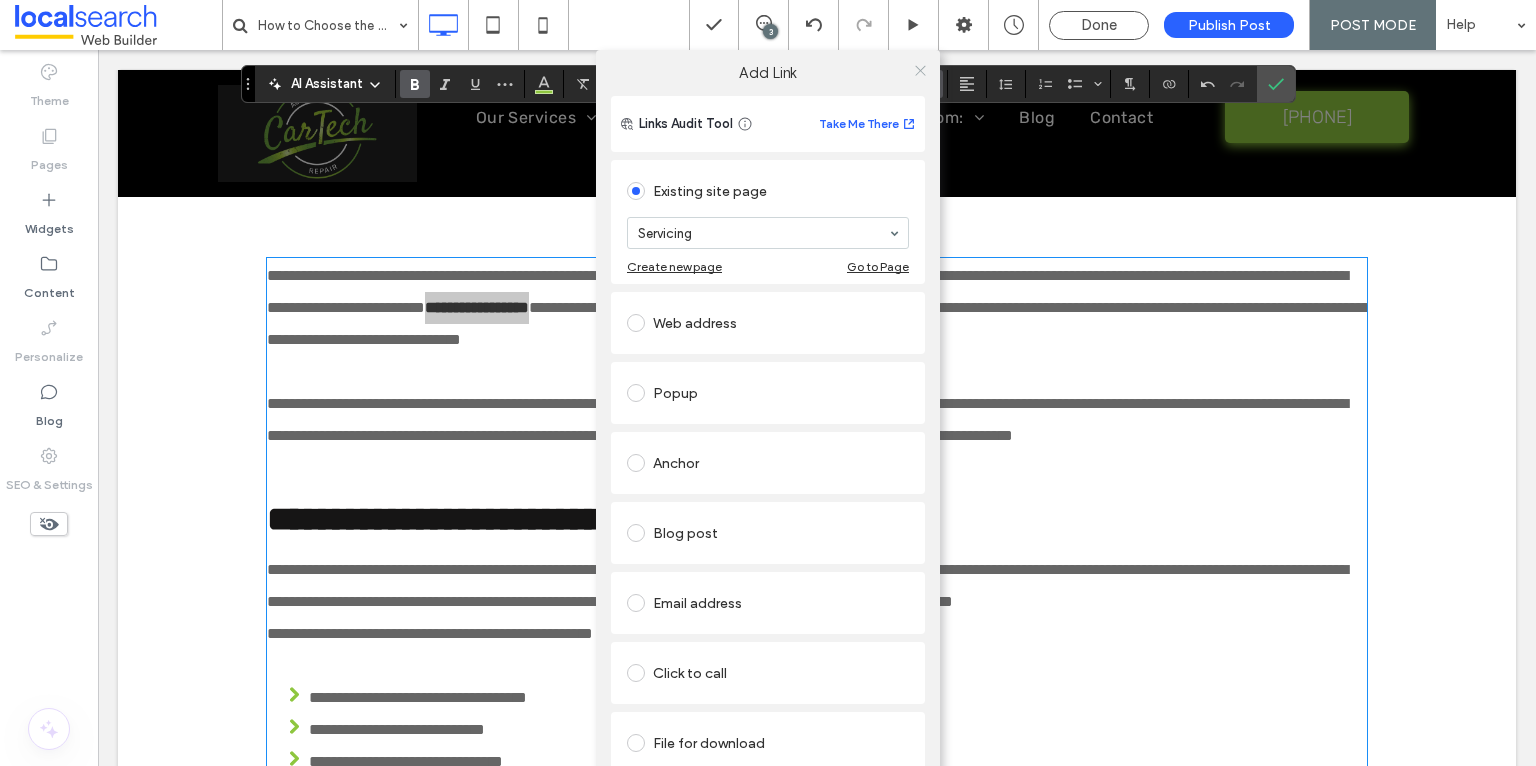 click 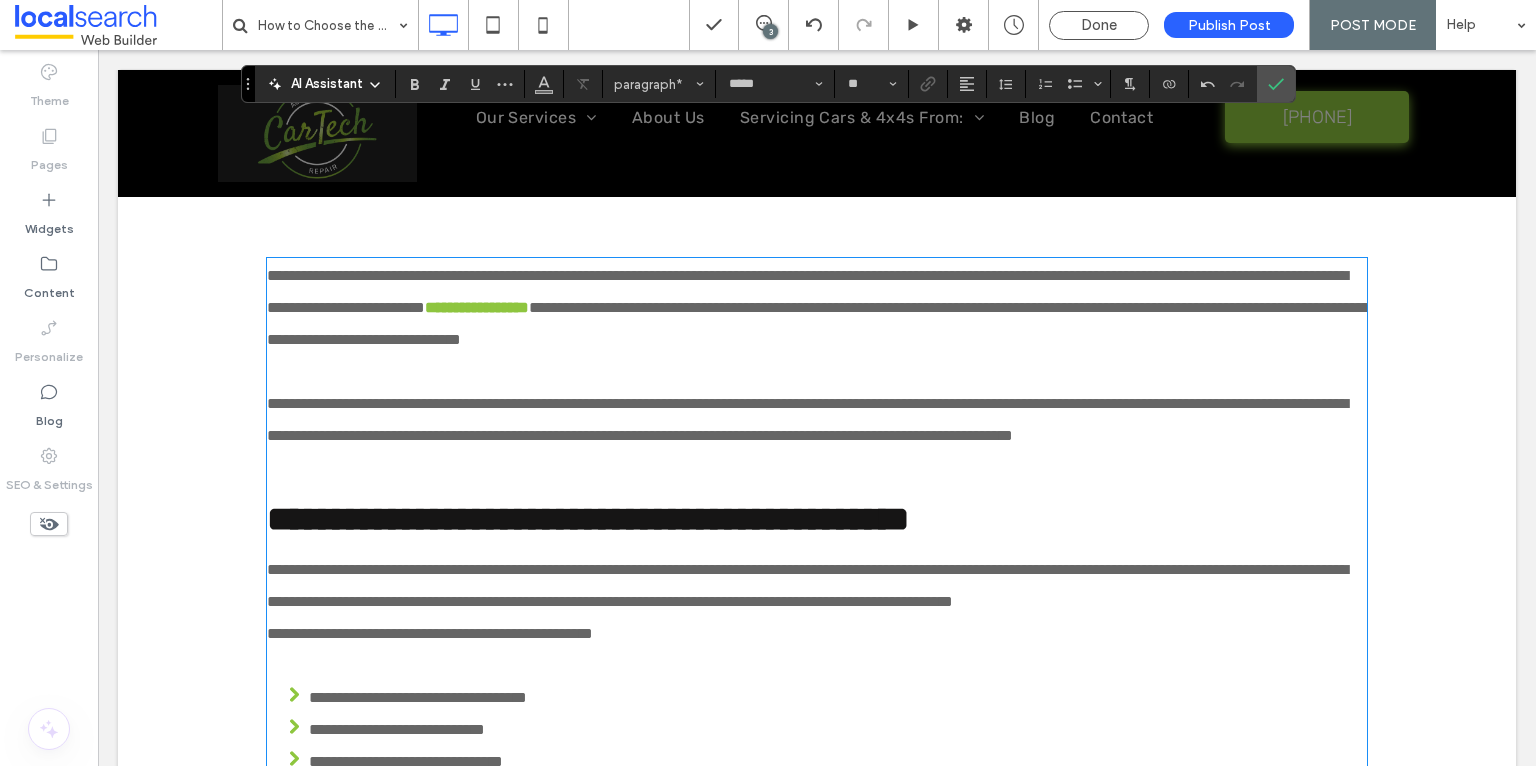 click on "**********" at bounding box center [817, 308] 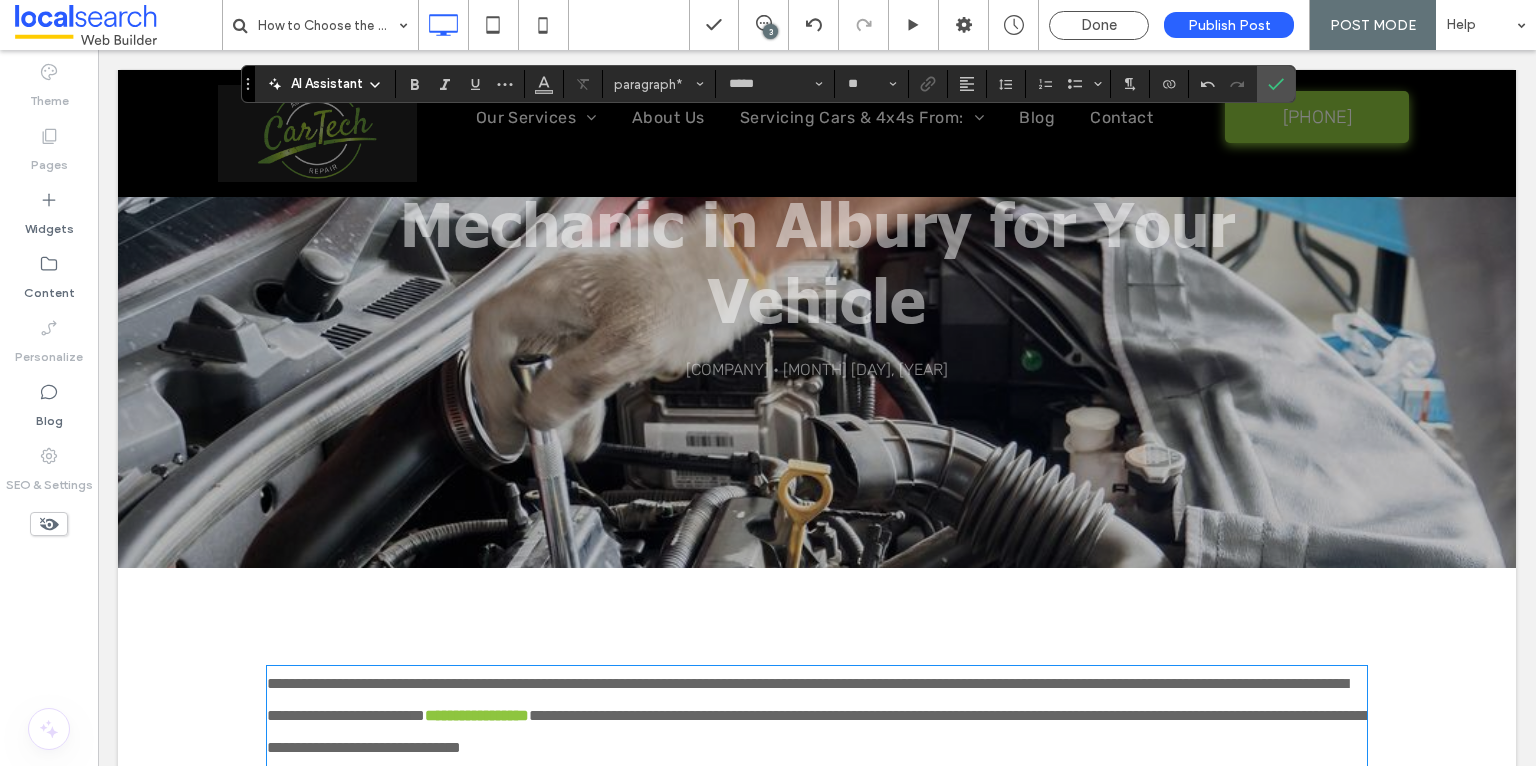 scroll, scrollTop: 142, scrollLeft: 0, axis: vertical 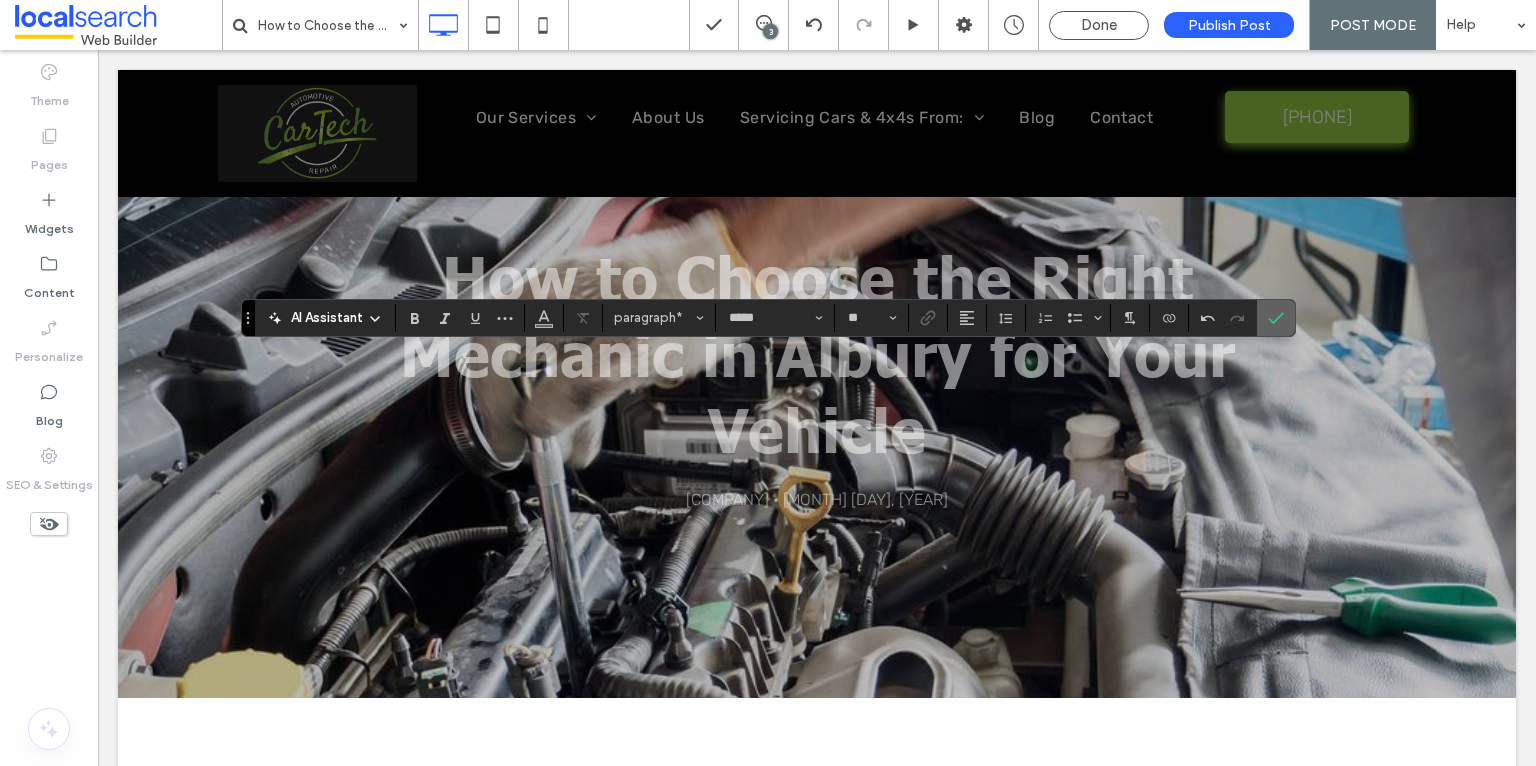 click 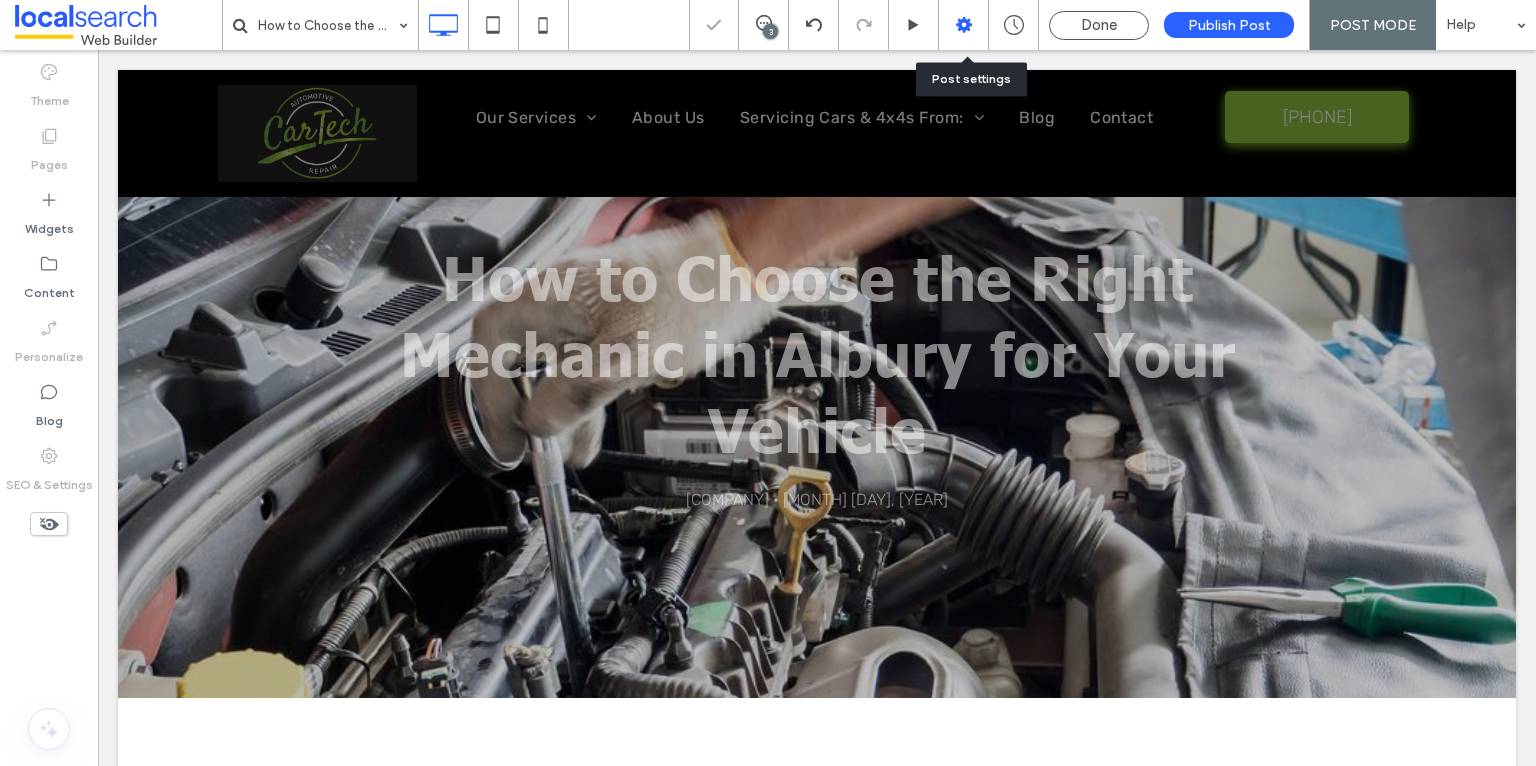 drag, startPoint x: 971, startPoint y: 21, endPoint x: 800, endPoint y: 7, distance: 171.57214 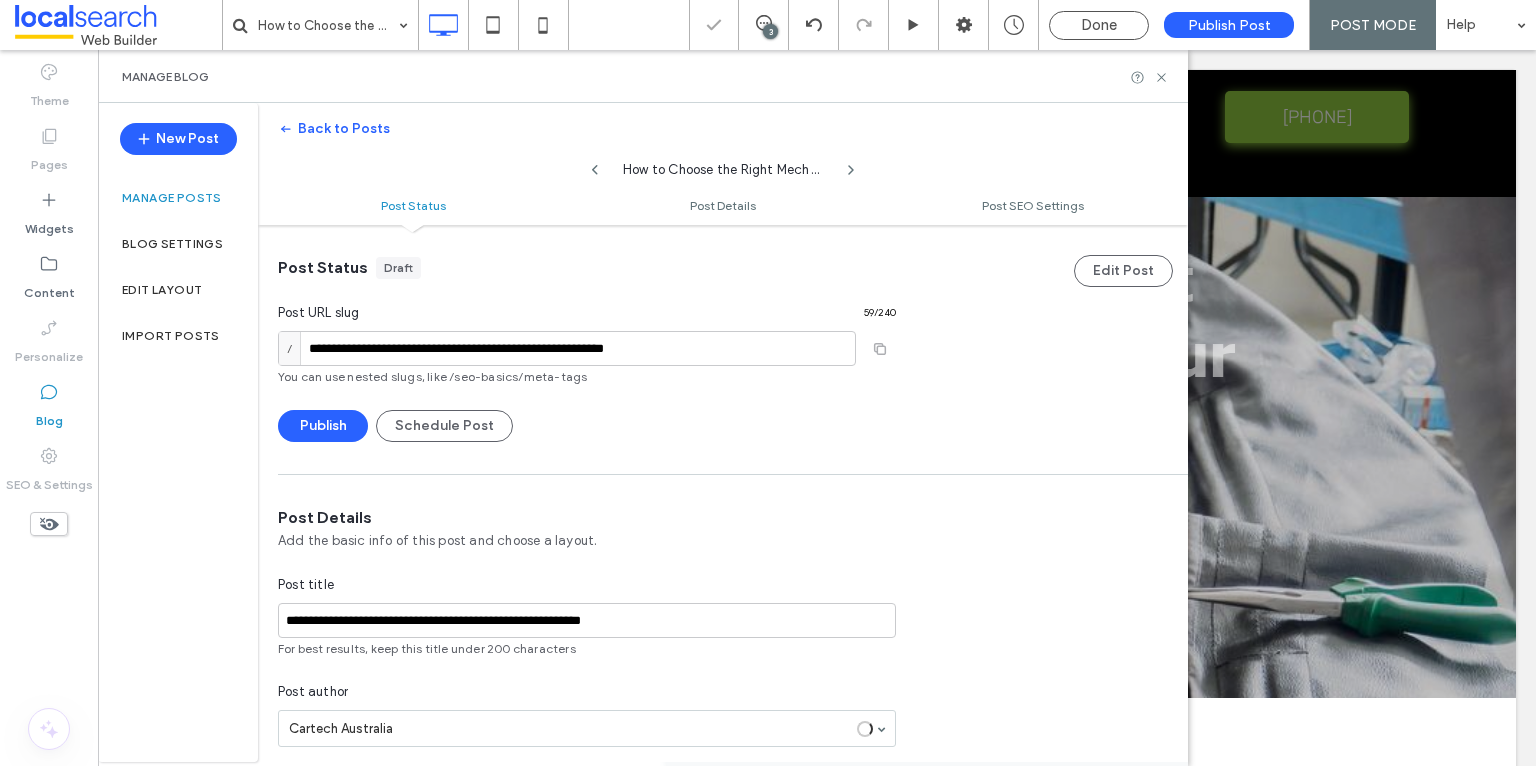 scroll, scrollTop: 0, scrollLeft: 0, axis: both 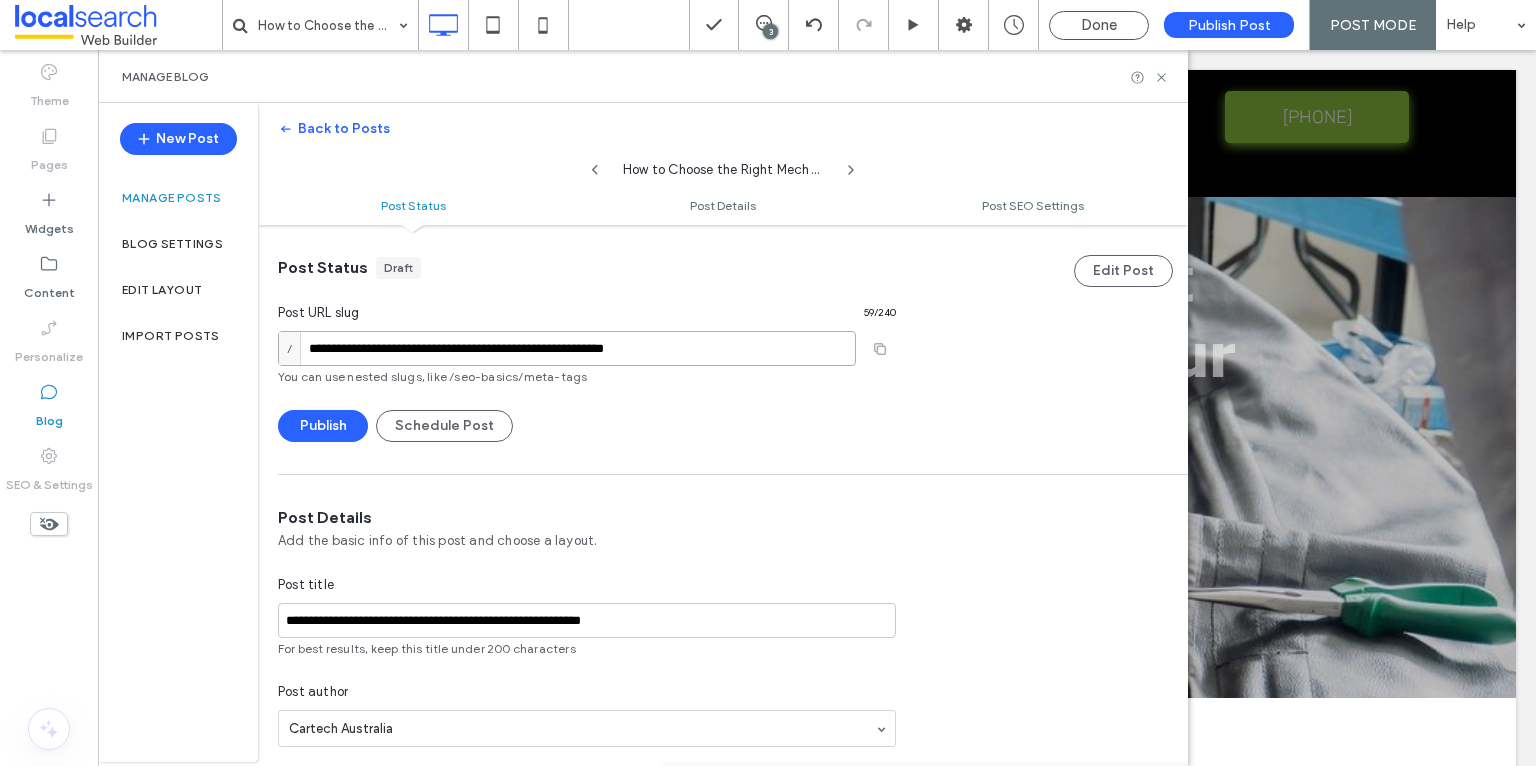 drag, startPoint x: 360, startPoint y: 349, endPoint x: 309, endPoint y: 347, distance: 51.0392 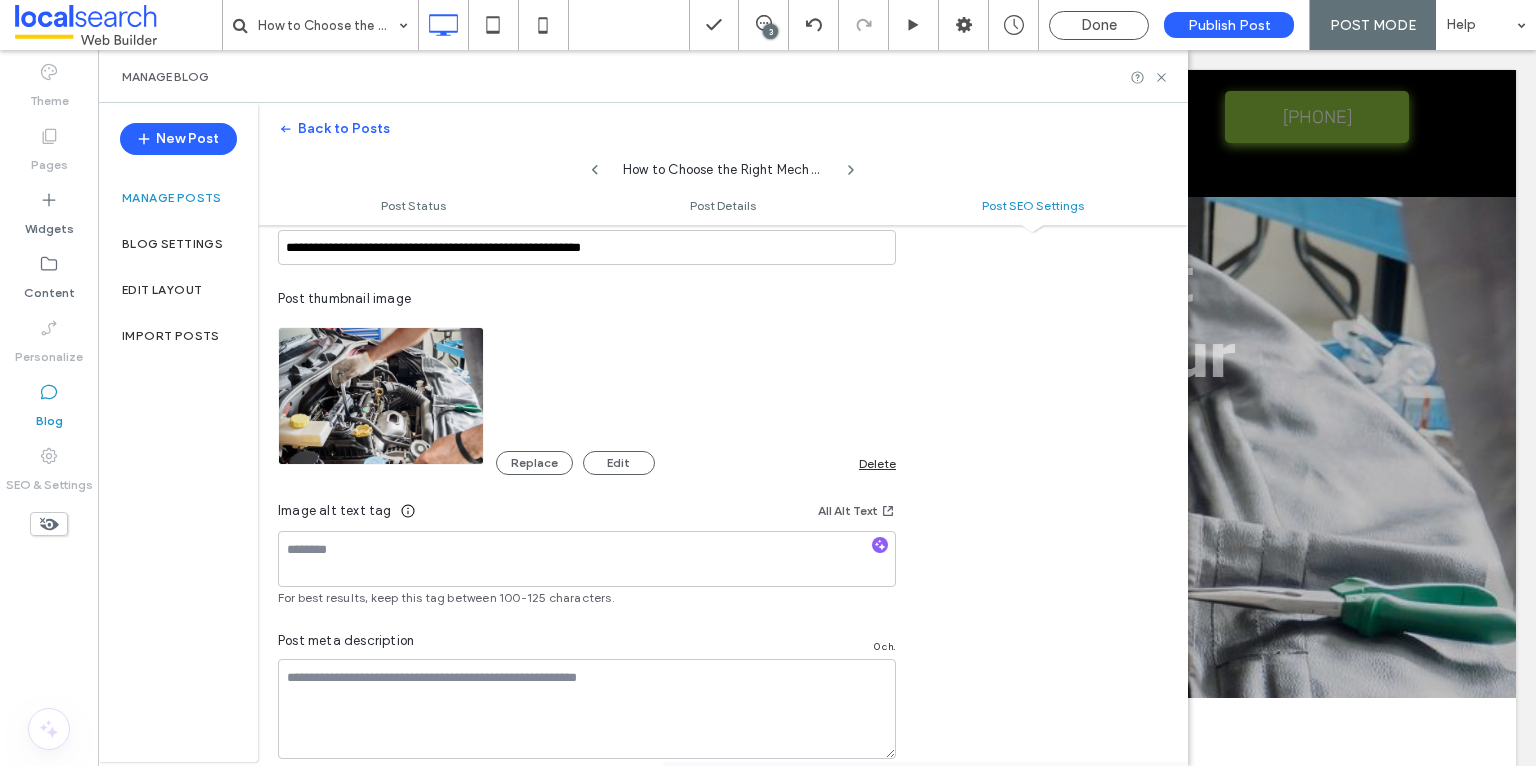scroll, scrollTop: 1074, scrollLeft: 0, axis: vertical 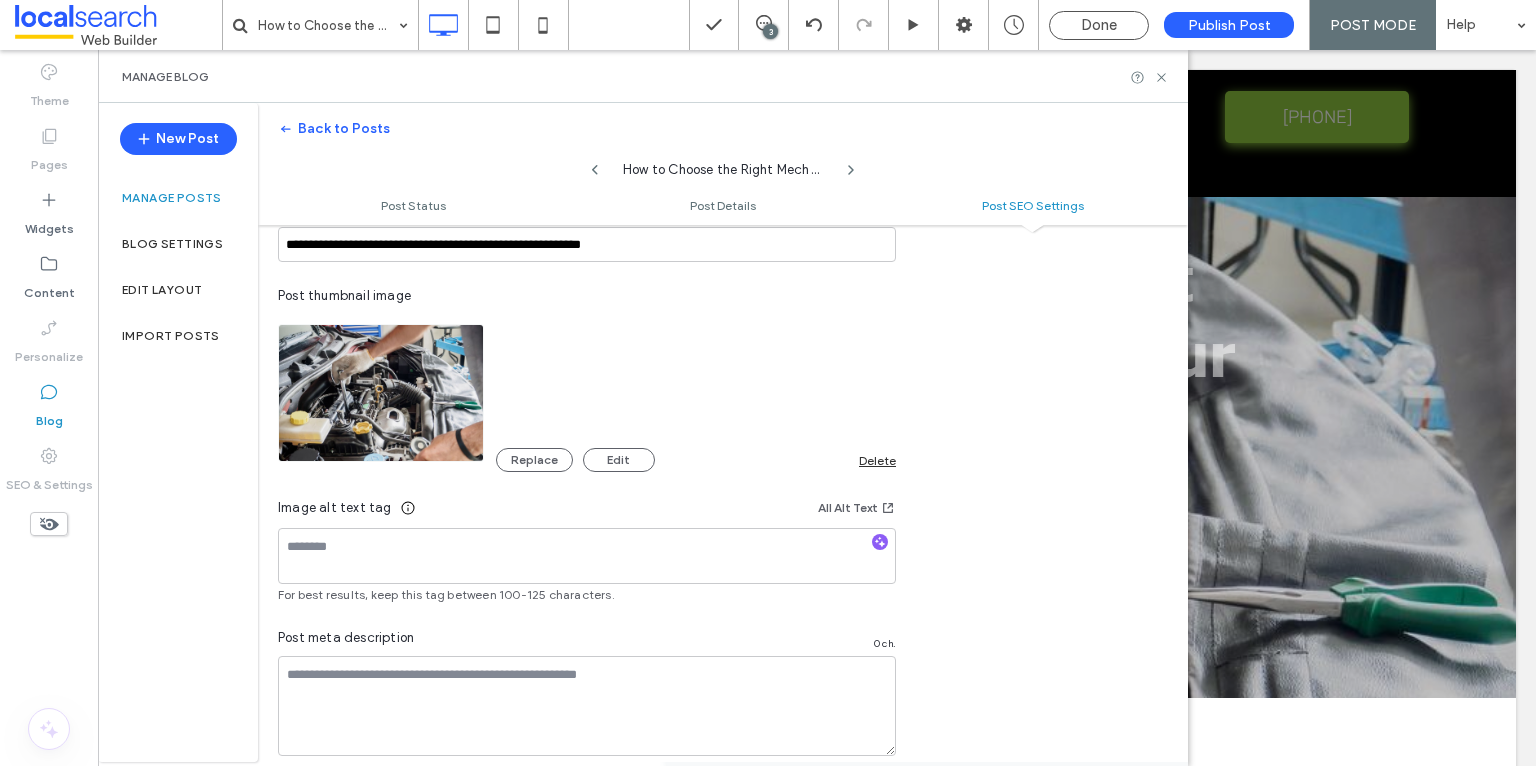 type on "**********" 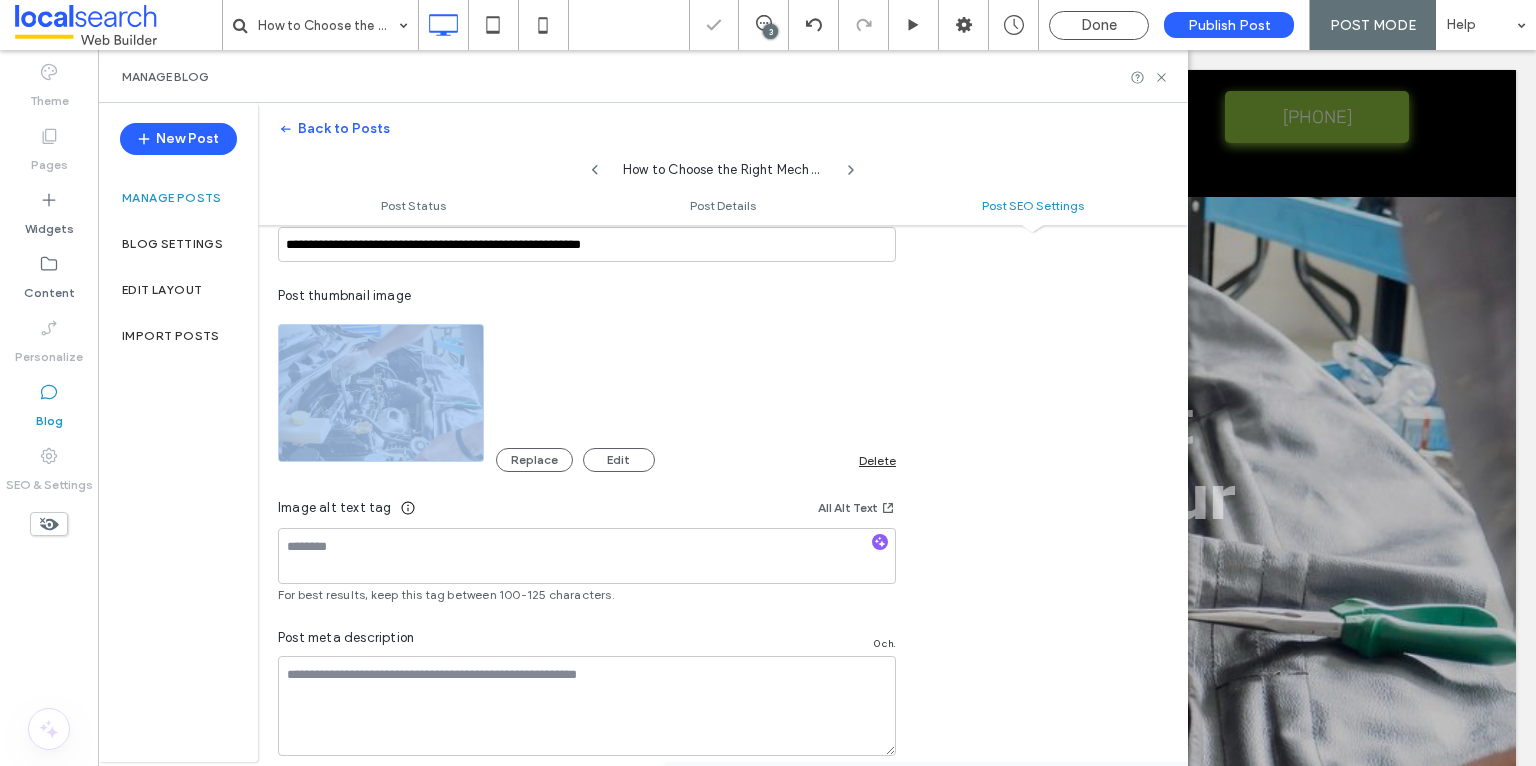 scroll, scrollTop: 0, scrollLeft: 0, axis: both 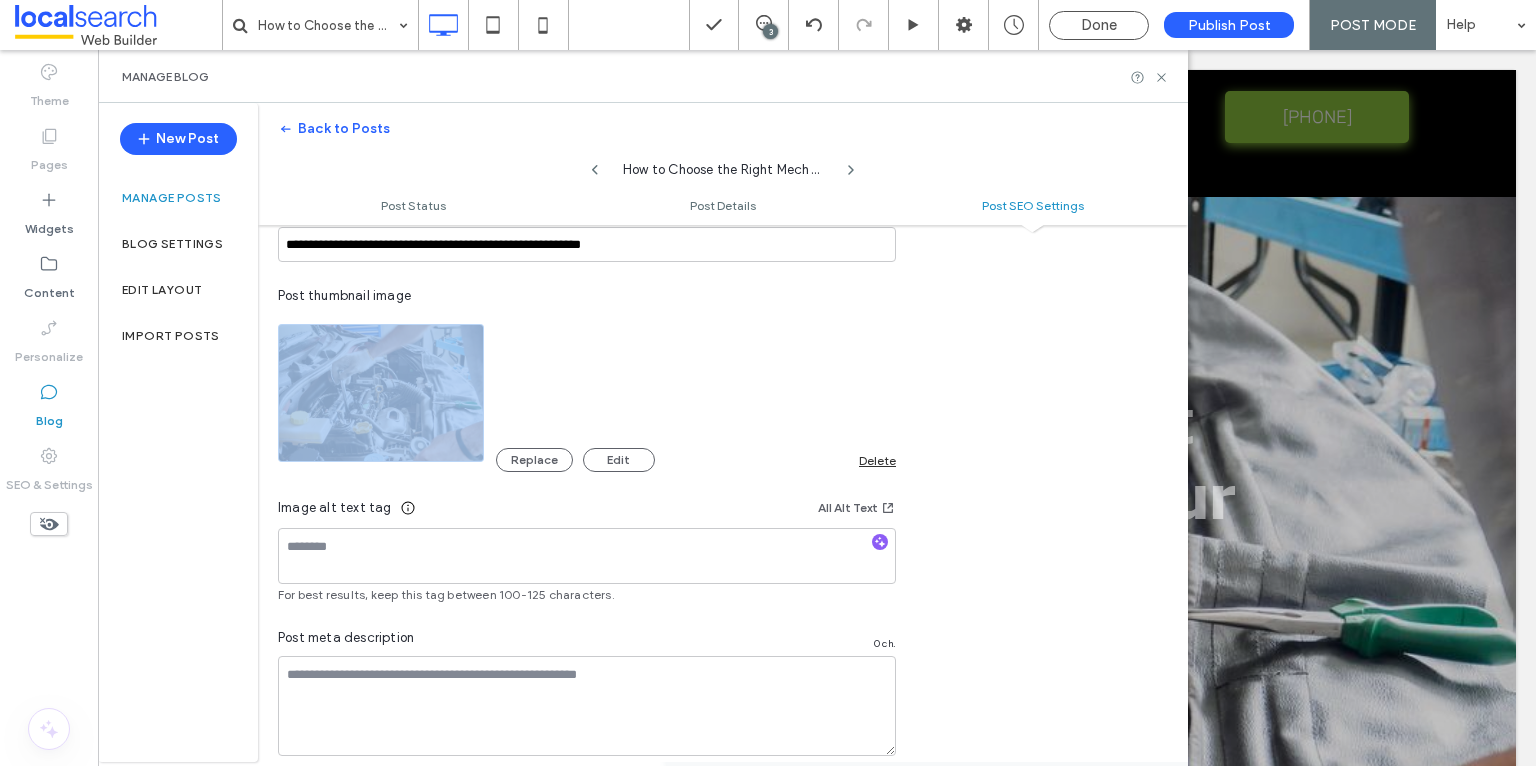 click on "Replace Edit Delete" at bounding box center (587, 393) 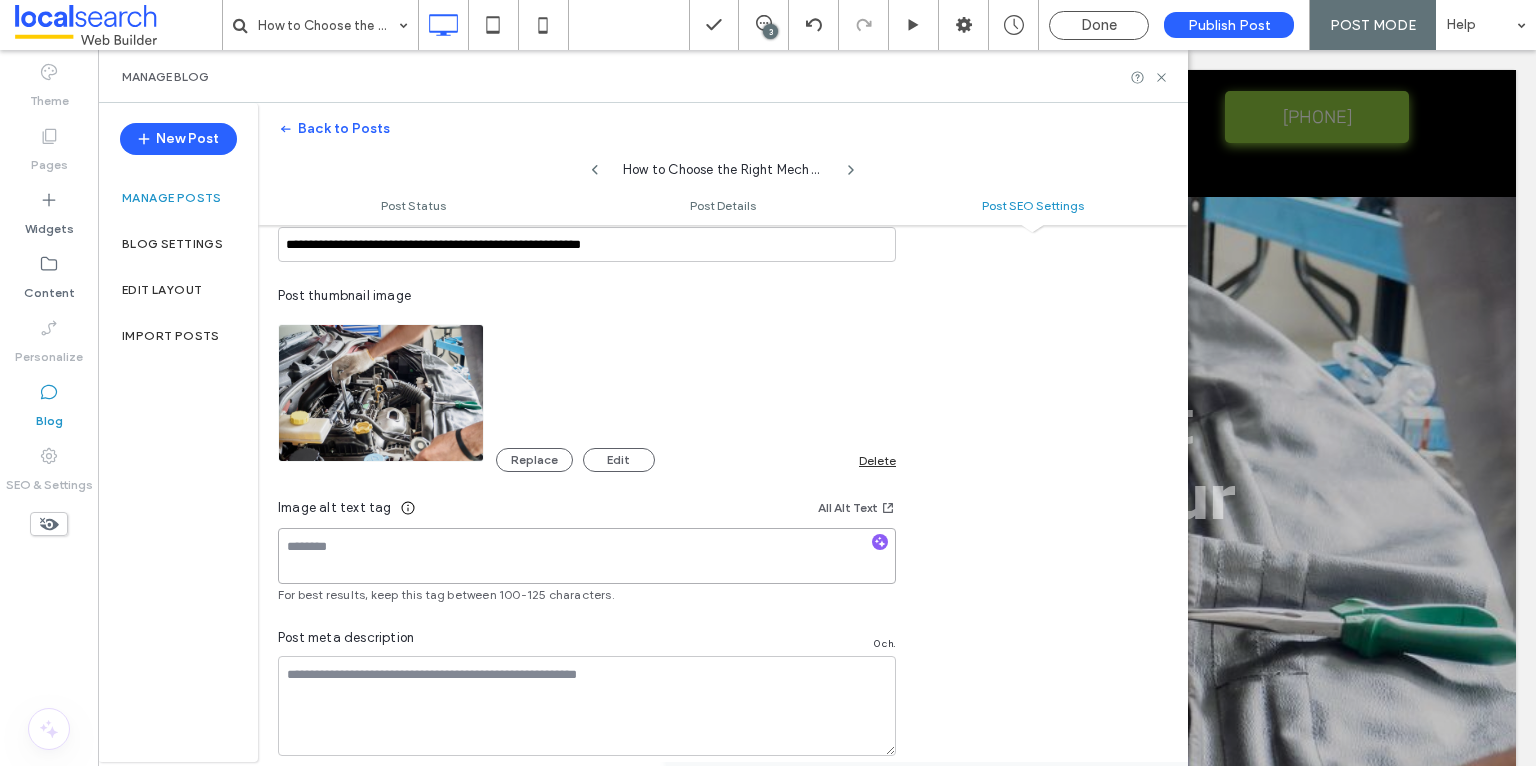 paste on "**********" 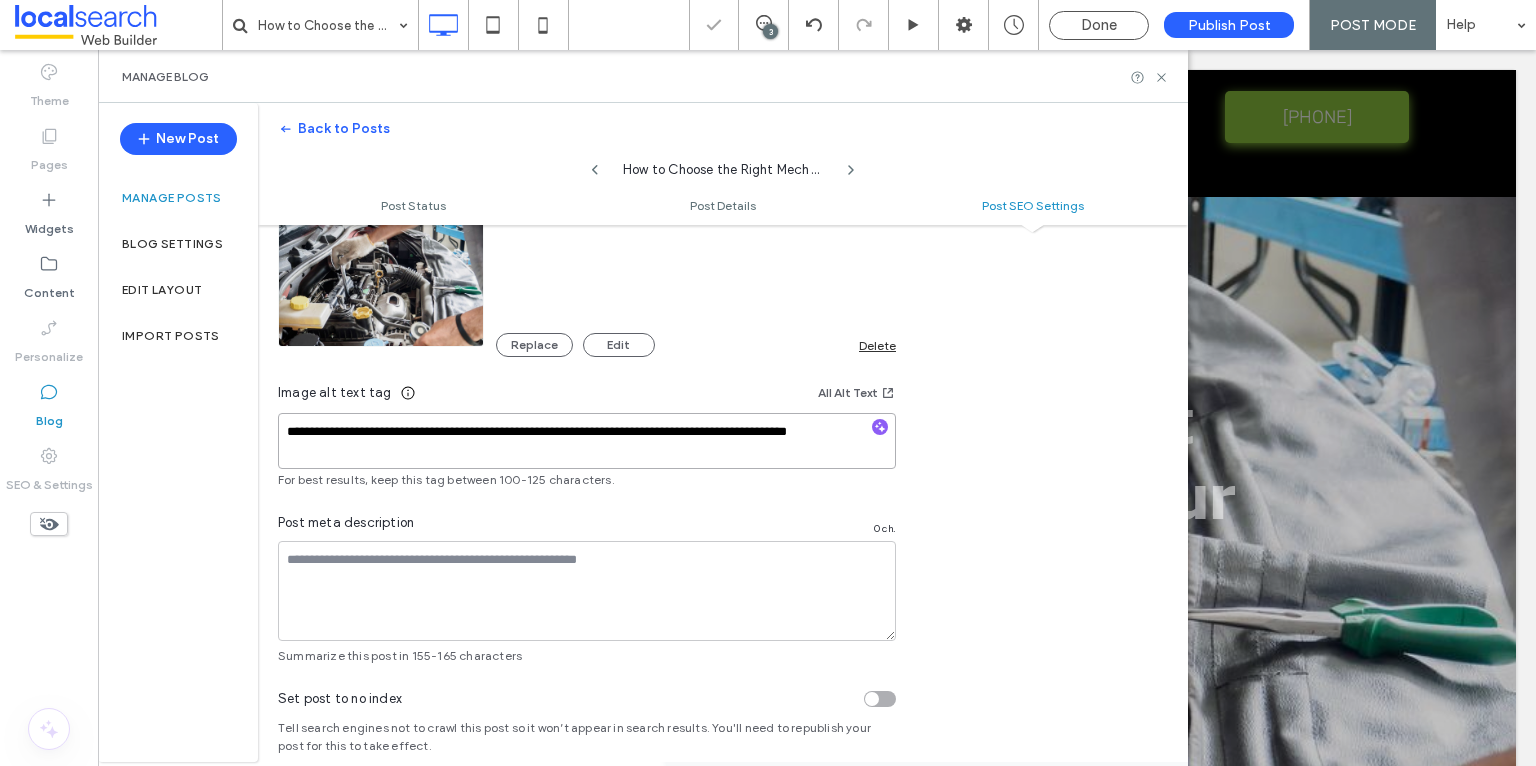 scroll, scrollTop: 1214, scrollLeft: 0, axis: vertical 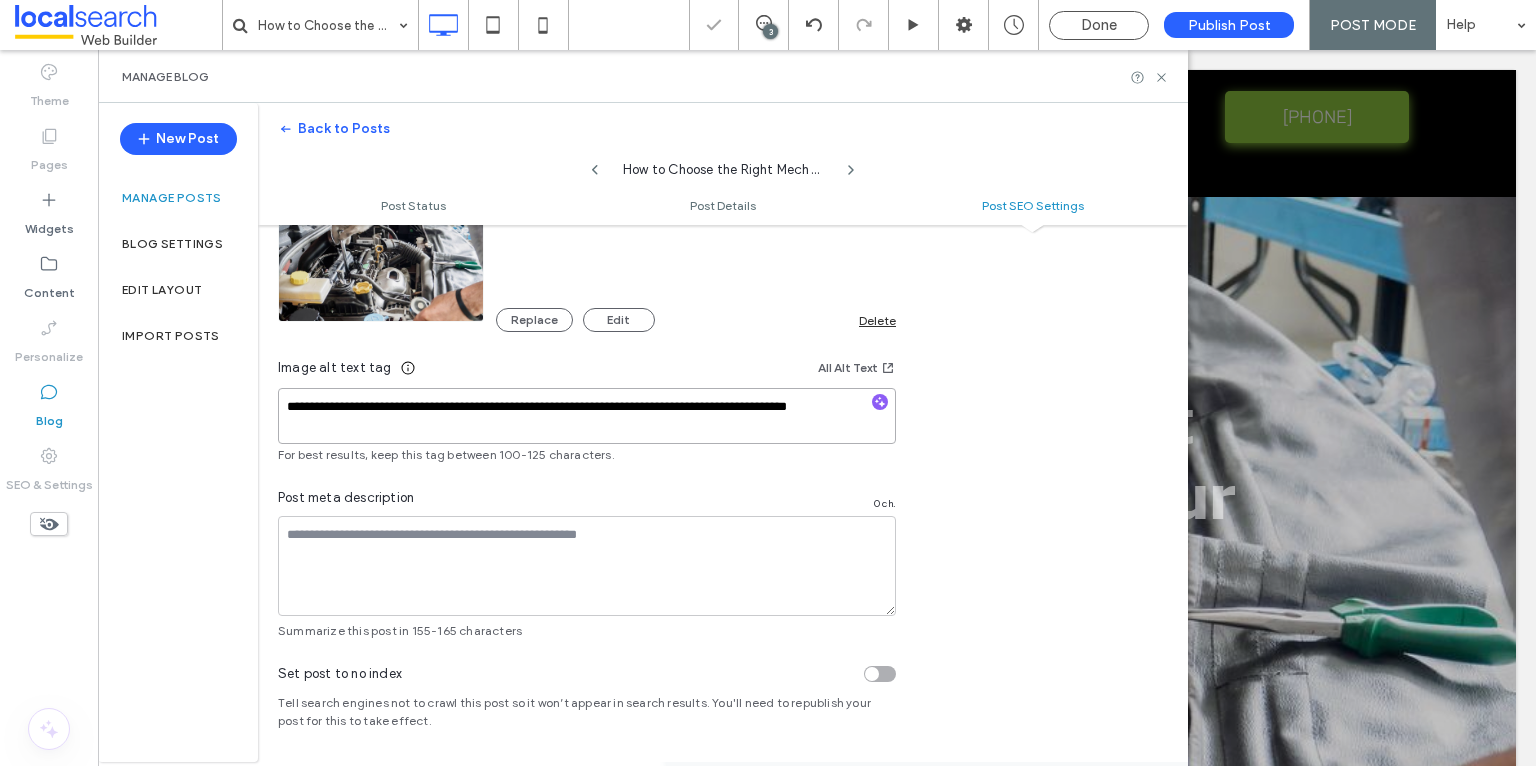 type on "**********" 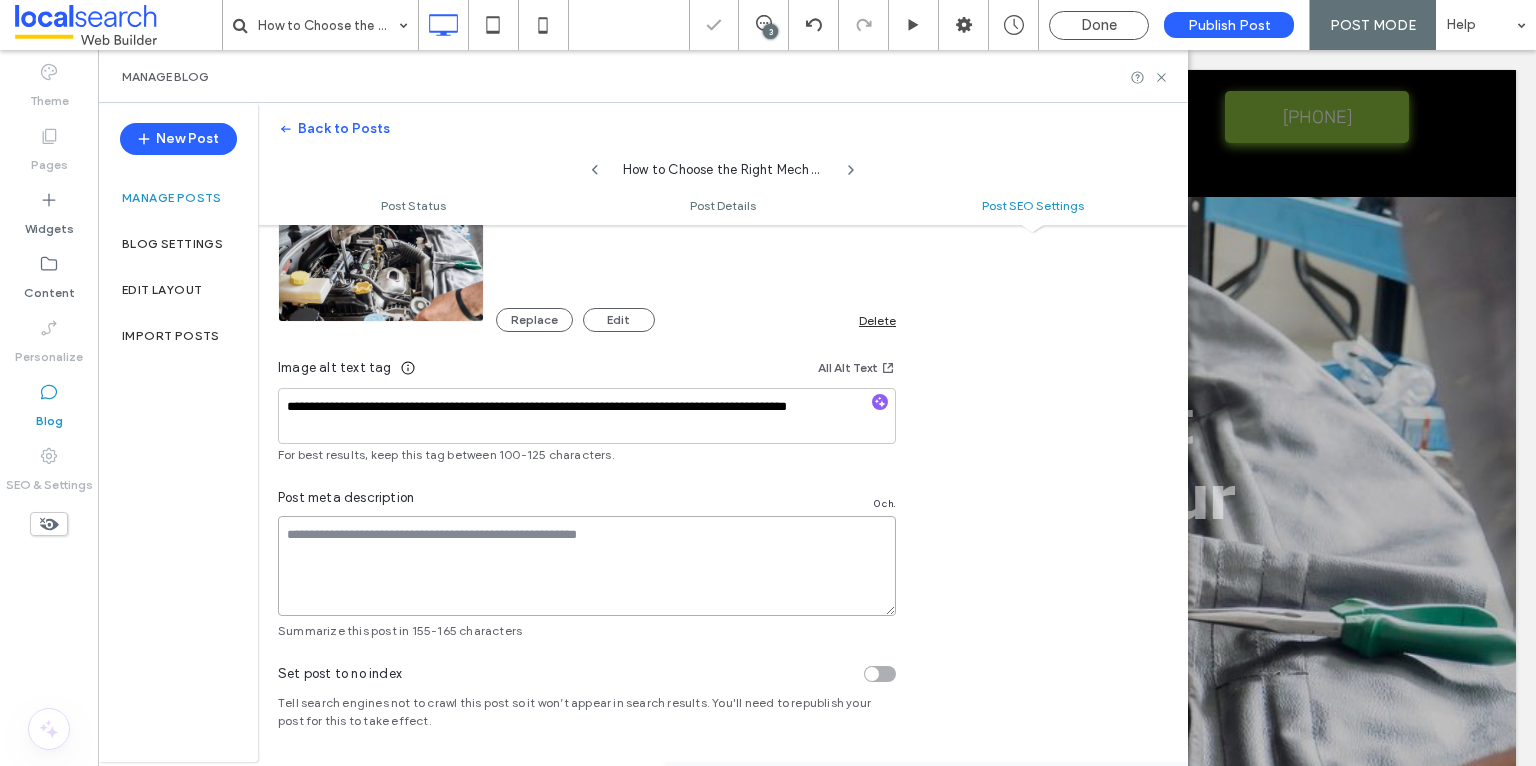 click at bounding box center [587, 566] 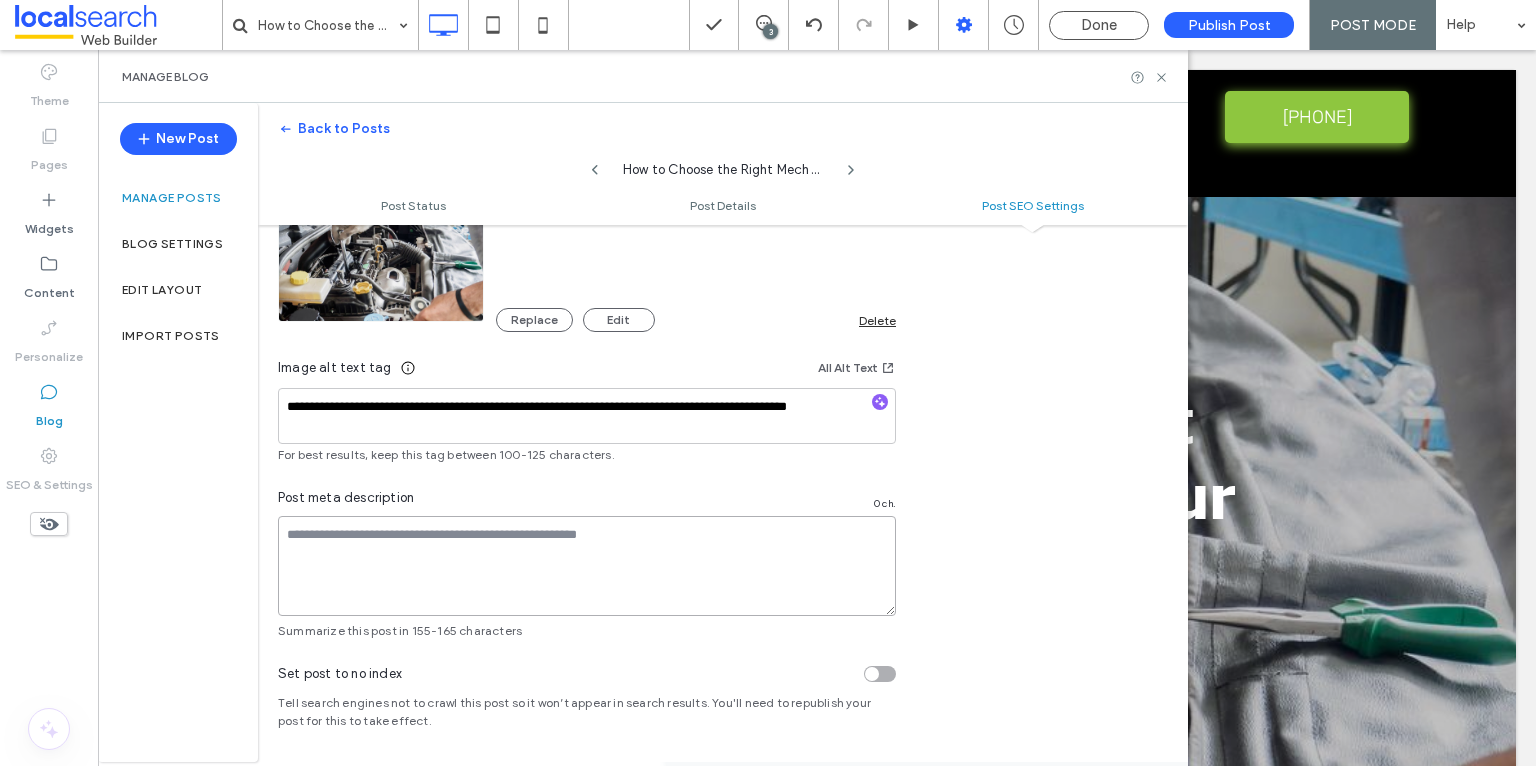 scroll, scrollTop: 0, scrollLeft: 0, axis: both 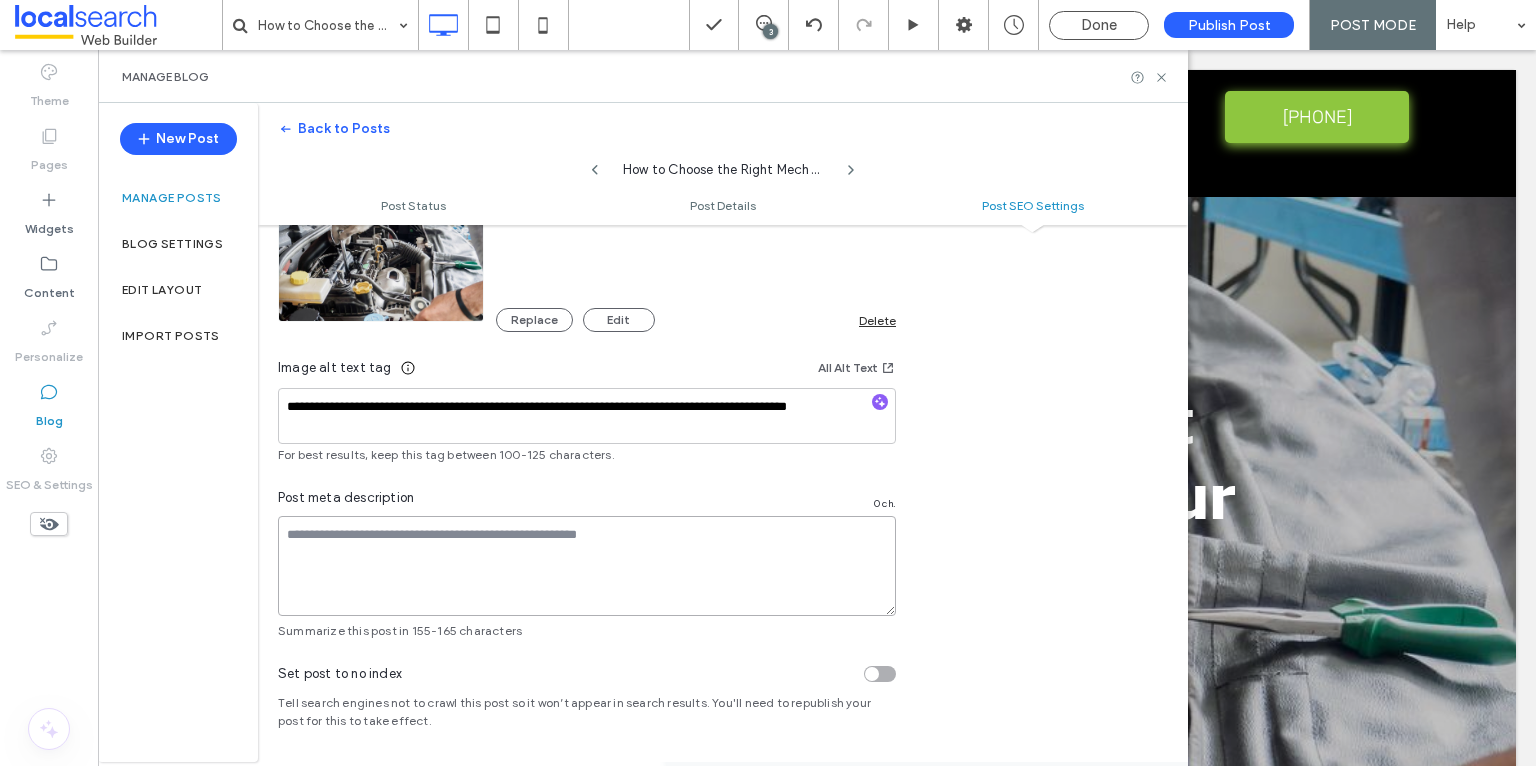 paste on "**********" 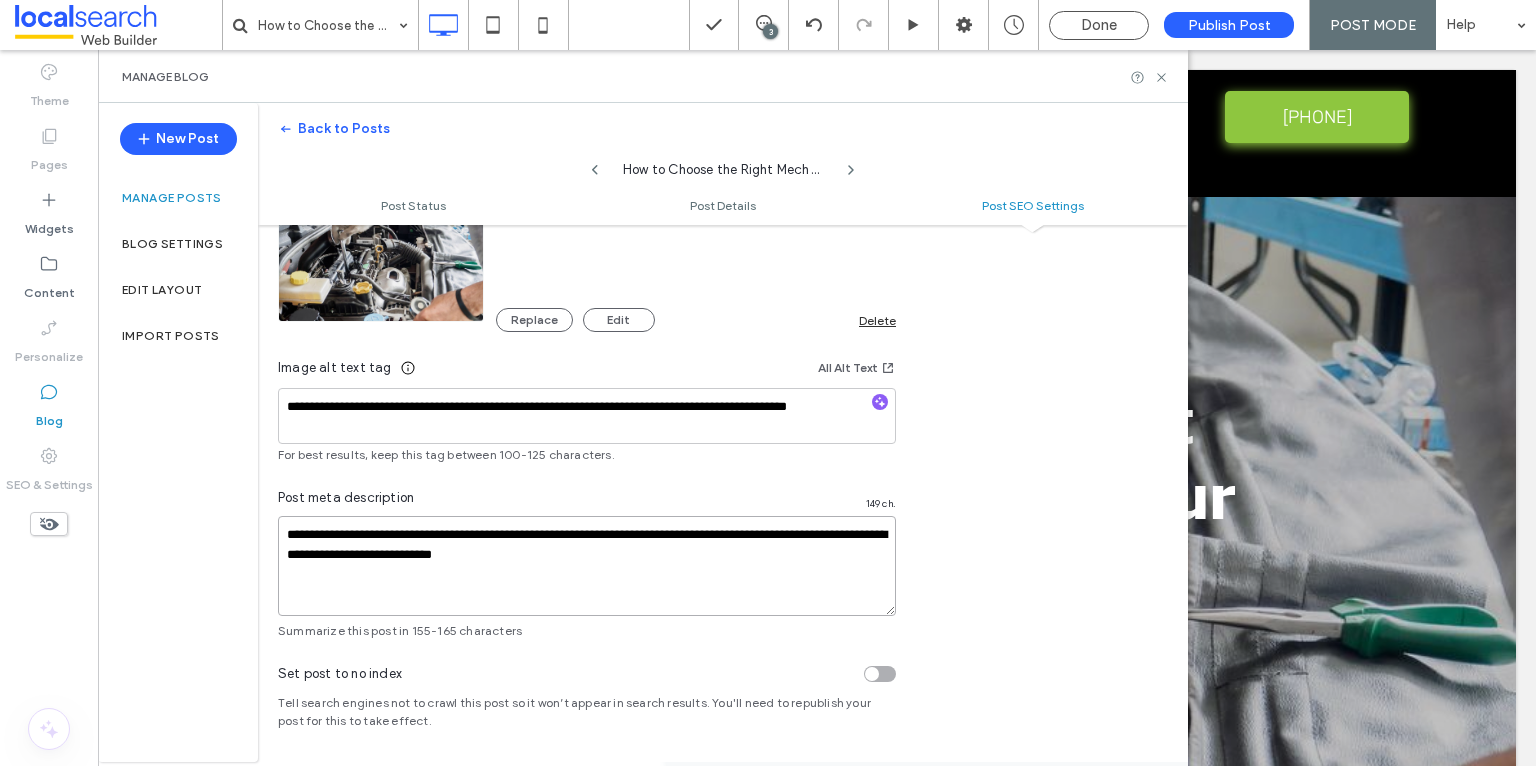 click on "**********" at bounding box center [587, 566] 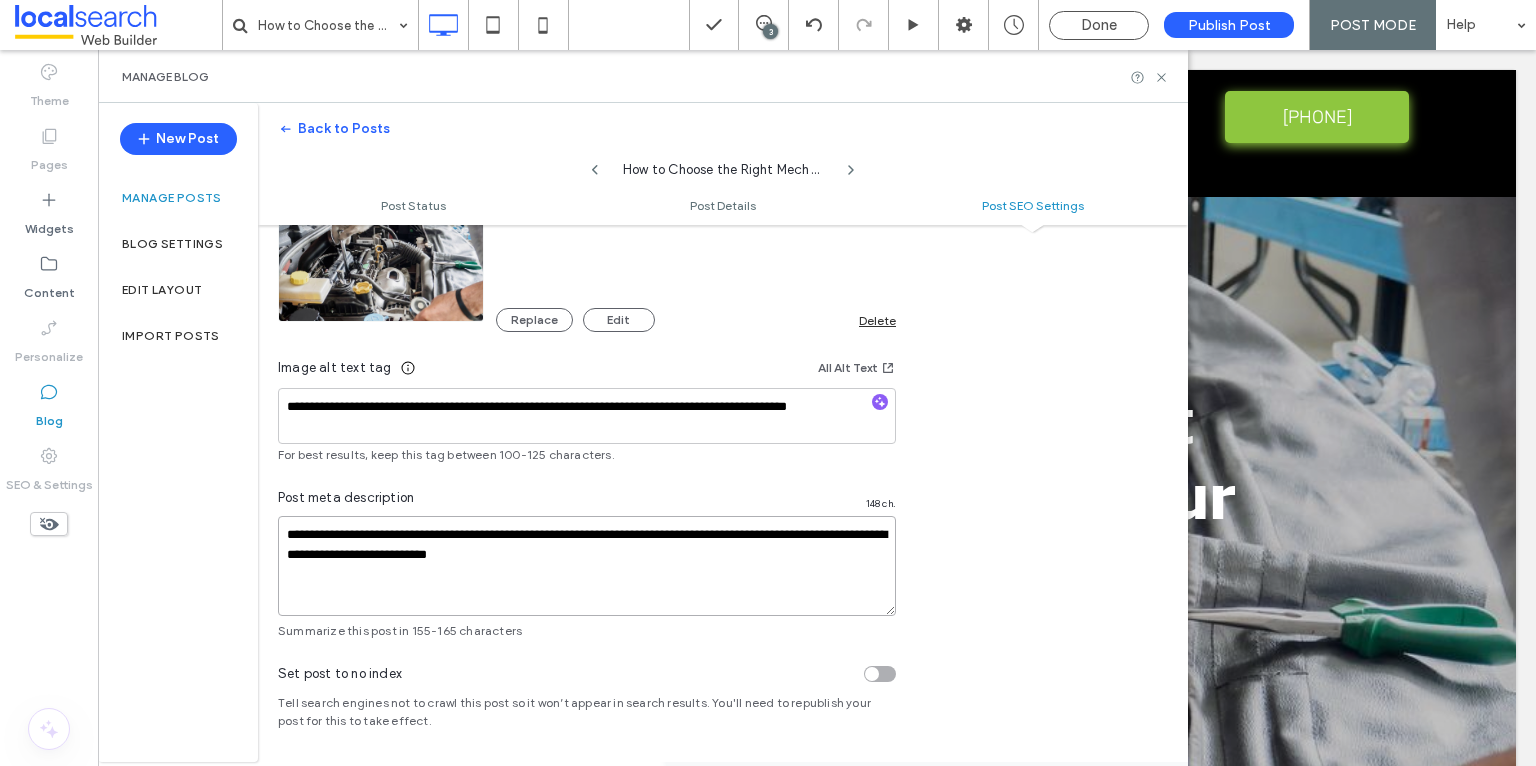 drag, startPoint x: 577, startPoint y: 554, endPoint x: 515, endPoint y: 556, distance: 62.03225 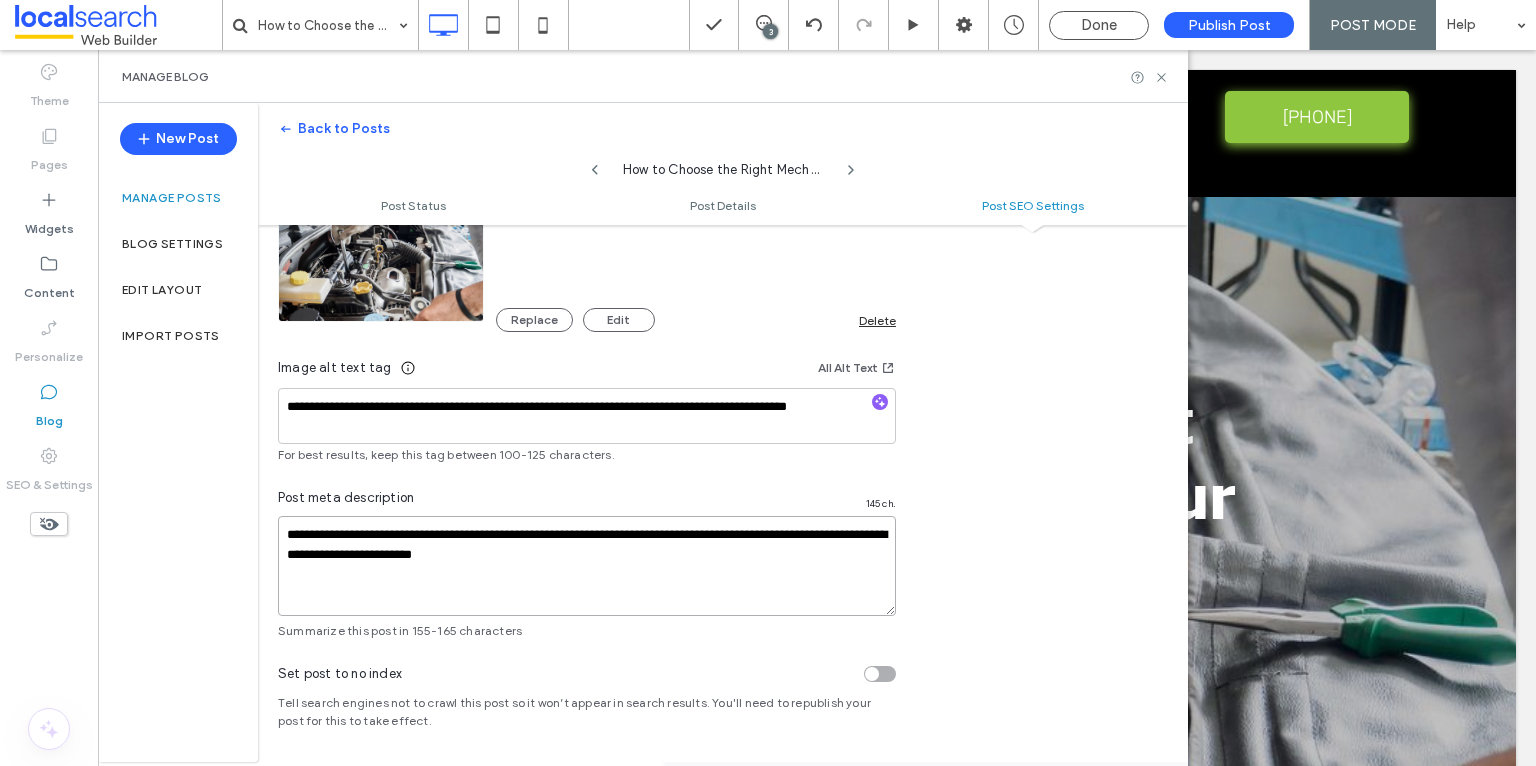 click on "**********" at bounding box center [587, 566] 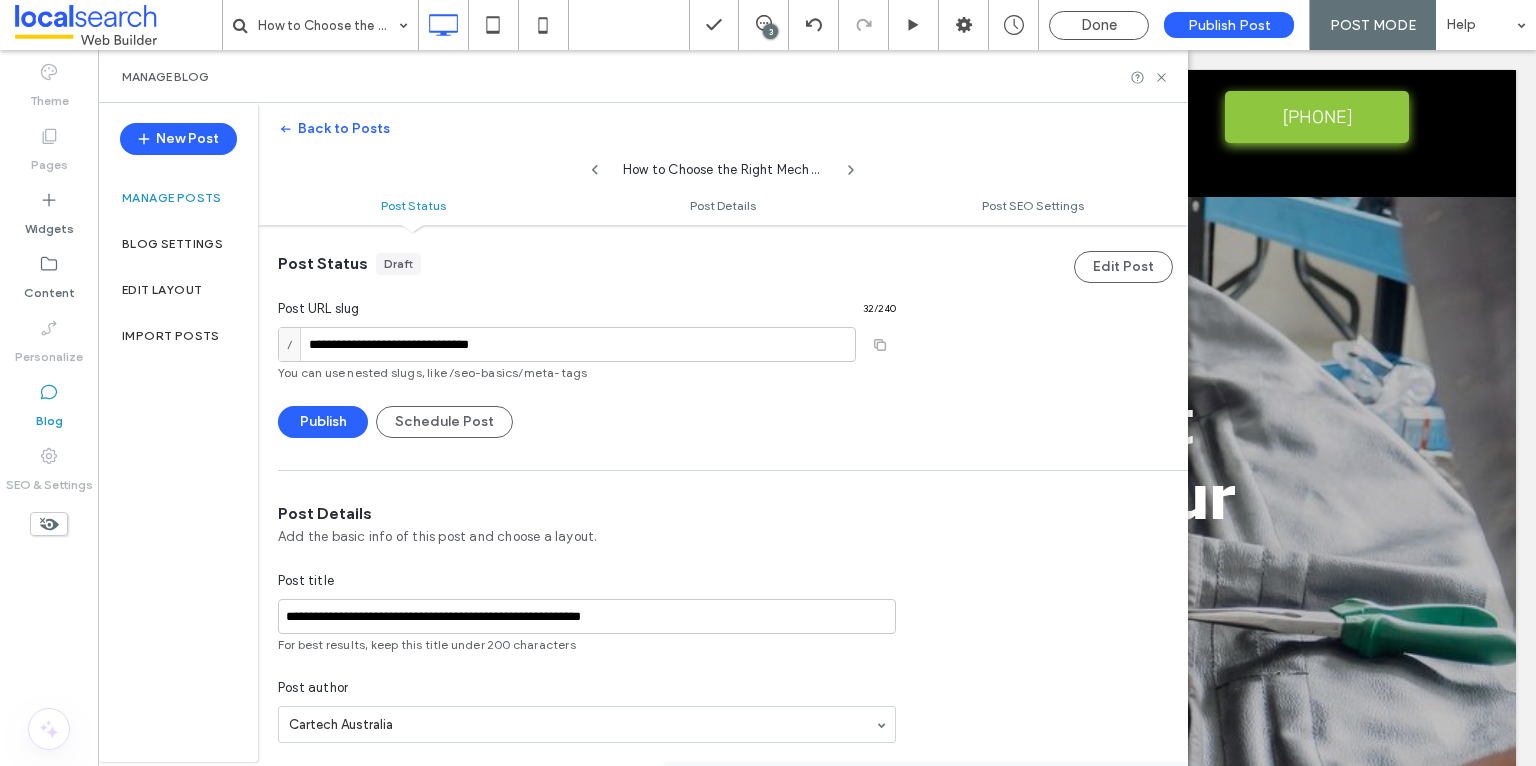 scroll, scrollTop: 0, scrollLeft: 0, axis: both 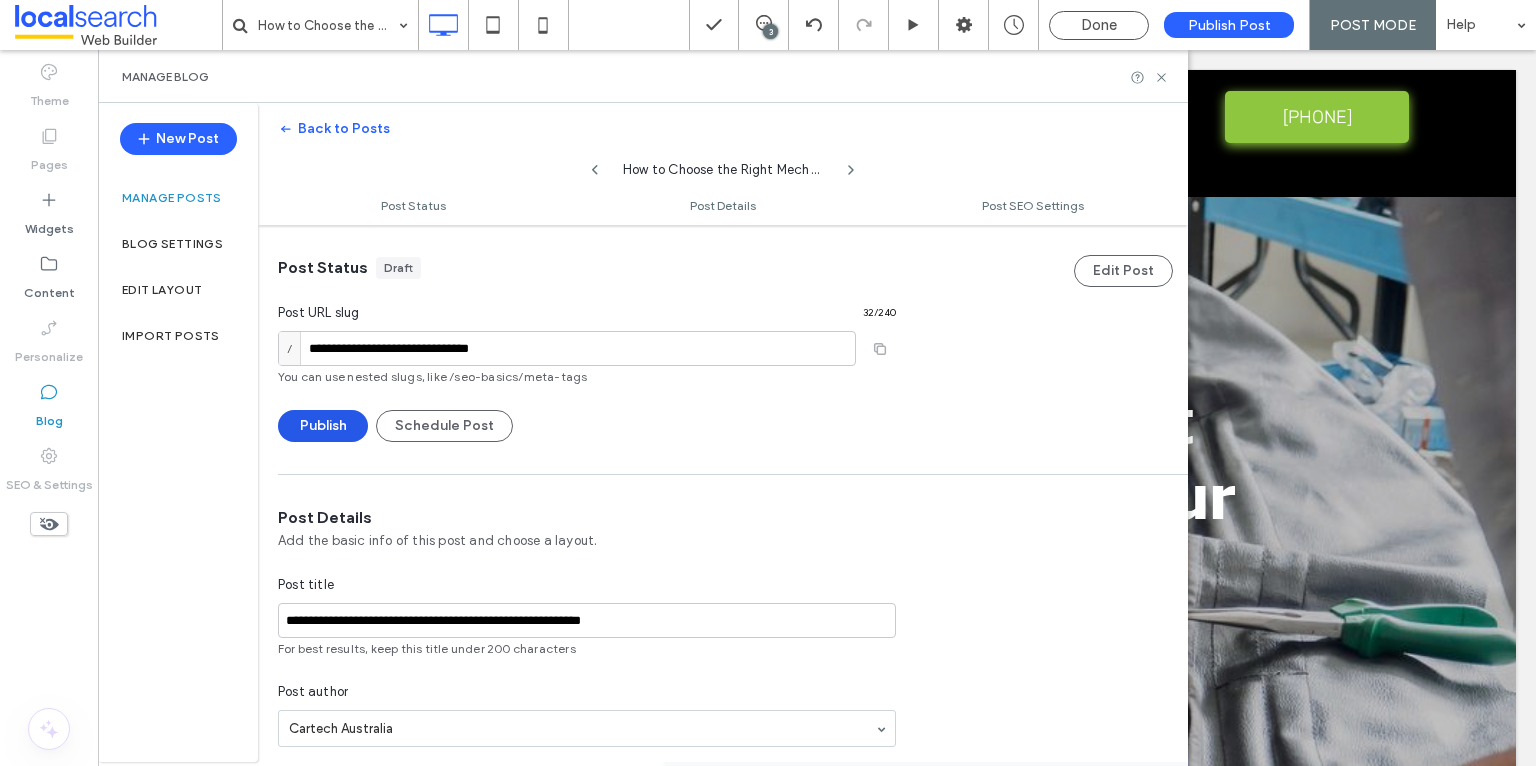 type on "**********" 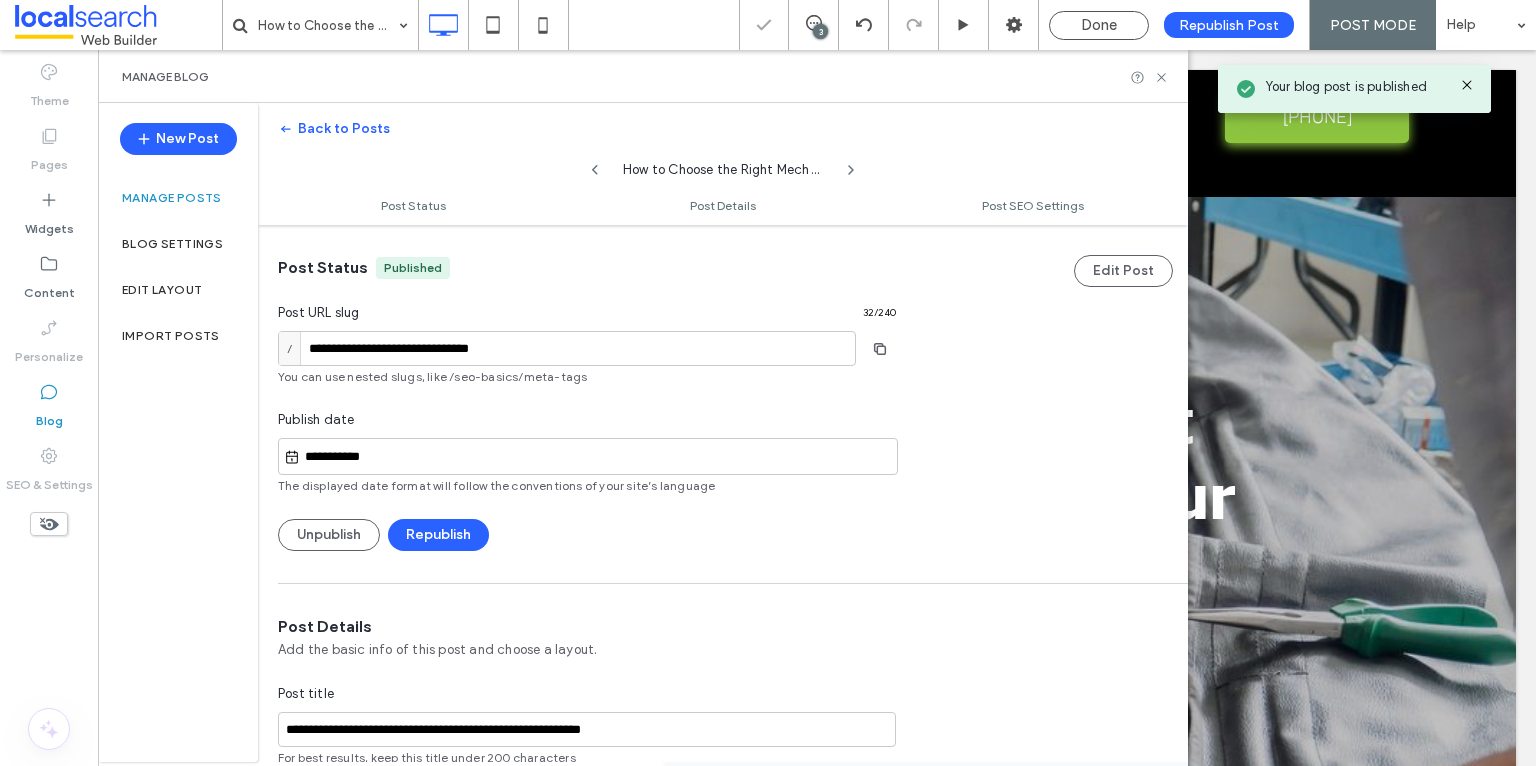 scroll, scrollTop: 0, scrollLeft: 0, axis: both 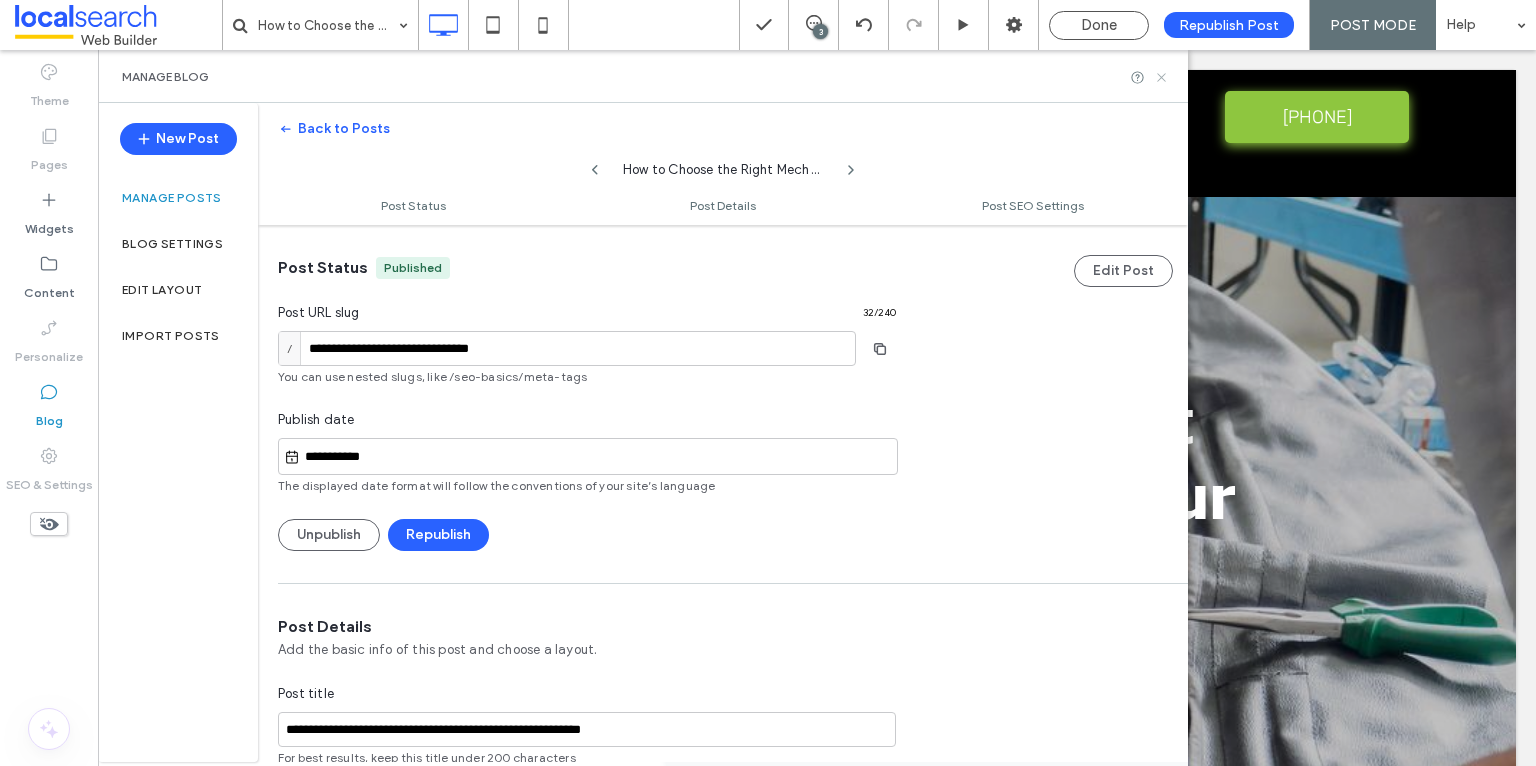 click 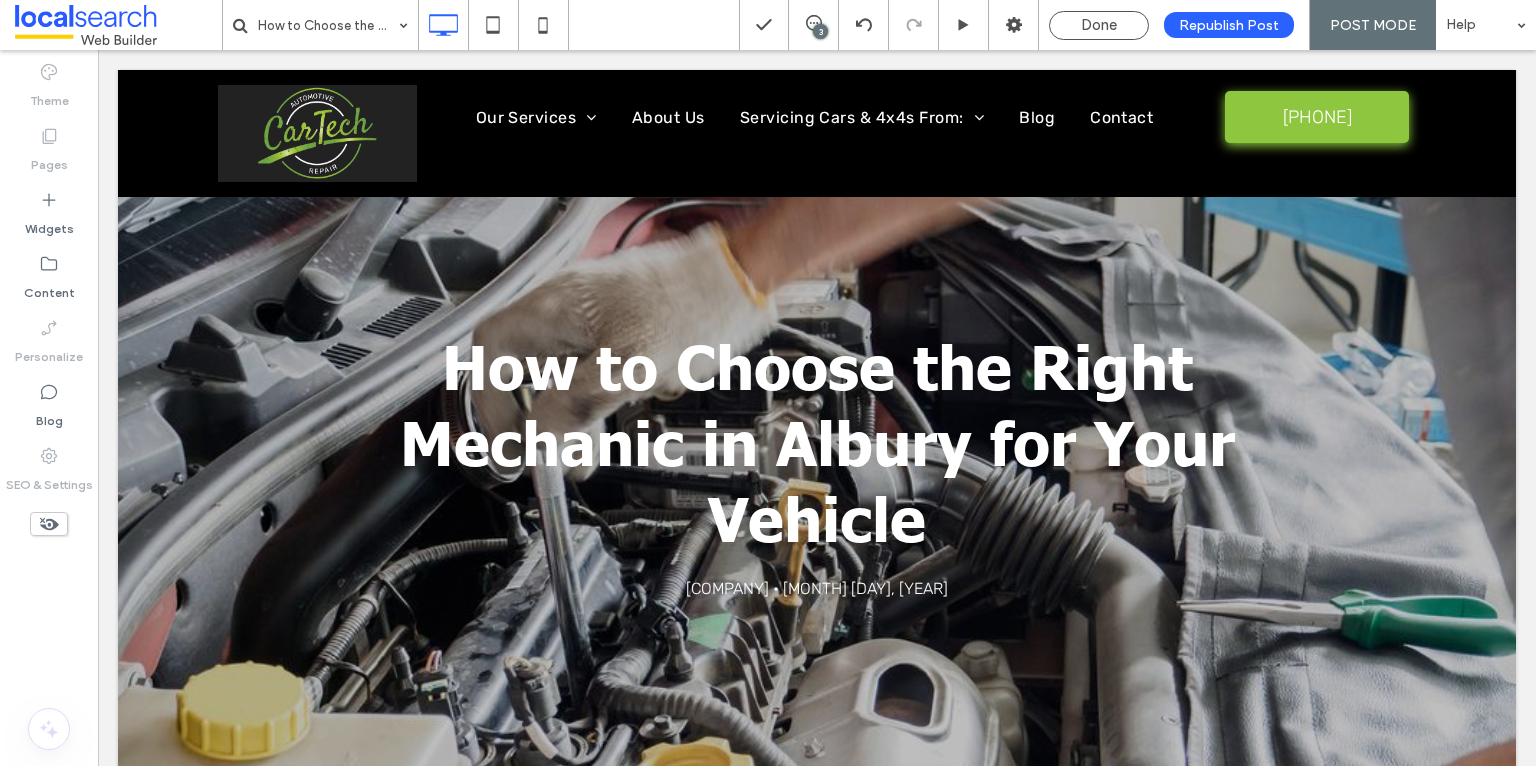 scroll, scrollTop: 0, scrollLeft: 0, axis: both 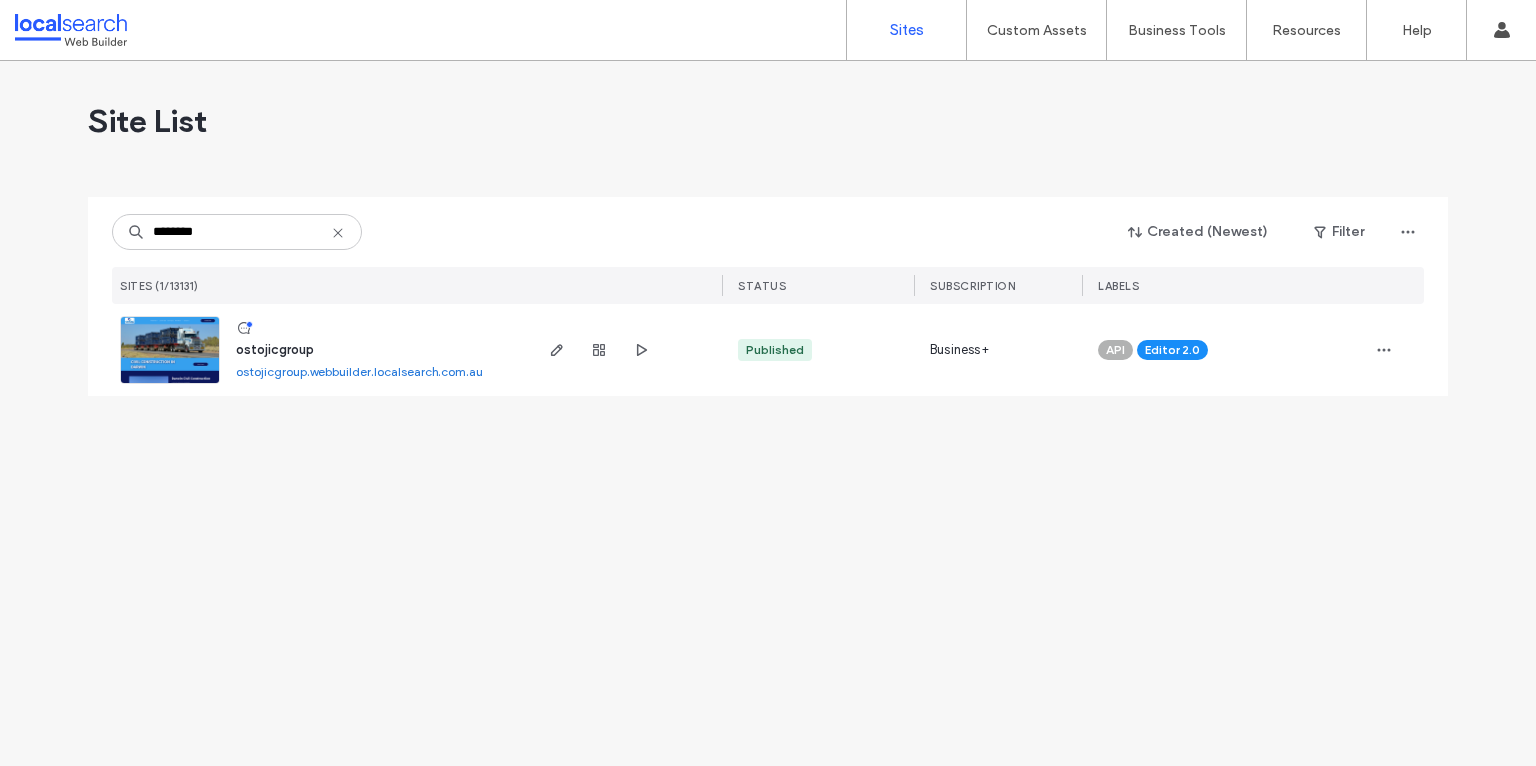 type on "********" 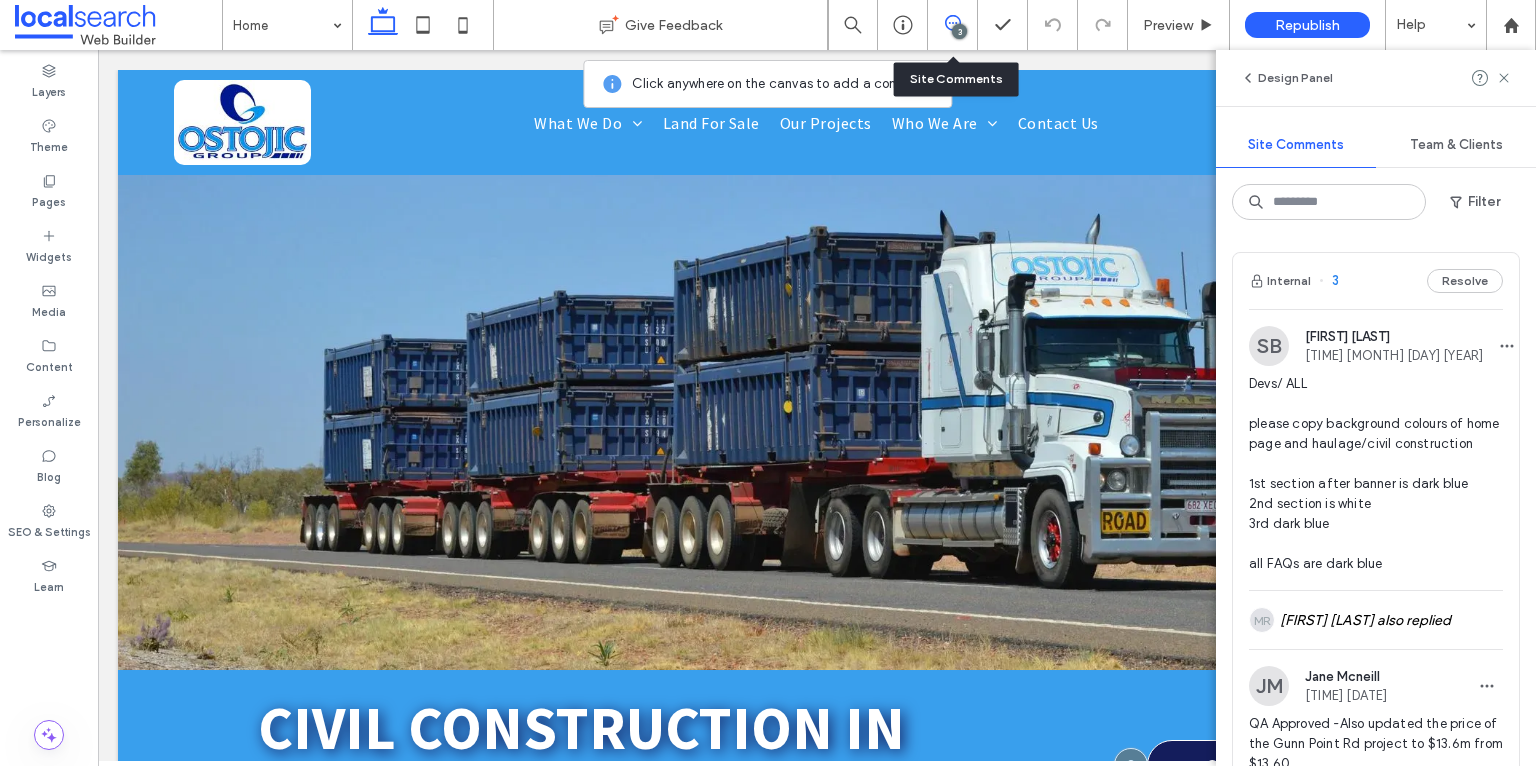 scroll, scrollTop: 0, scrollLeft: 0, axis: both 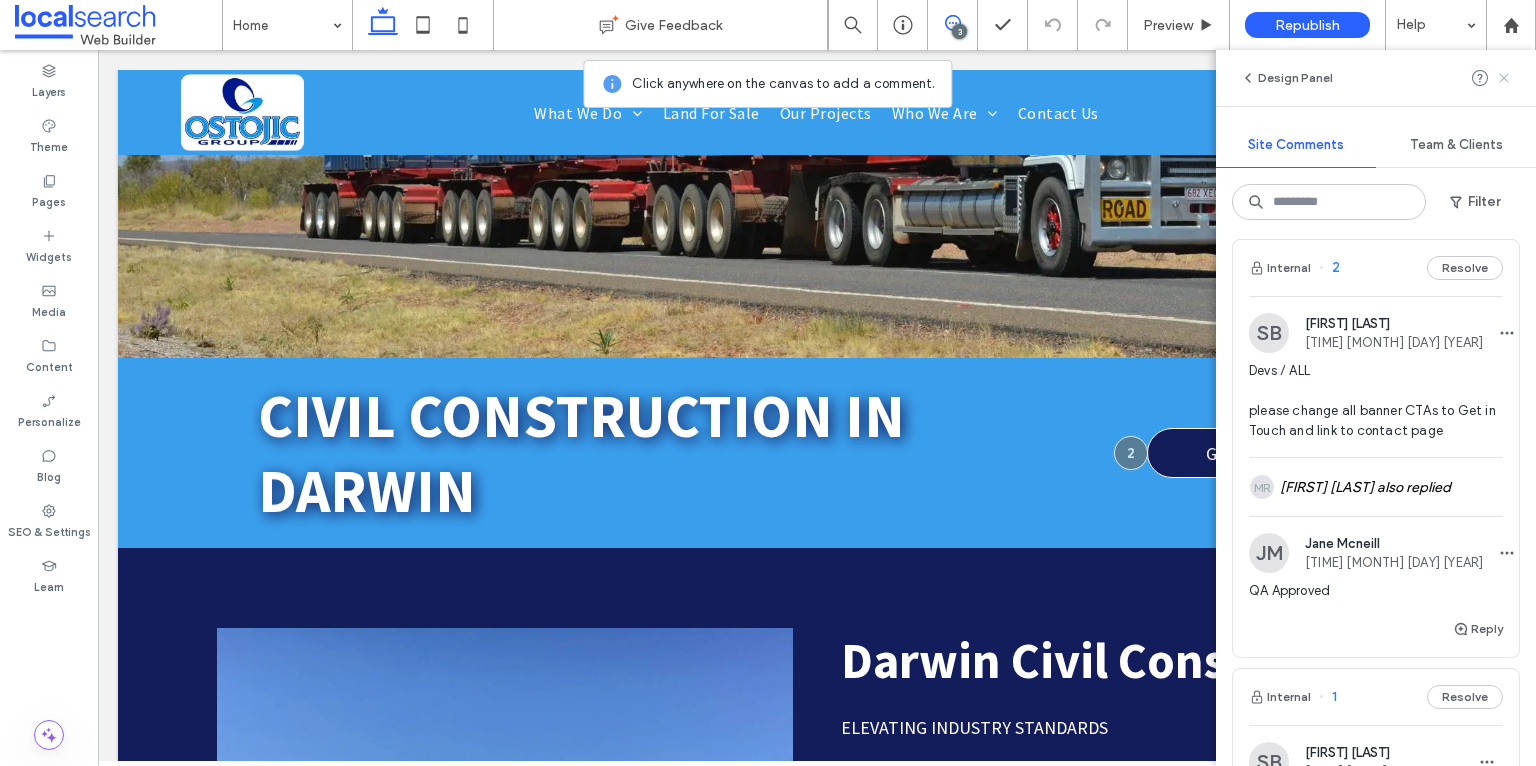 click 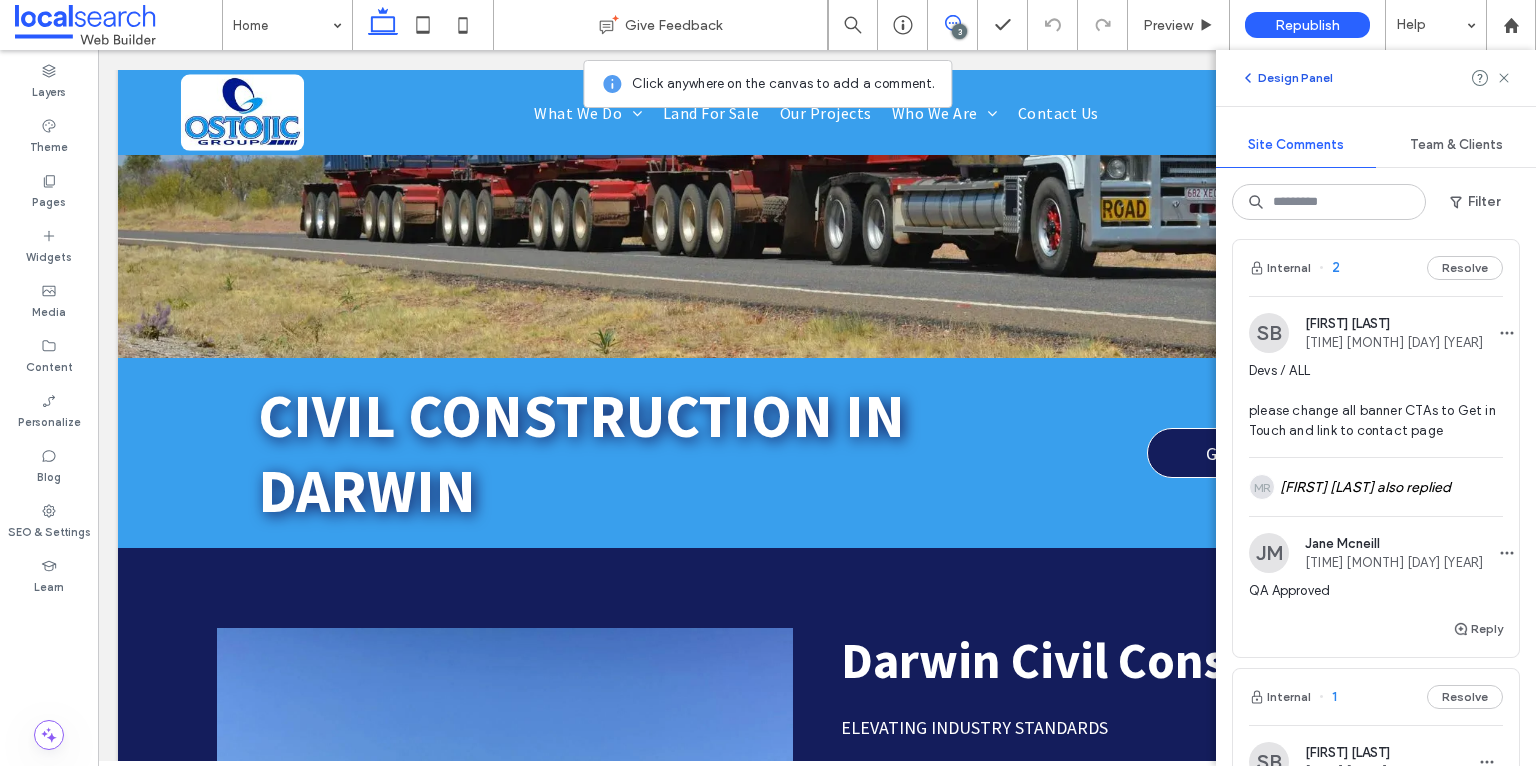 scroll, scrollTop: 0, scrollLeft: 0, axis: both 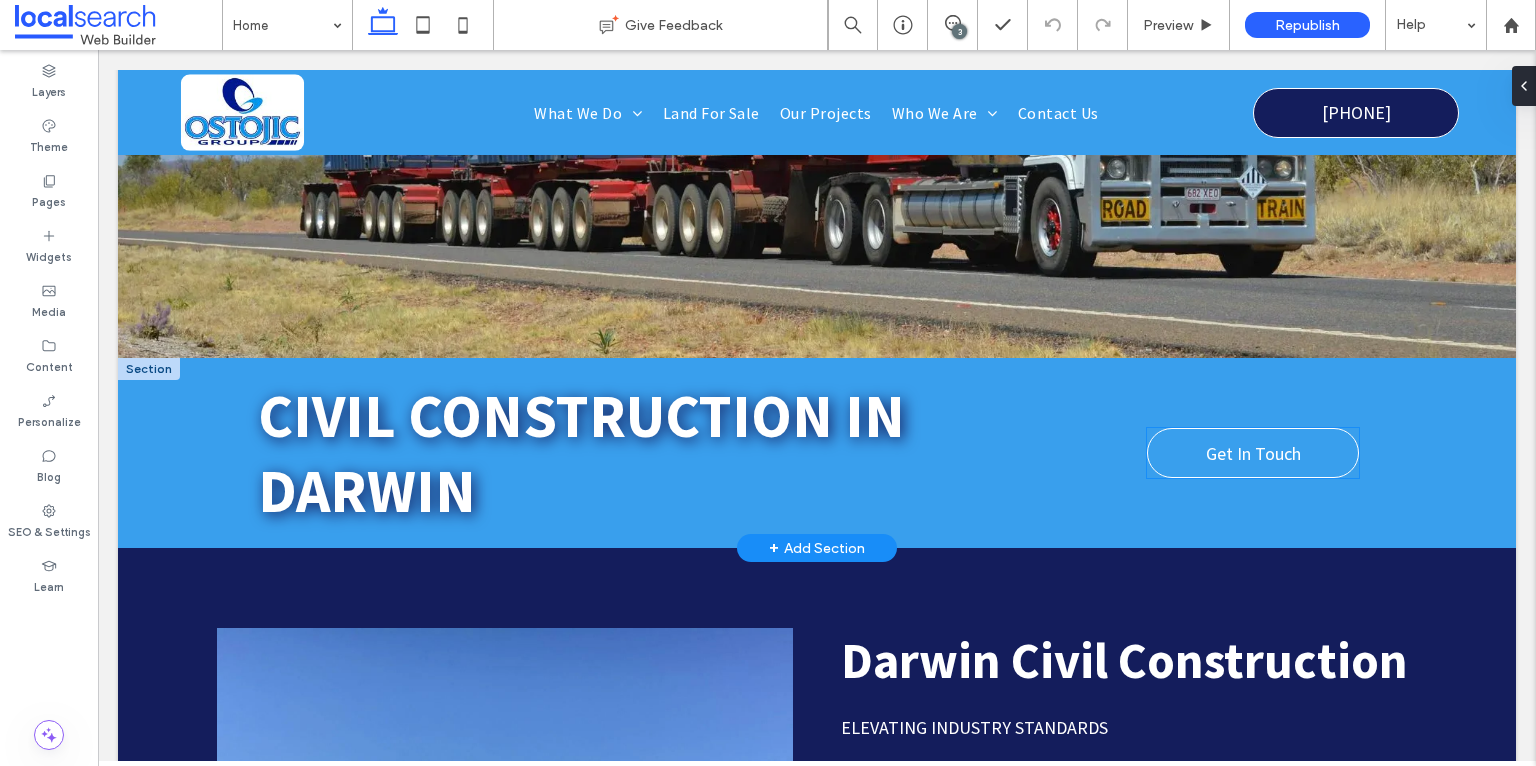 click on "Get In Touch" at bounding box center (1253, 453) 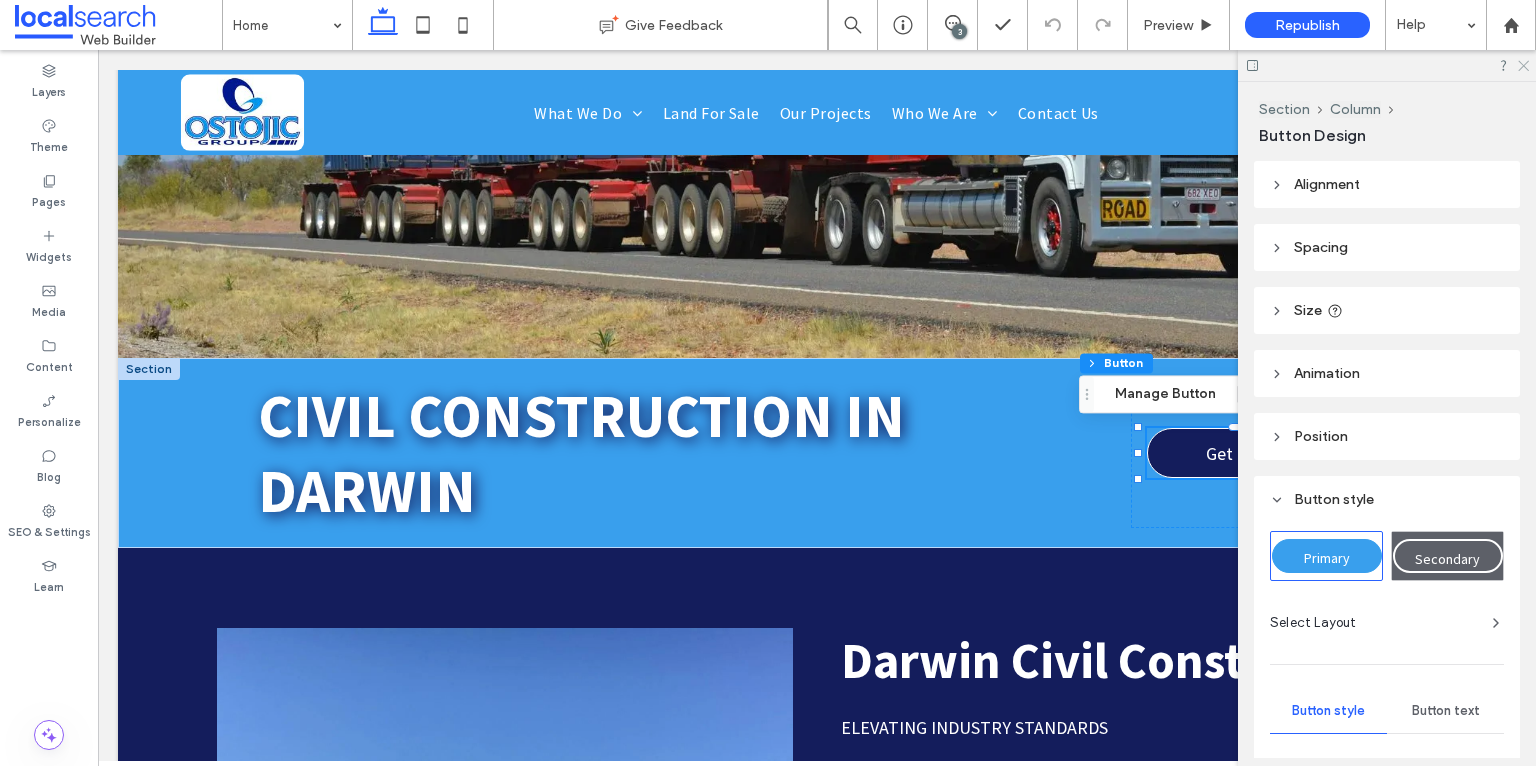 click 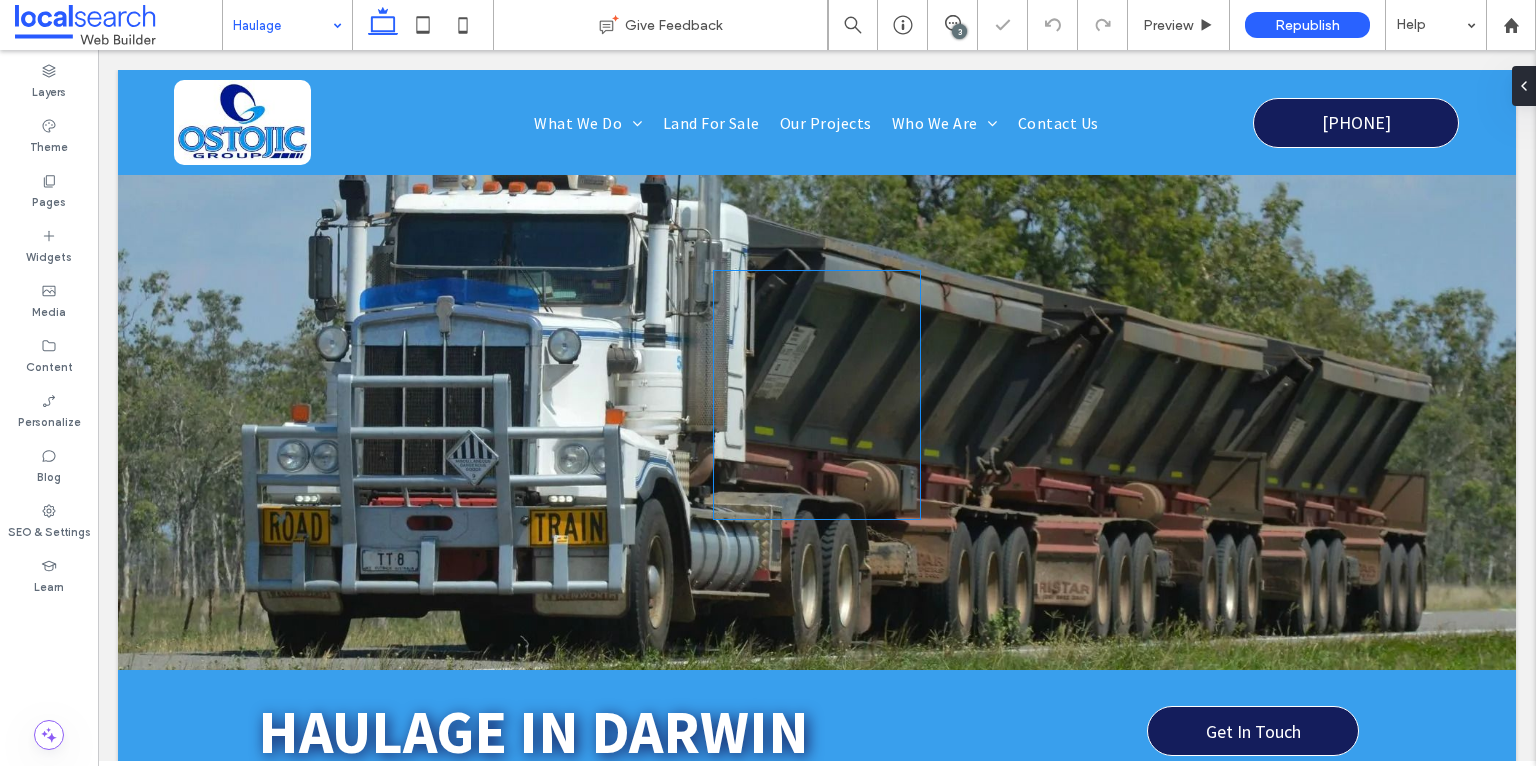scroll, scrollTop: 0, scrollLeft: 0, axis: both 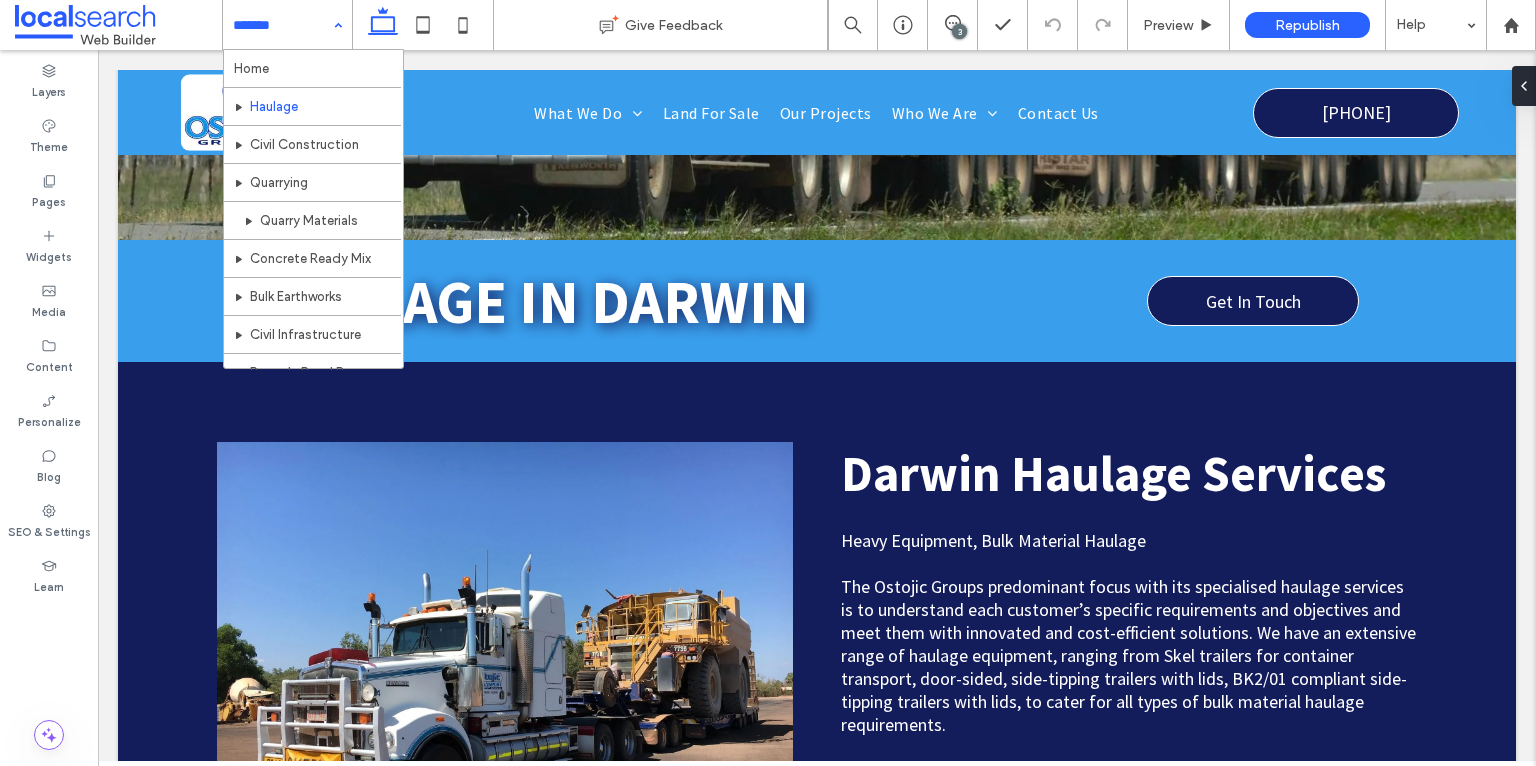 click on "Home Haulage Civil Construction Quarrying Quarry Materials Concrete Ready Mix Bulk Earthworks Civil Infrastructure Recycle Road Base Land For Sale Our Projects Our Projects About Us Careers Contact Us" at bounding box center [287, 25] 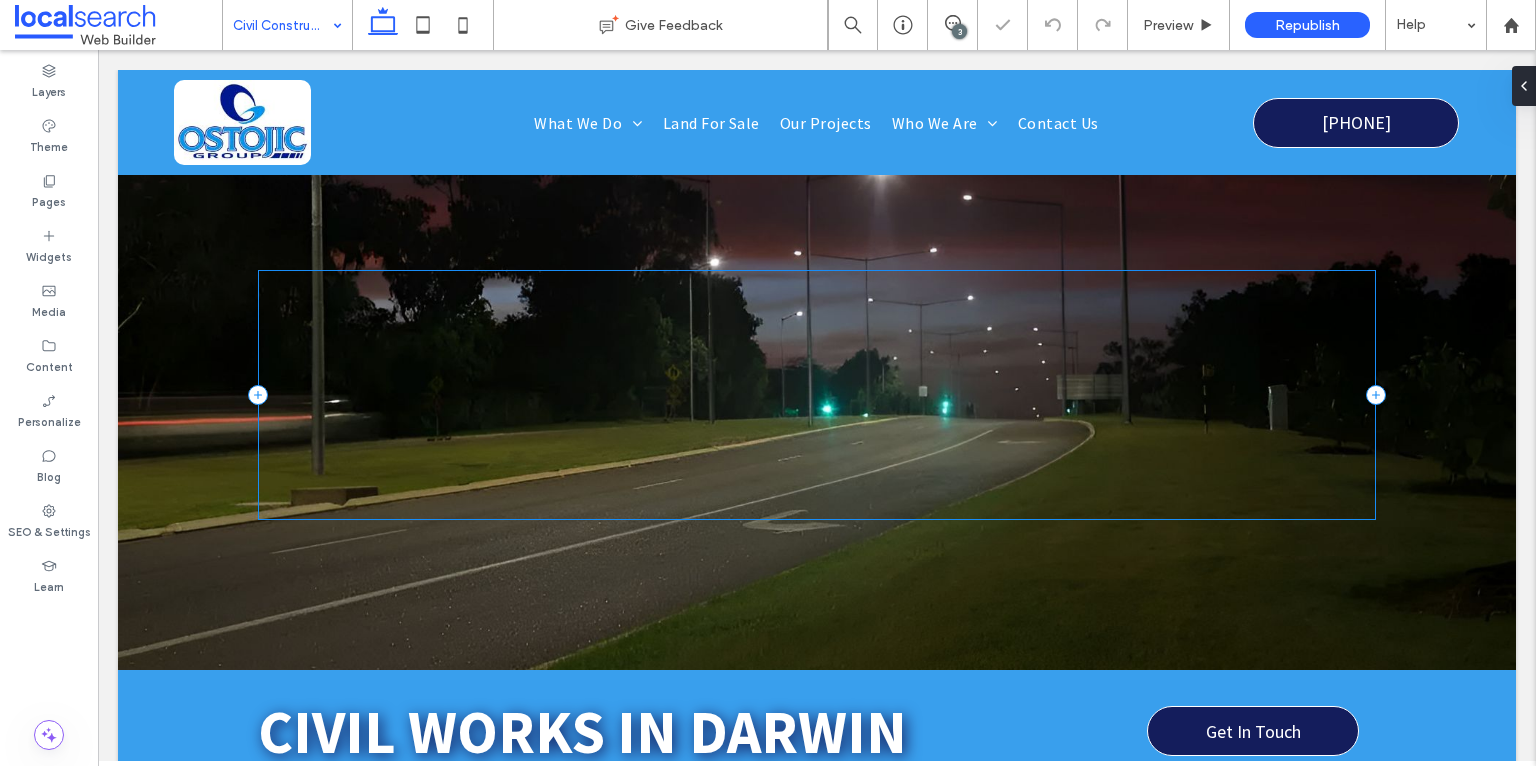 scroll, scrollTop: 28, scrollLeft: 0, axis: vertical 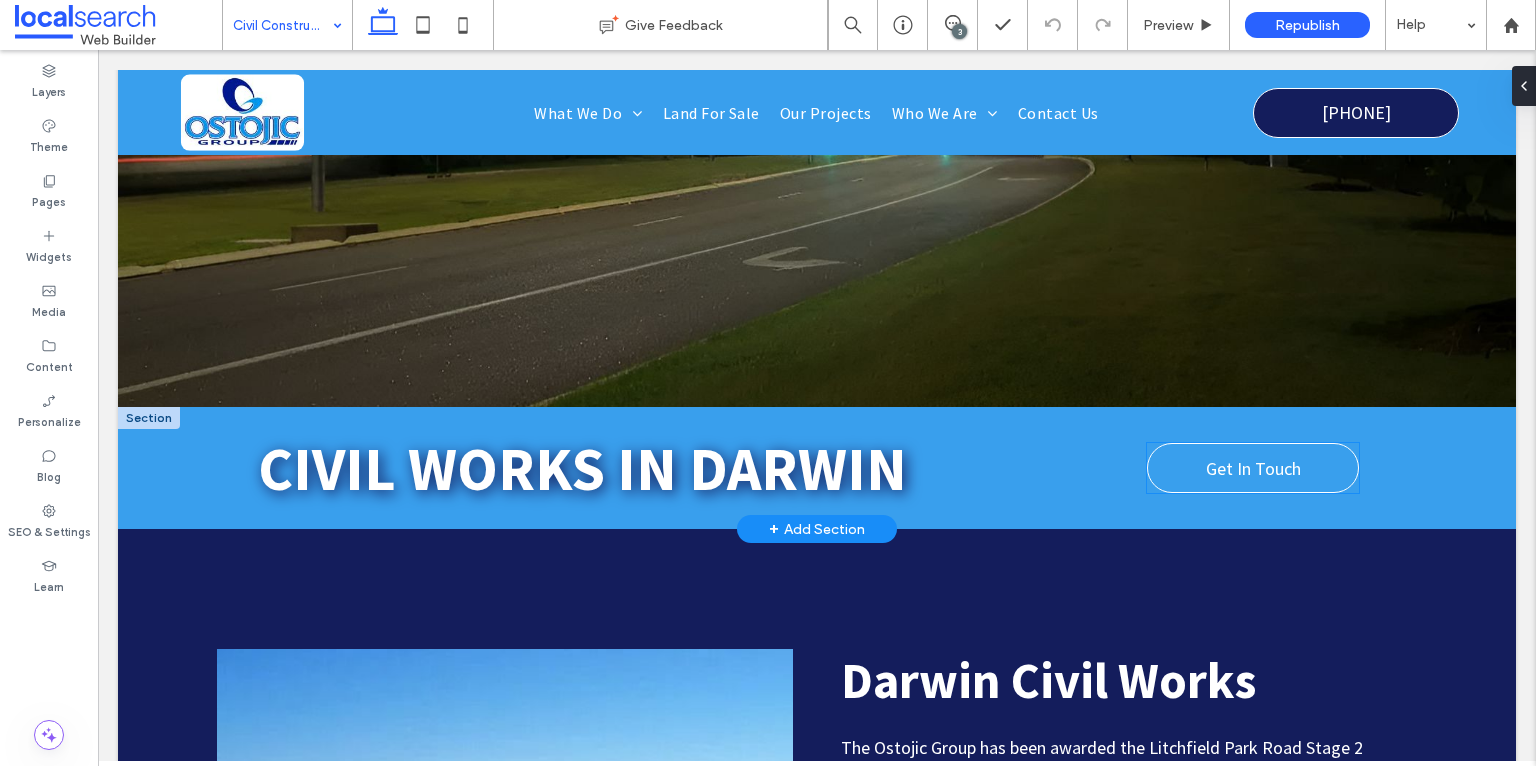 click on "Get In Touch" at bounding box center [1253, 468] 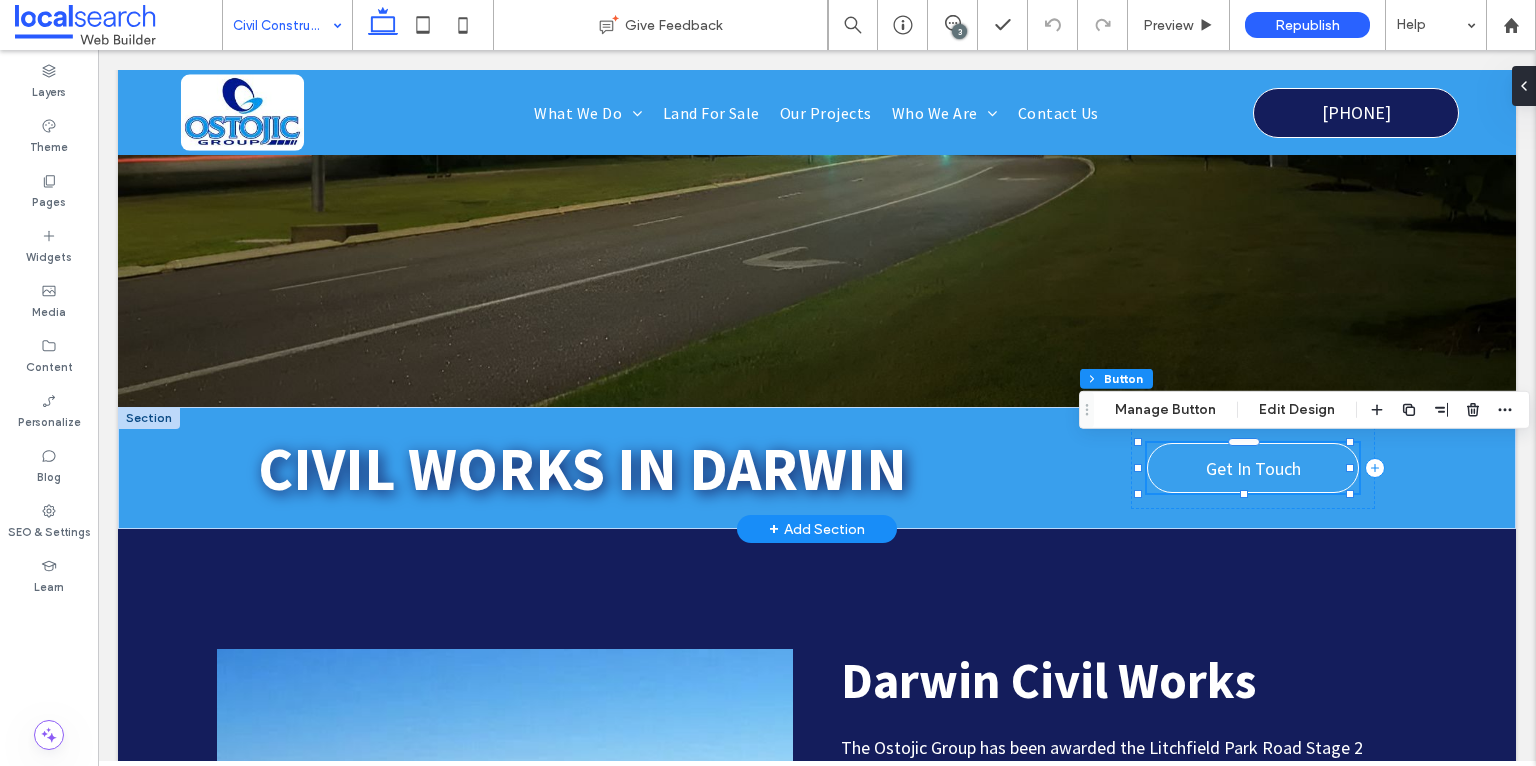 click on "Get In Touch" at bounding box center [1253, 468] 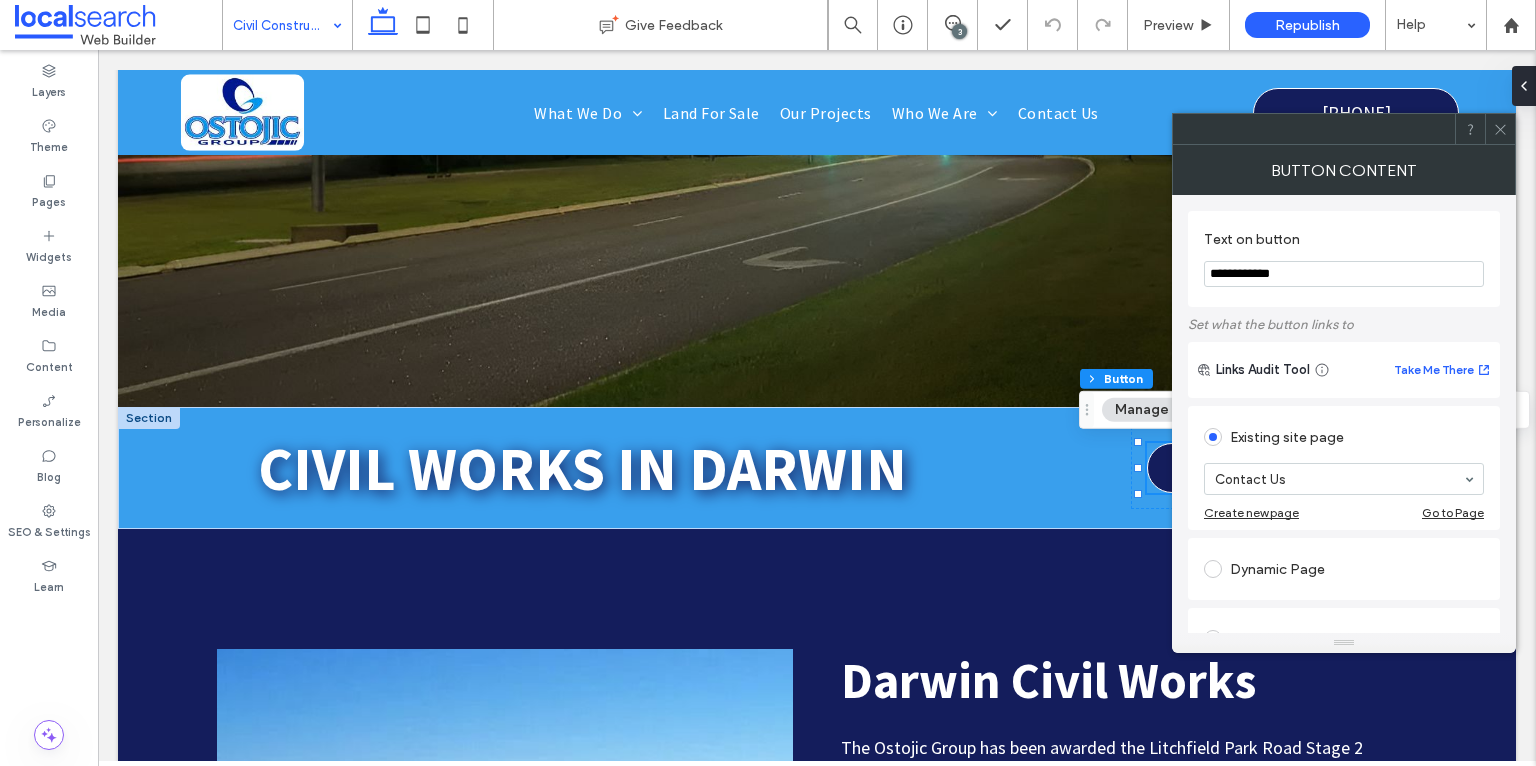 drag, startPoint x: 1503, startPoint y: 121, endPoint x: 1185, endPoint y: 60, distance: 323.7978 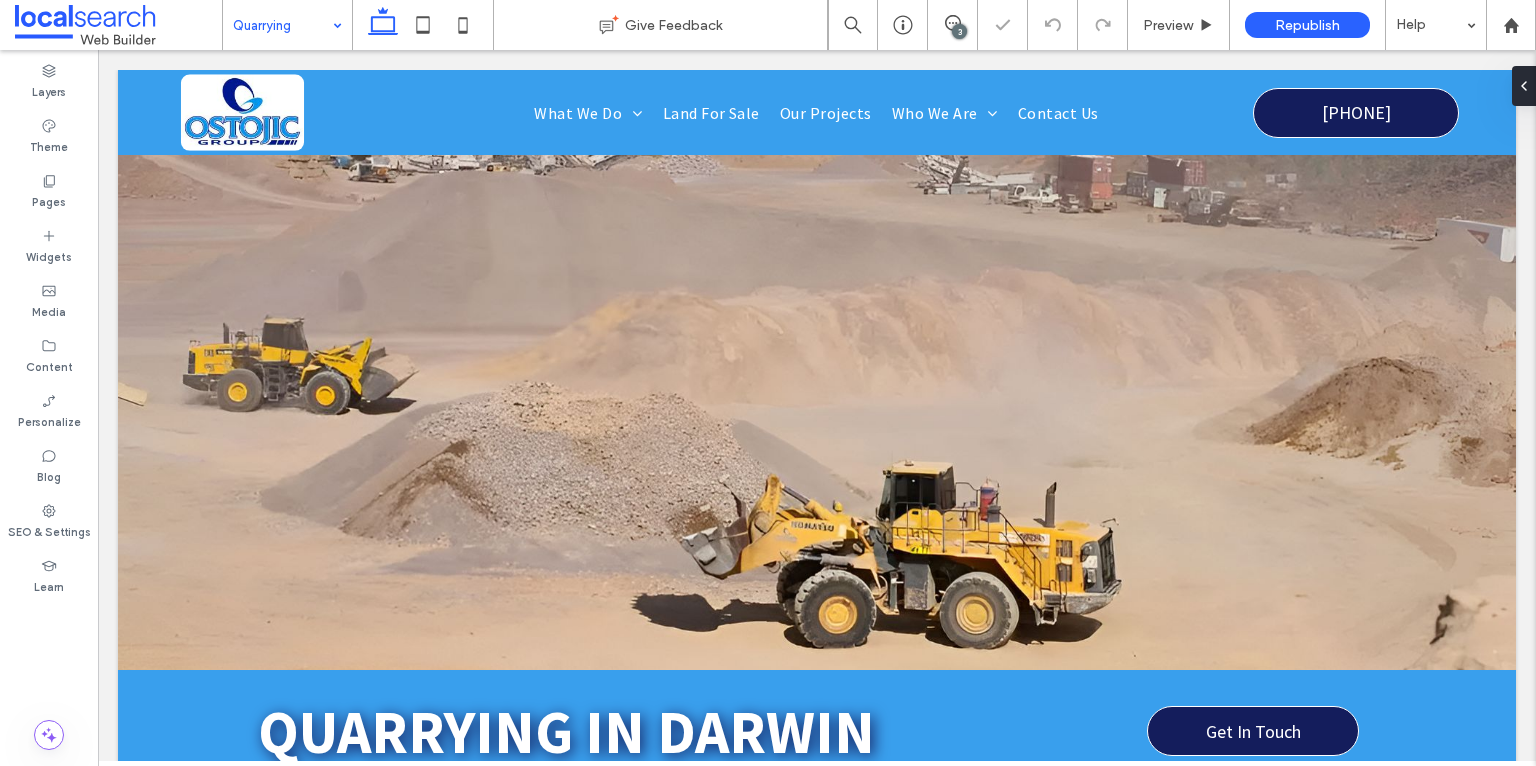 scroll, scrollTop: 41, scrollLeft: 0, axis: vertical 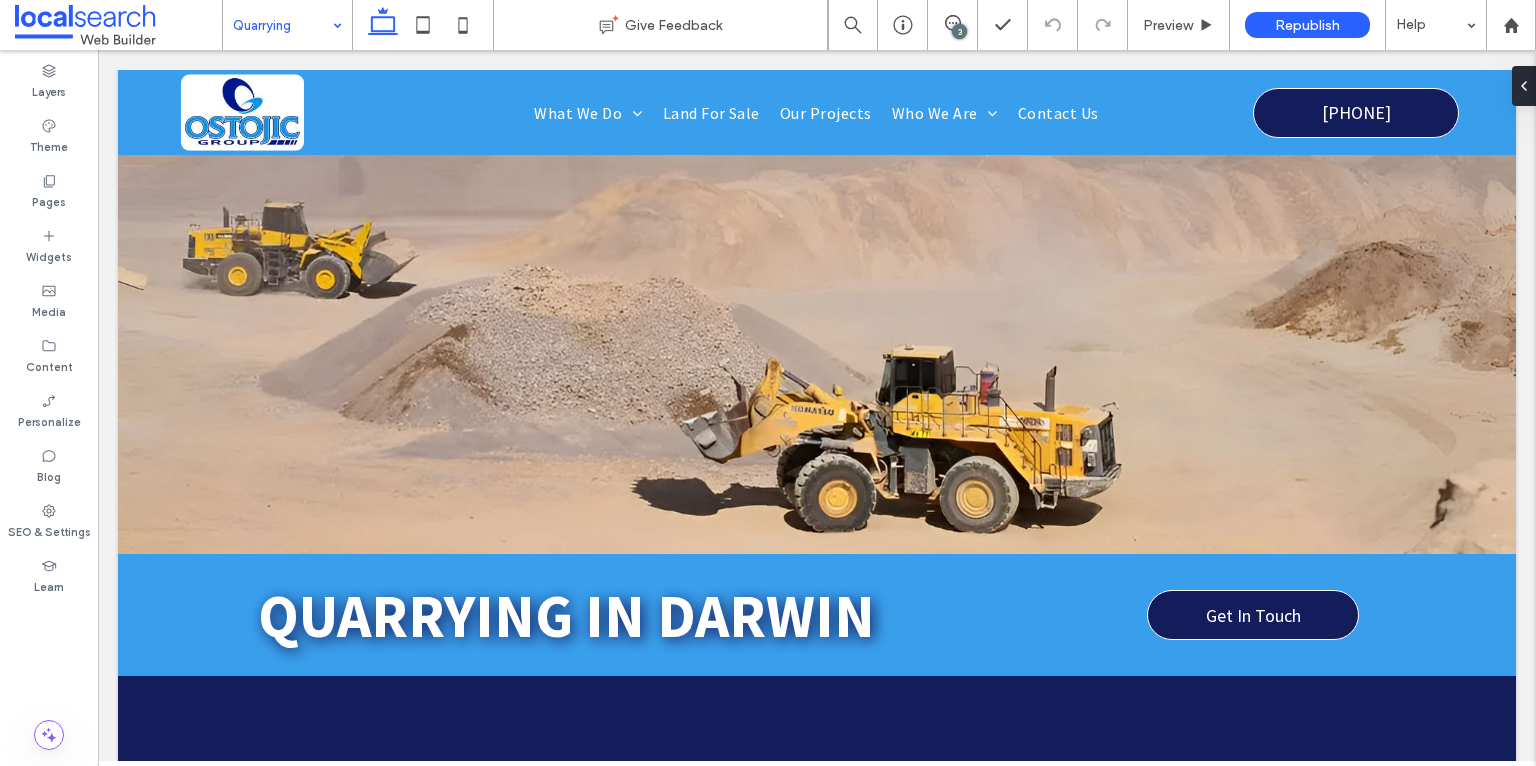 click on "Quarrying" at bounding box center [287, 25] 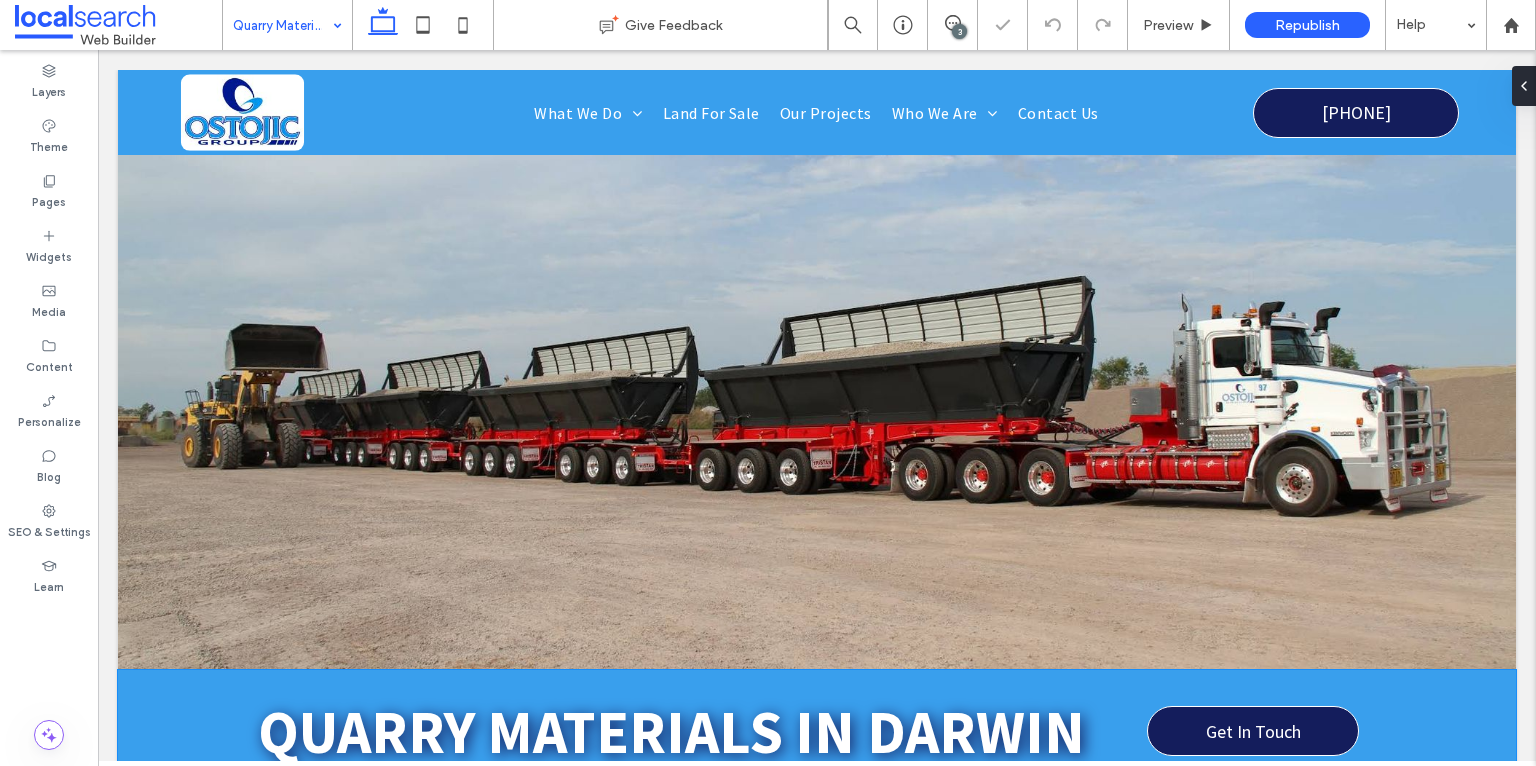 scroll, scrollTop: 124, scrollLeft: 0, axis: vertical 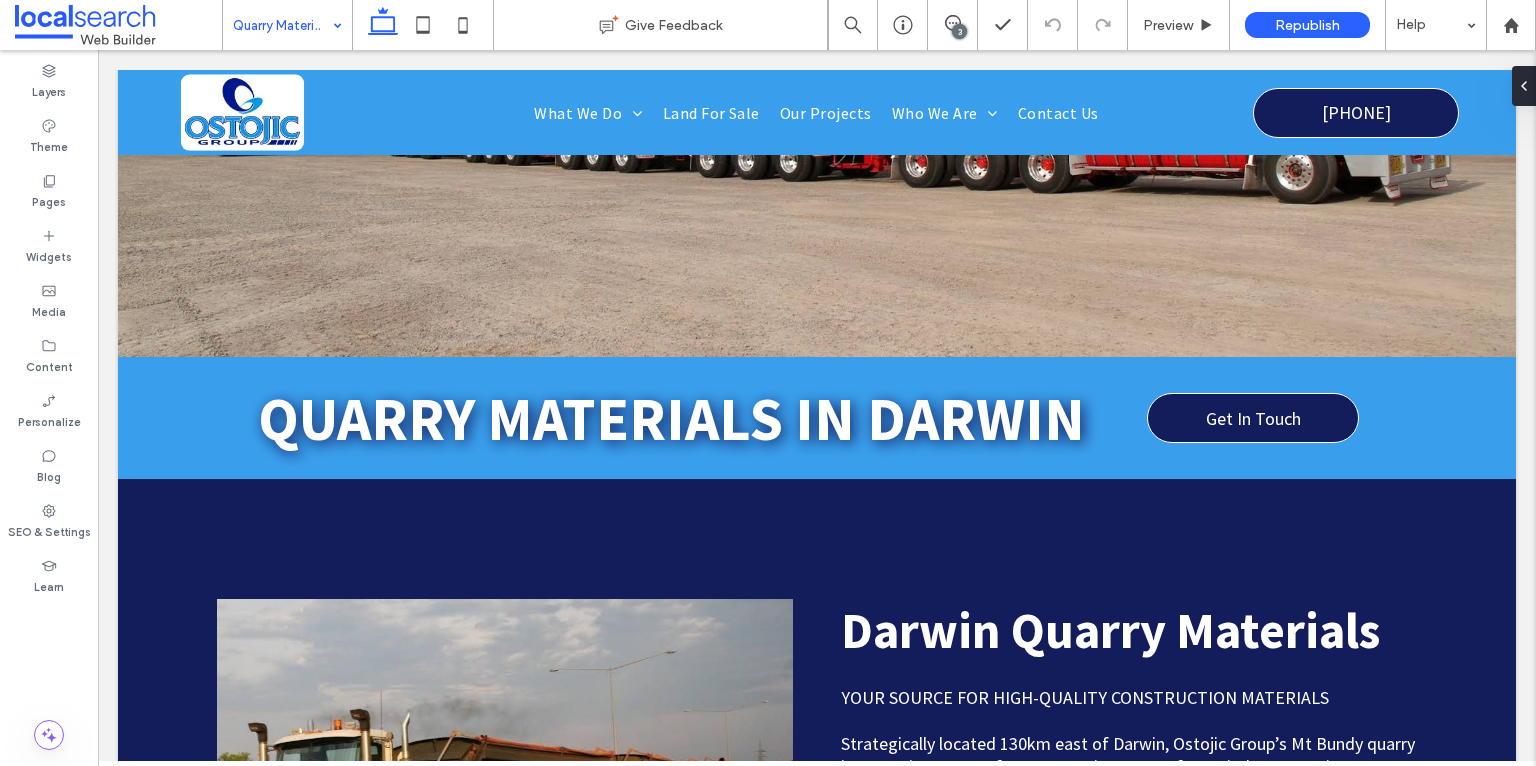 click at bounding box center (282, 25) 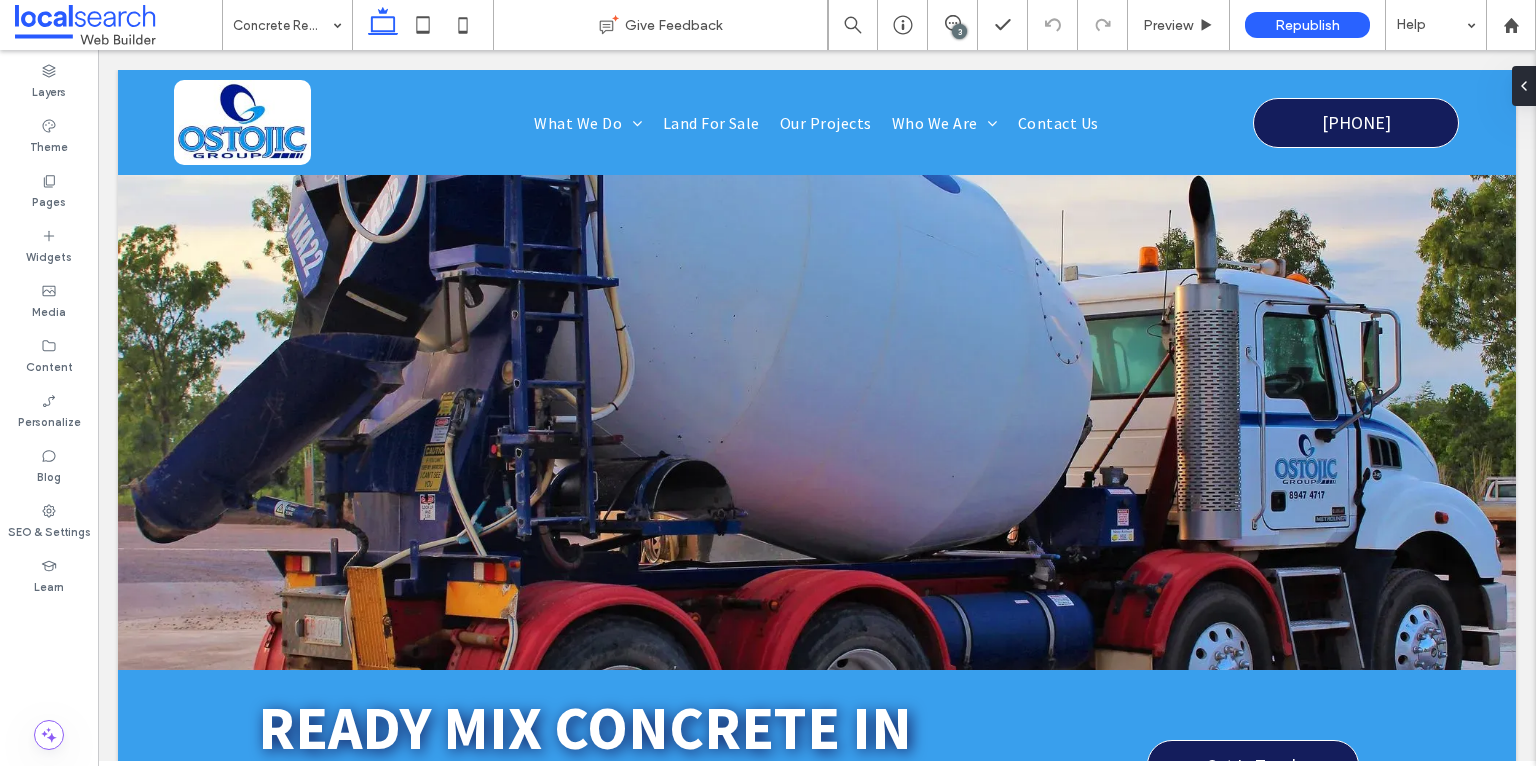 scroll, scrollTop: 0, scrollLeft: 0, axis: both 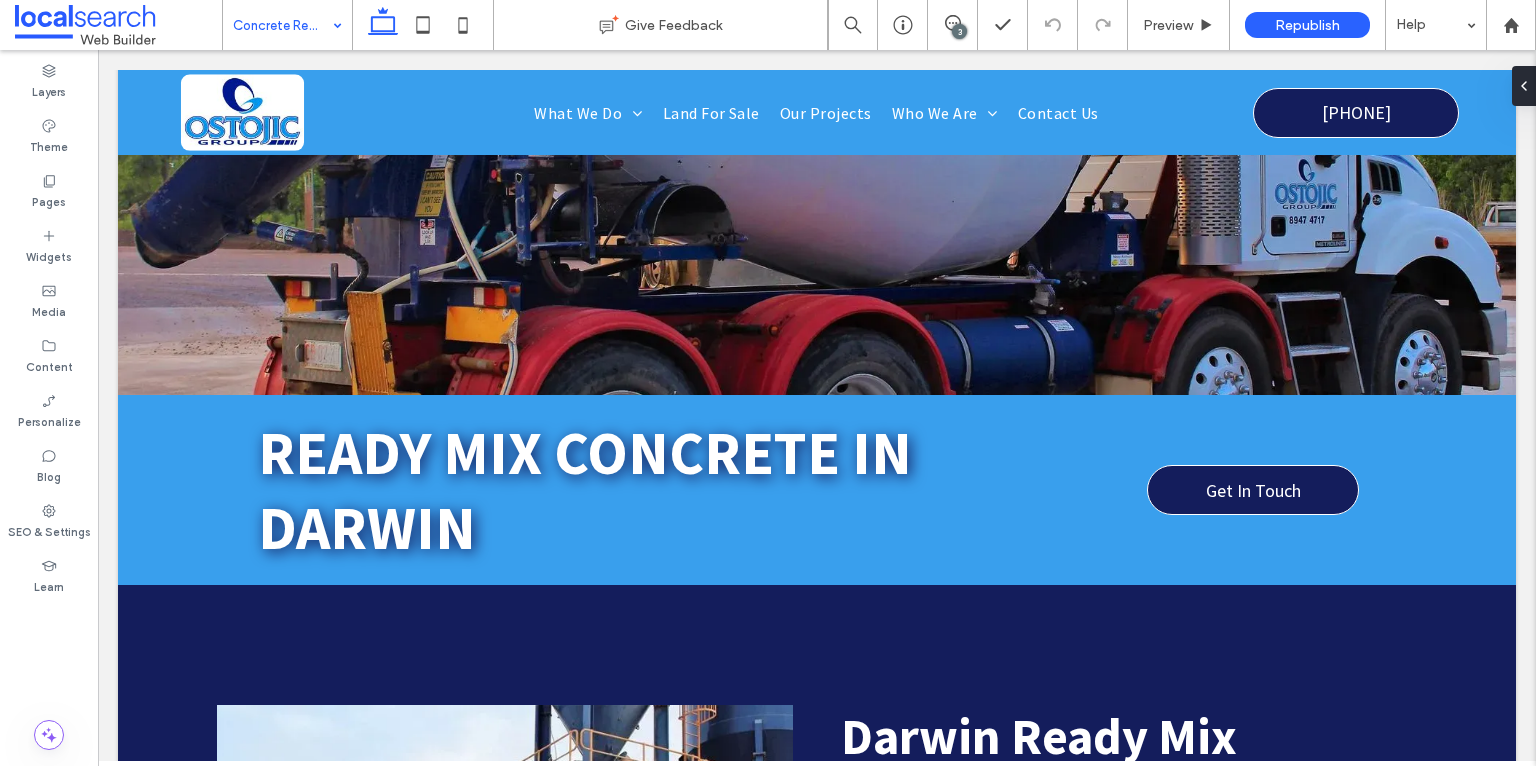 click at bounding box center (282, 25) 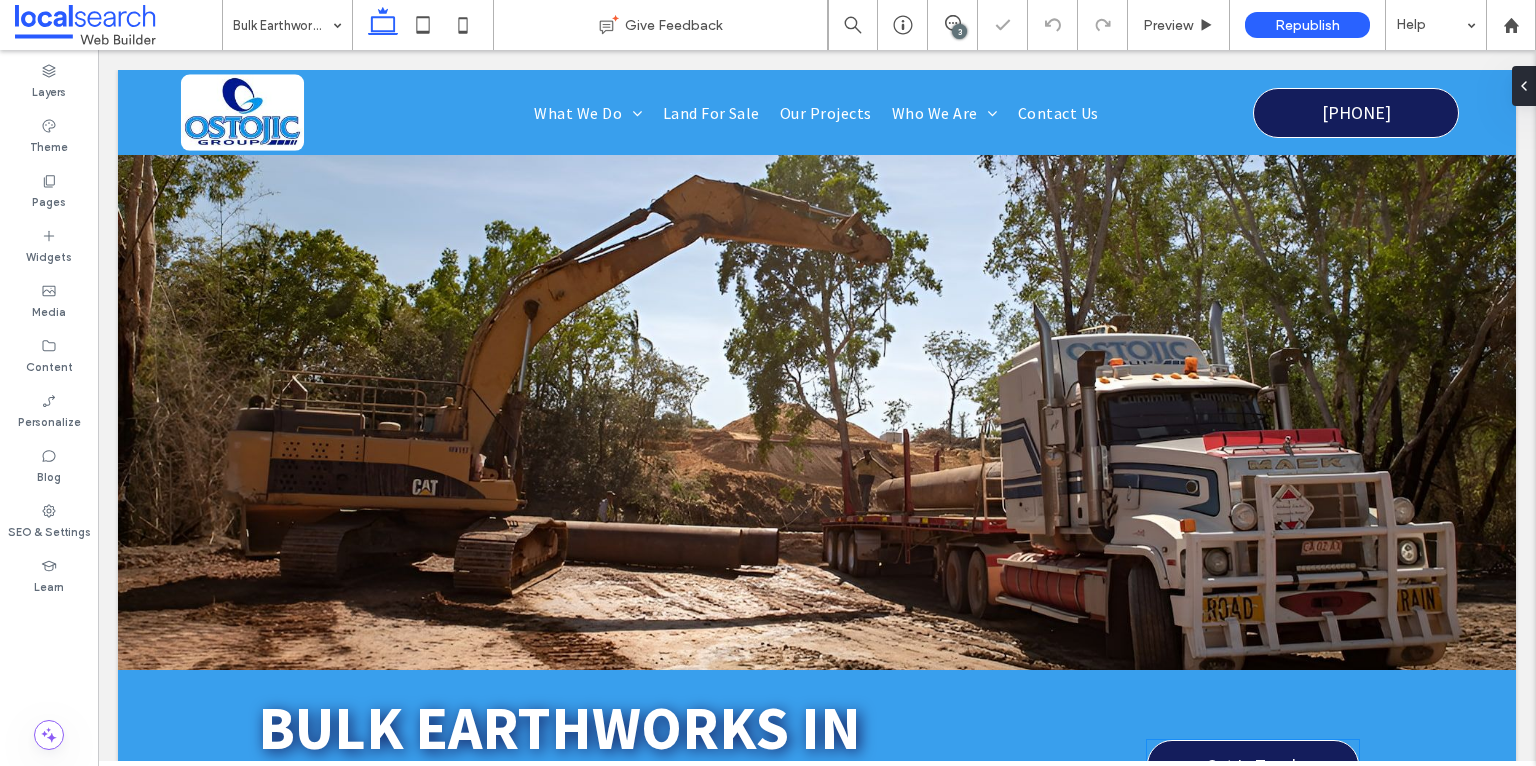 scroll, scrollTop: 310, scrollLeft: 0, axis: vertical 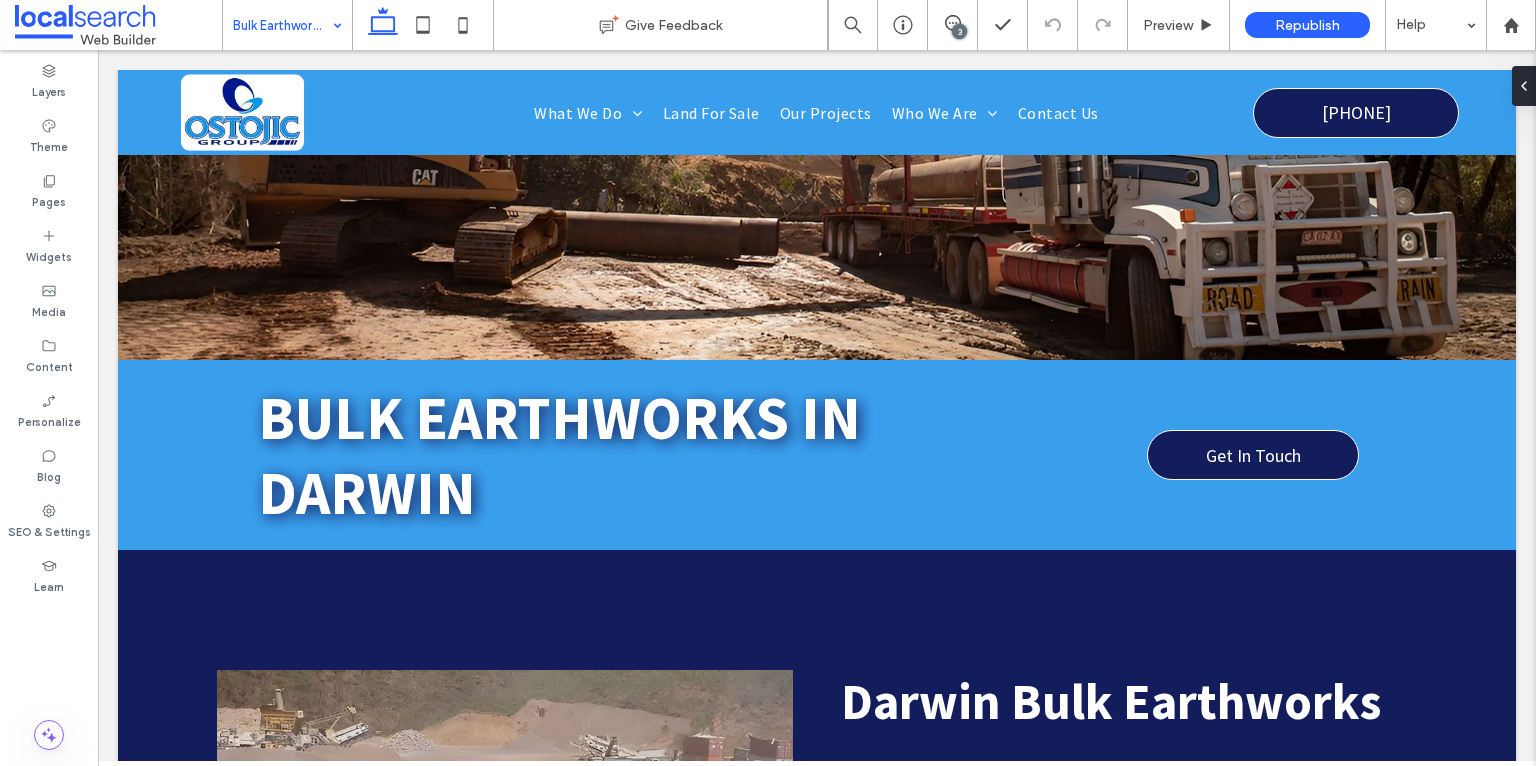 click on "Bulk Earthworks" at bounding box center [287, 25] 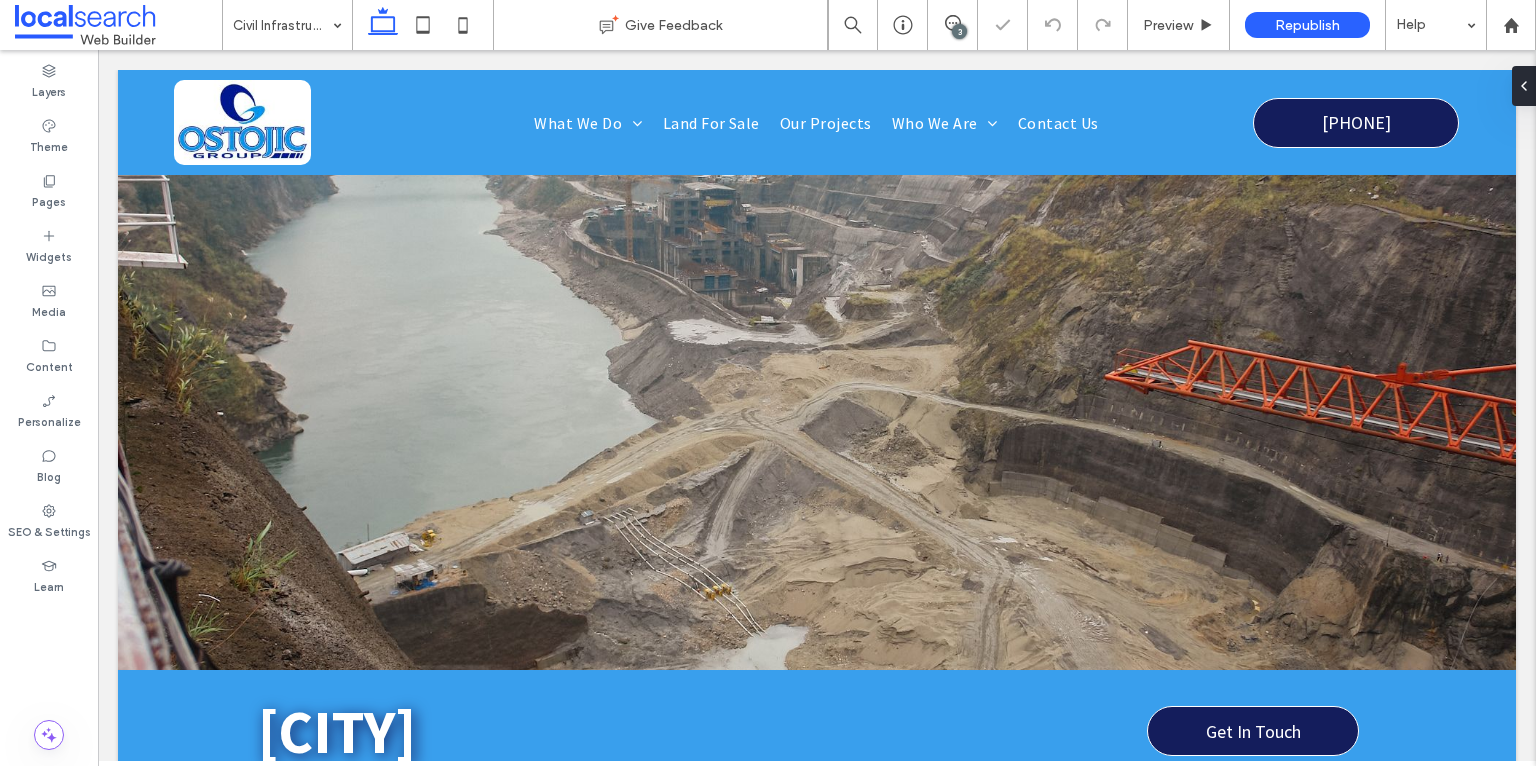 scroll, scrollTop: 0, scrollLeft: 0, axis: both 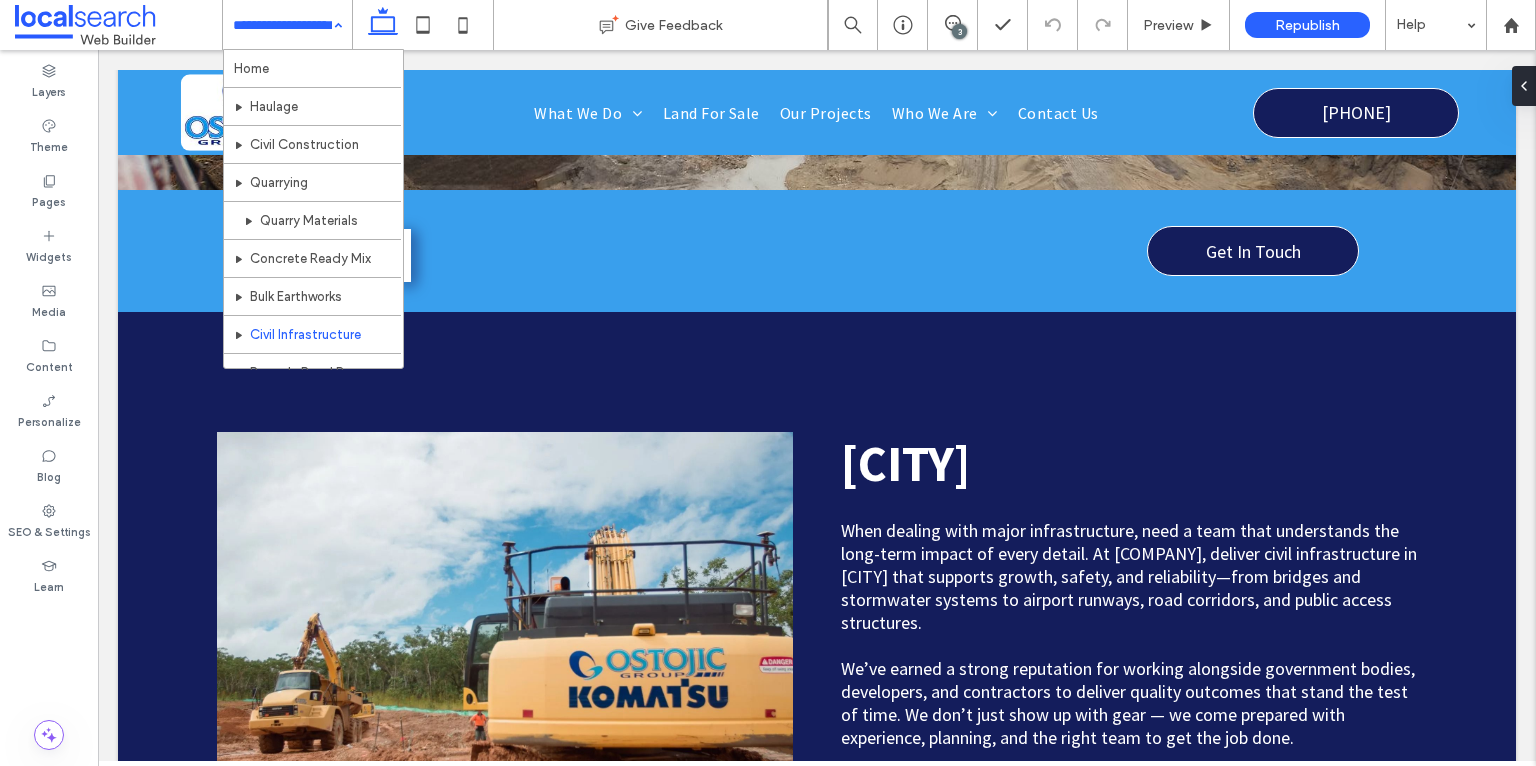 click on "Home Haulage Civil Construction Quarrying Quarry Materials Concrete Ready Mix Bulk Earthworks Civil Infrastructure Recycle Road Base Land For Sale Our Projects Our Projects About Us Careers Contact Us" at bounding box center [287, 25] 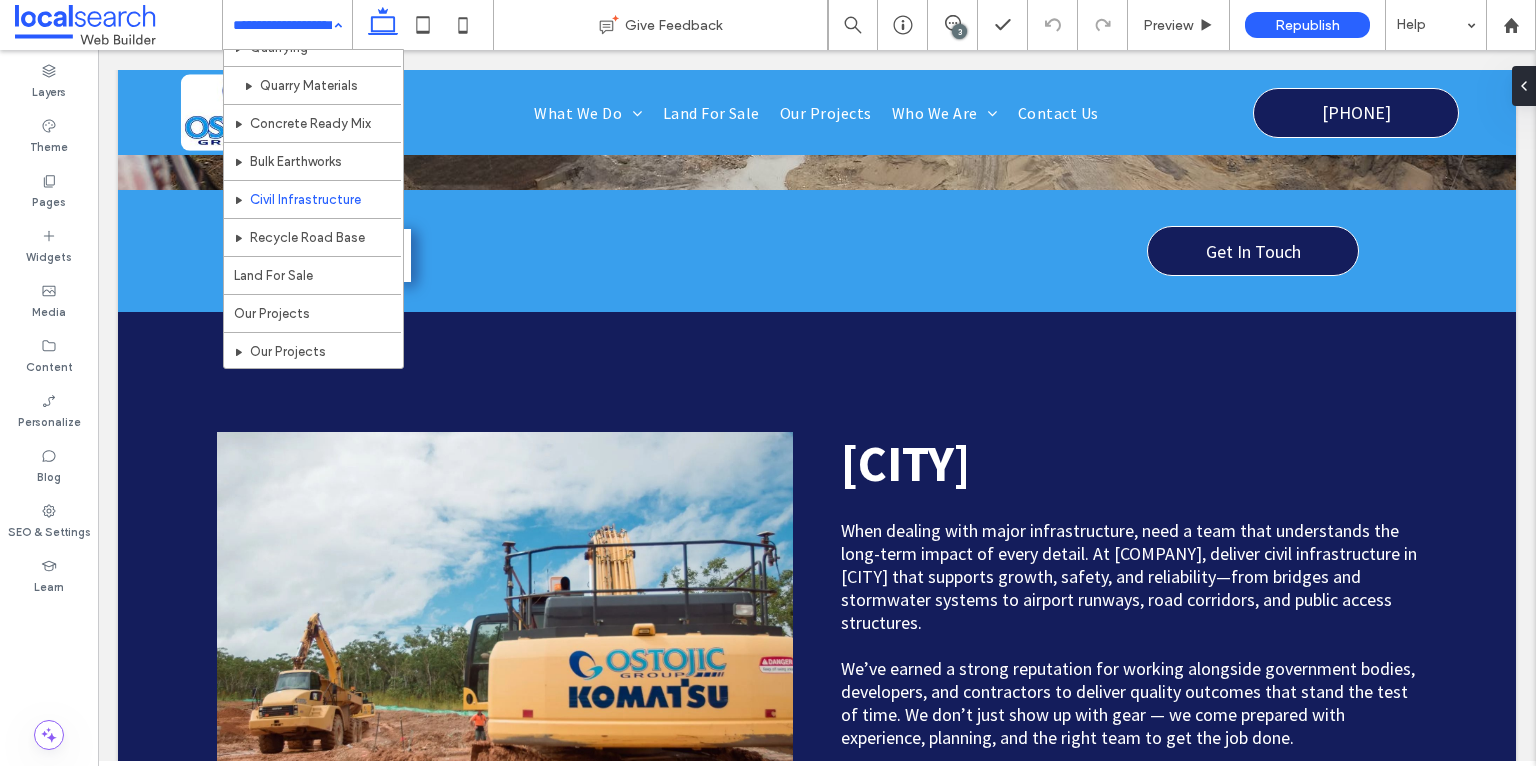 scroll, scrollTop: 140, scrollLeft: 0, axis: vertical 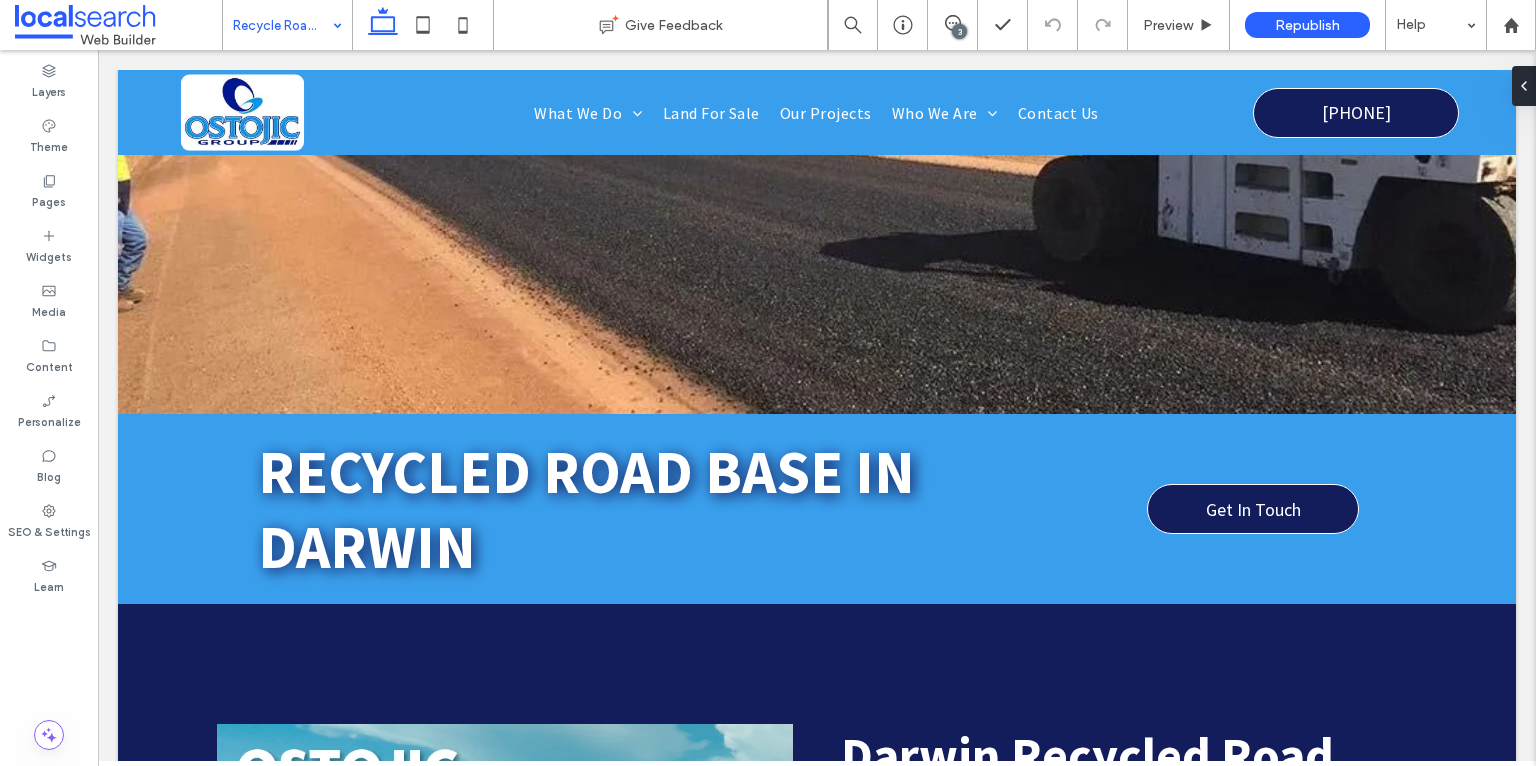 click on "Recycle Road Base" at bounding box center [287, 25] 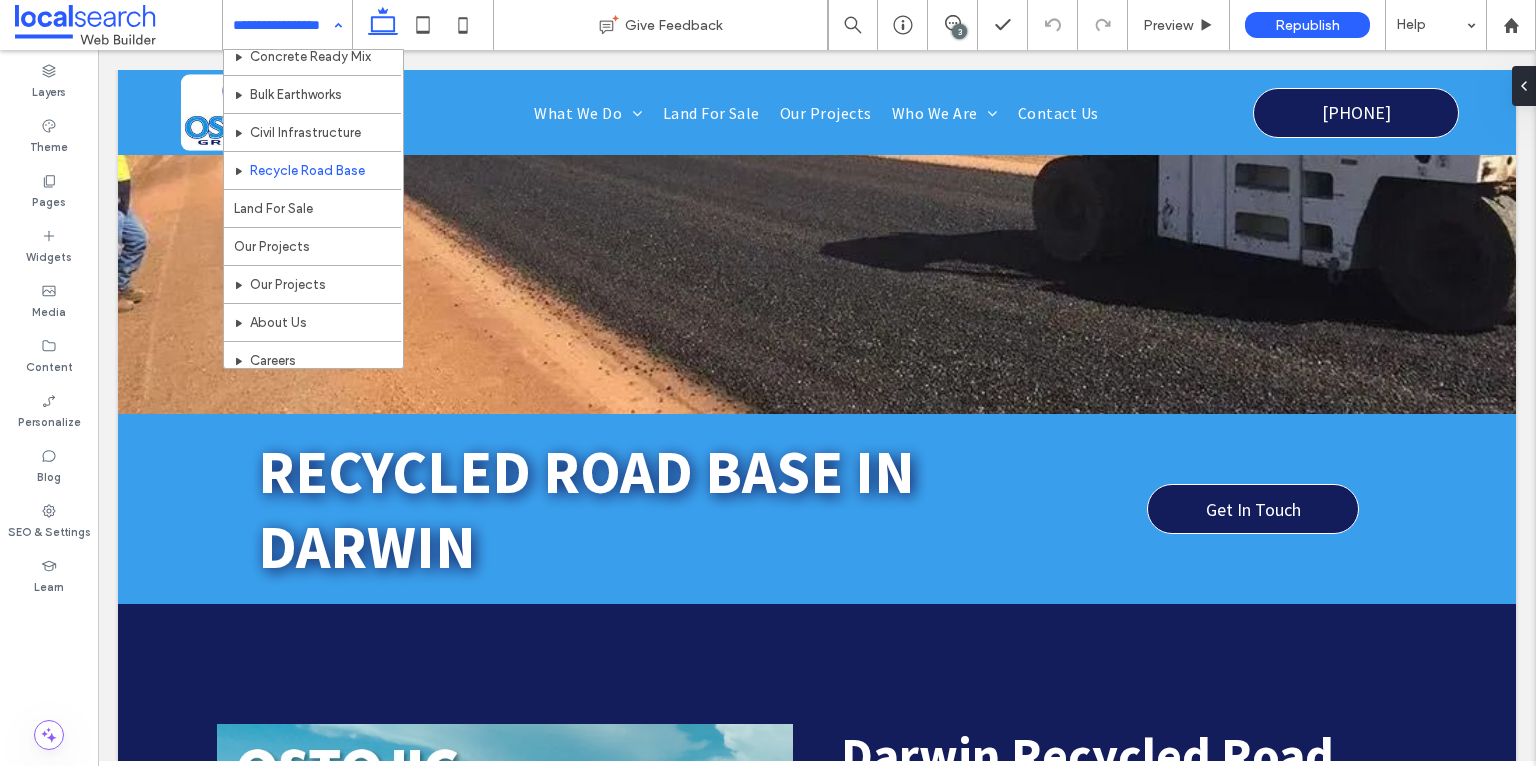 scroll, scrollTop: 244, scrollLeft: 0, axis: vertical 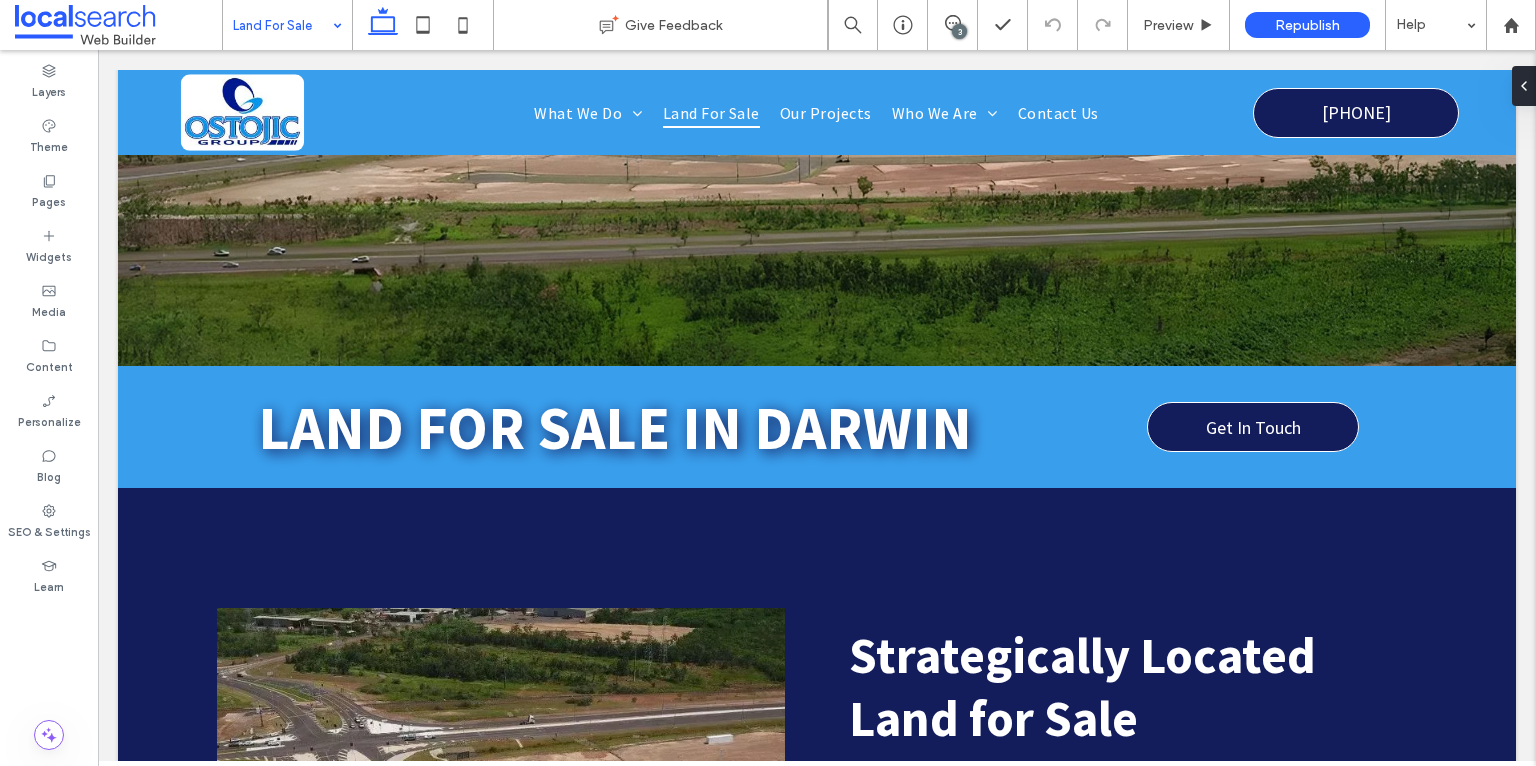 click at bounding box center [282, 25] 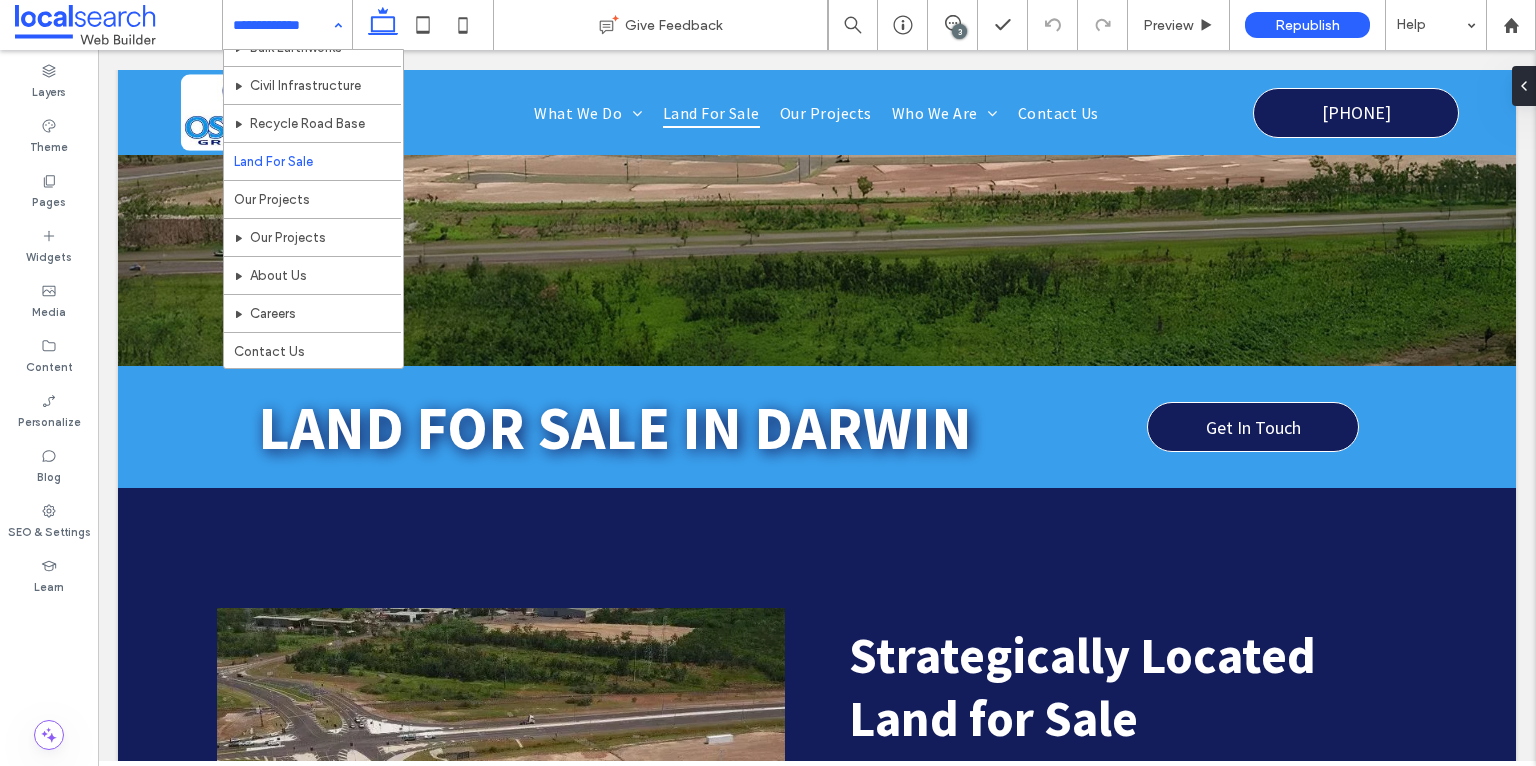 scroll, scrollTop: 261, scrollLeft: 0, axis: vertical 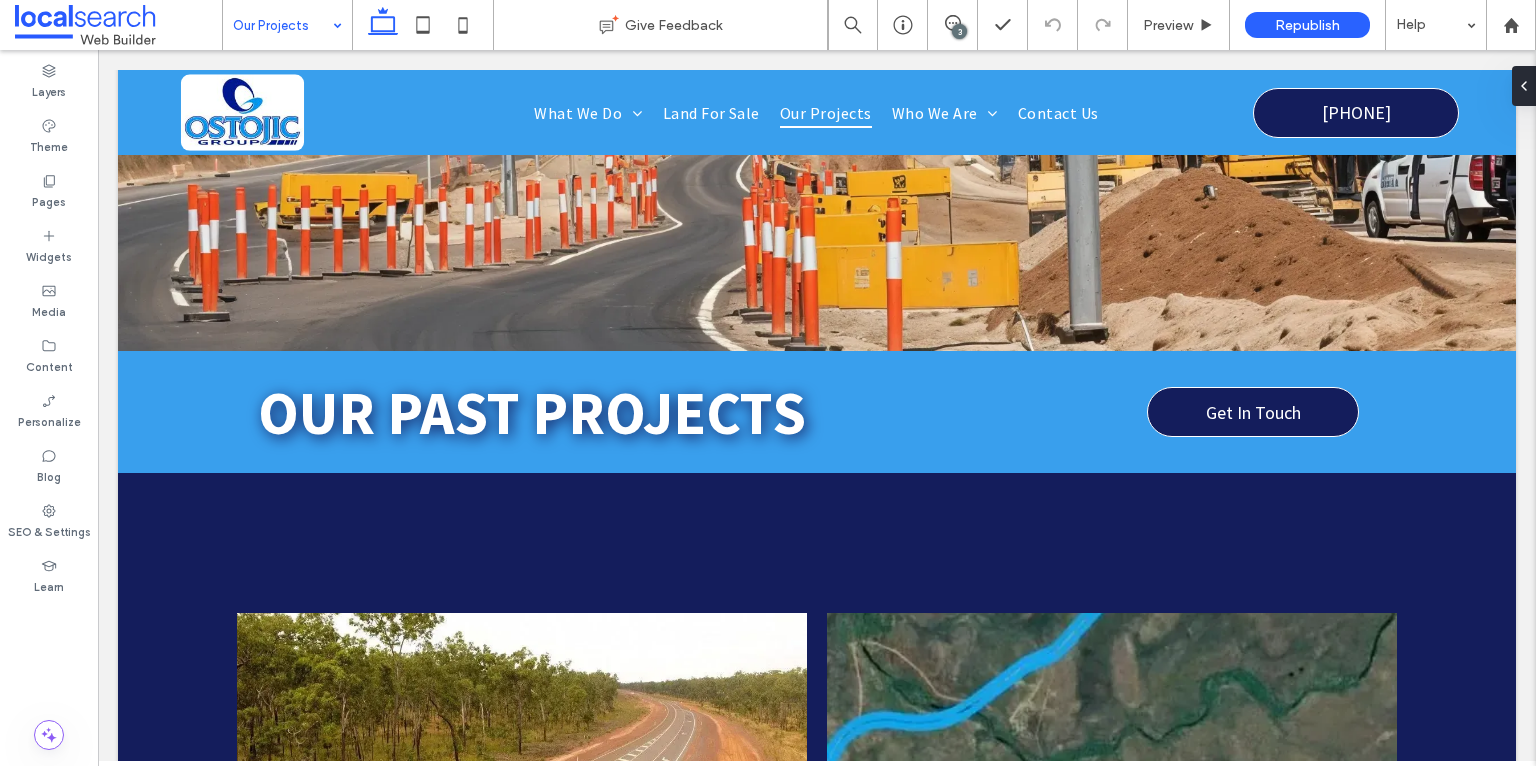 click at bounding box center (282, 25) 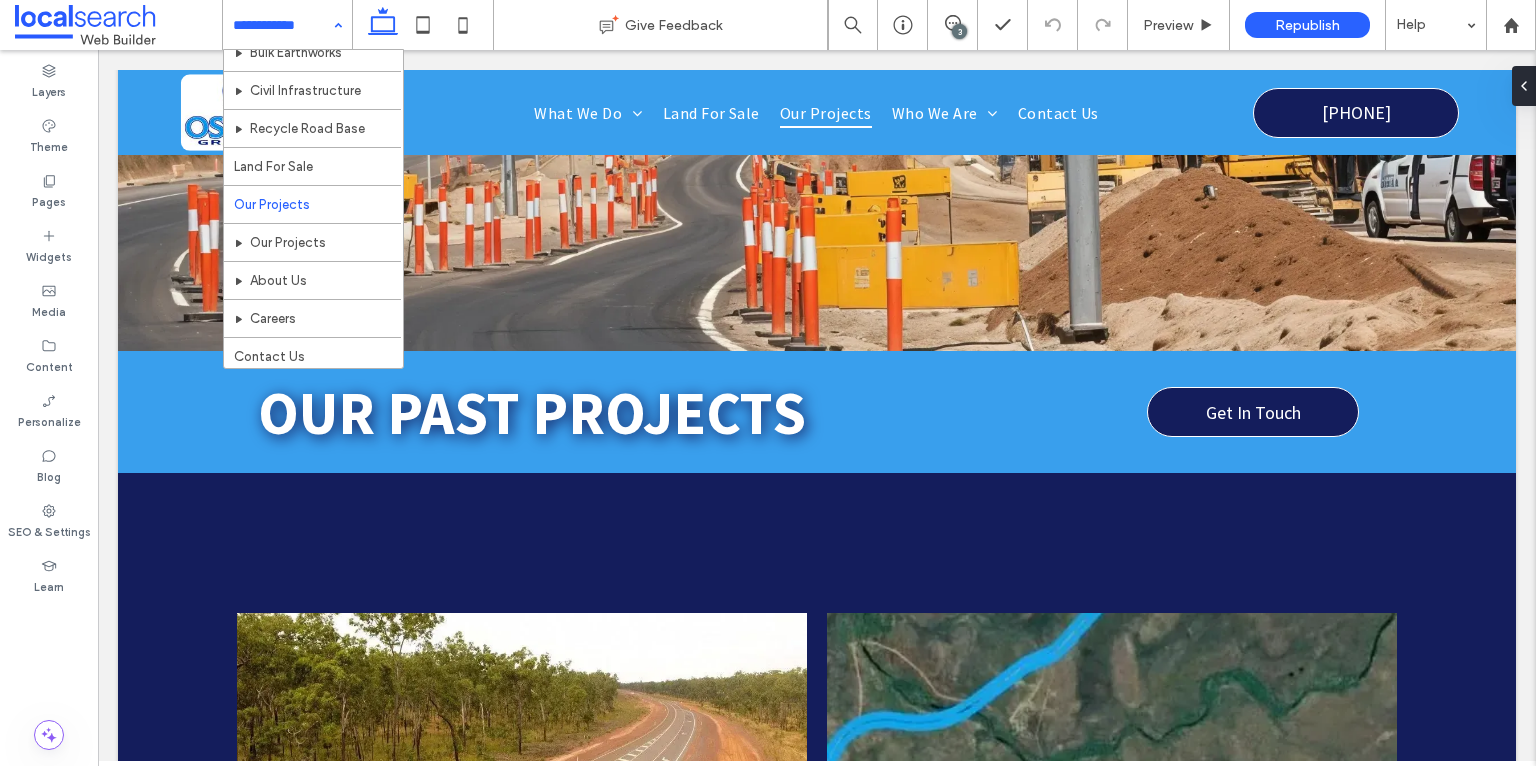 scroll, scrollTop: 261, scrollLeft: 0, axis: vertical 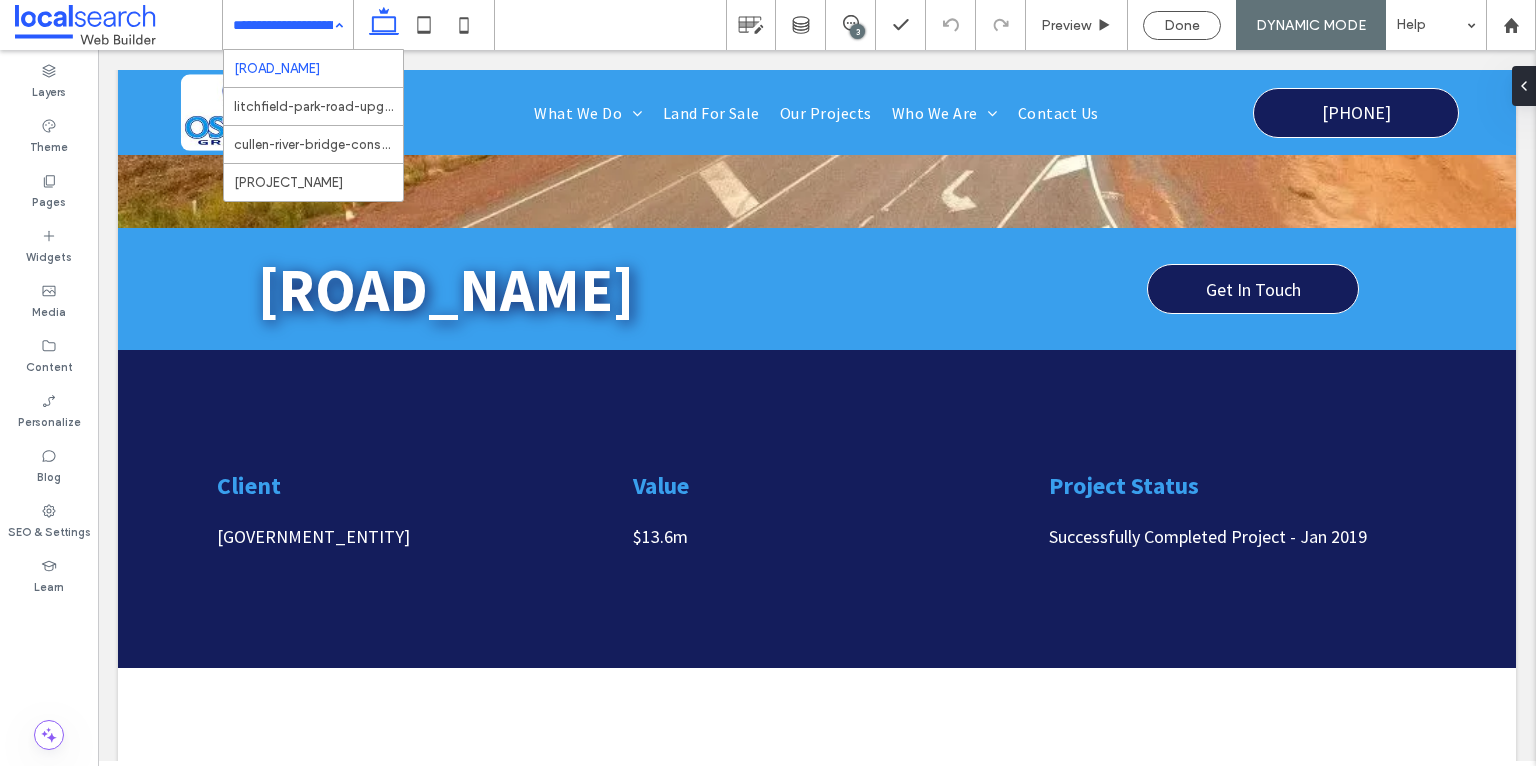 click on "gunn-point-road-package-3 litchfield-park-road-upgrade cullen-river-bridge-construction palmerston-regional-hospital-headworks" at bounding box center [288, 25] 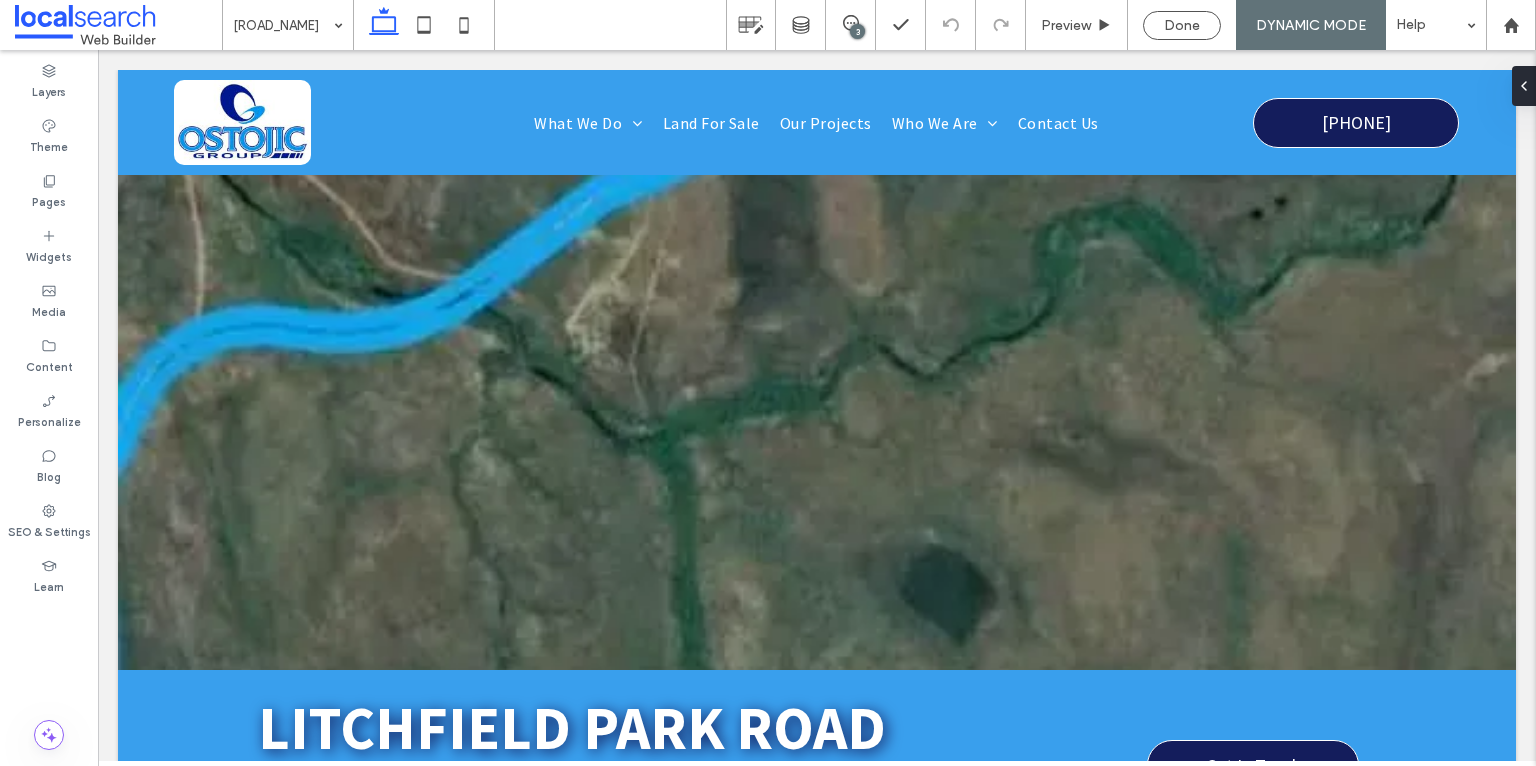 scroll, scrollTop: 0, scrollLeft: 0, axis: both 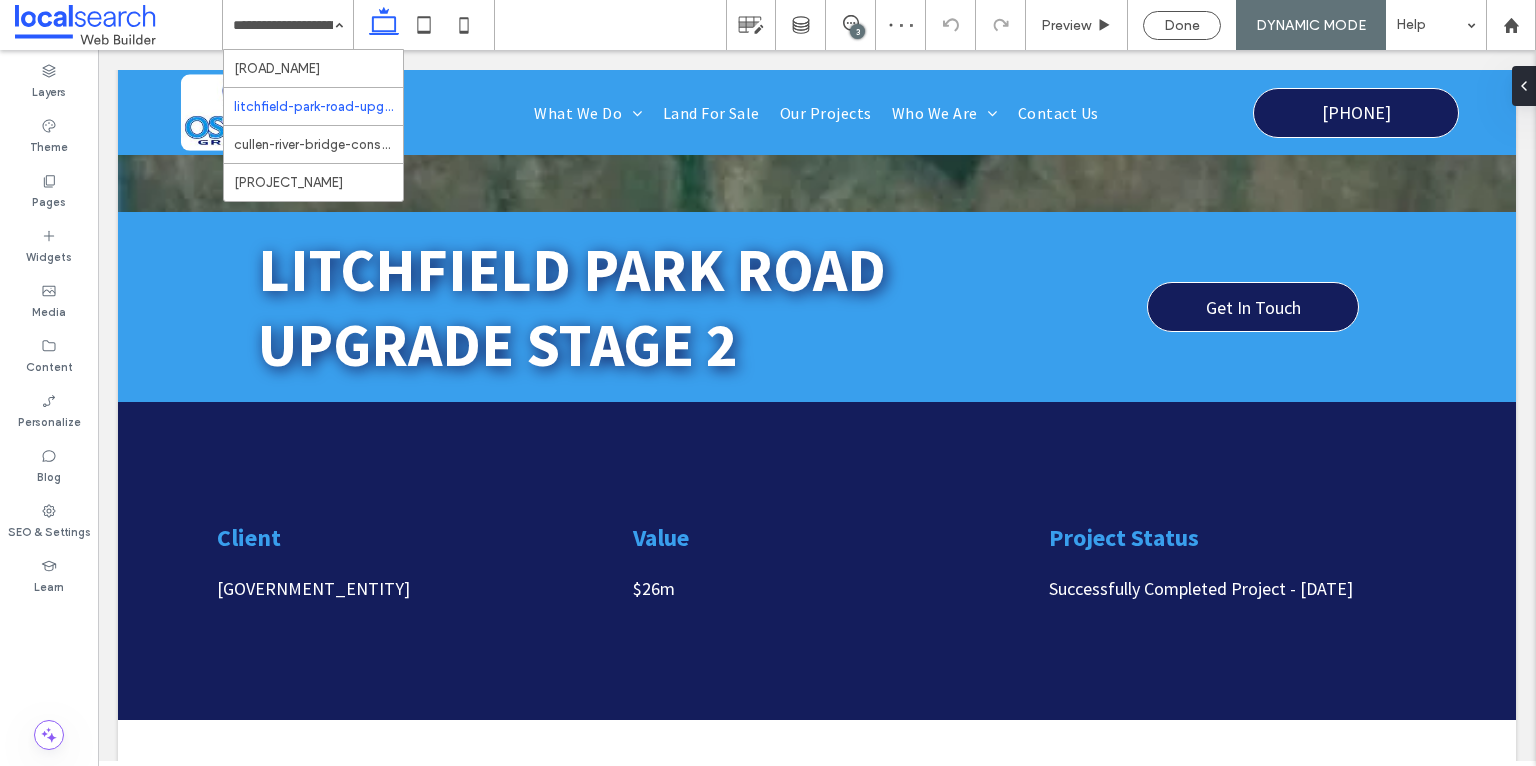 click on "gunn-point-road-package-3 litchfield-park-road-upgrade cullen-river-bridge-construction palmerston-regional-hospital-headworks" at bounding box center [288, 25] 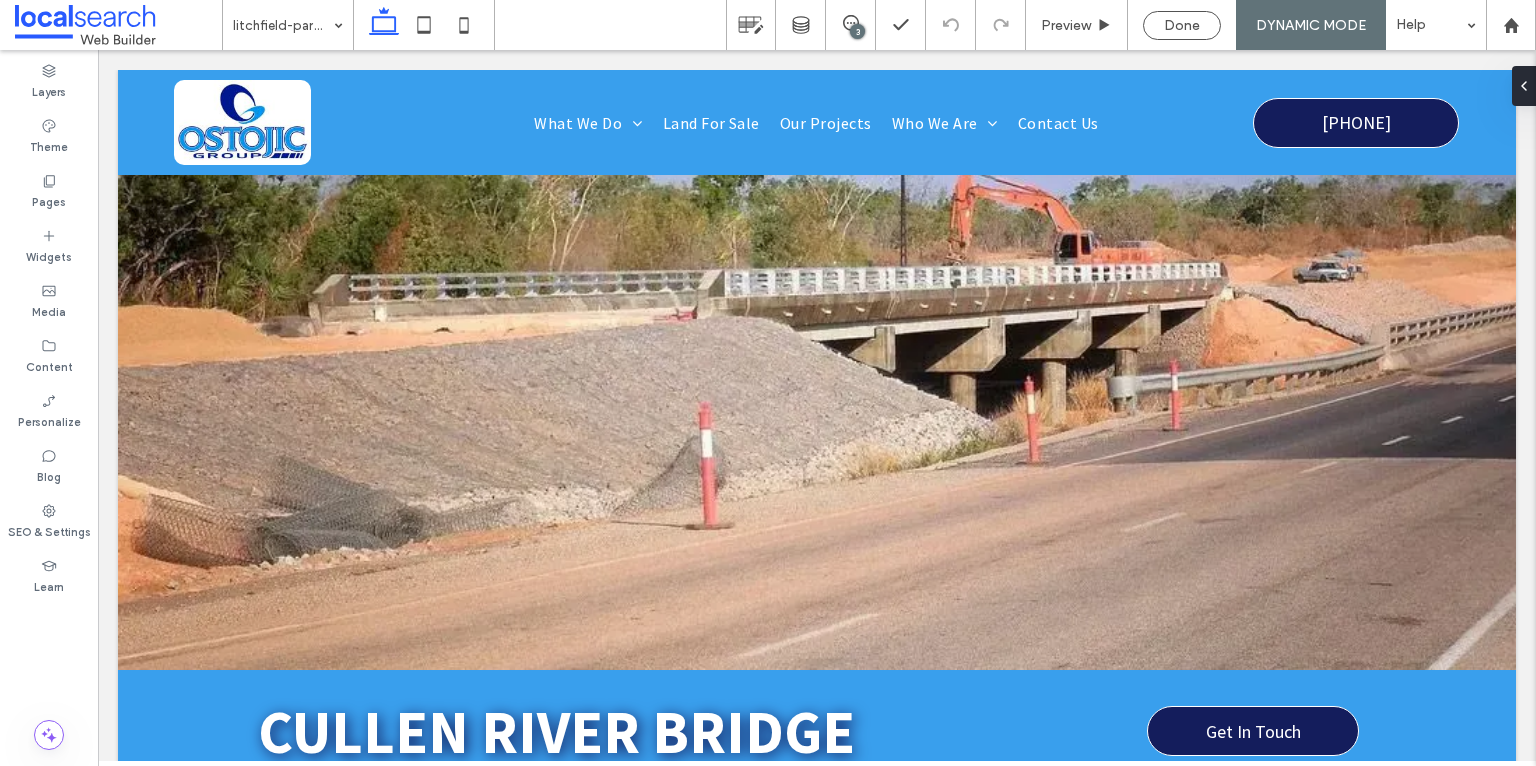 scroll, scrollTop: 0, scrollLeft: 0, axis: both 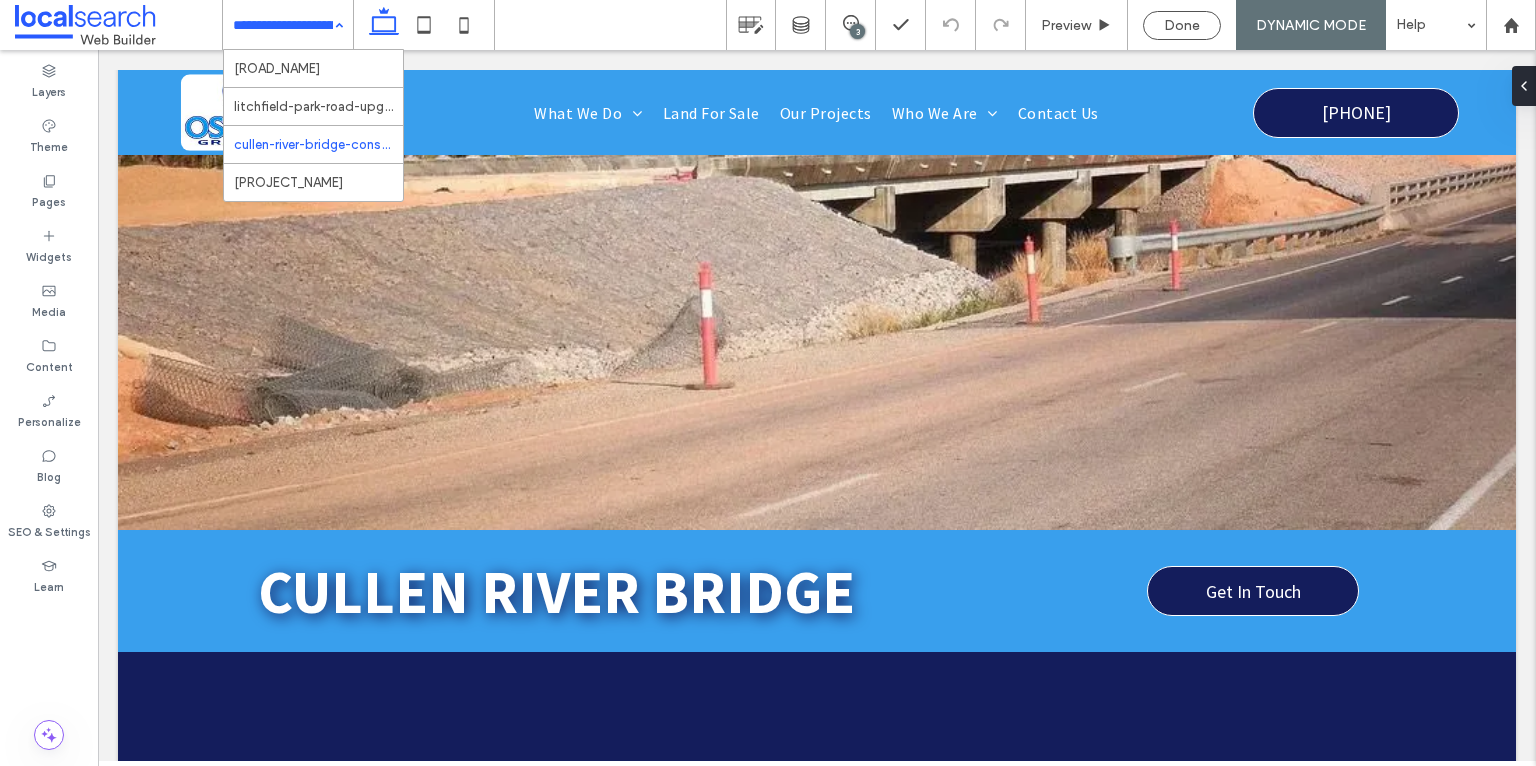 click on "gunn-point-road-package-3 litchfield-park-road-upgrade cullen-river-bridge-construction palmerston-regional-hospital-headworks" at bounding box center (288, 25) 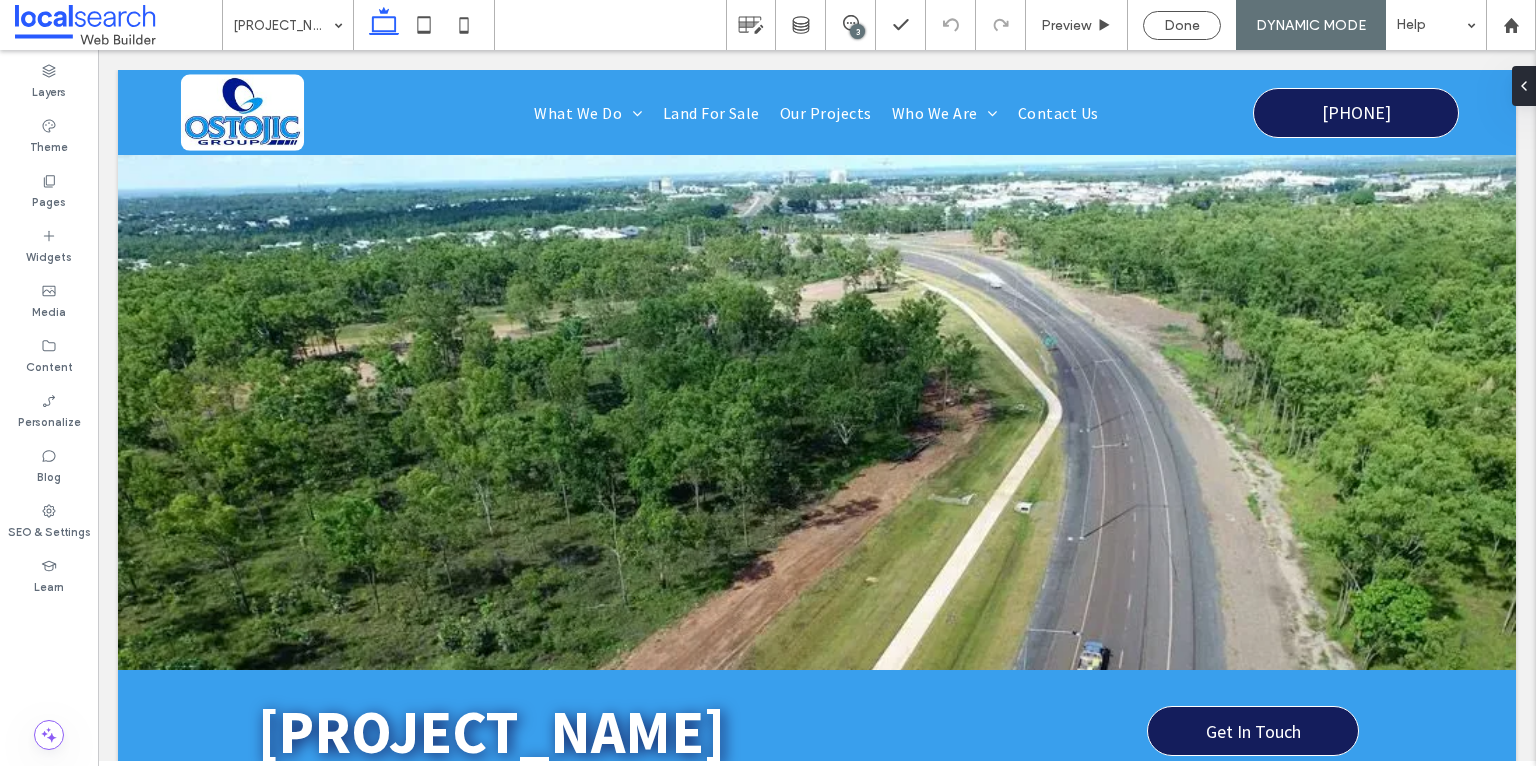 scroll, scrollTop: 637, scrollLeft: 0, axis: vertical 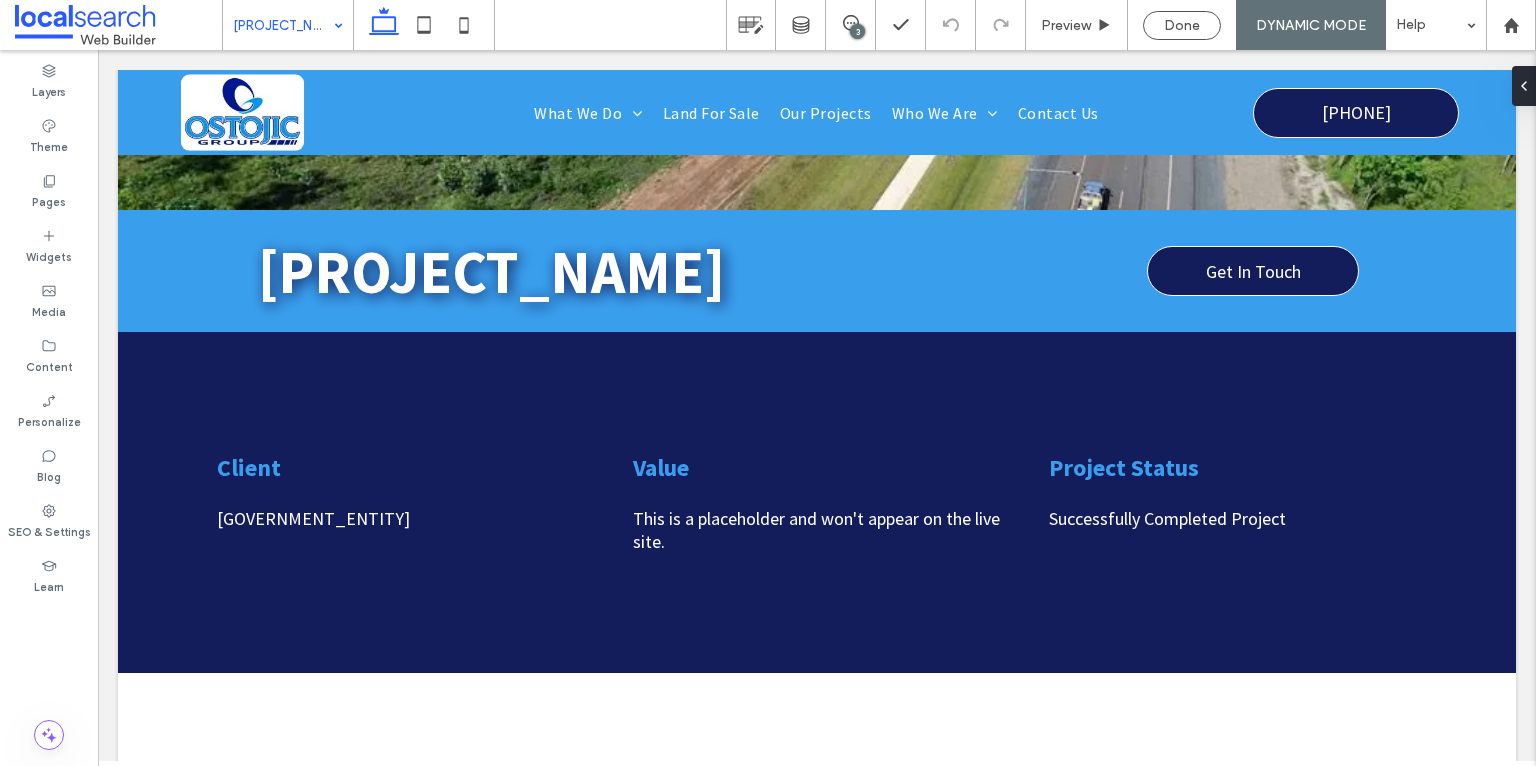 click on "palmerston-regional-hospital-headworks" at bounding box center [288, 25] 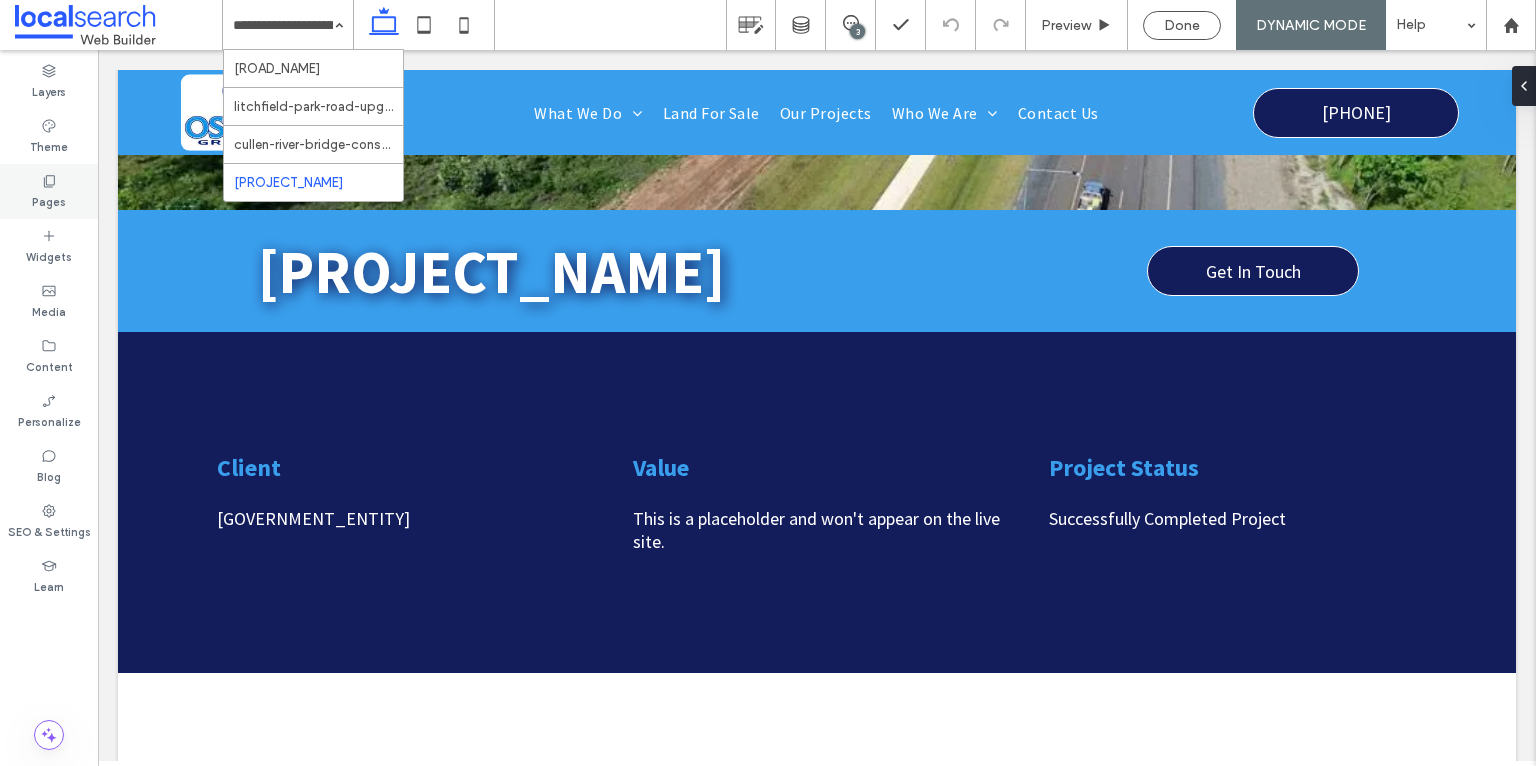 click 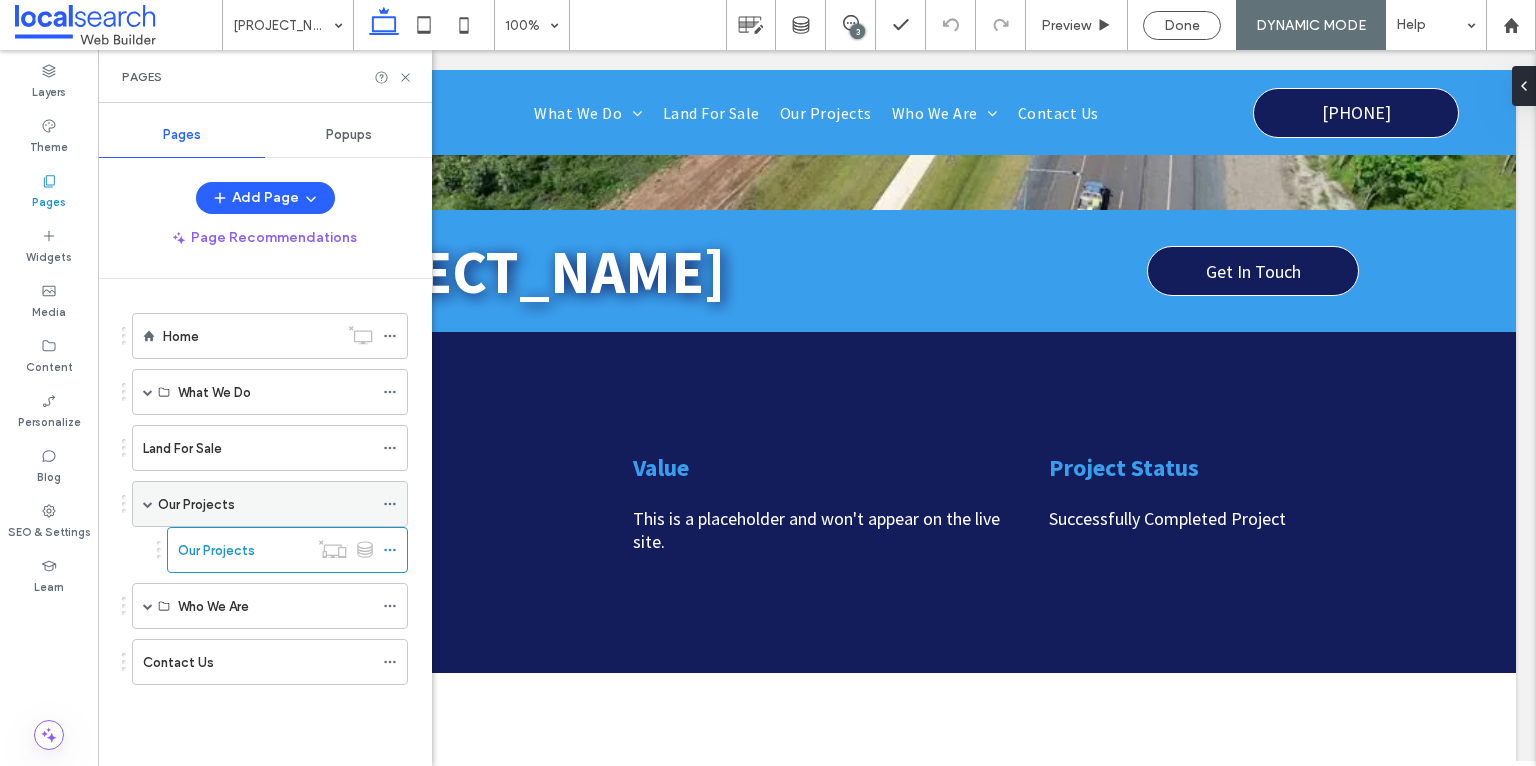 click at bounding box center [148, 504] 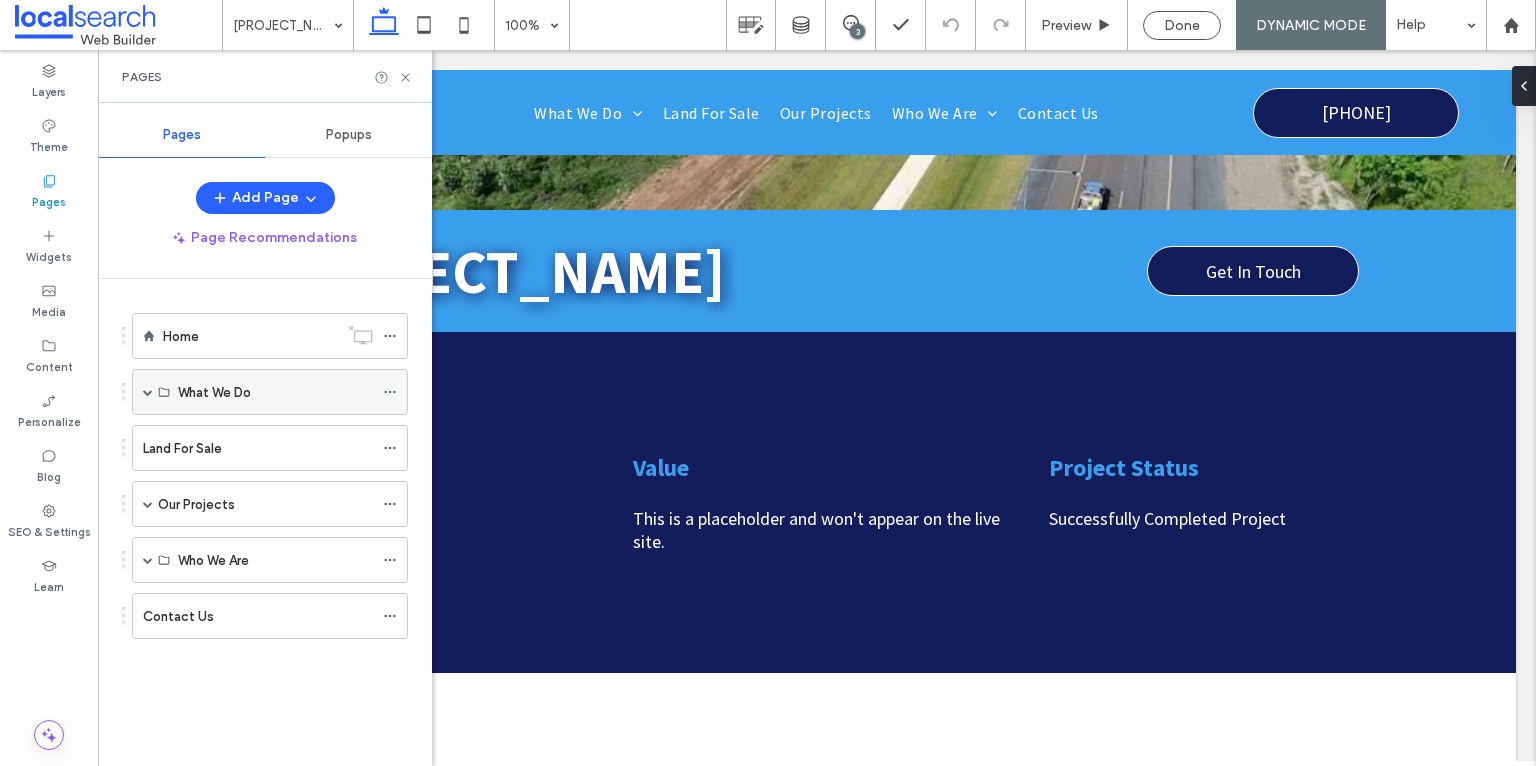 click at bounding box center (148, 392) 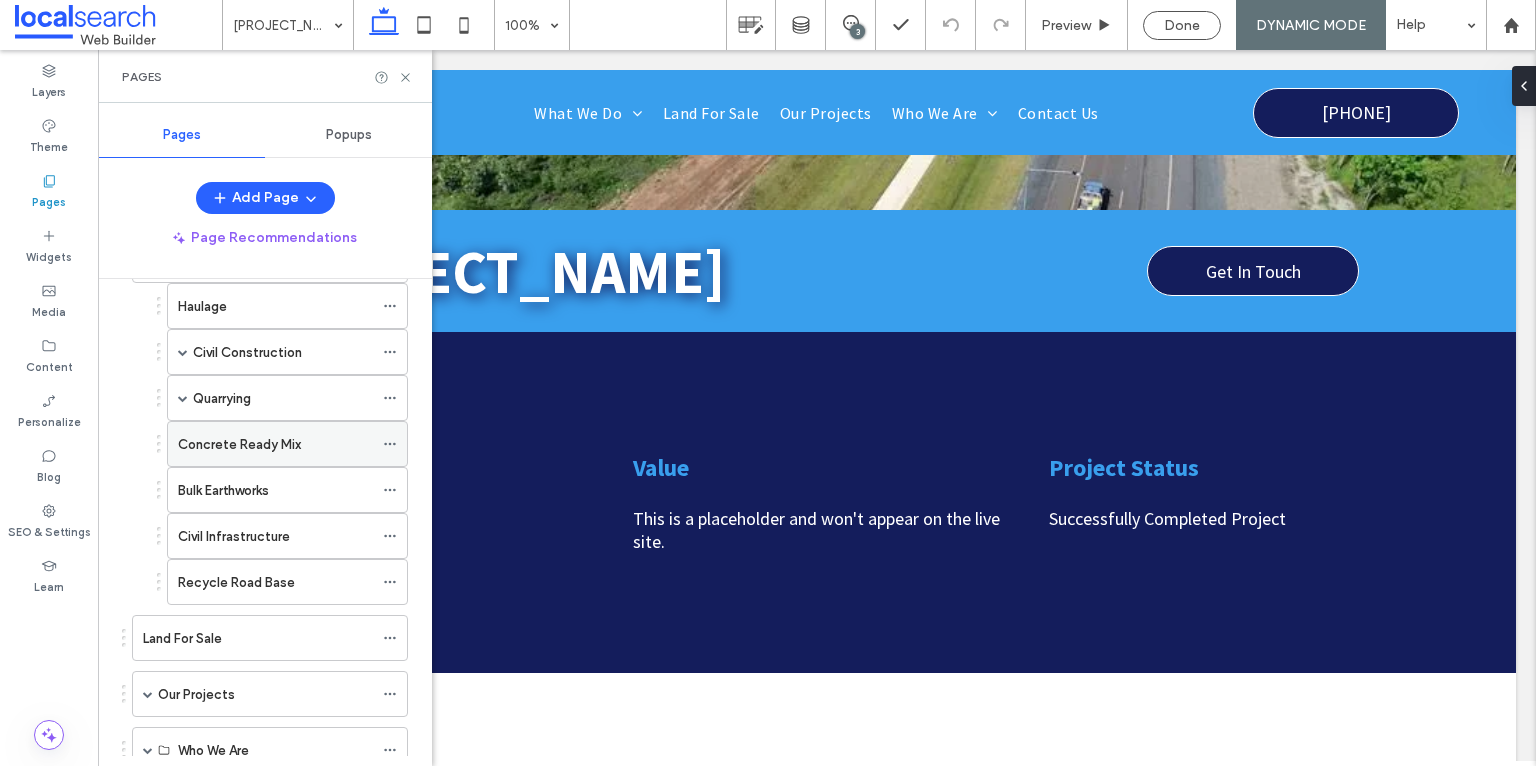 scroll, scrollTop: 248, scrollLeft: 0, axis: vertical 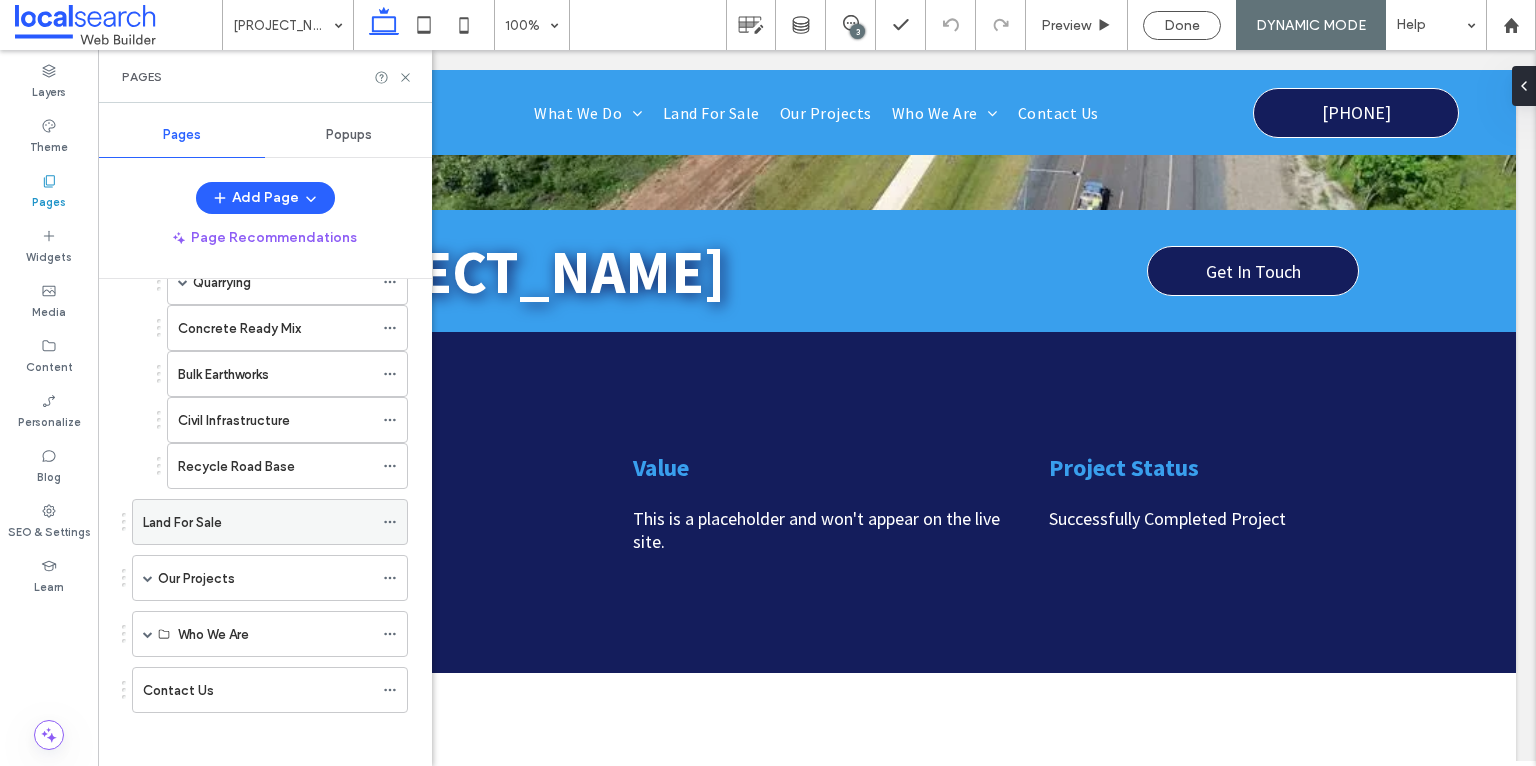 click on "Land For Sale" at bounding box center (182, 522) 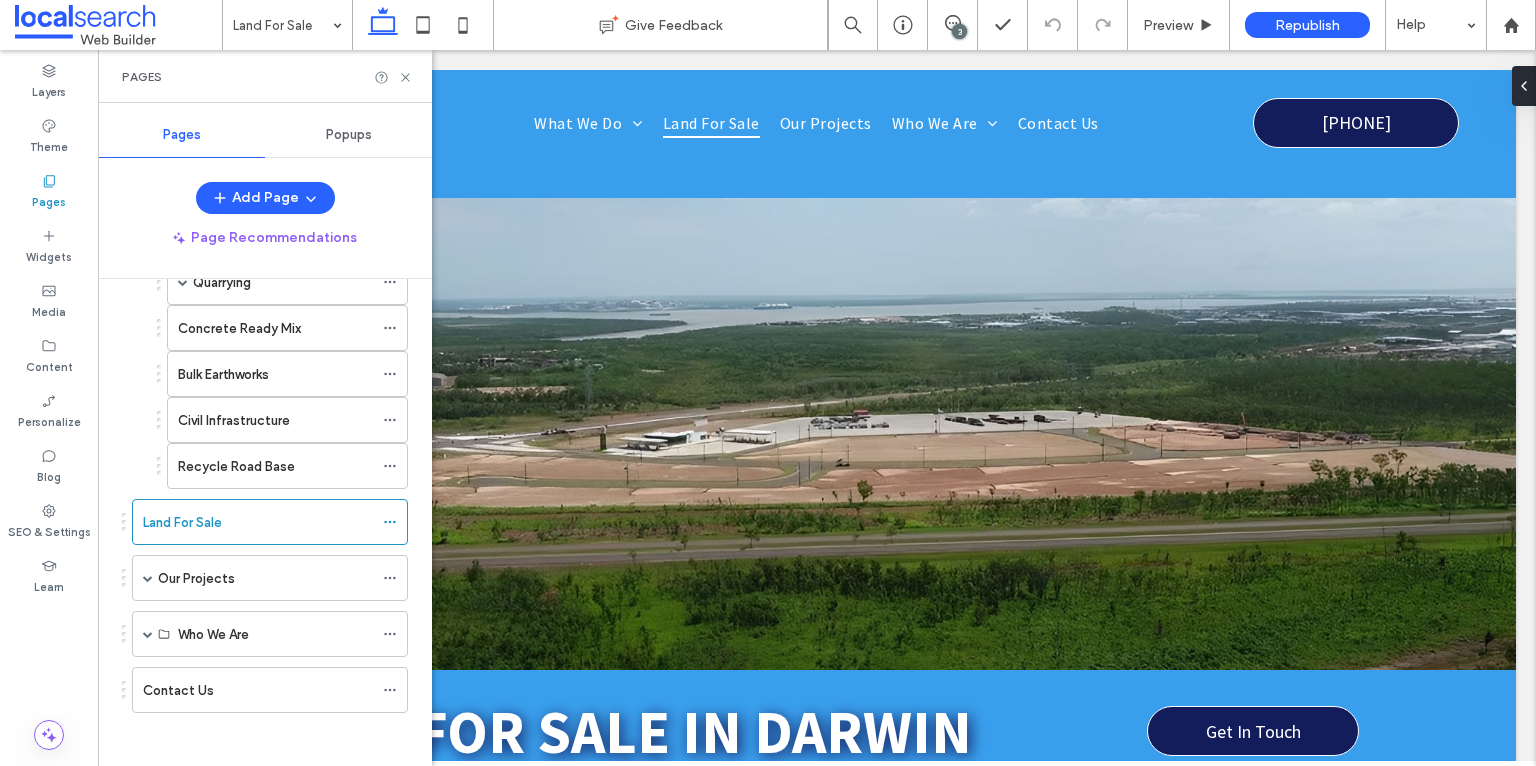 scroll, scrollTop: 0, scrollLeft: 0, axis: both 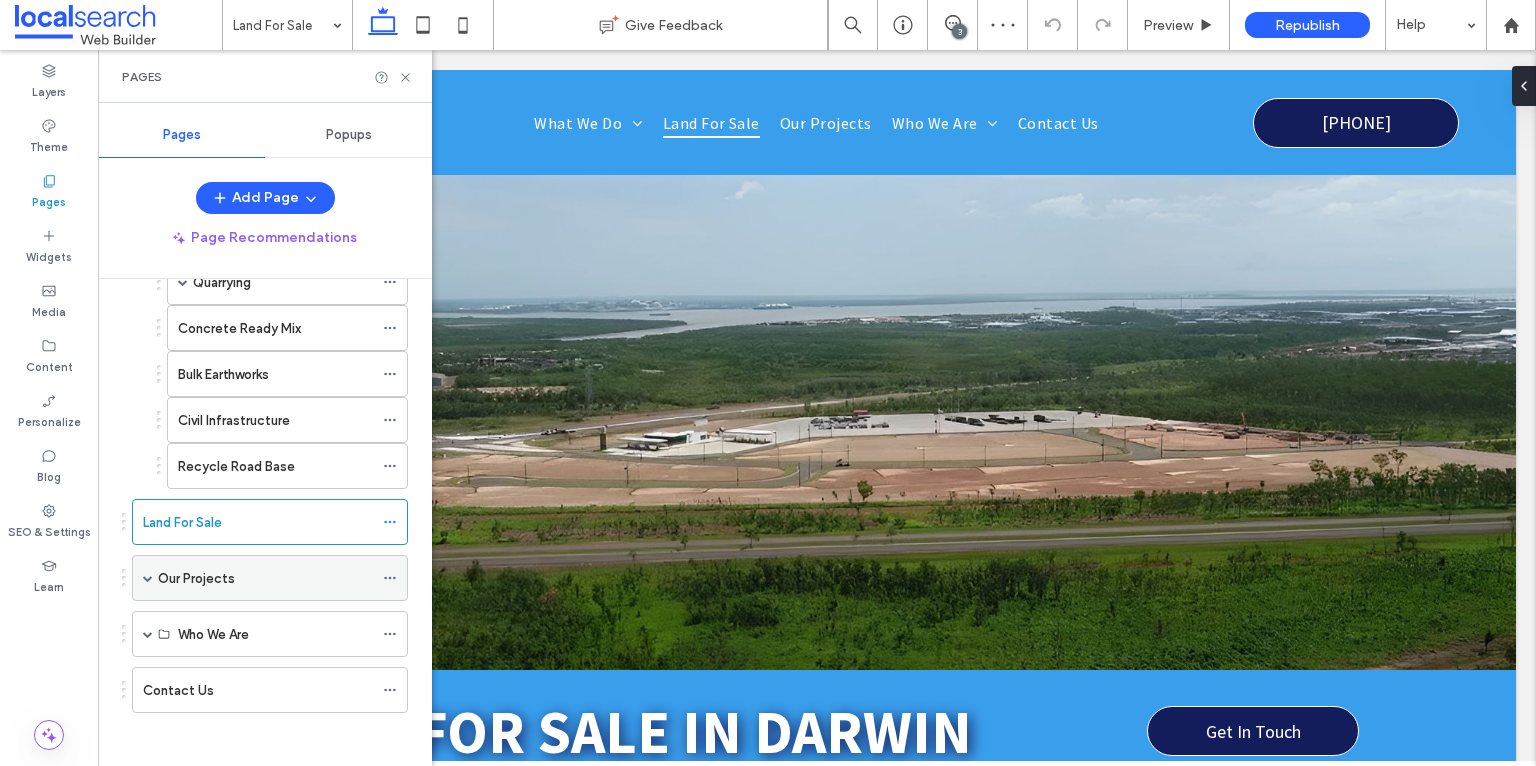 click at bounding box center (148, 578) 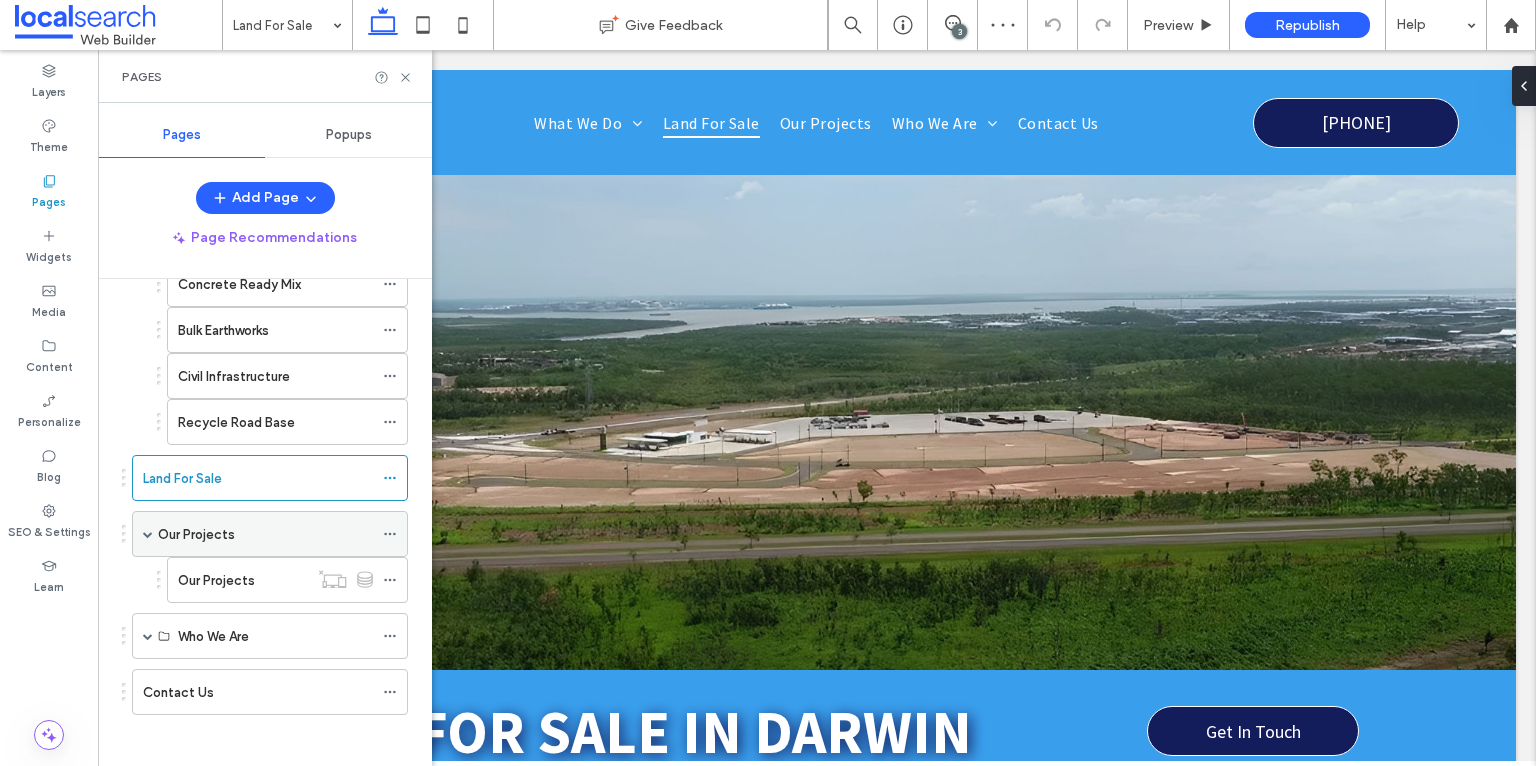 scroll, scrollTop: 294, scrollLeft: 0, axis: vertical 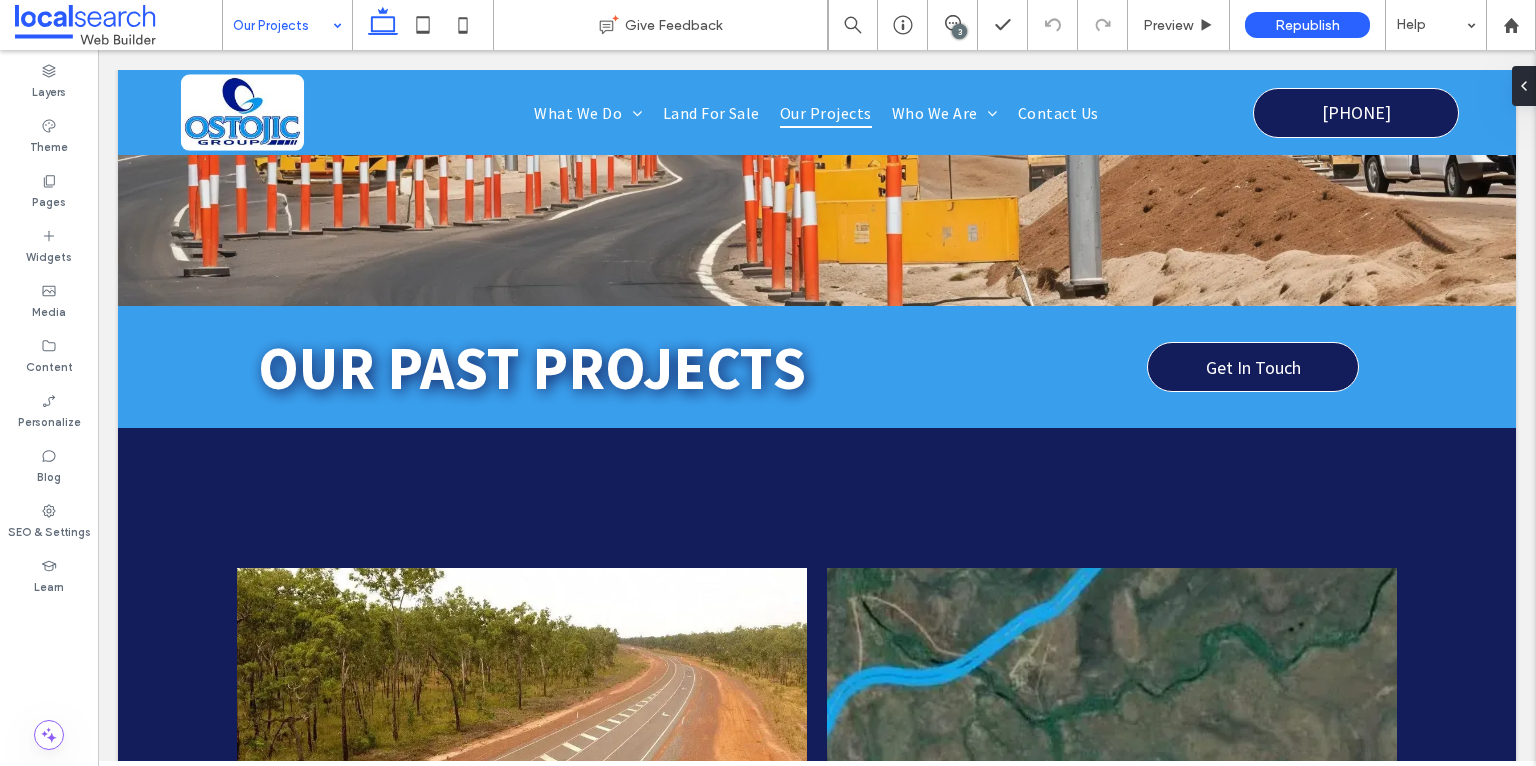 click at bounding box center [282, 25] 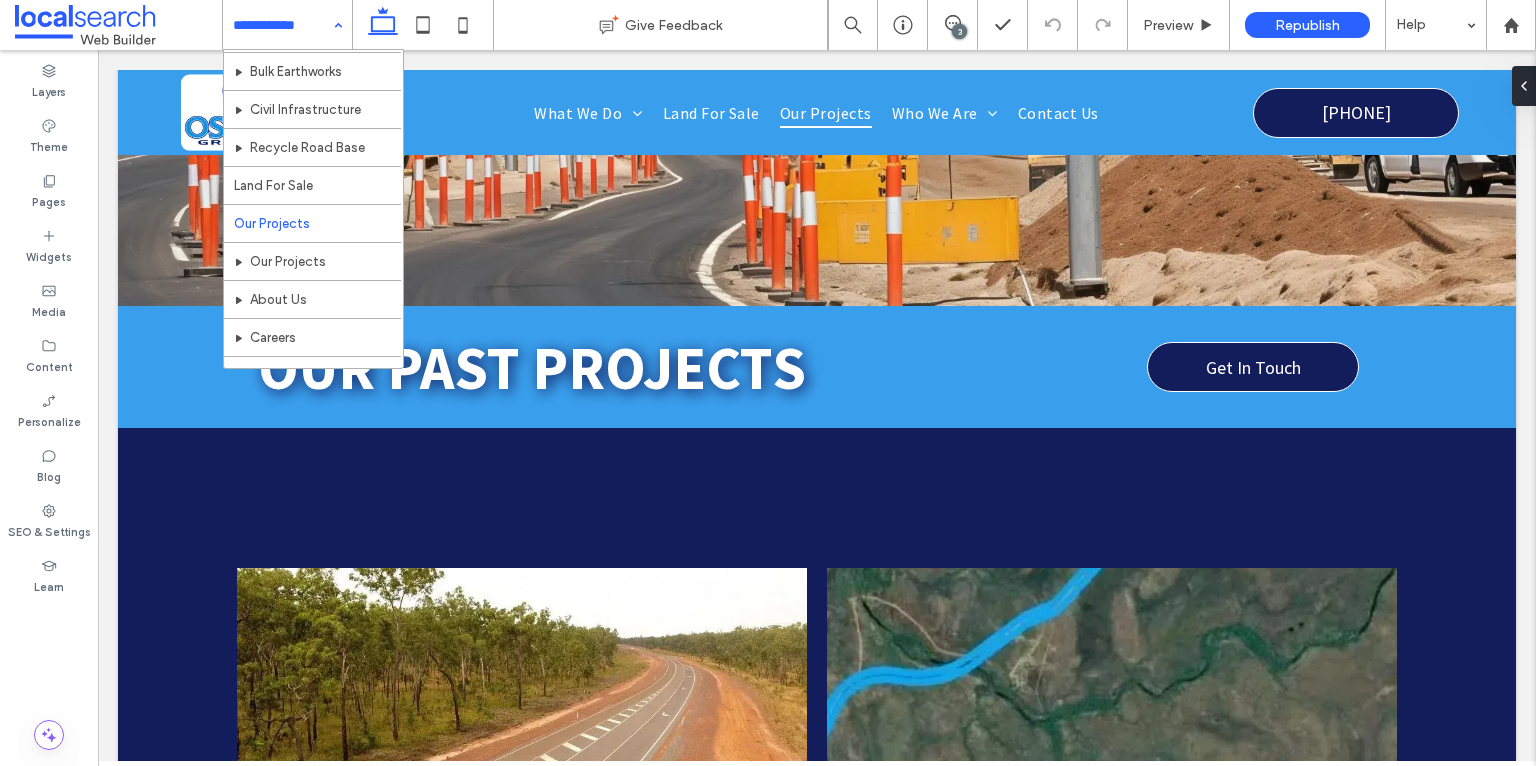 scroll, scrollTop: 261, scrollLeft: 0, axis: vertical 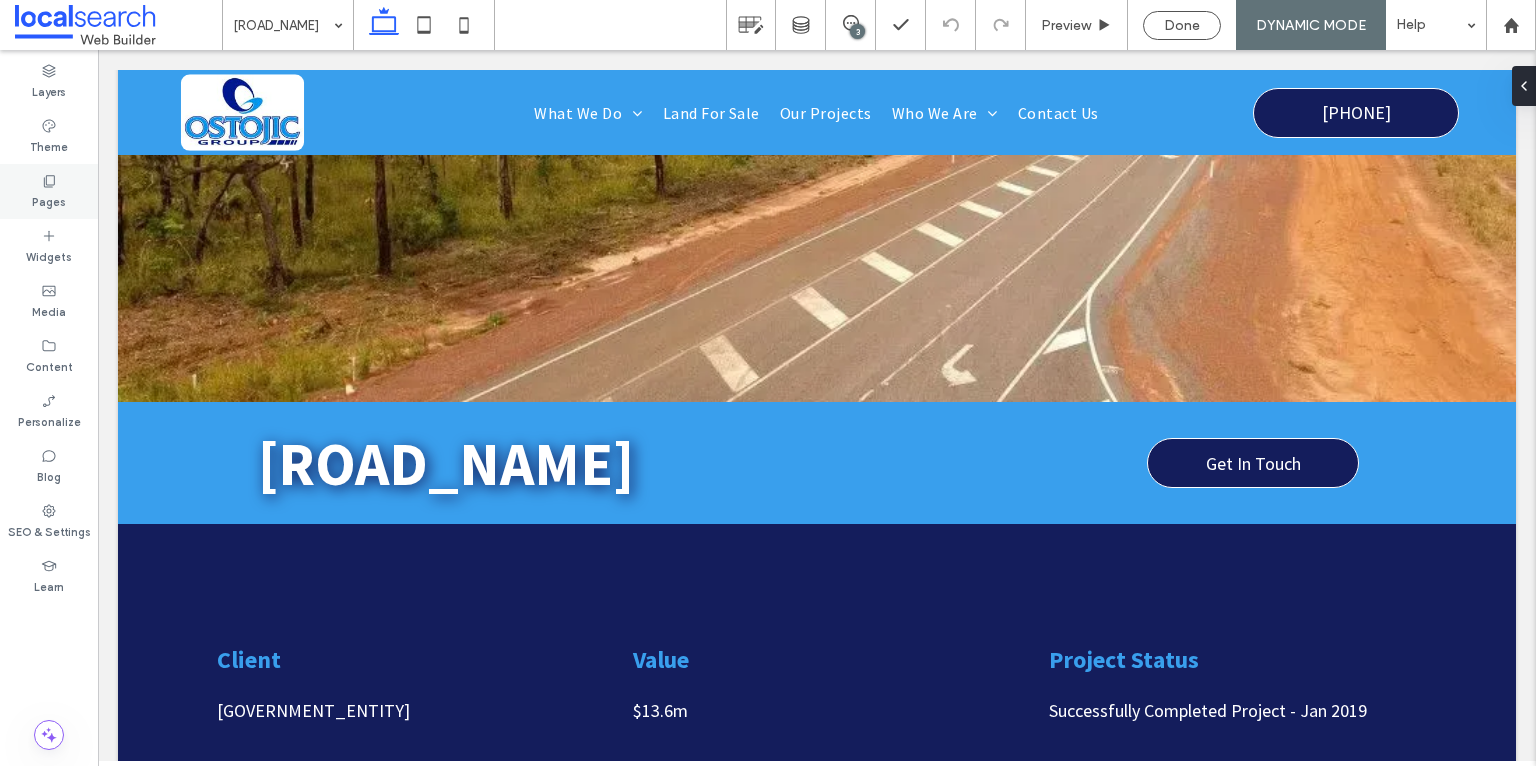 click 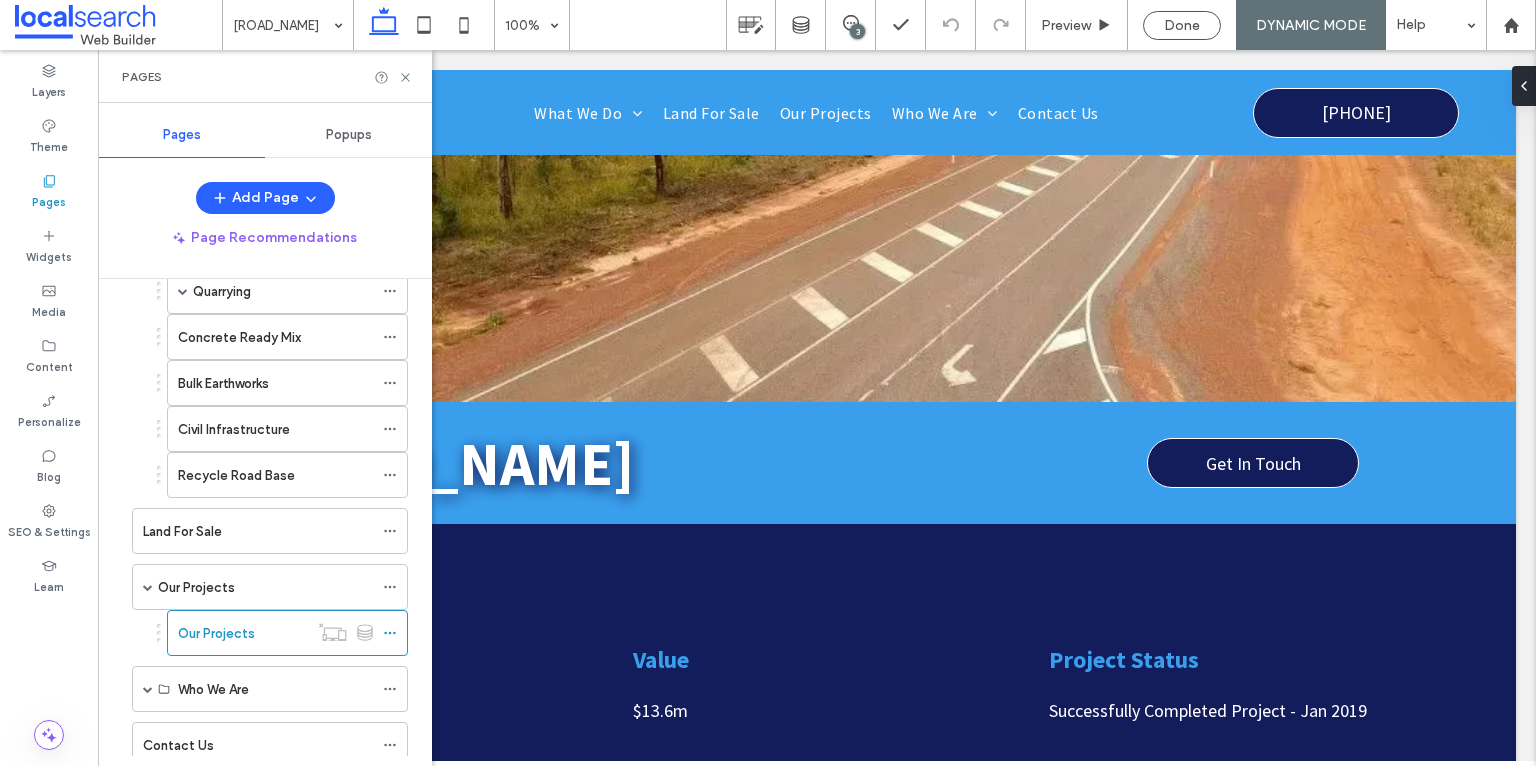 scroll, scrollTop: 294, scrollLeft: 0, axis: vertical 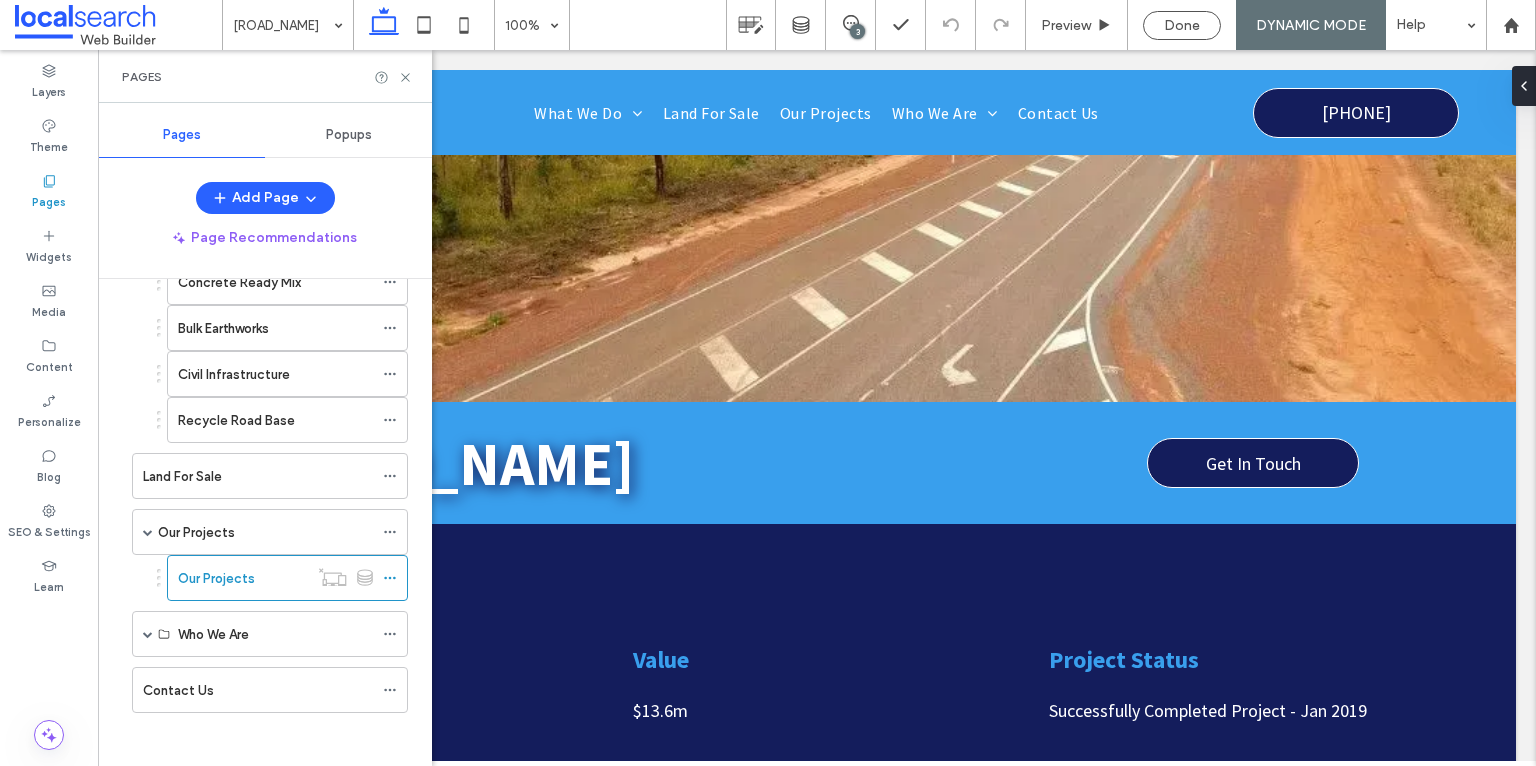 drag, startPoint x: 430, startPoint y: 528, endPoint x: 335, endPoint y: 689, distance: 186.93849 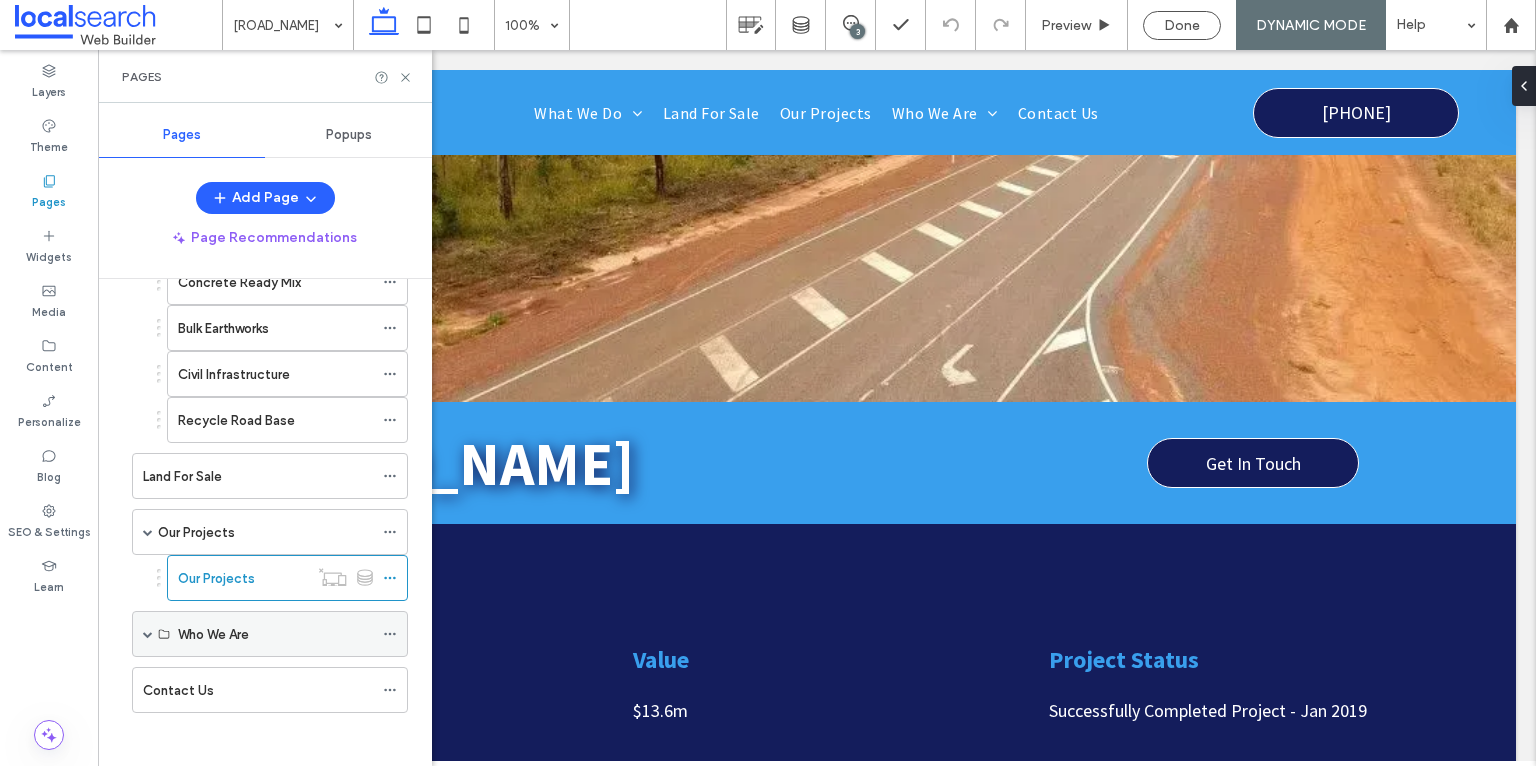 click on "Who We Are" at bounding box center [213, 634] 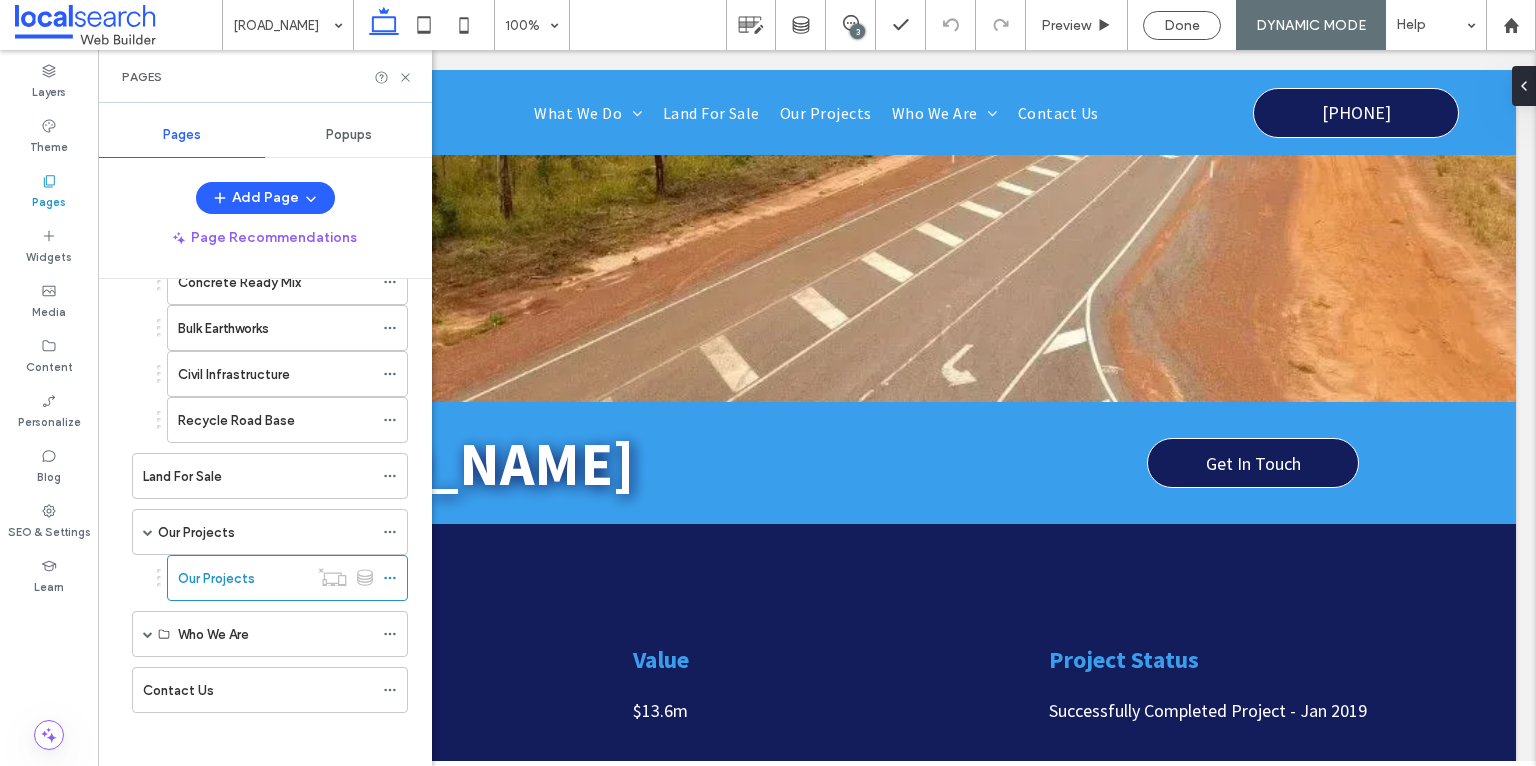 click 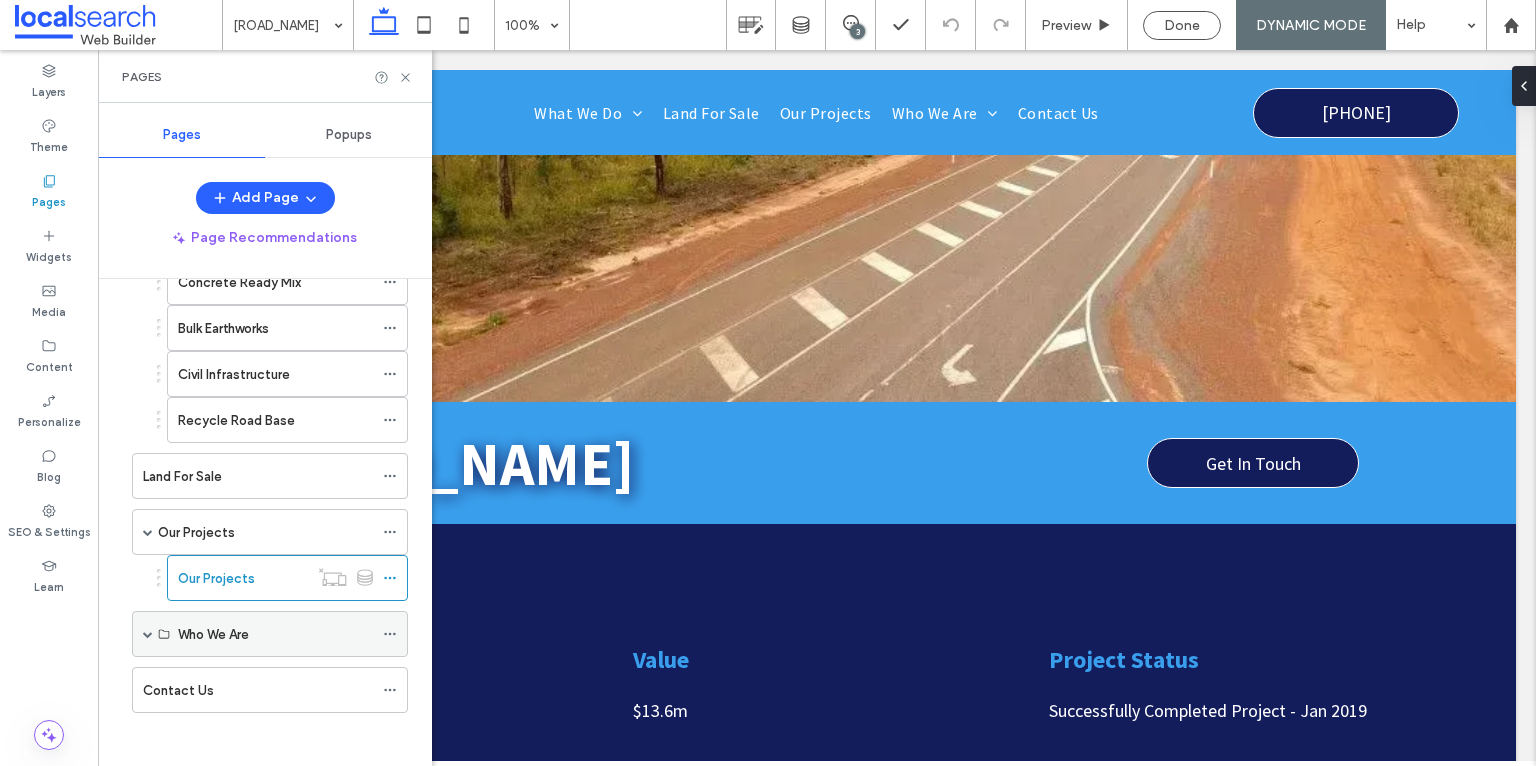 click on "Who We Are" at bounding box center (213, 634) 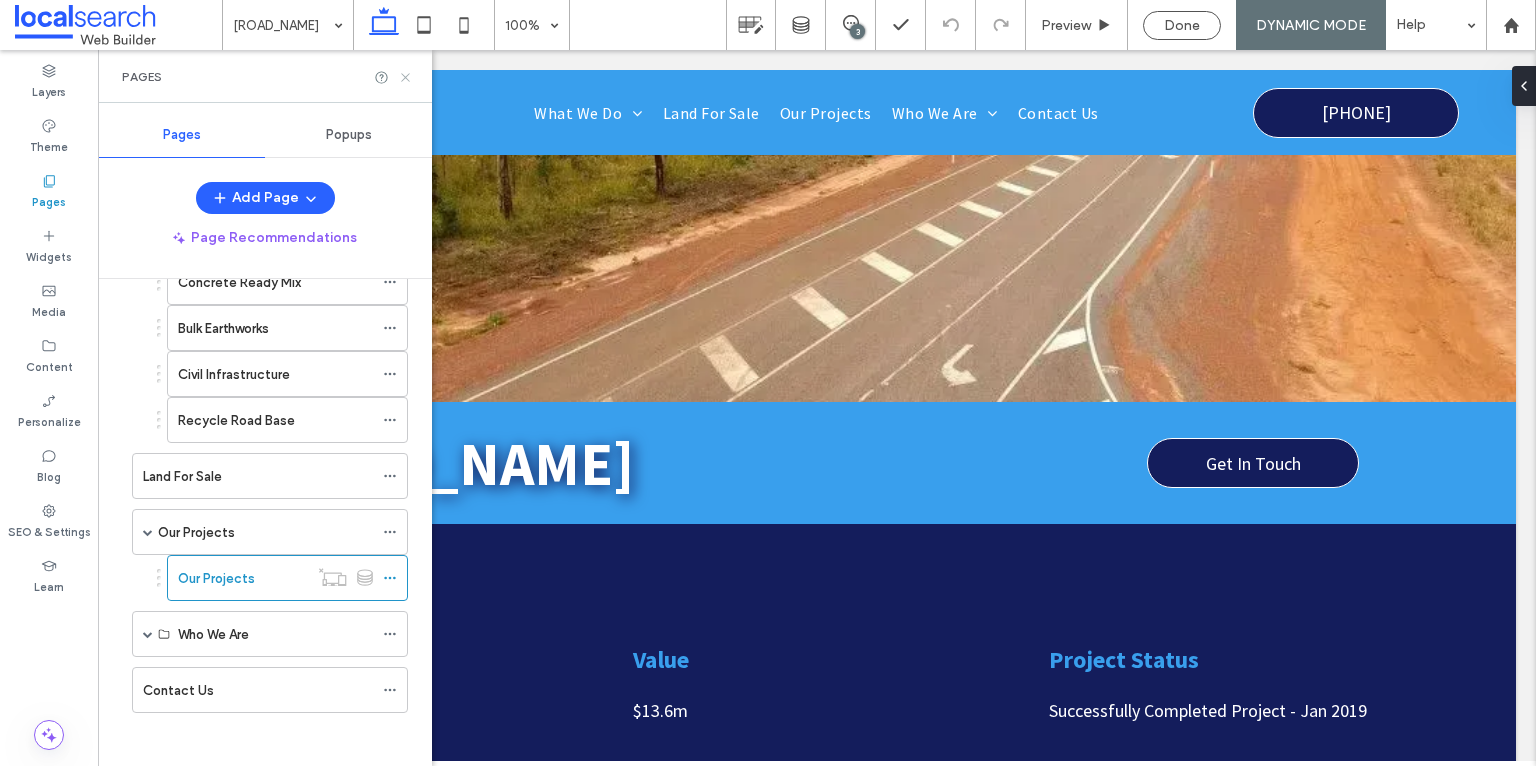 click 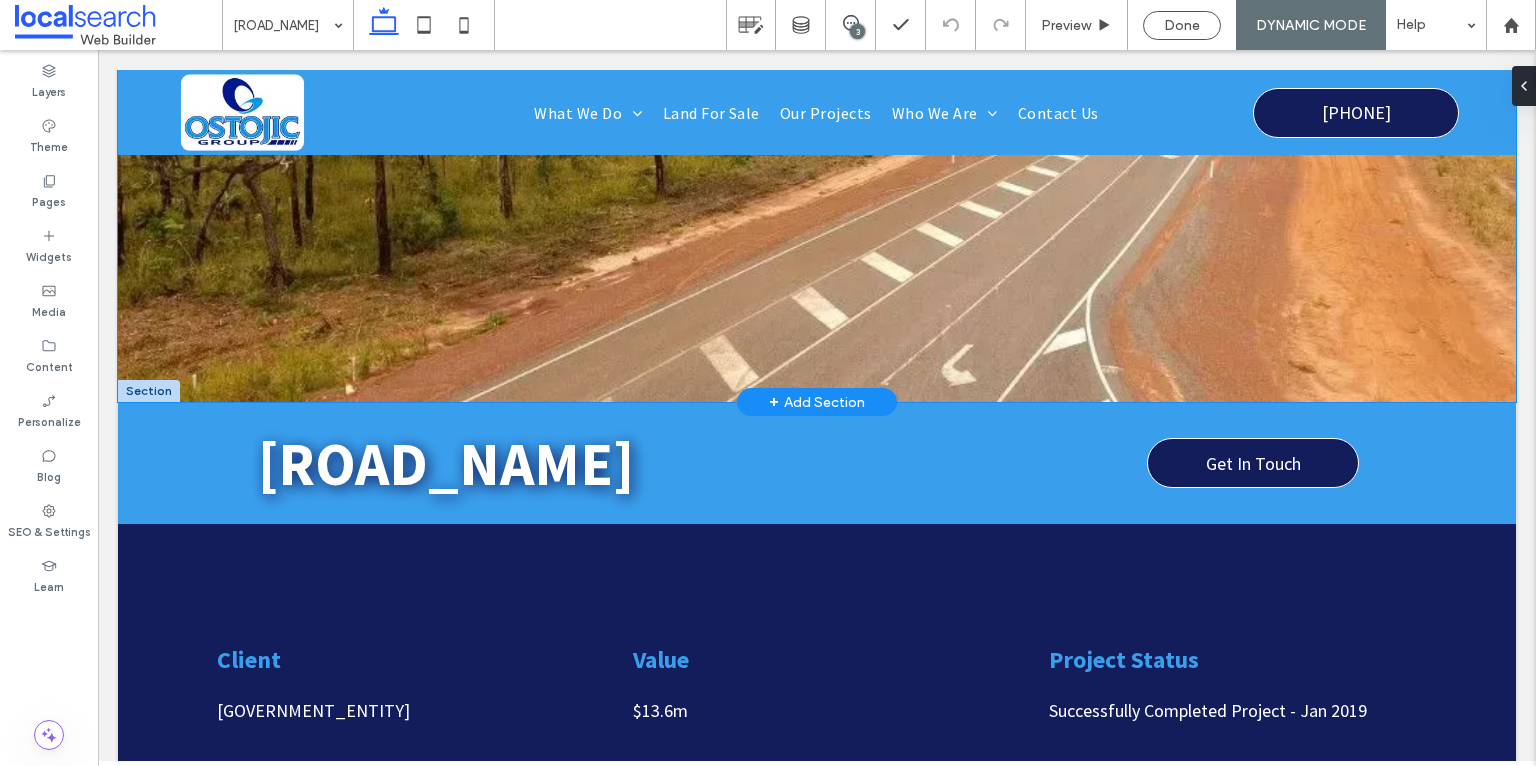 scroll, scrollTop: 569, scrollLeft: 0, axis: vertical 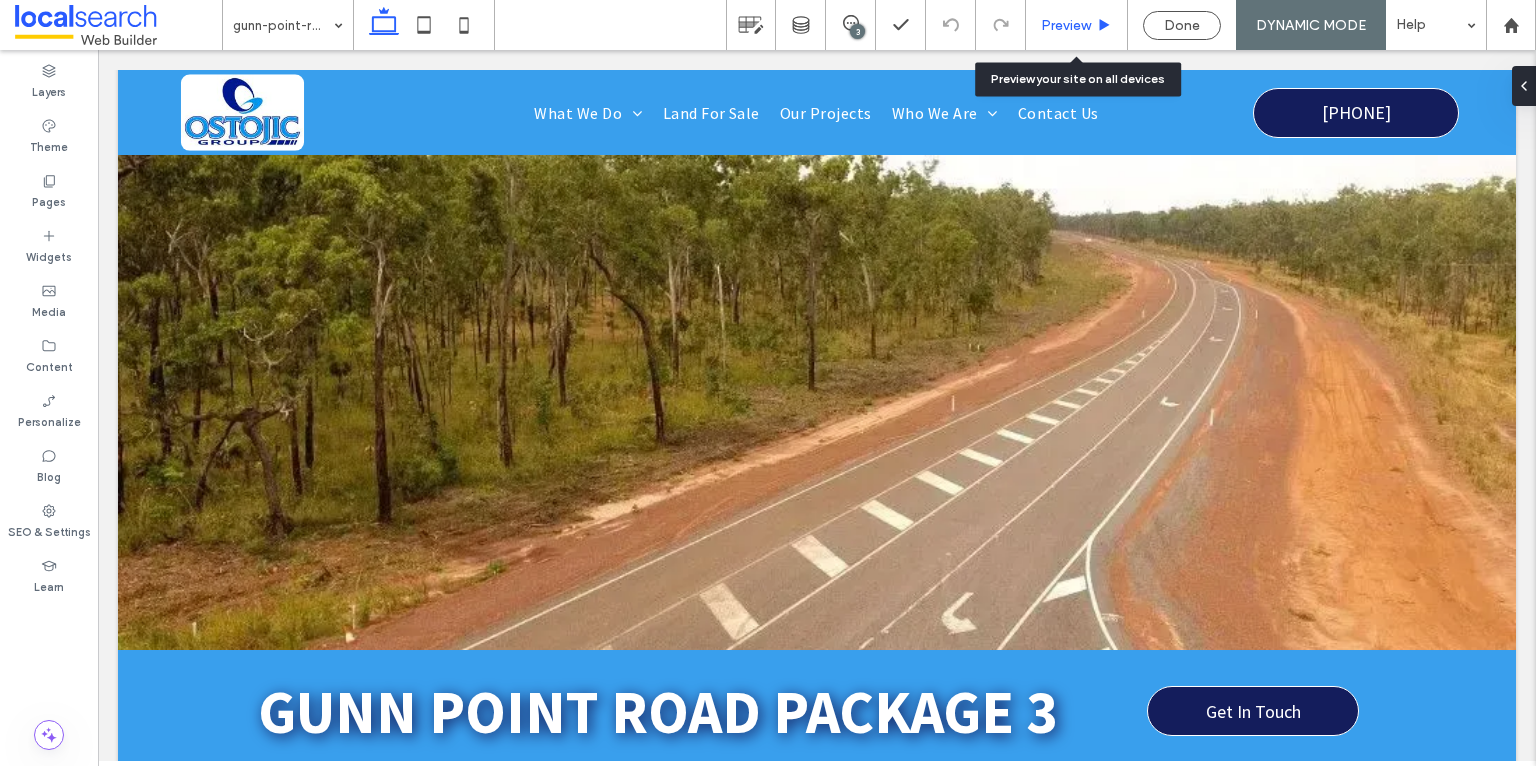 click on "Preview" at bounding box center [1066, 25] 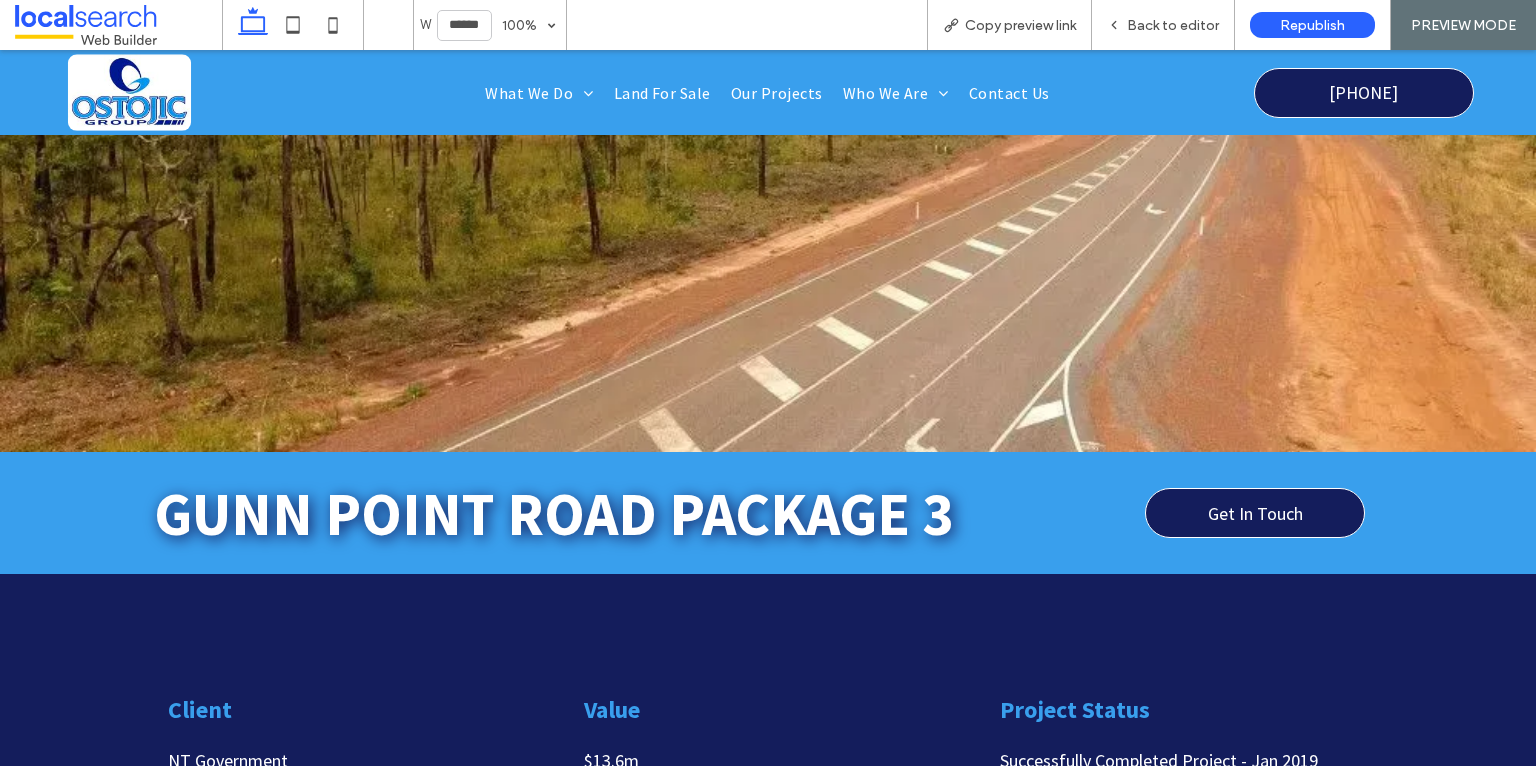 scroll, scrollTop: 186, scrollLeft: 0, axis: vertical 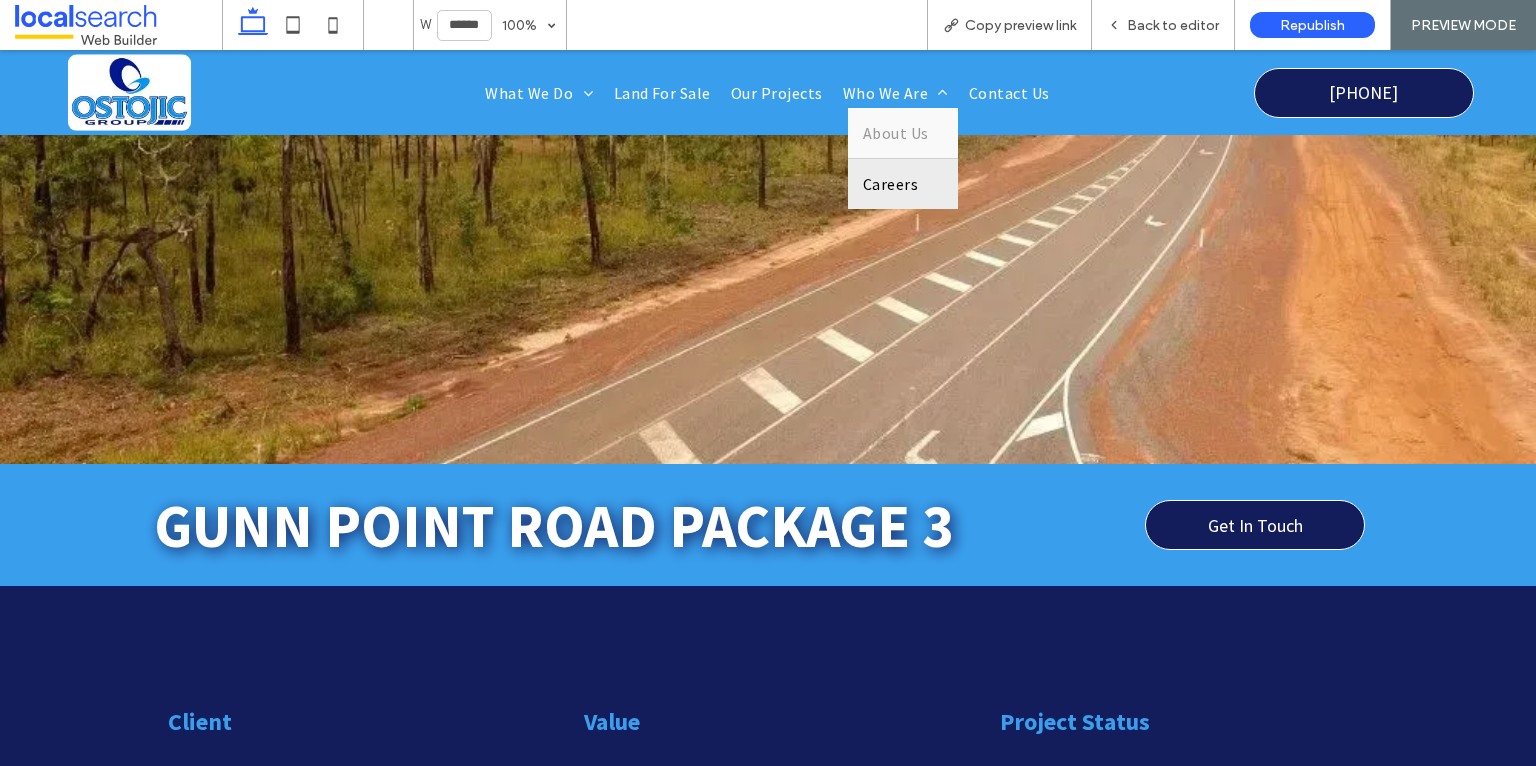 click on "Careers" at bounding box center (890, 184) 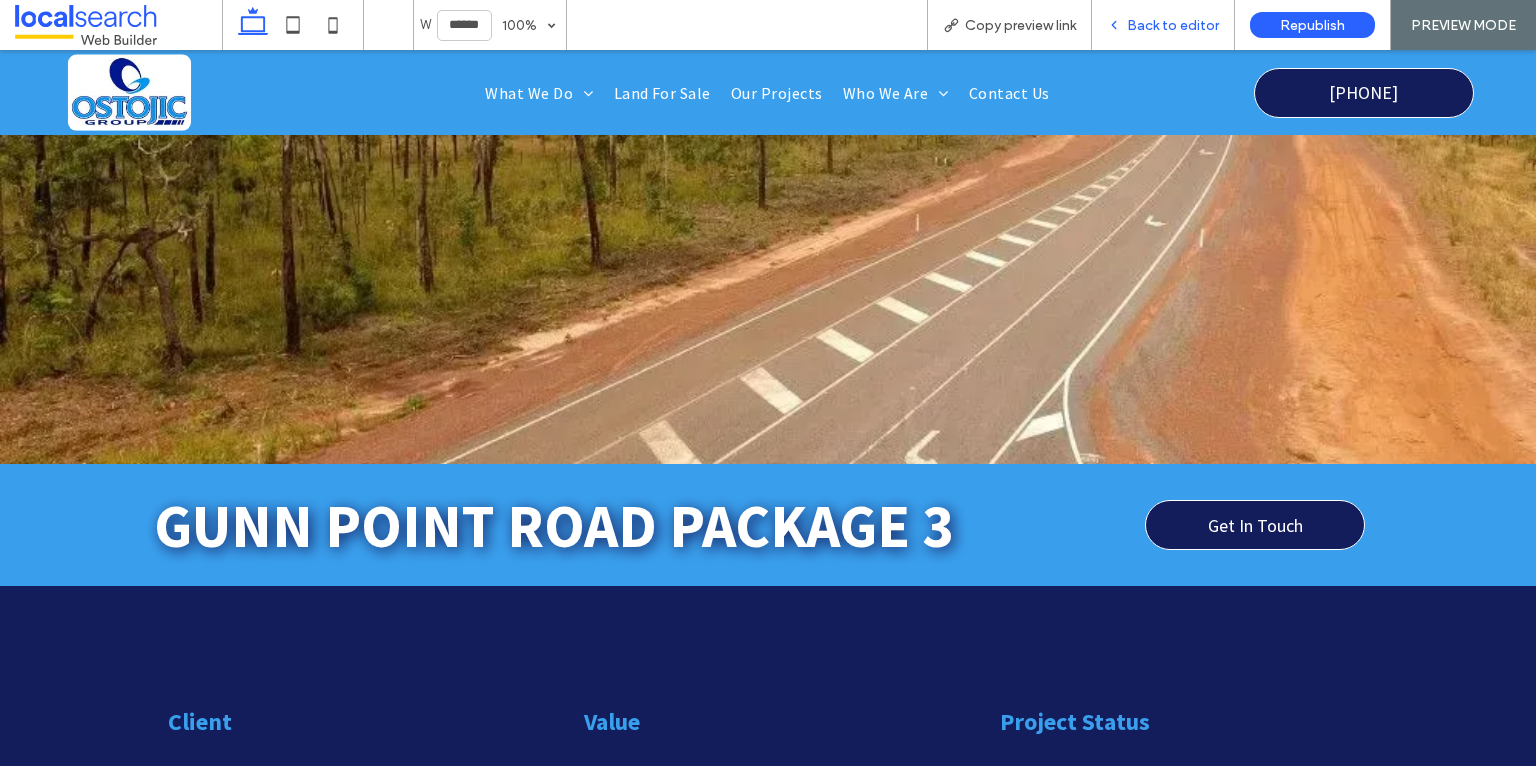 click on "Back to editor" at bounding box center [1173, 25] 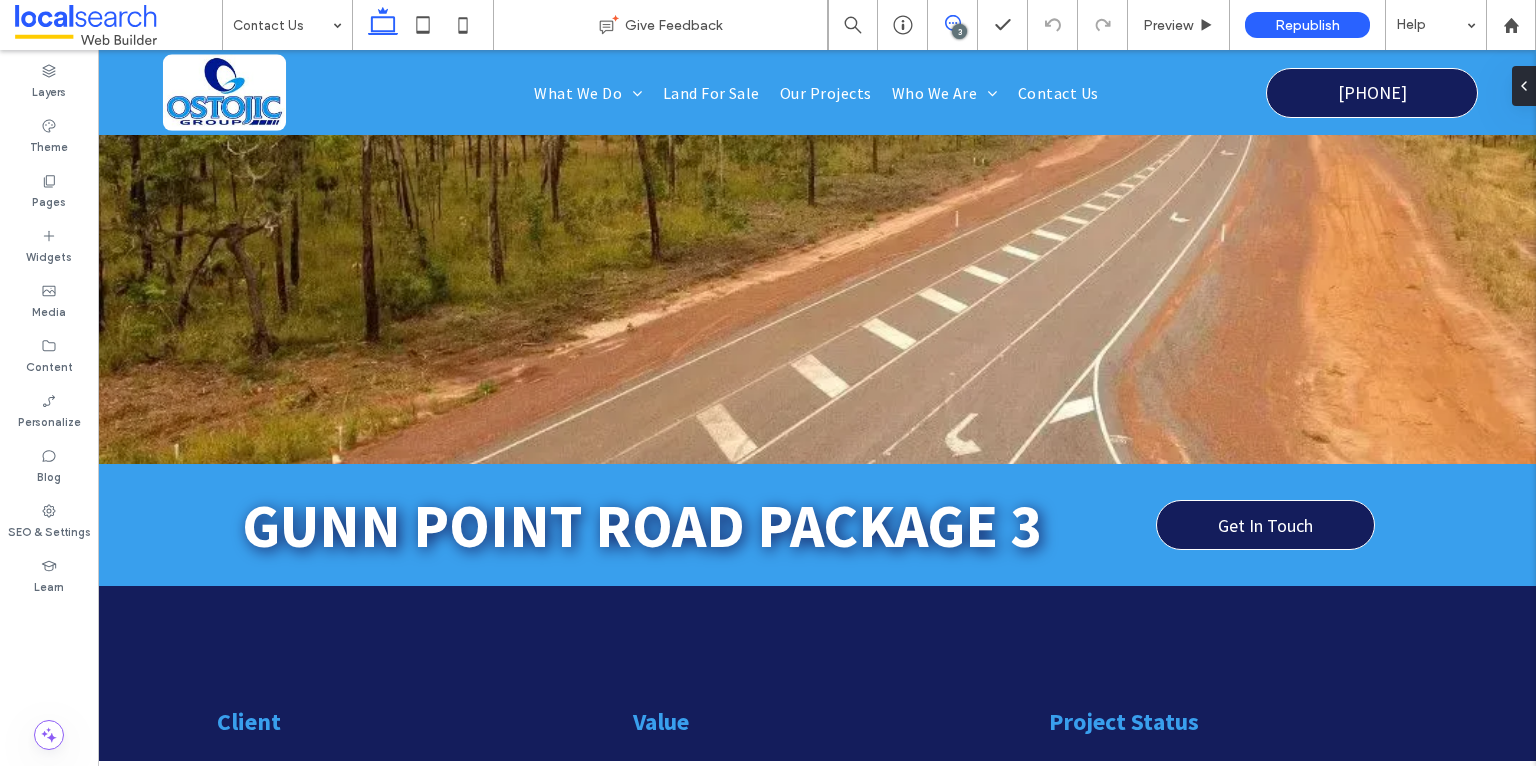 click 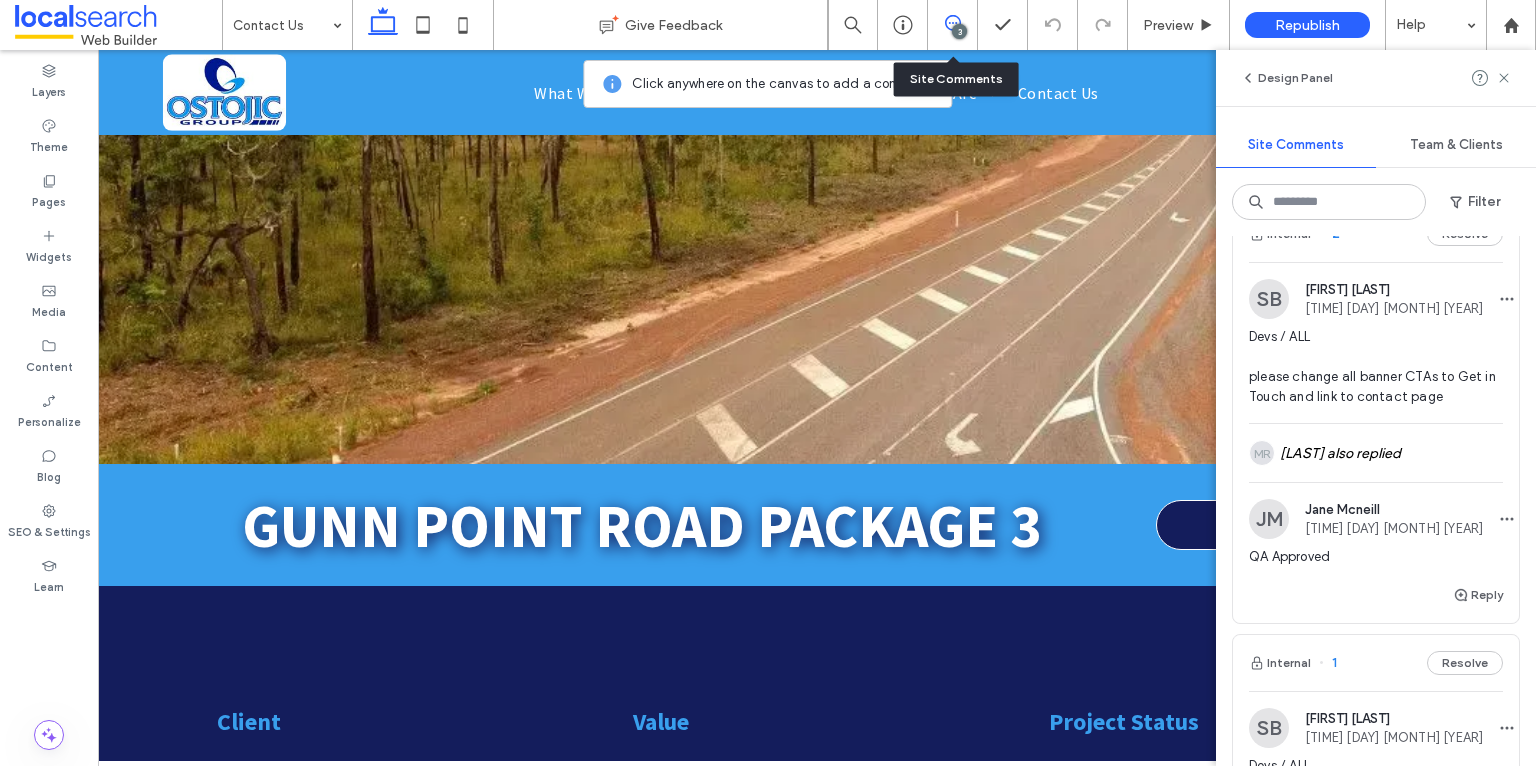 scroll, scrollTop: 639, scrollLeft: 0, axis: vertical 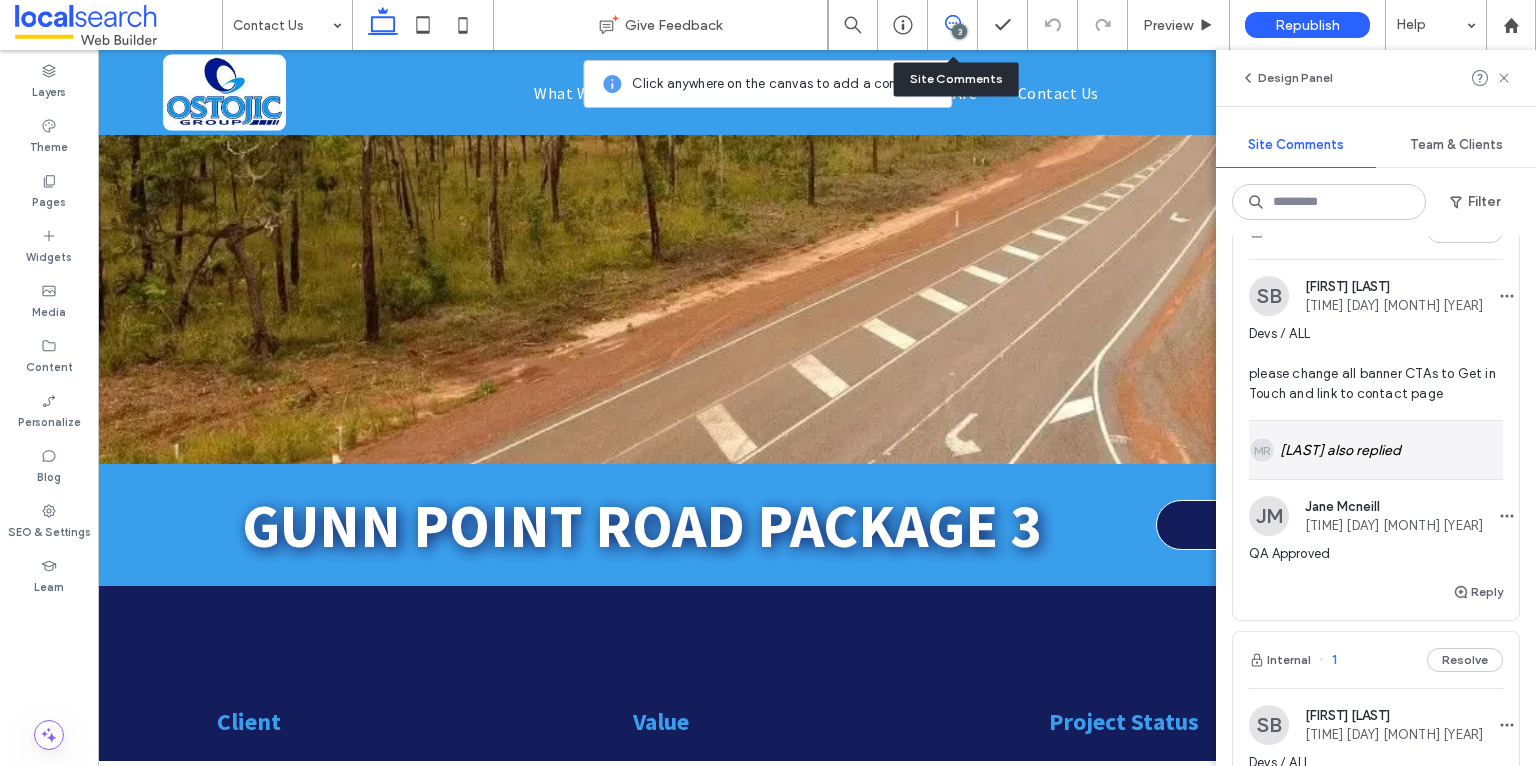 click on "MR [LAST] also replied" at bounding box center (1376, 450) 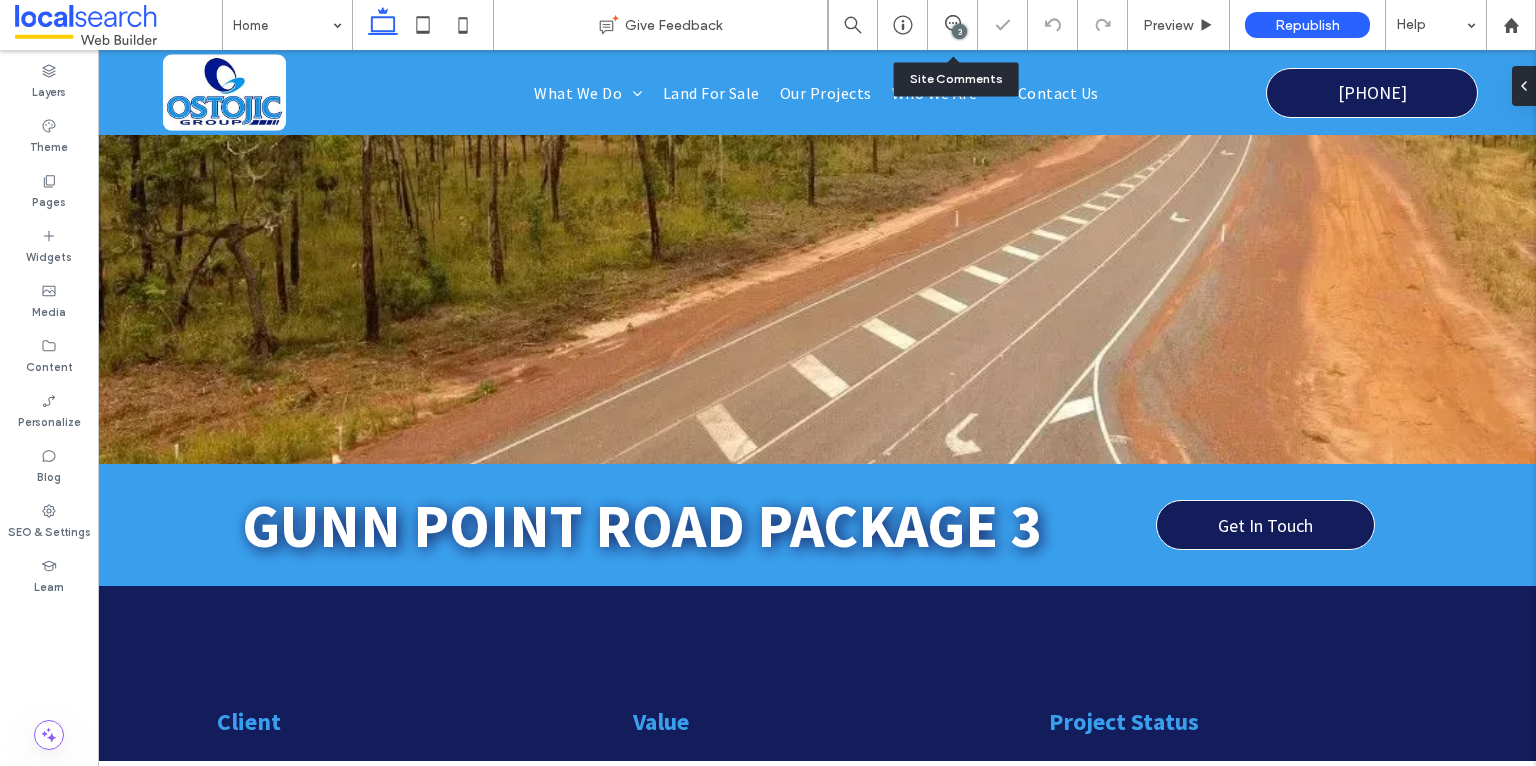 scroll, scrollTop: 0, scrollLeft: 0, axis: both 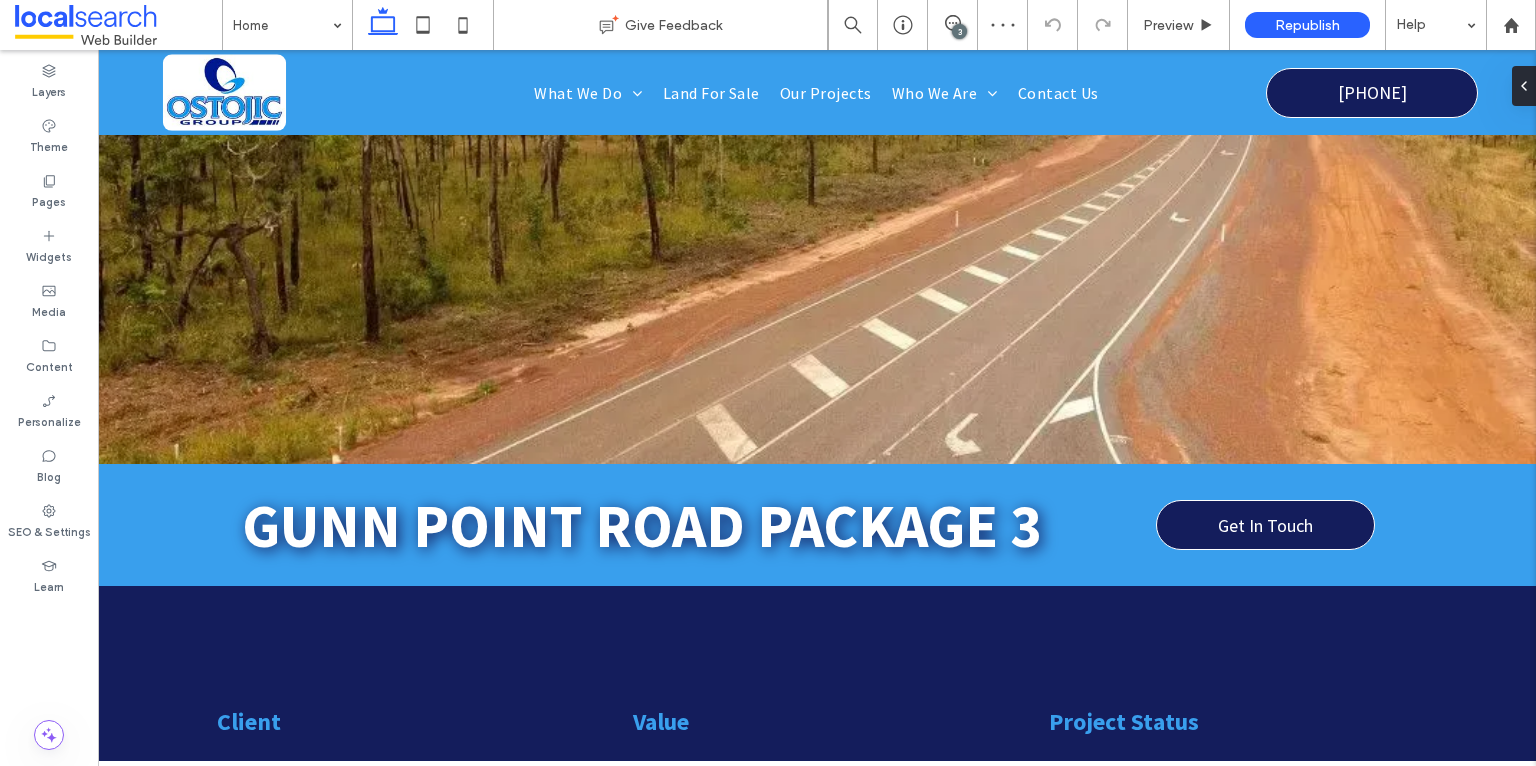 click on "3" at bounding box center [959, 31] 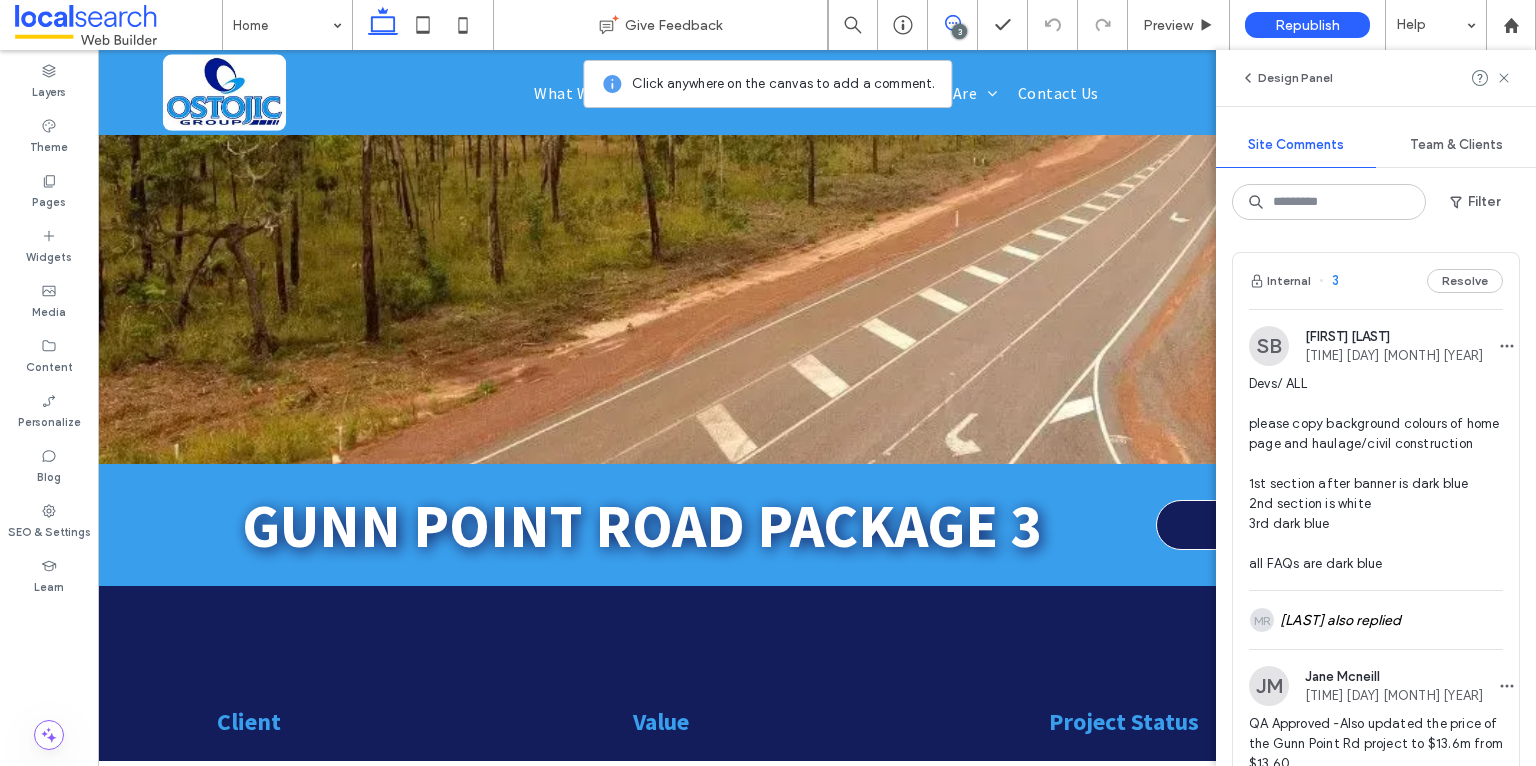 scroll, scrollTop: 3, scrollLeft: 0, axis: vertical 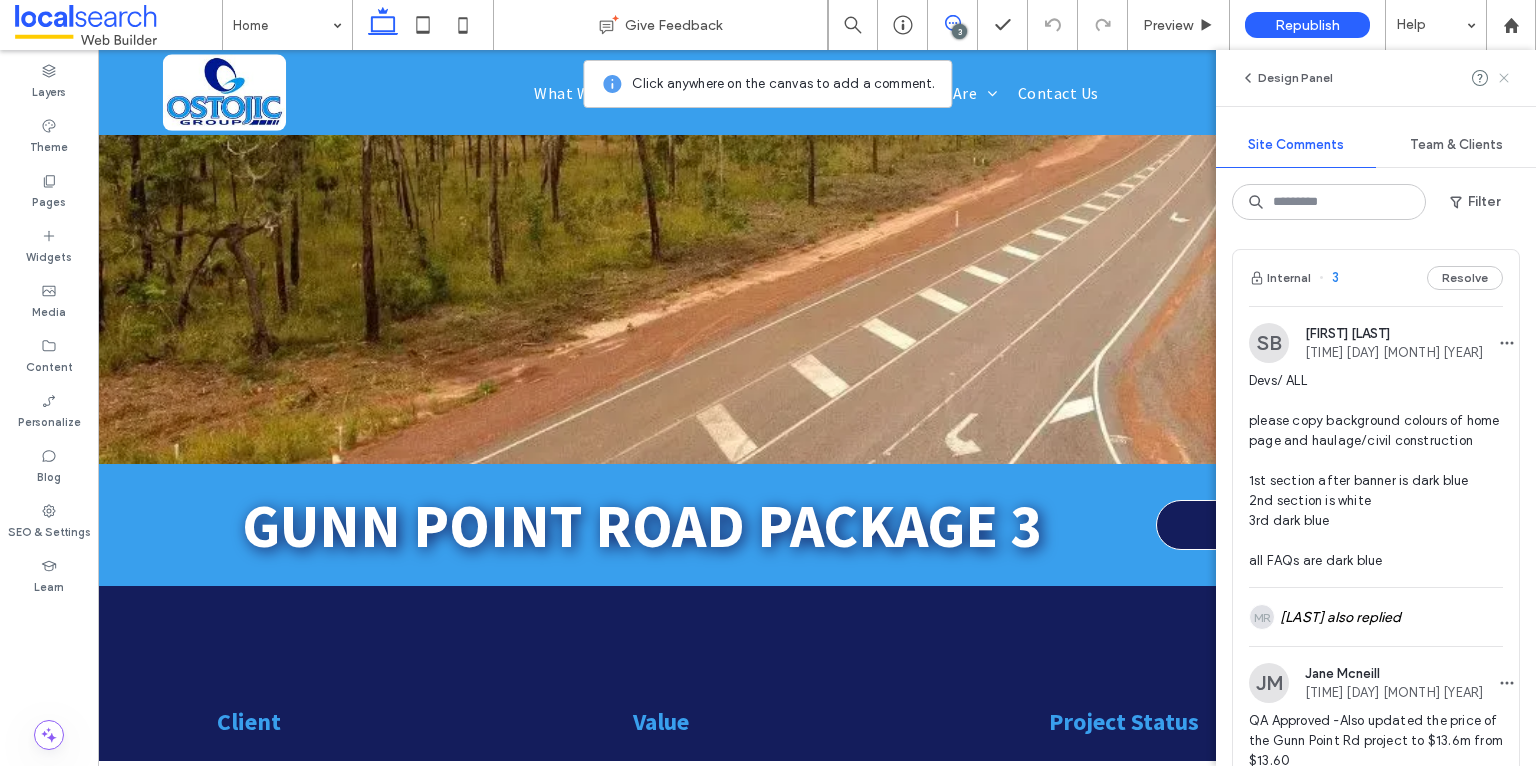 click 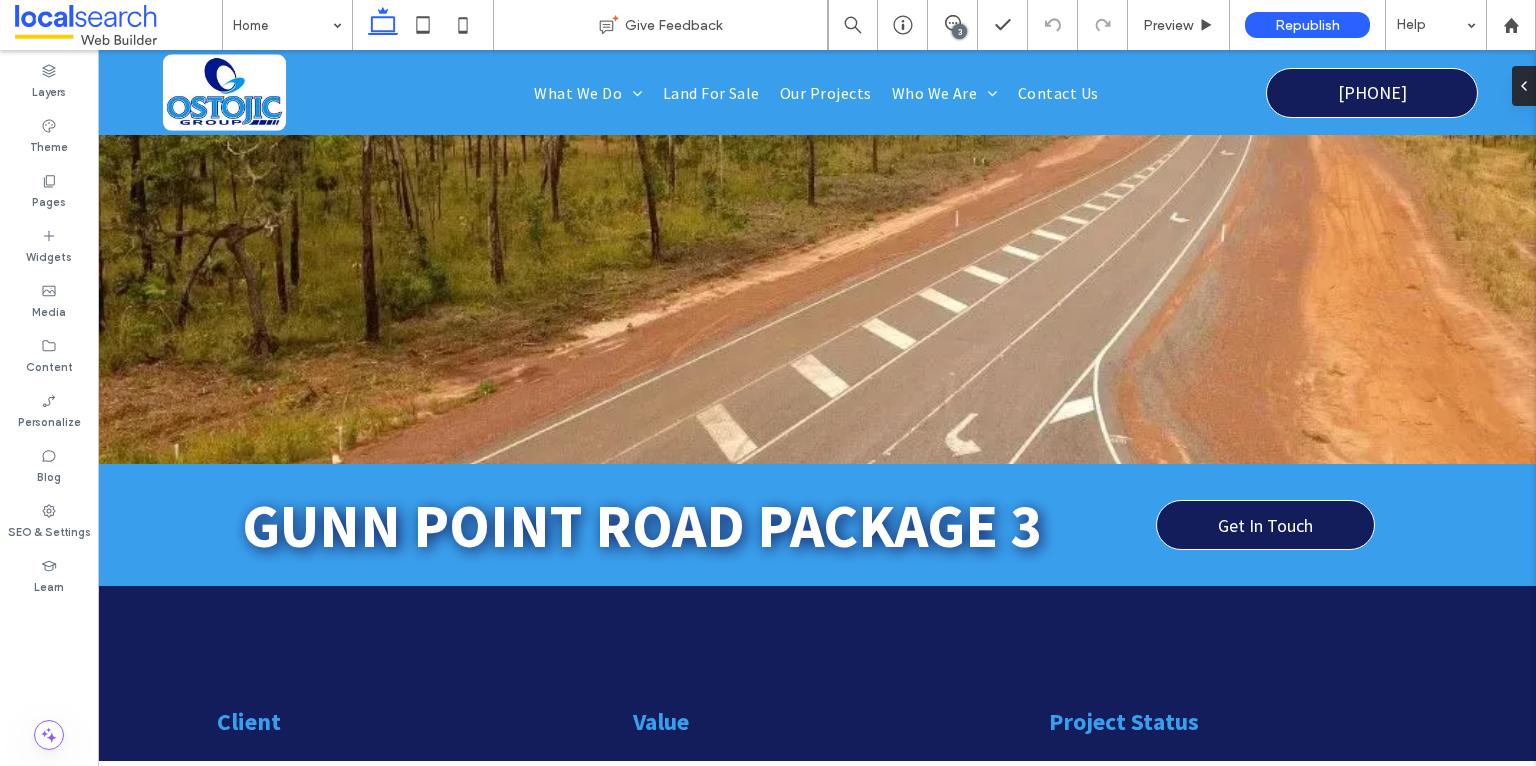 scroll, scrollTop: 0, scrollLeft: 0, axis: both 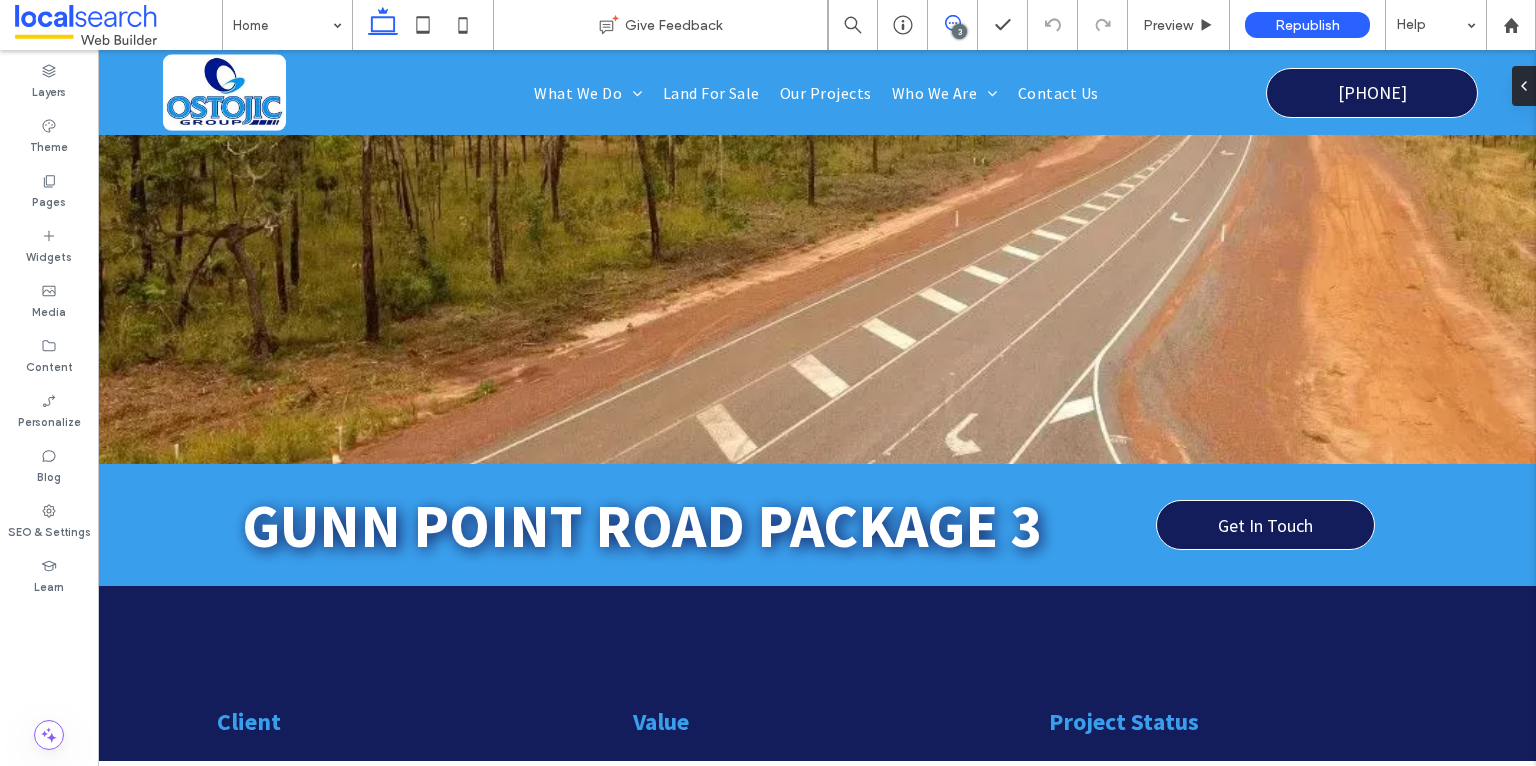 click 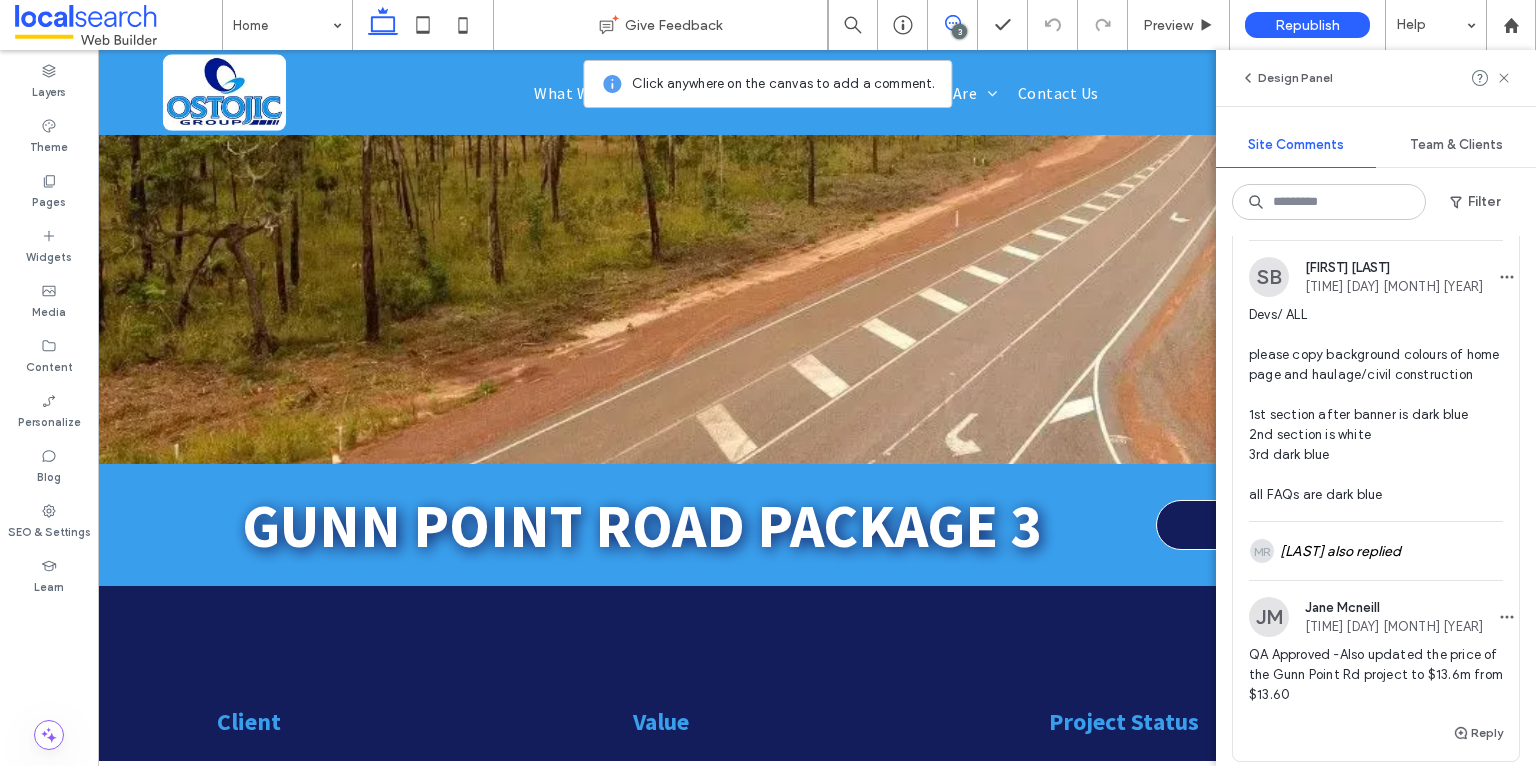scroll, scrollTop: 66, scrollLeft: 0, axis: vertical 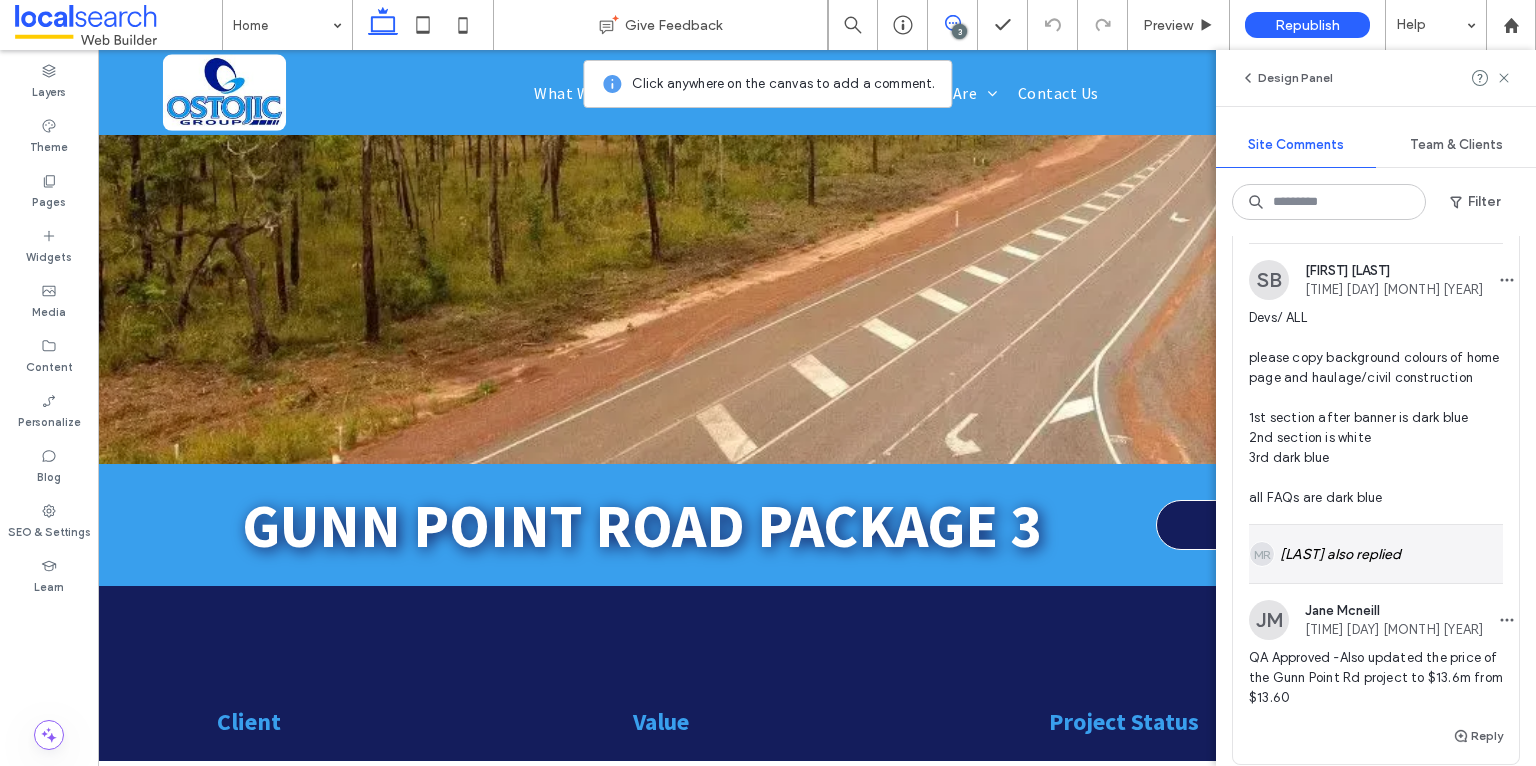 click on "MR [LAST] also replied" at bounding box center [1376, 554] 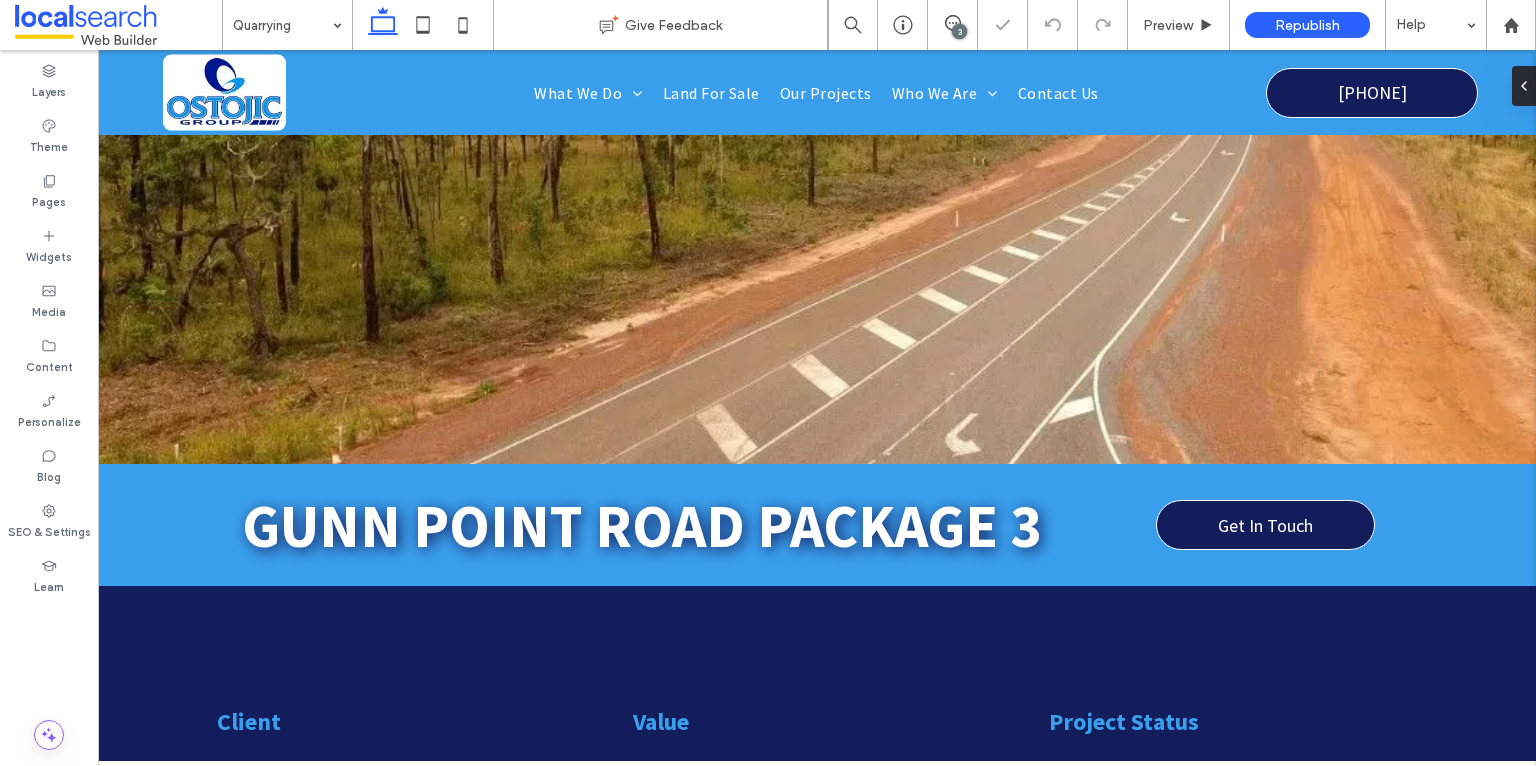 scroll, scrollTop: 0, scrollLeft: 0, axis: both 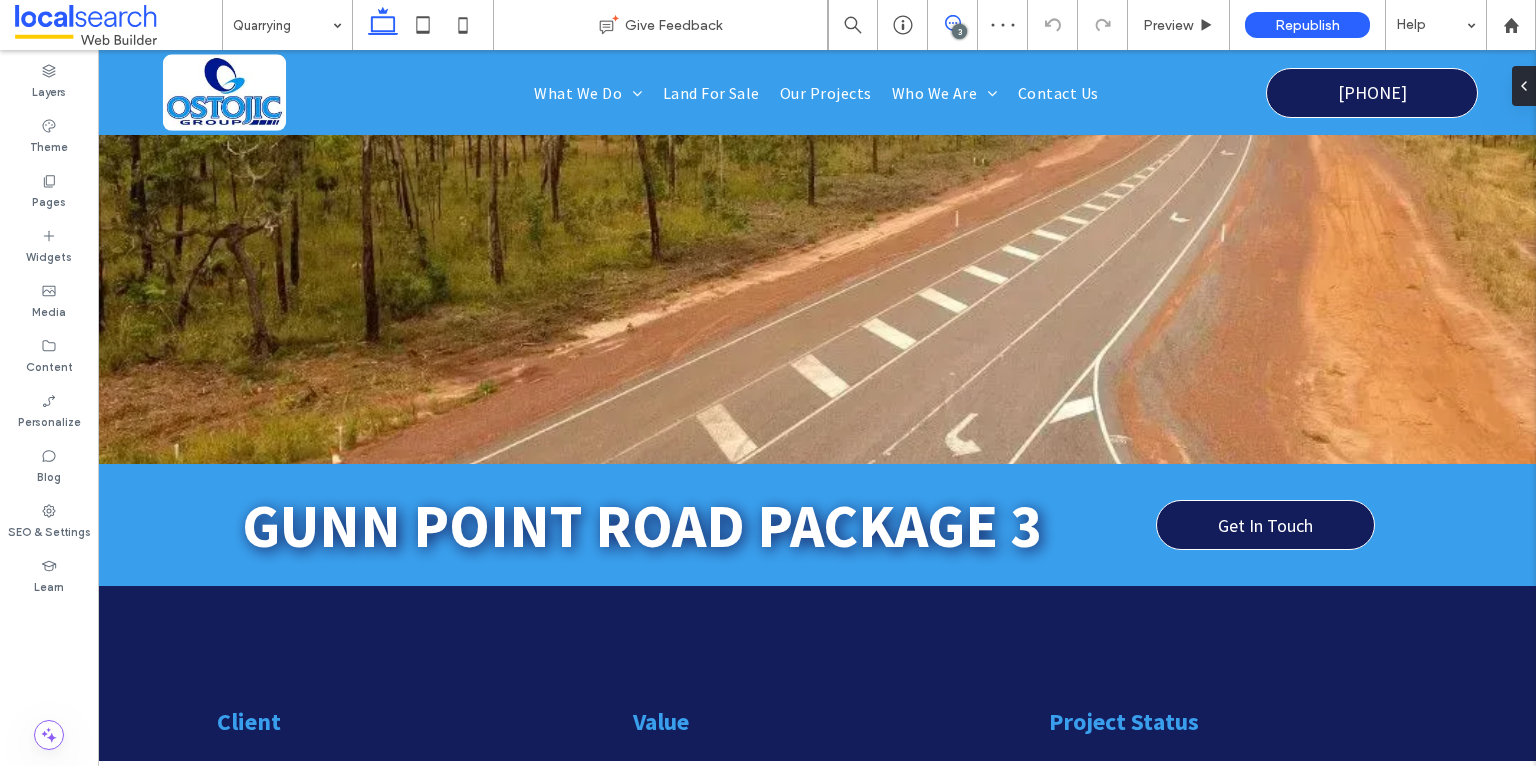 click 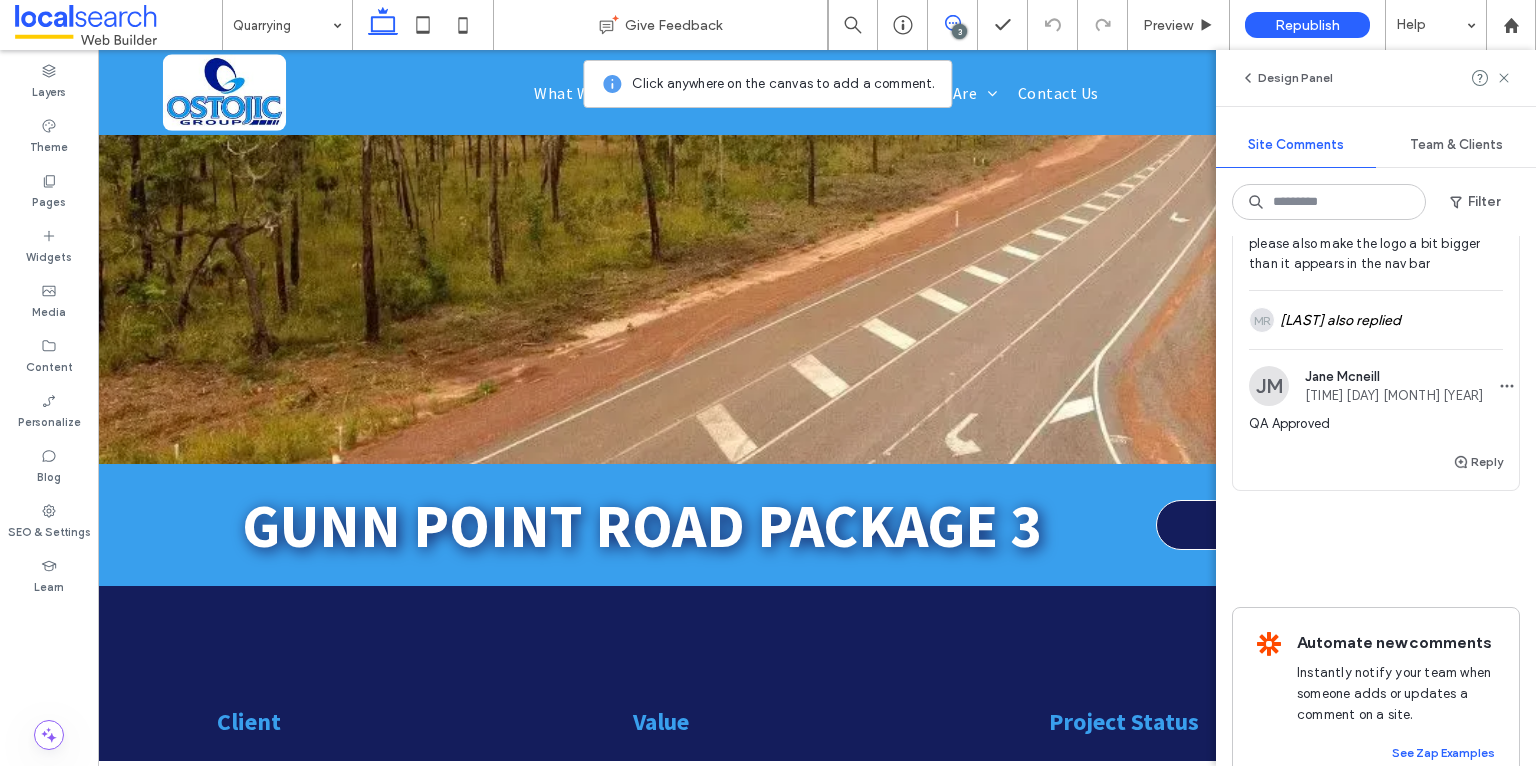 scroll, scrollTop: 1375, scrollLeft: 0, axis: vertical 